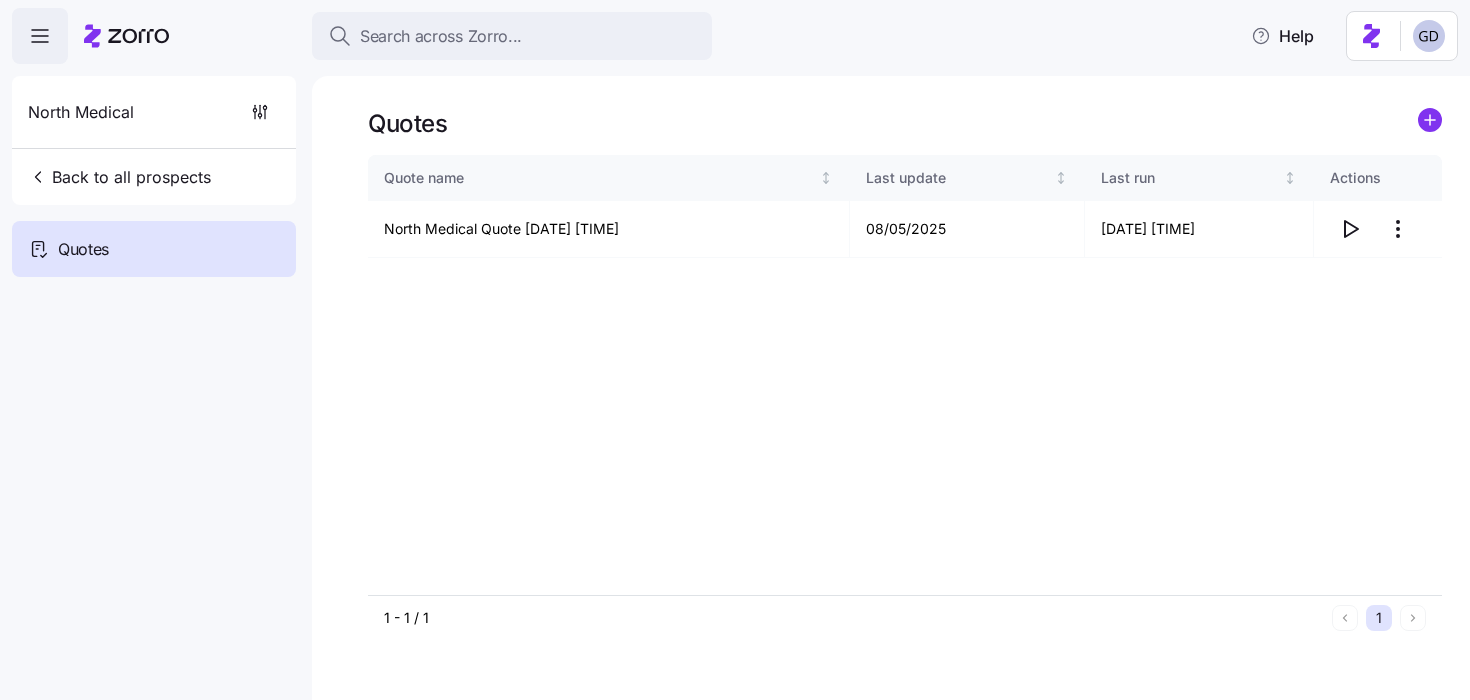 scroll, scrollTop: 0, scrollLeft: 0, axis: both 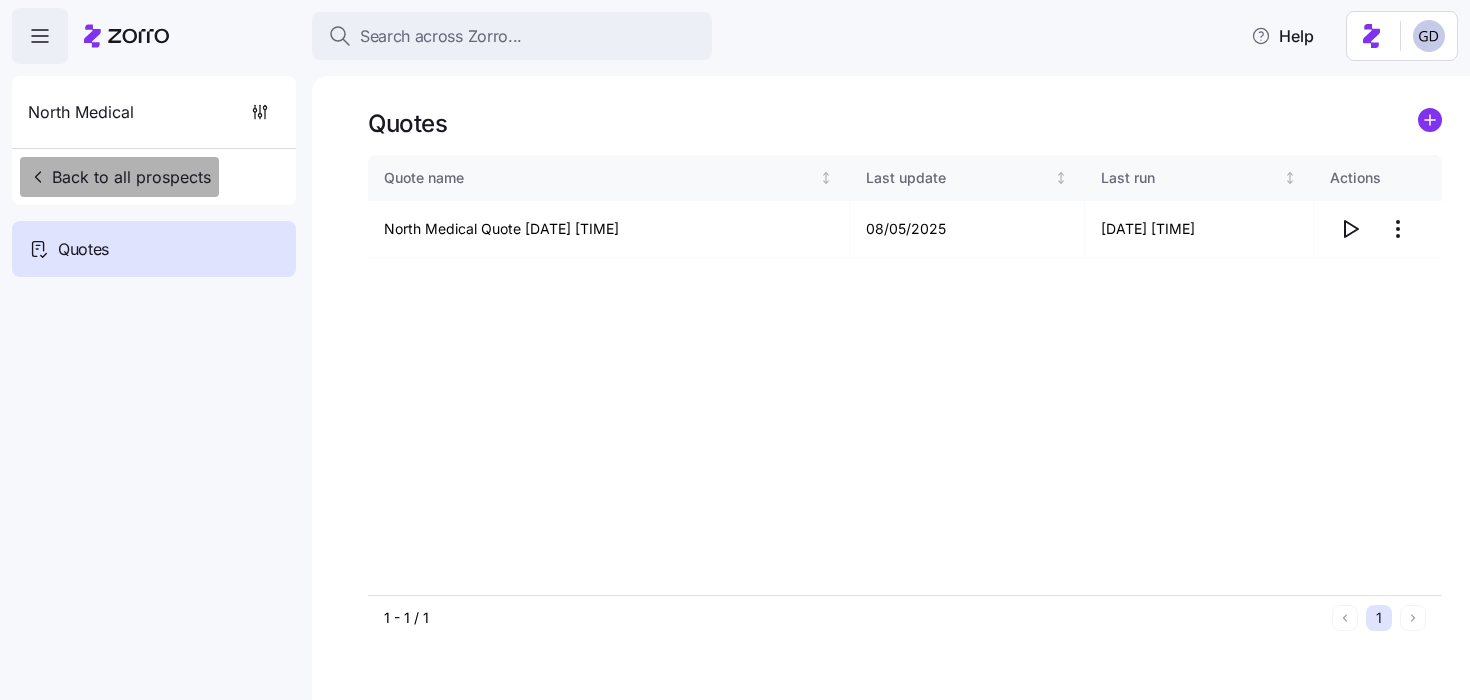 click on "Back to all prospects" at bounding box center [119, 177] 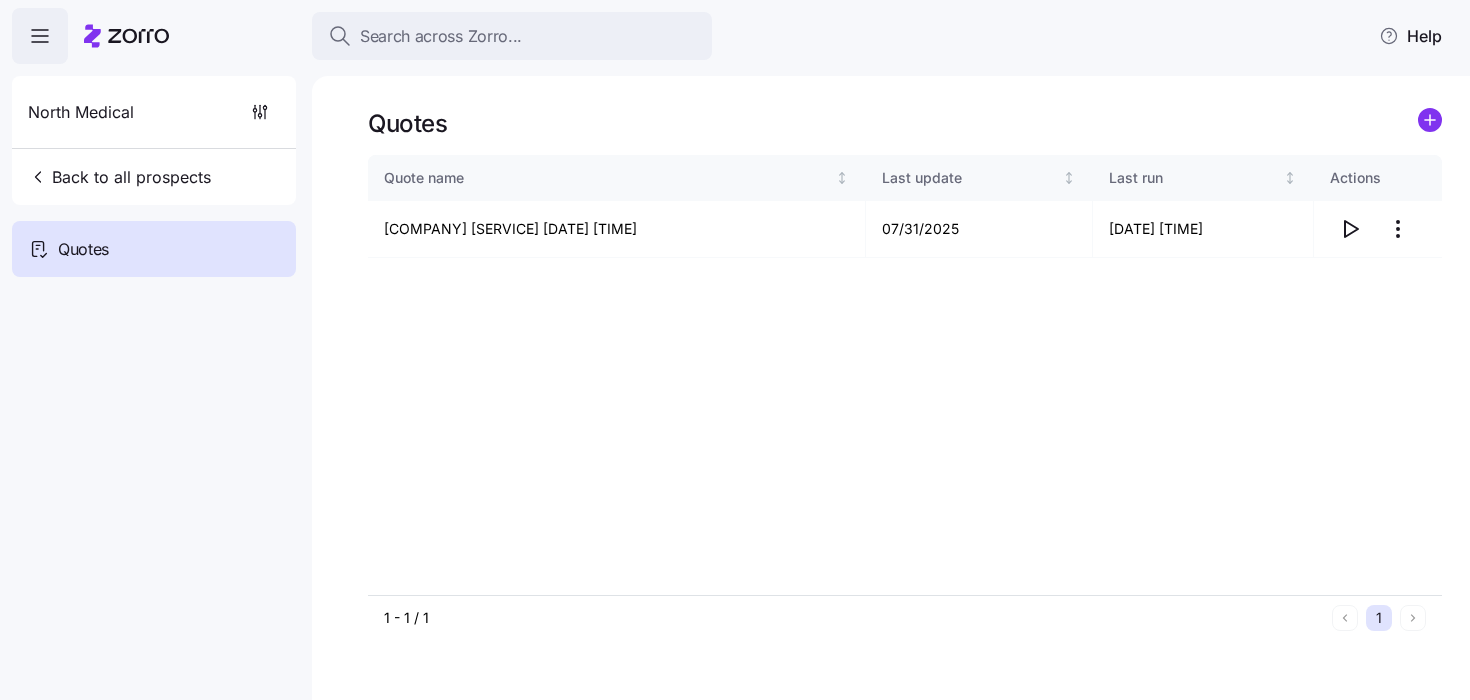 scroll, scrollTop: 0, scrollLeft: 0, axis: both 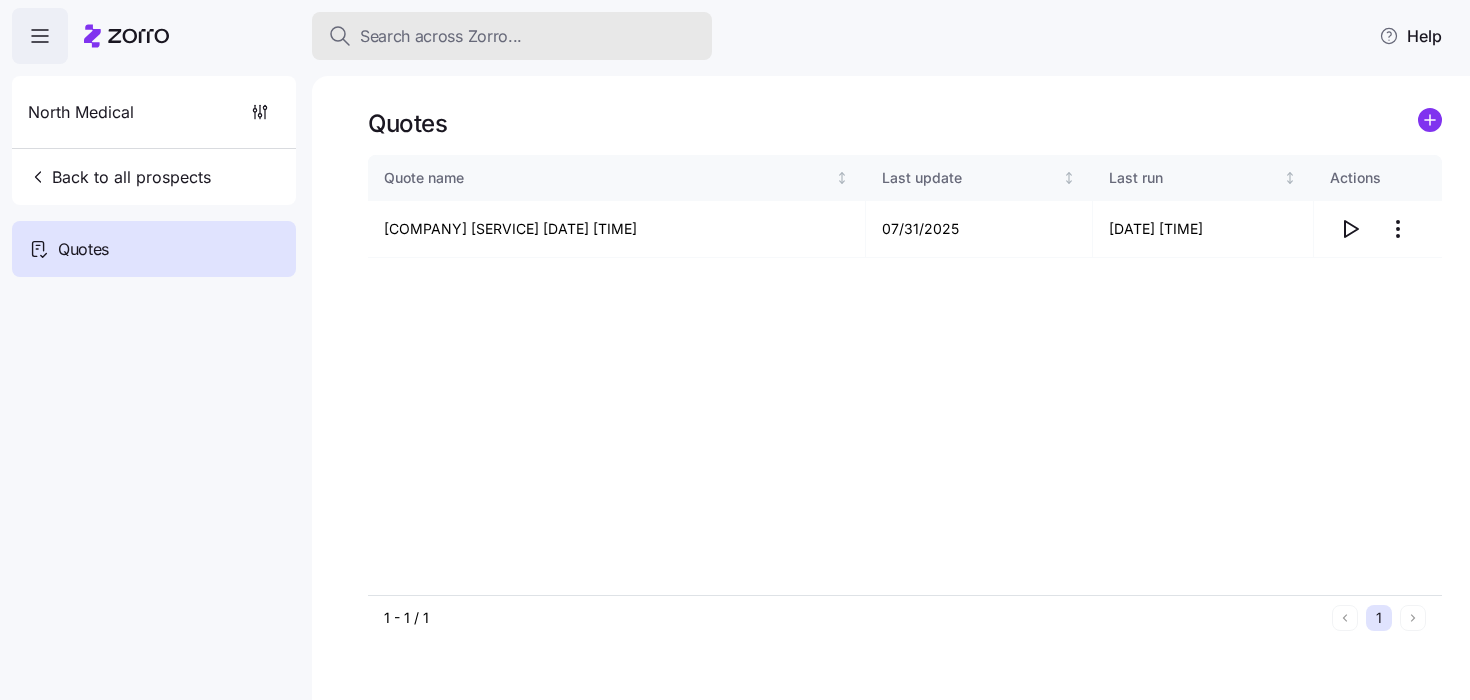 click on "Search across Zorro..." at bounding box center [441, 36] 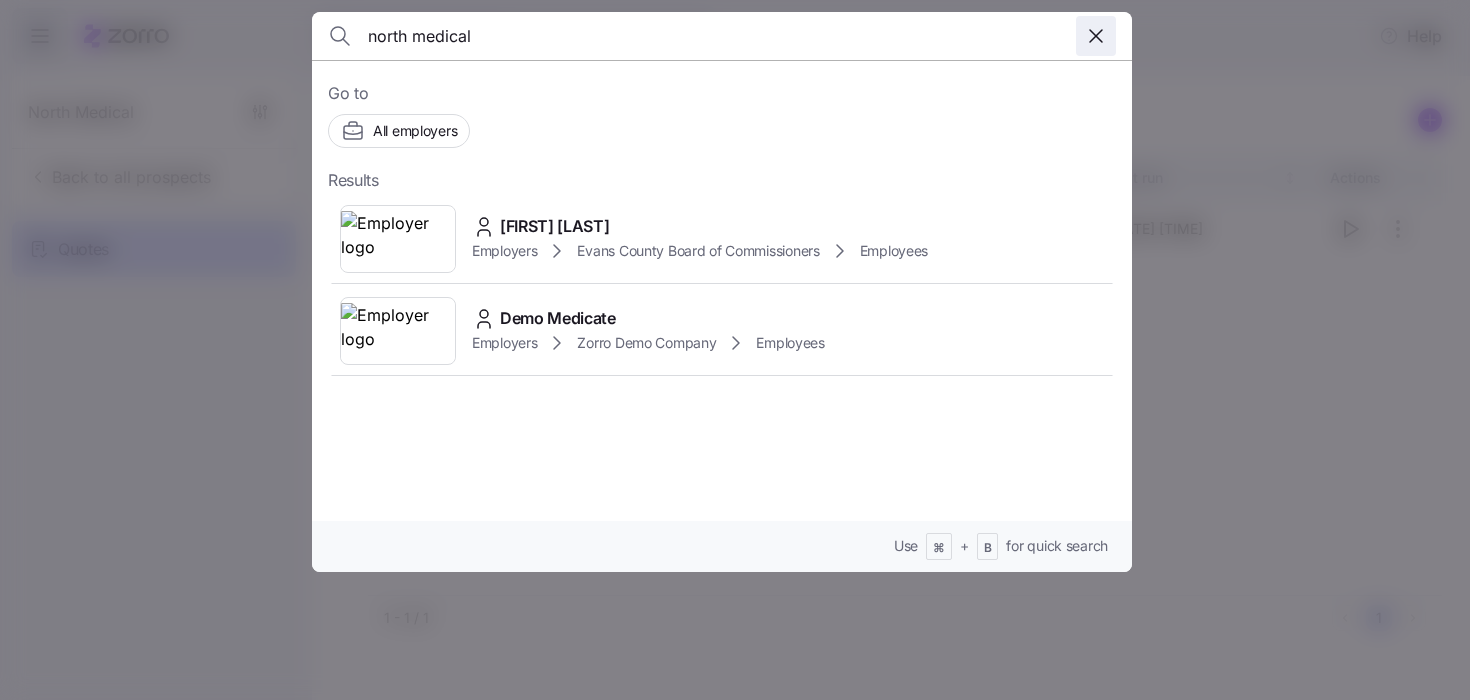 click 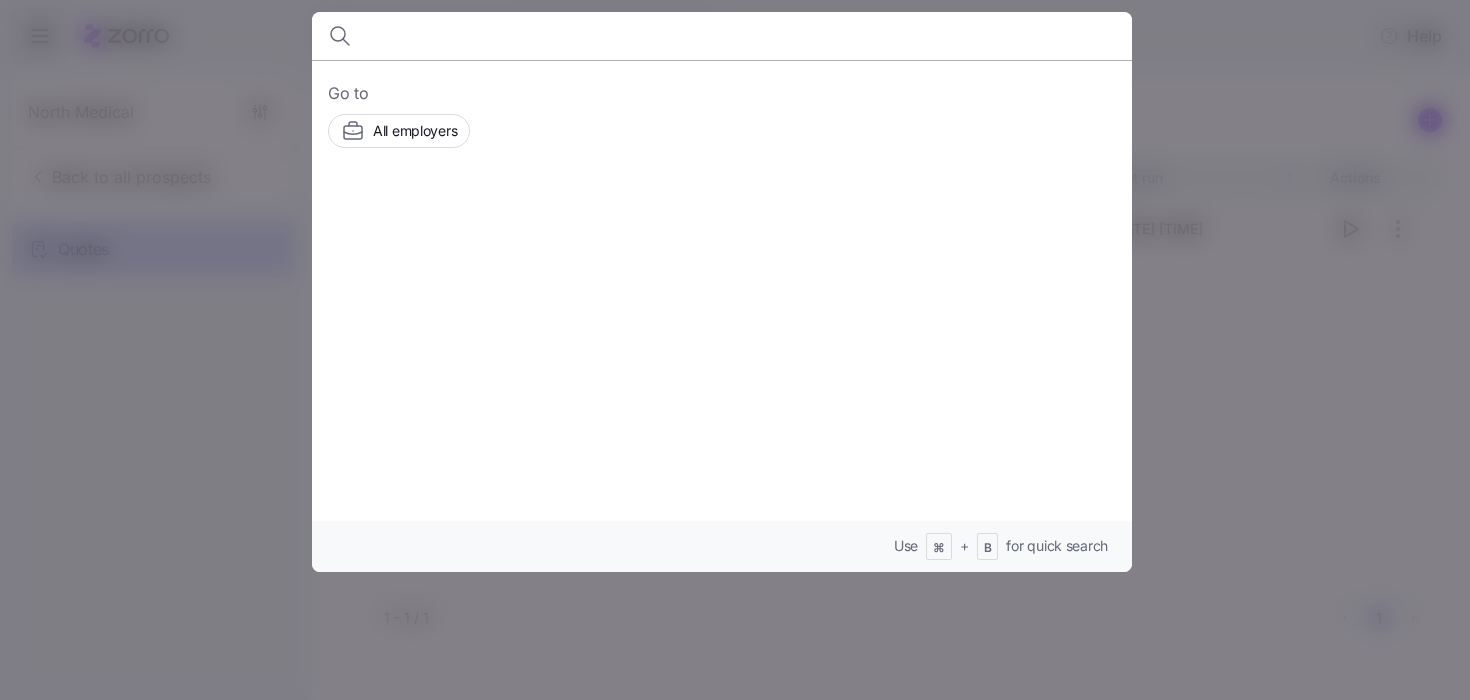 click at bounding box center [624, 36] 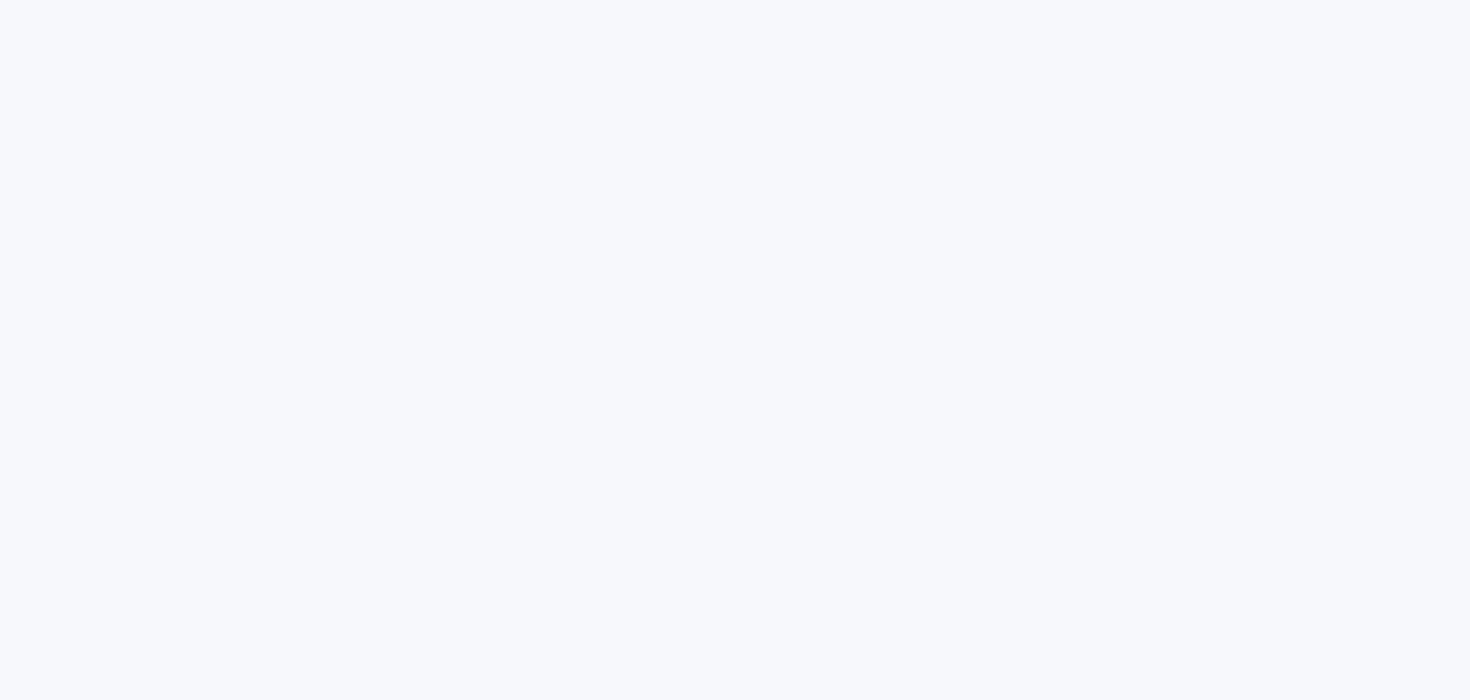 scroll, scrollTop: 0, scrollLeft: 0, axis: both 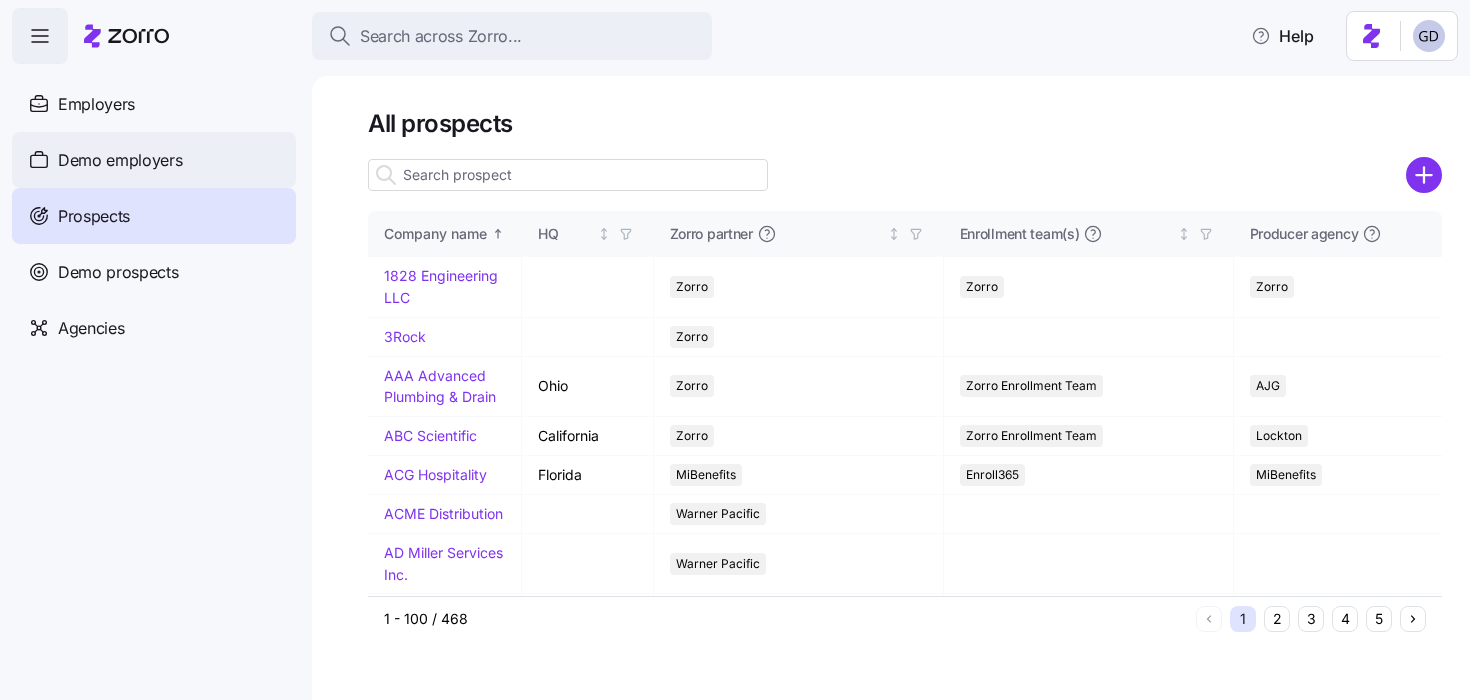 click on "Demo employers" at bounding box center (120, 160) 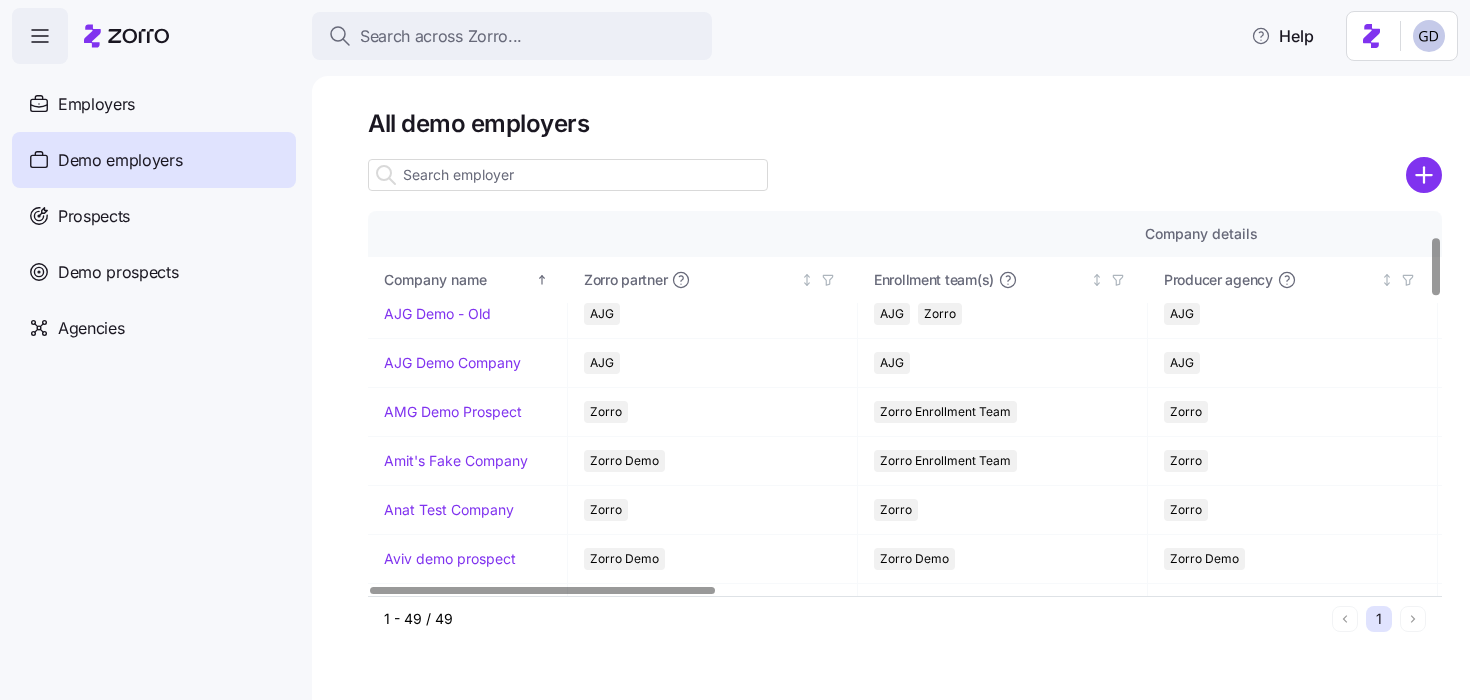 scroll, scrollTop: 164, scrollLeft: 0, axis: vertical 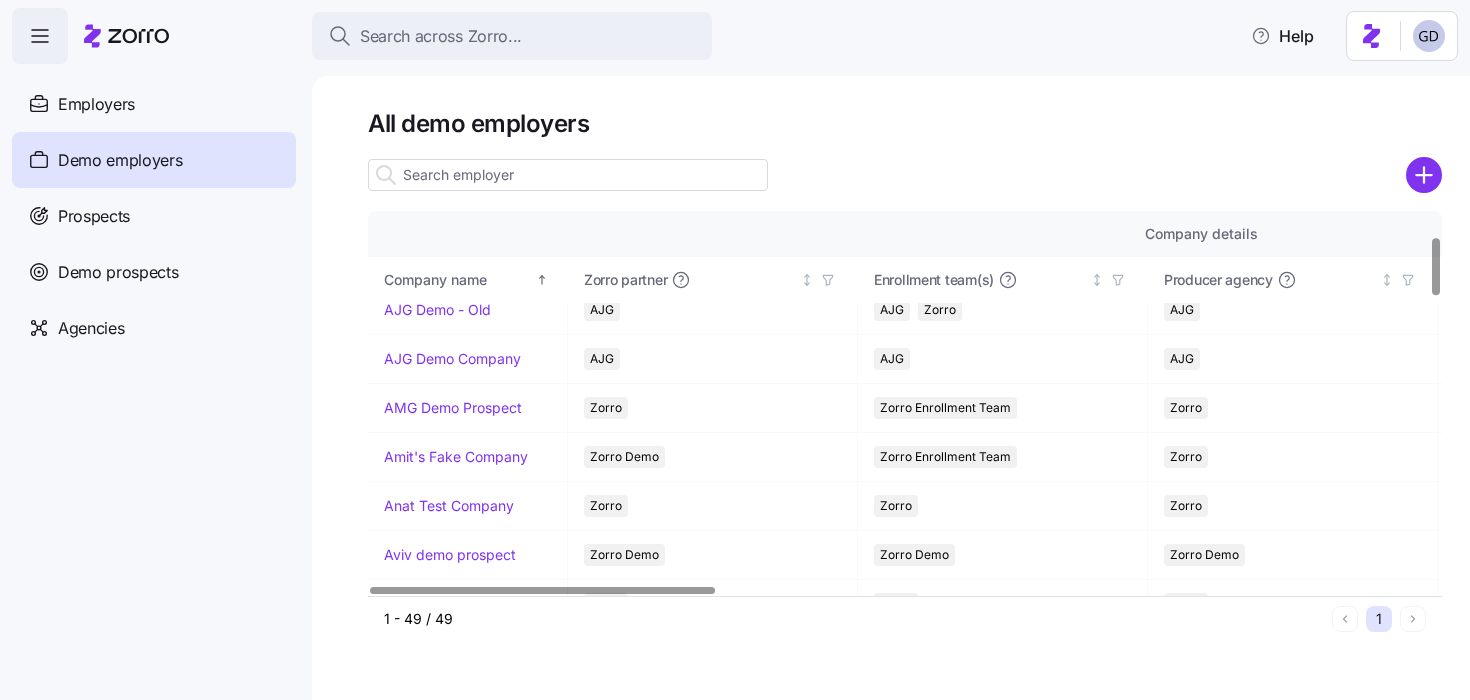 click at bounding box center [568, 175] 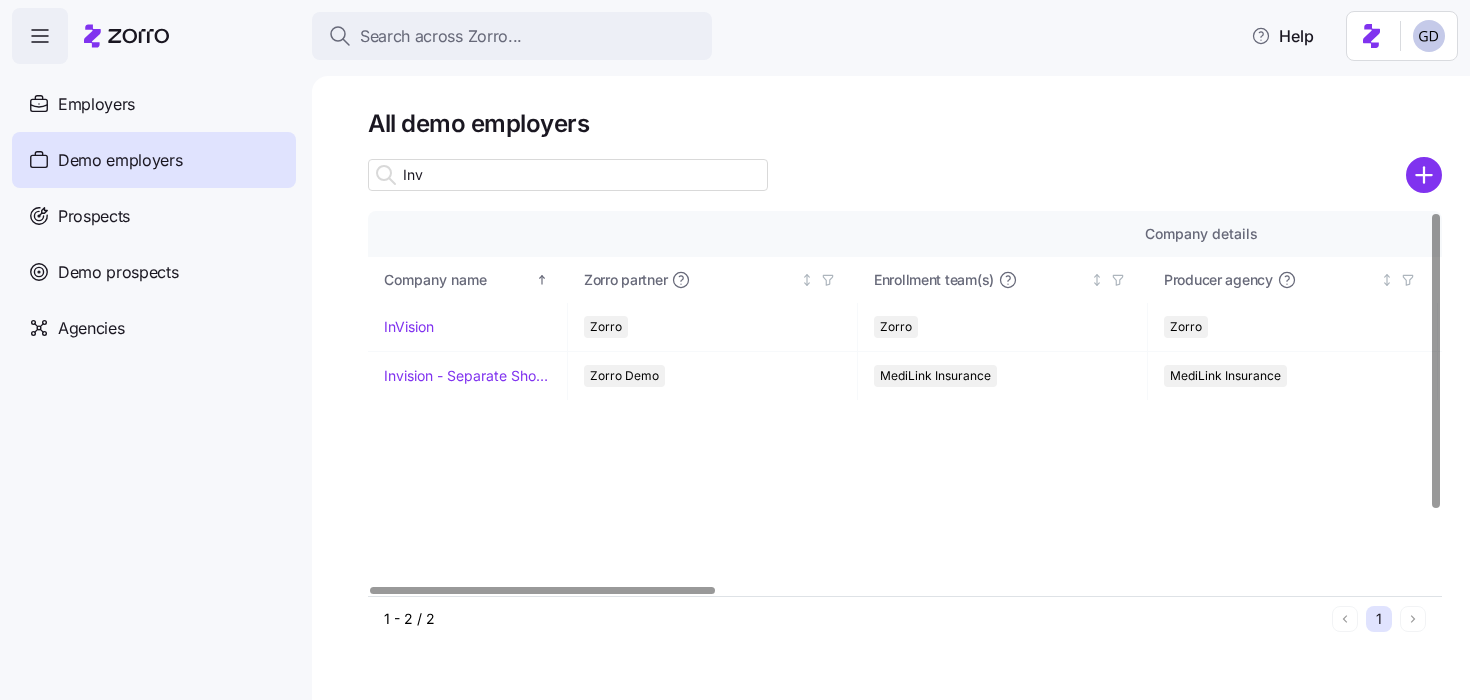 scroll, scrollTop: 0, scrollLeft: 0, axis: both 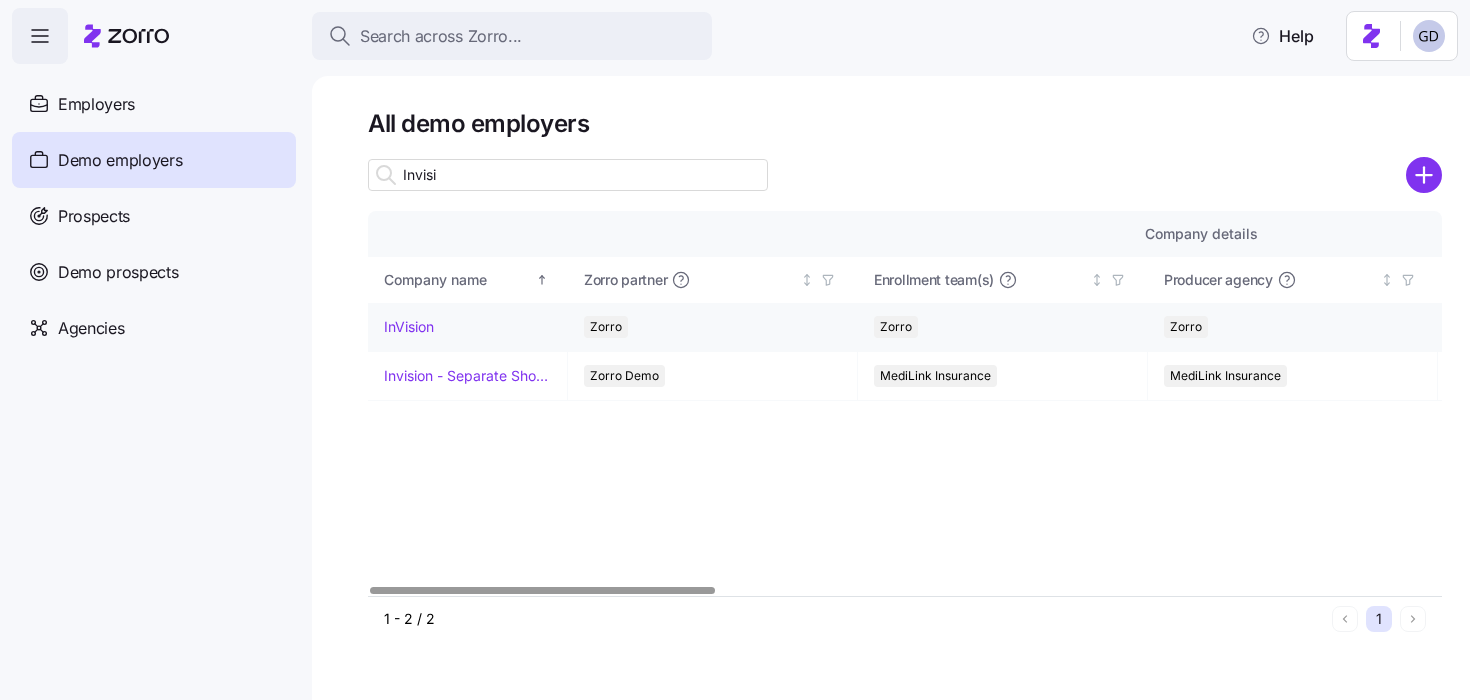 type on "Invisi" 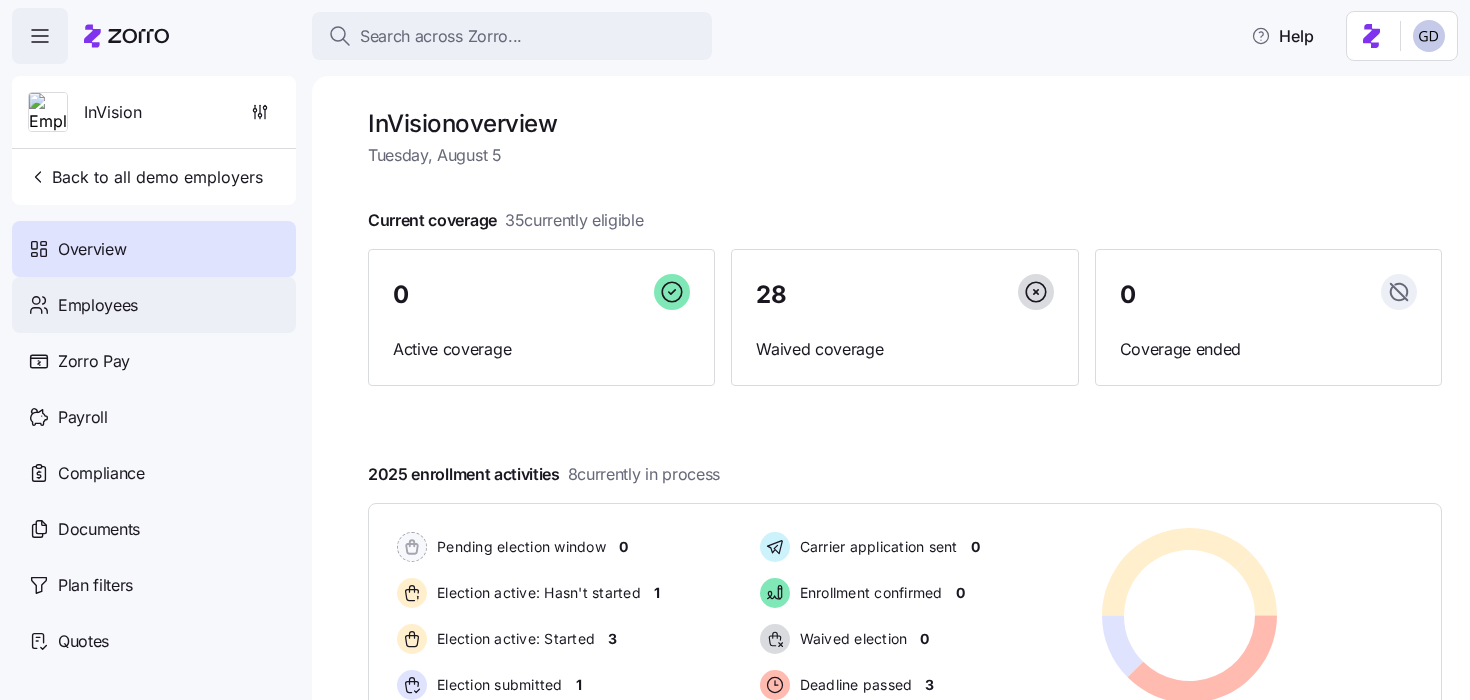 click on "Employees" at bounding box center [98, 305] 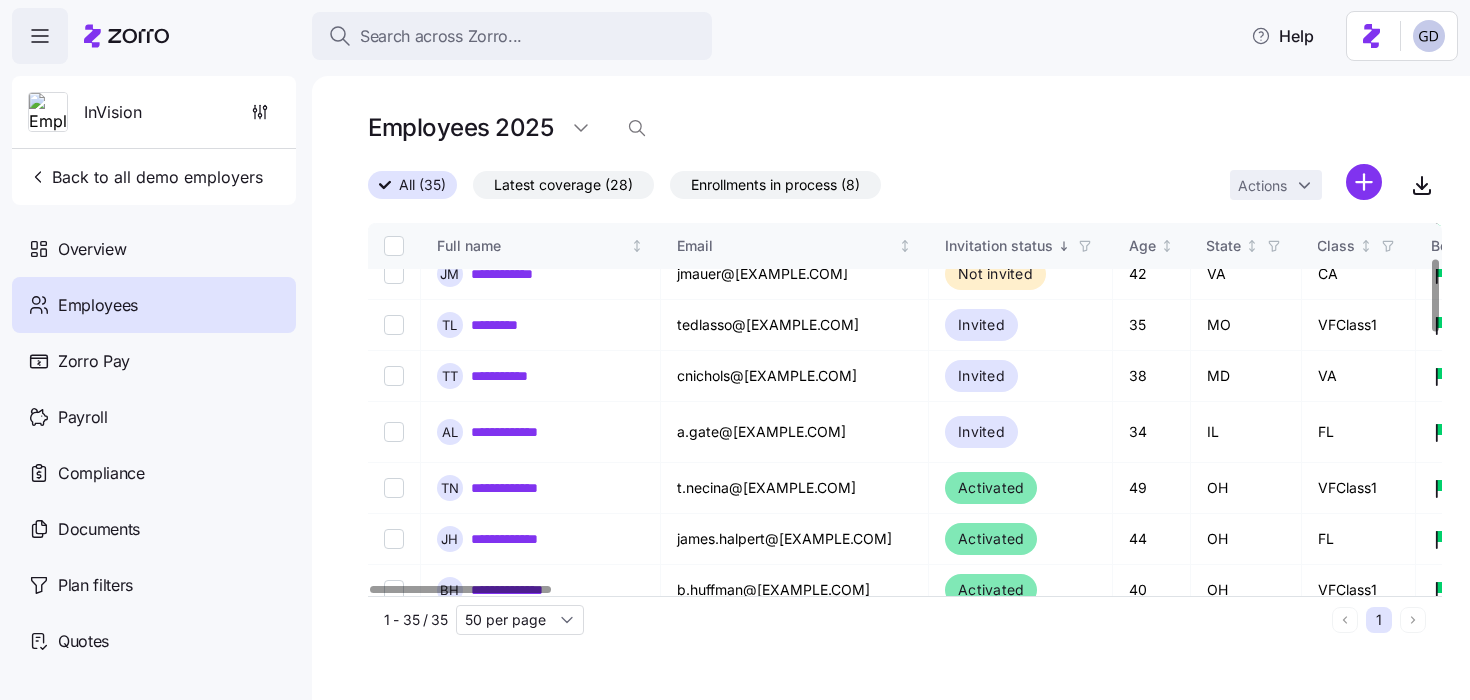 scroll, scrollTop: 180, scrollLeft: 0, axis: vertical 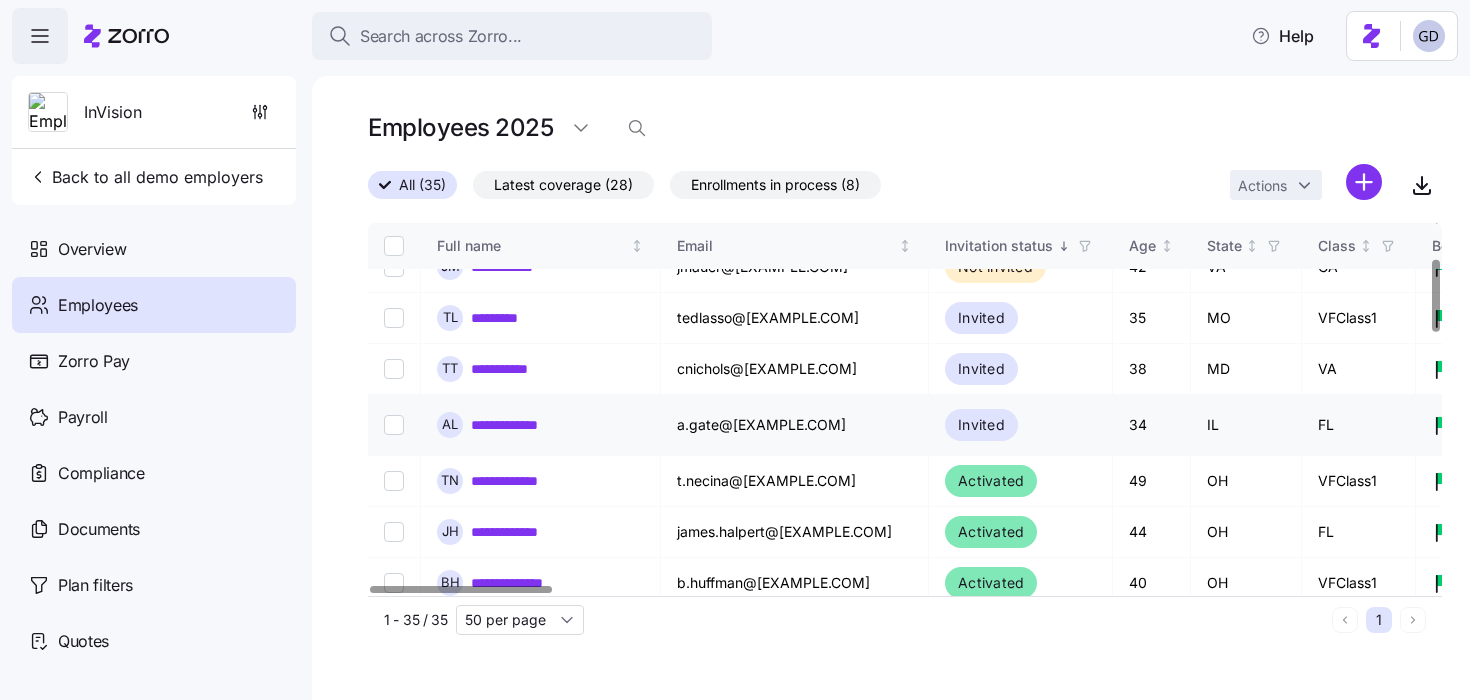 click on "**********" at bounding box center (515, 425) 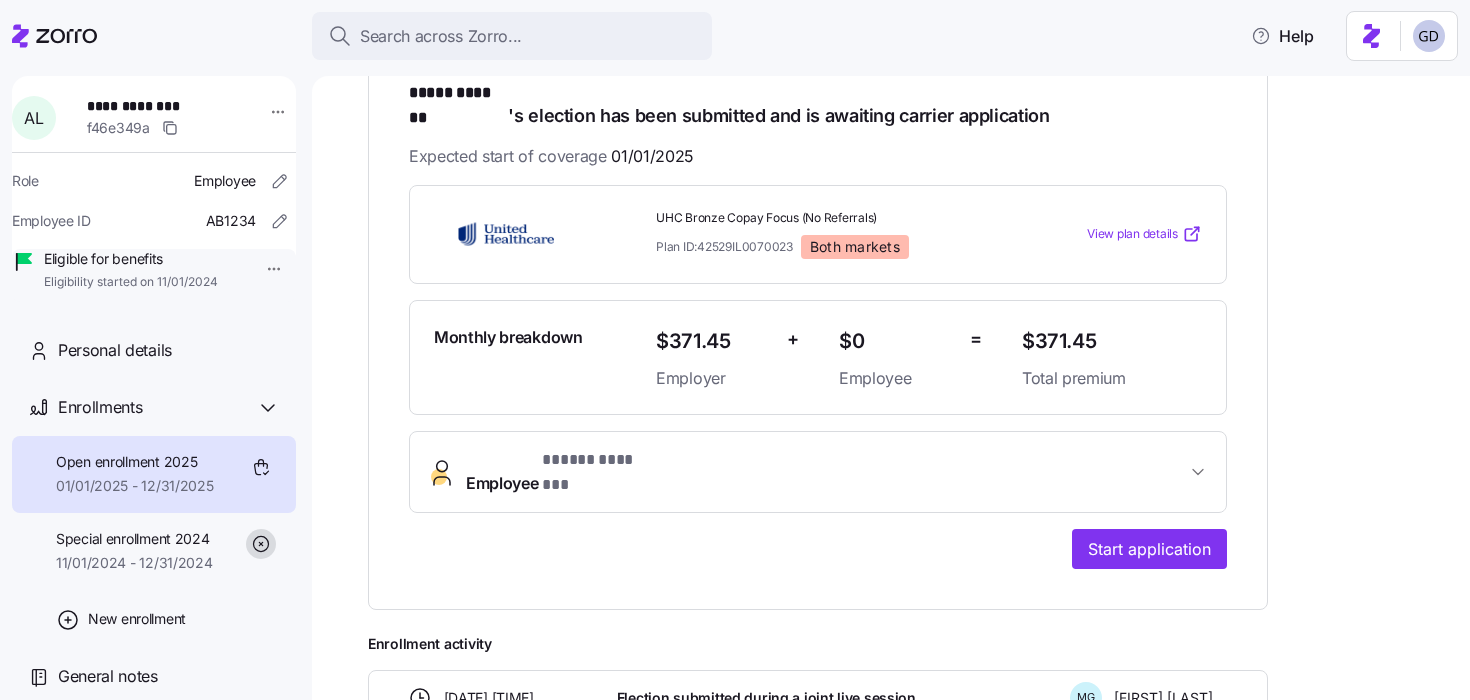 scroll, scrollTop: 462, scrollLeft: 0, axis: vertical 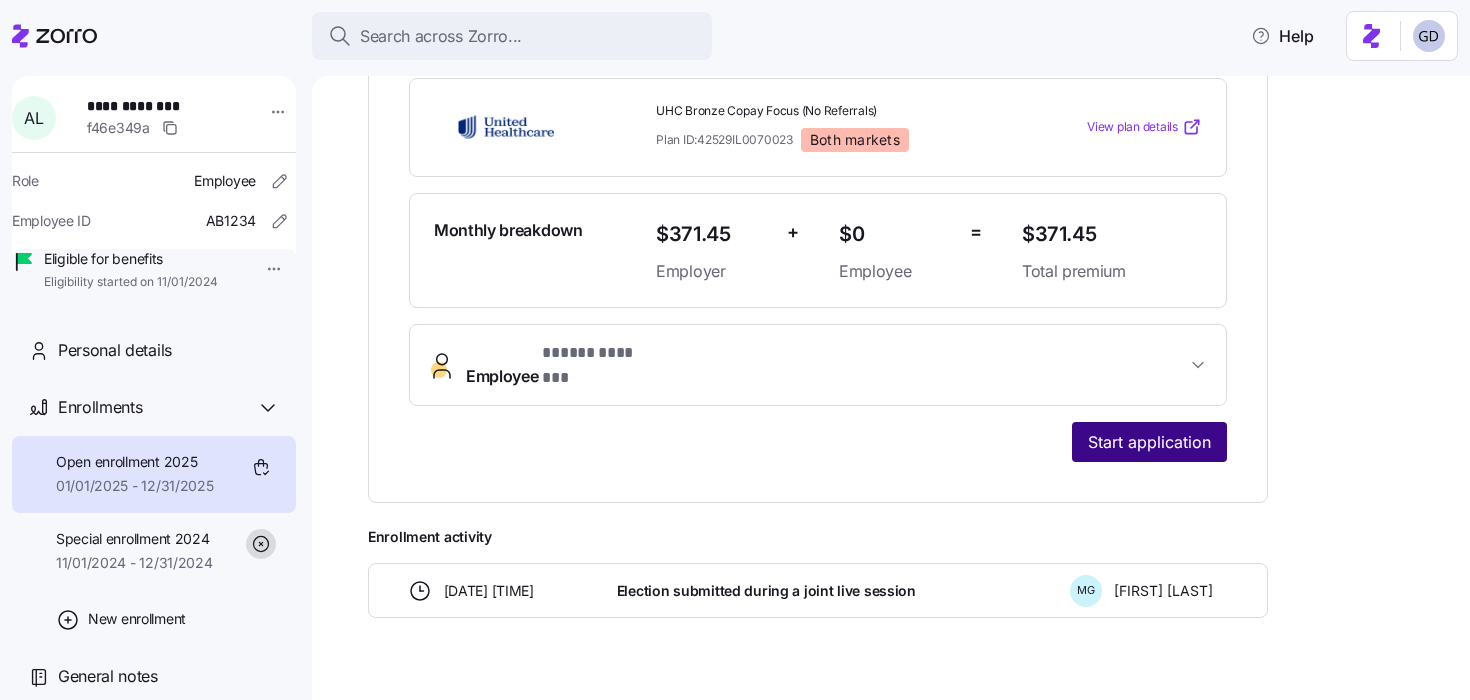 click on "Start application" at bounding box center (1149, 442) 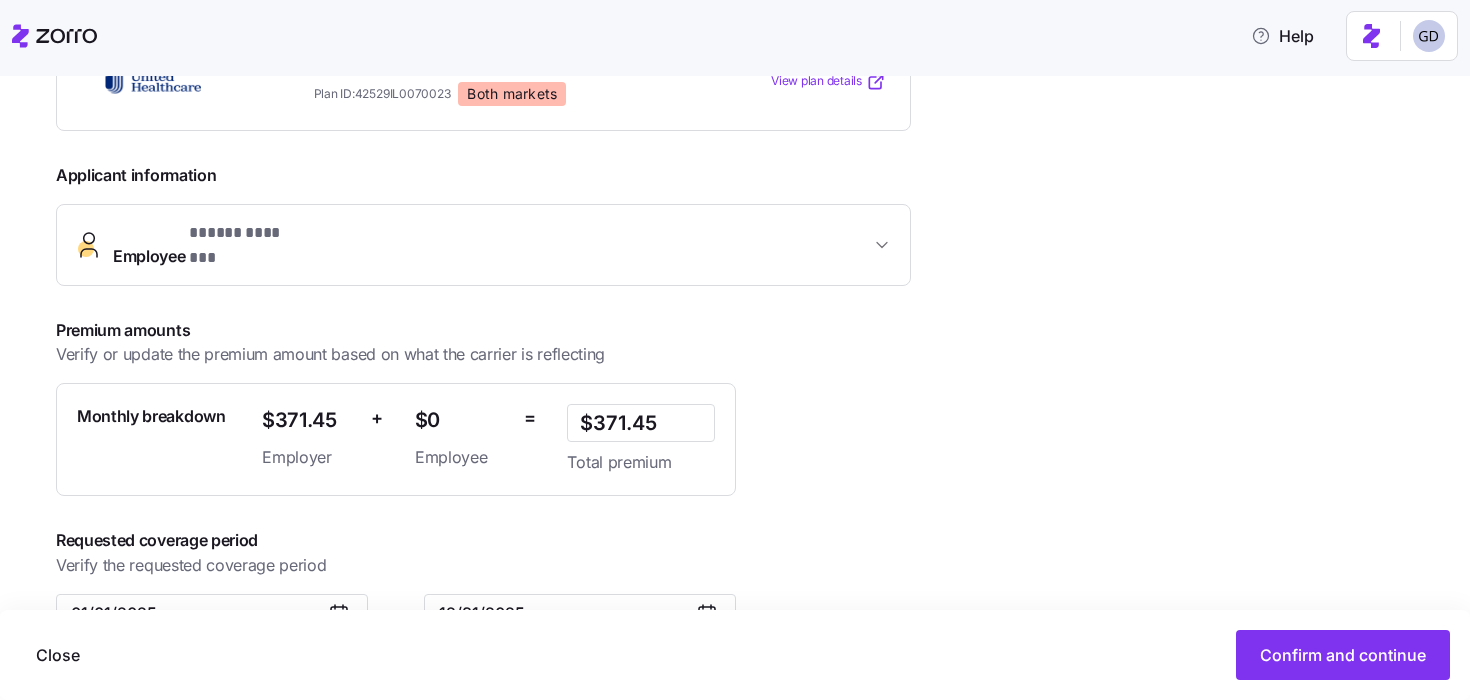 scroll, scrollTop: 506, scrollLeft: 0, axis: vertical 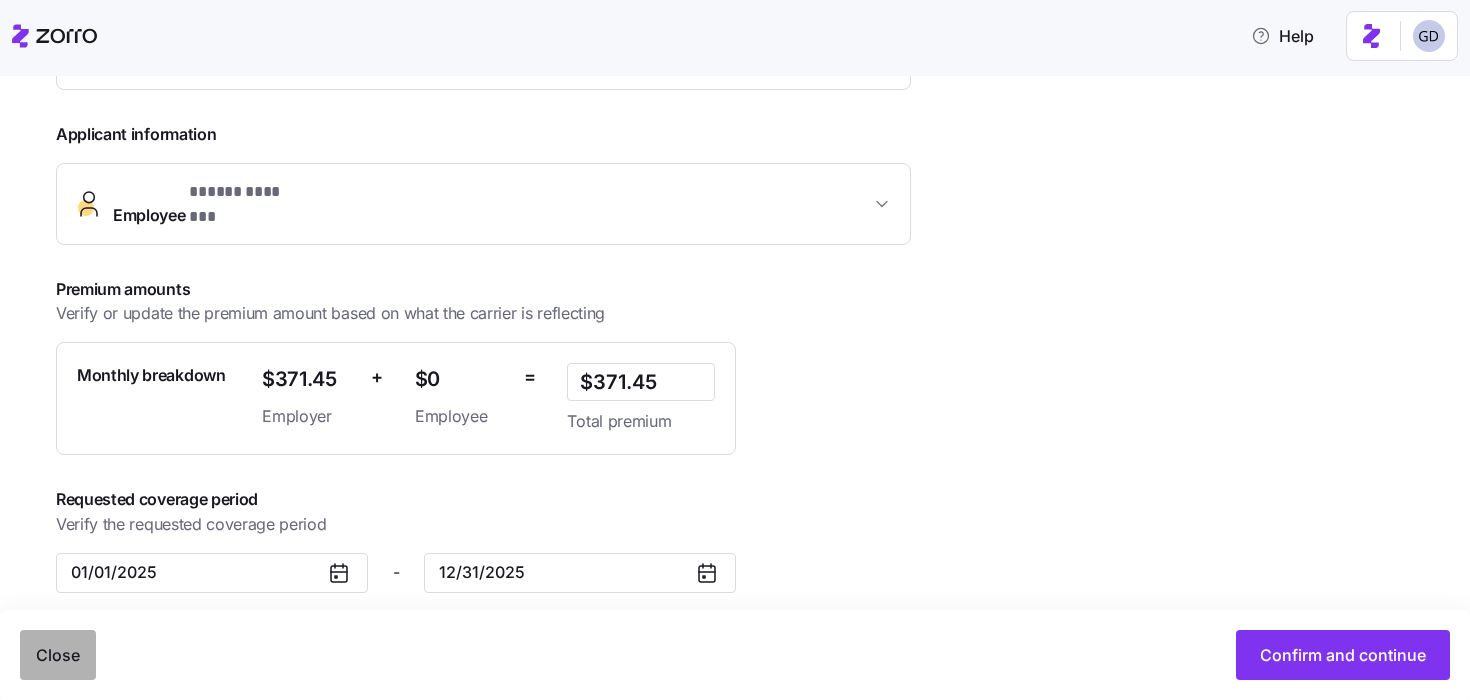 click on "Close" at bounding box center [58, 655] 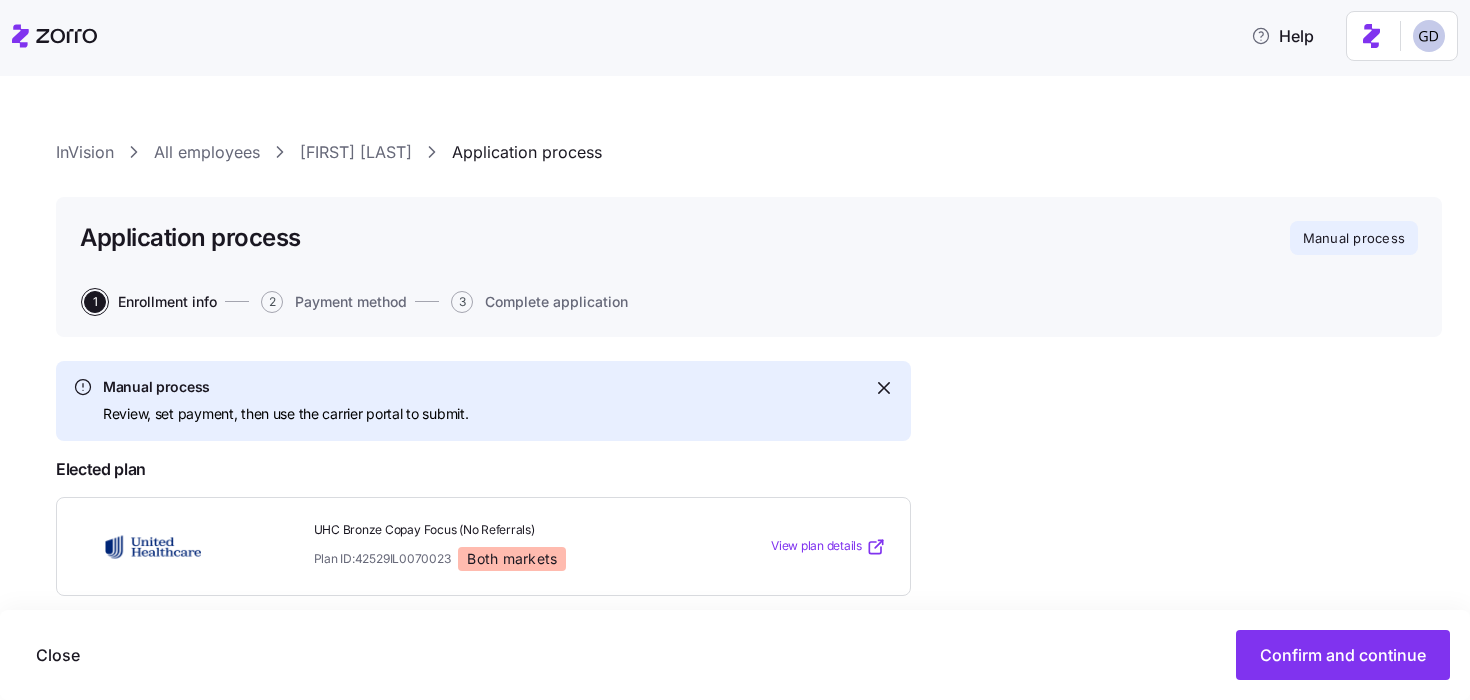 scroll, scrollTop: 132, scrollLeft: 0, axis: vertical 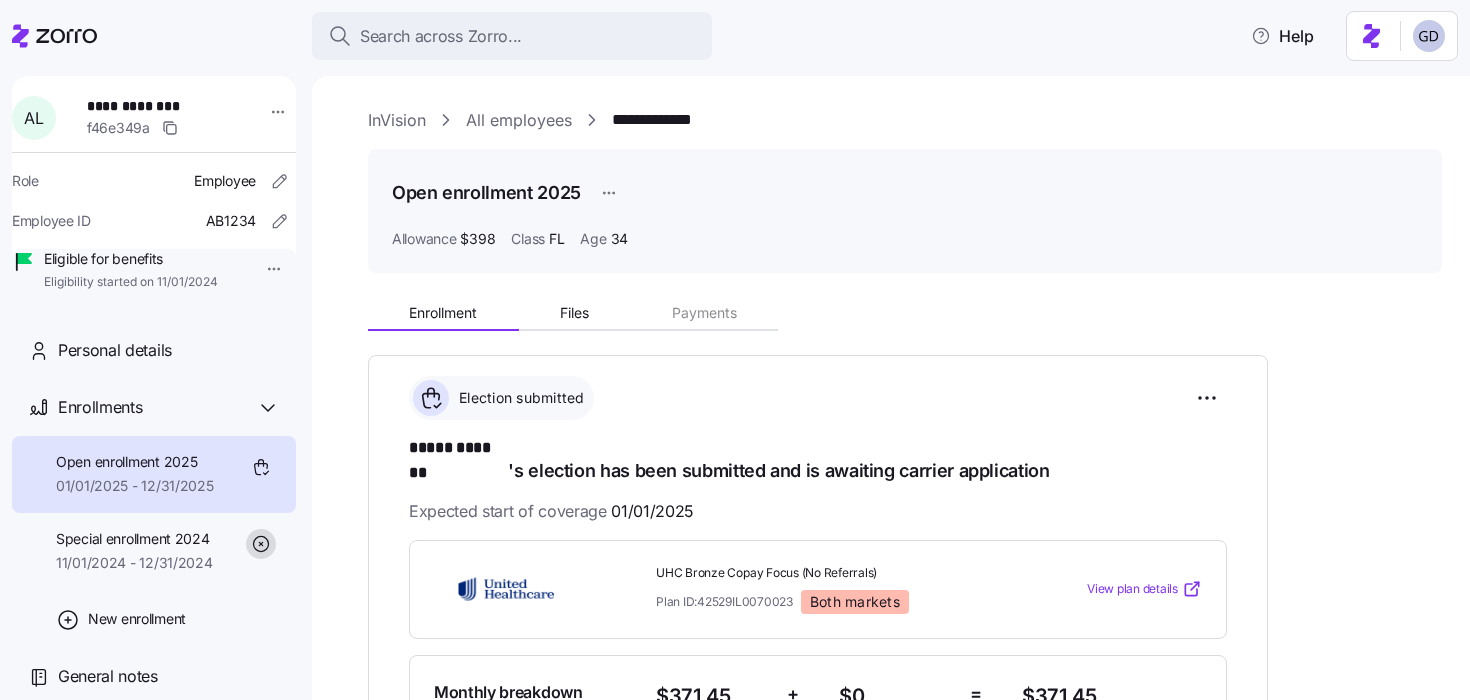 click on "All employees" at bounding box center (519, 120) 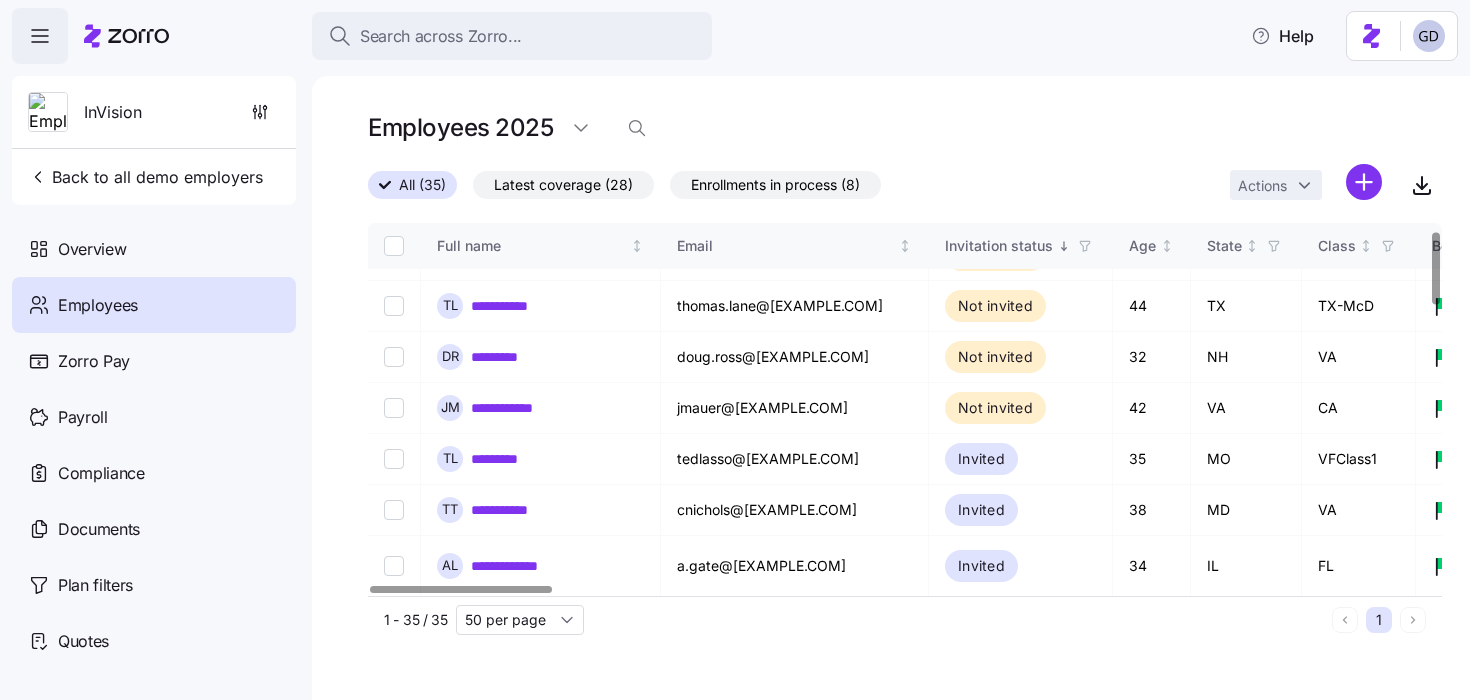scroll, scrollTop: 0, scrollLeft: 0, axis: both 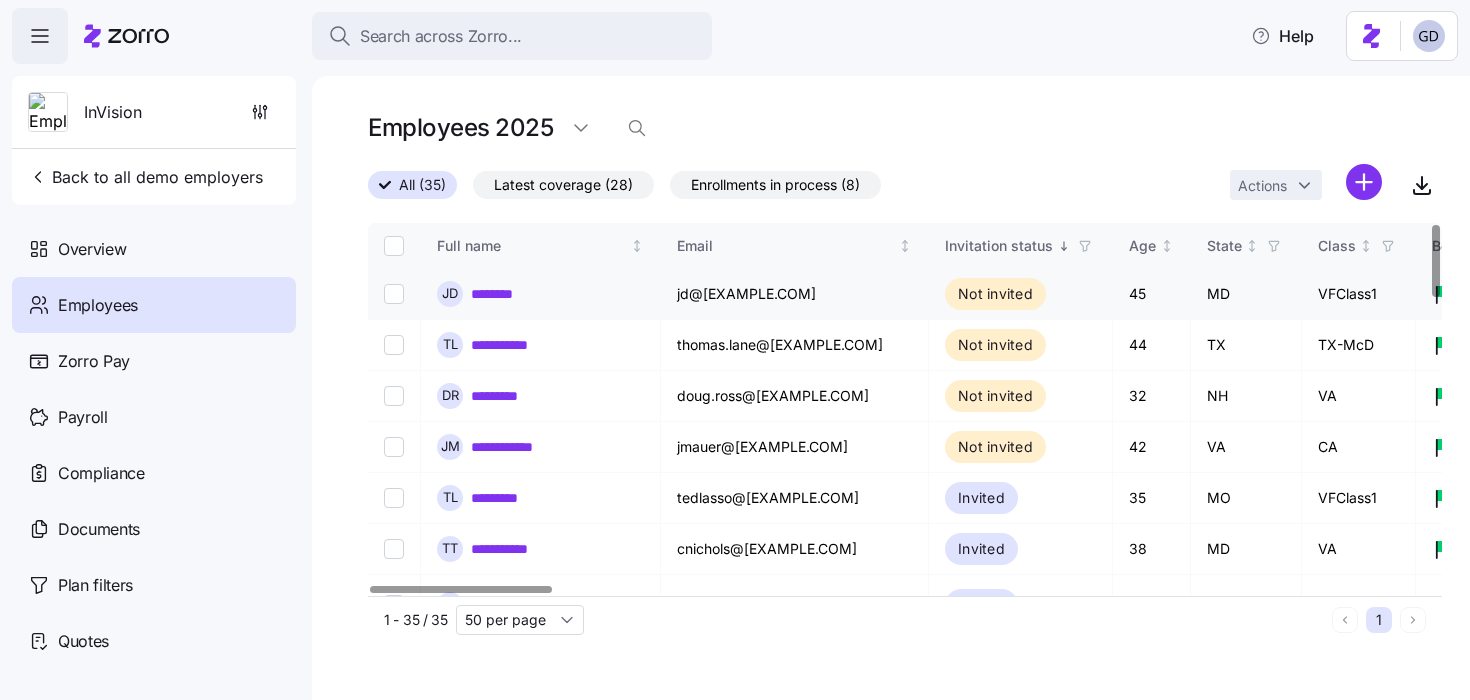 click on "********" at bounding box center [503, 294] 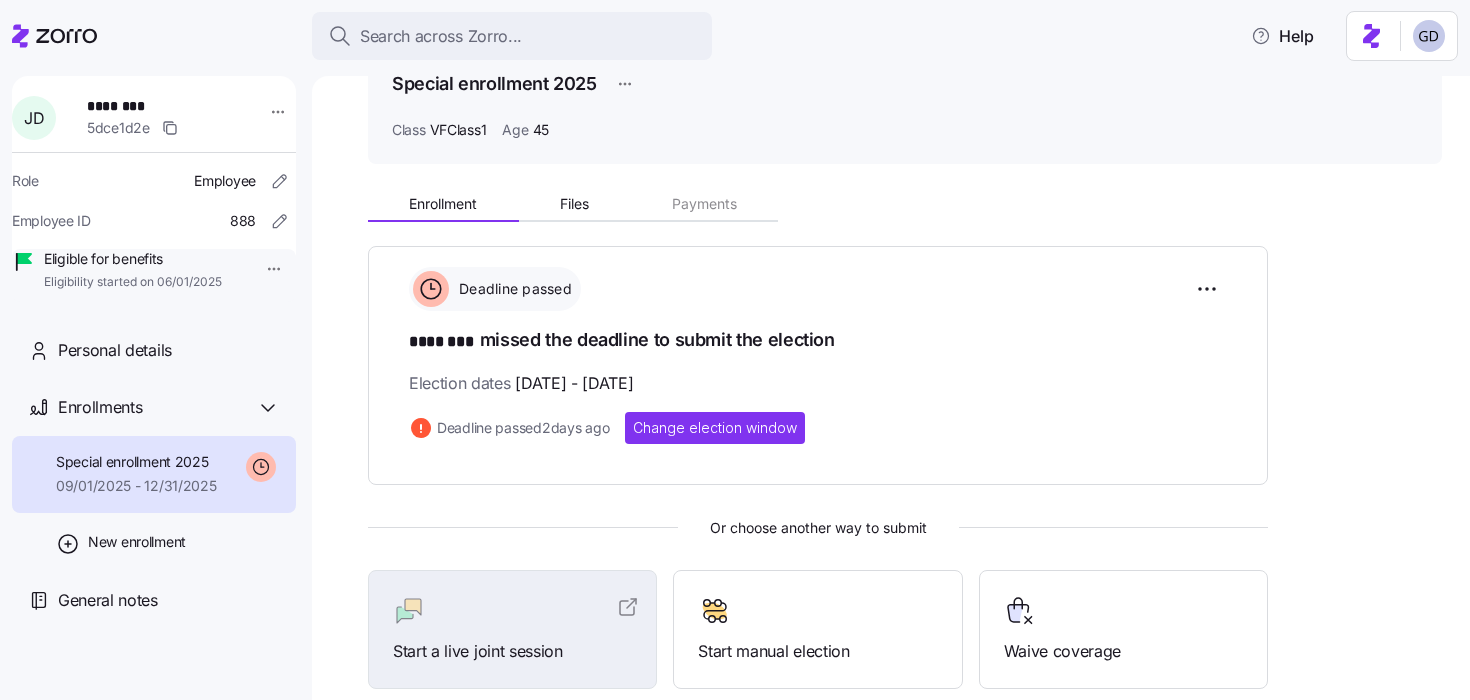 scroll, scrollTop: 110, scrollLeft: 0, axis: vertical 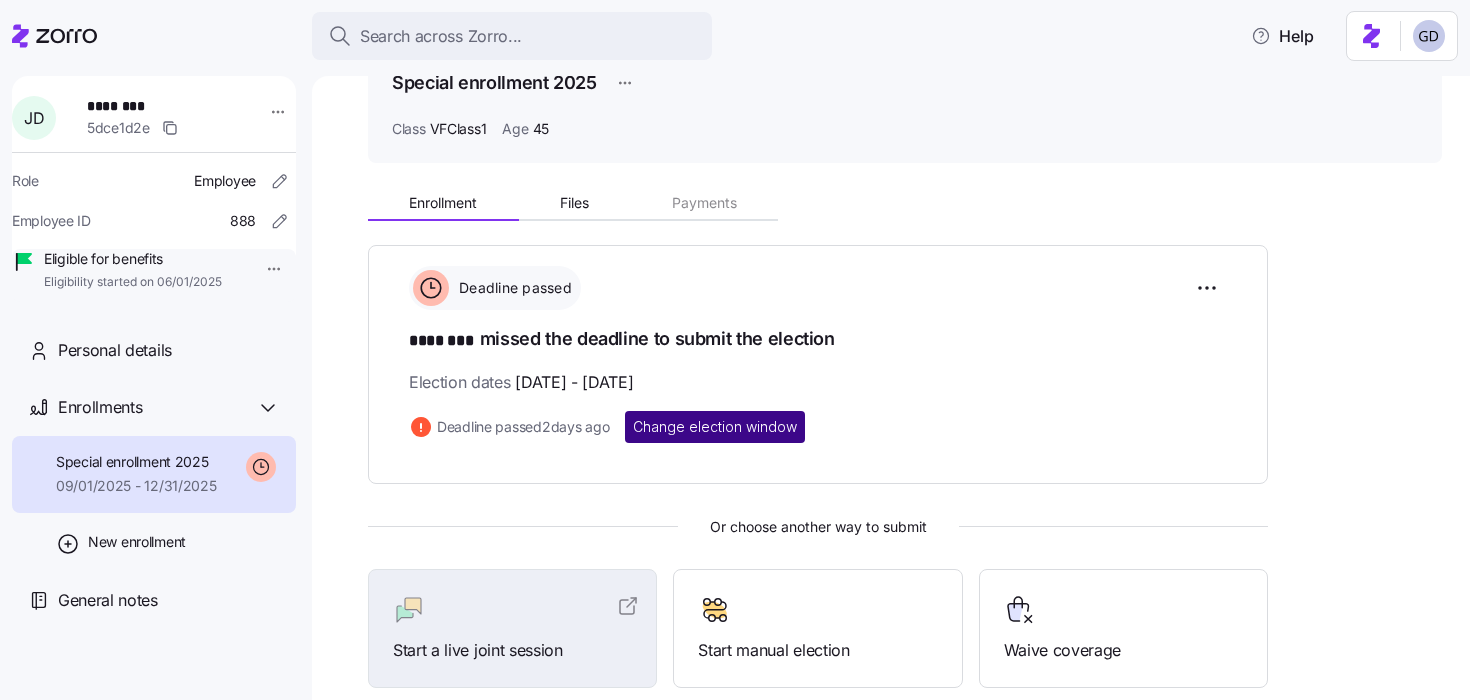 click on "Change election window" at bounding box center [715, 427] 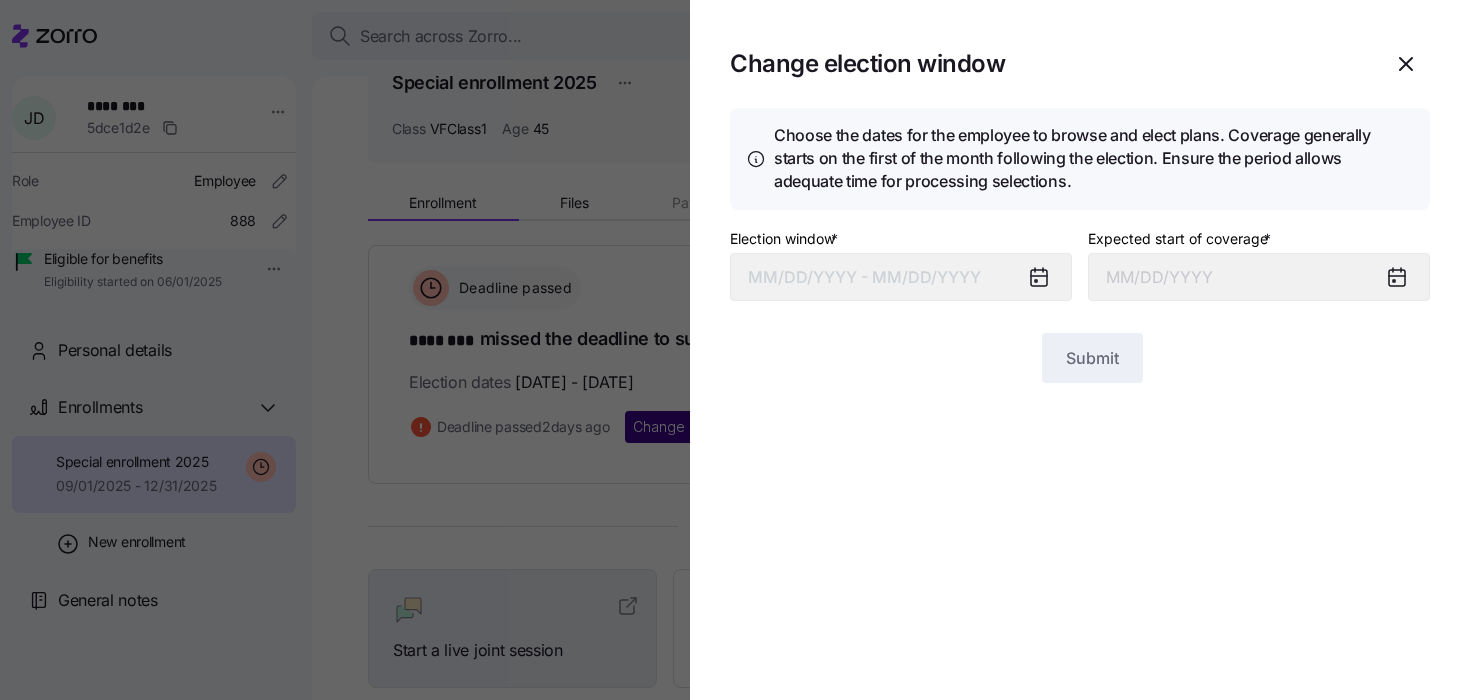 type on "September 1, 2025" 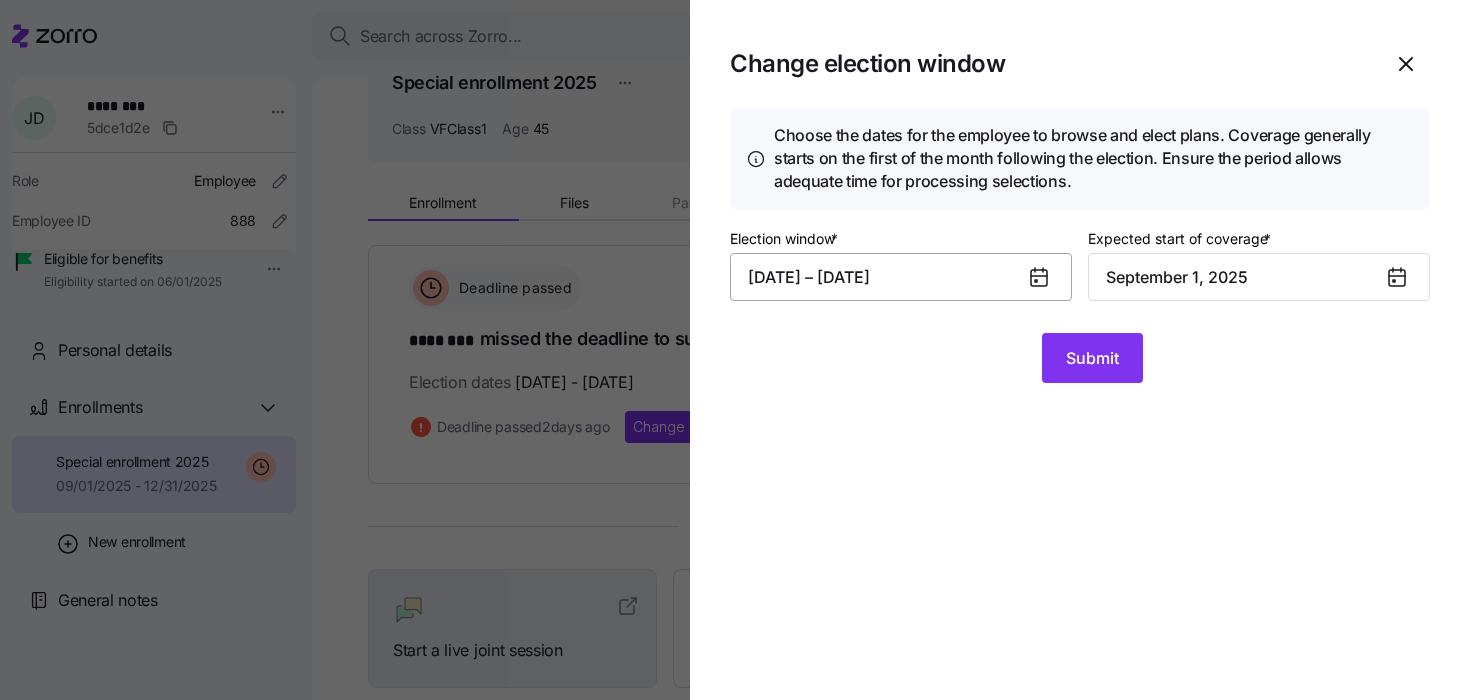 click on "07/30/2025 – 08/03/2025" at bounding box center (901, 277) 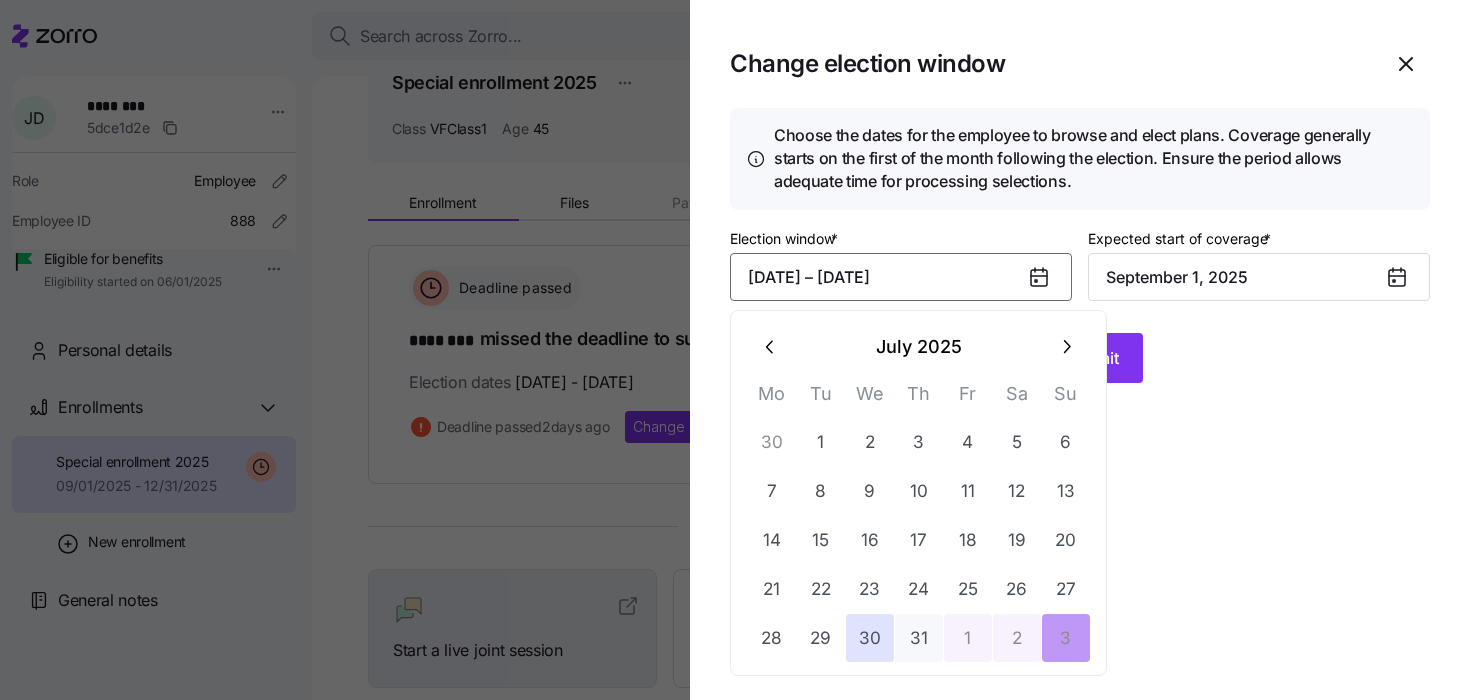 click at bounding box center [1066, 347] 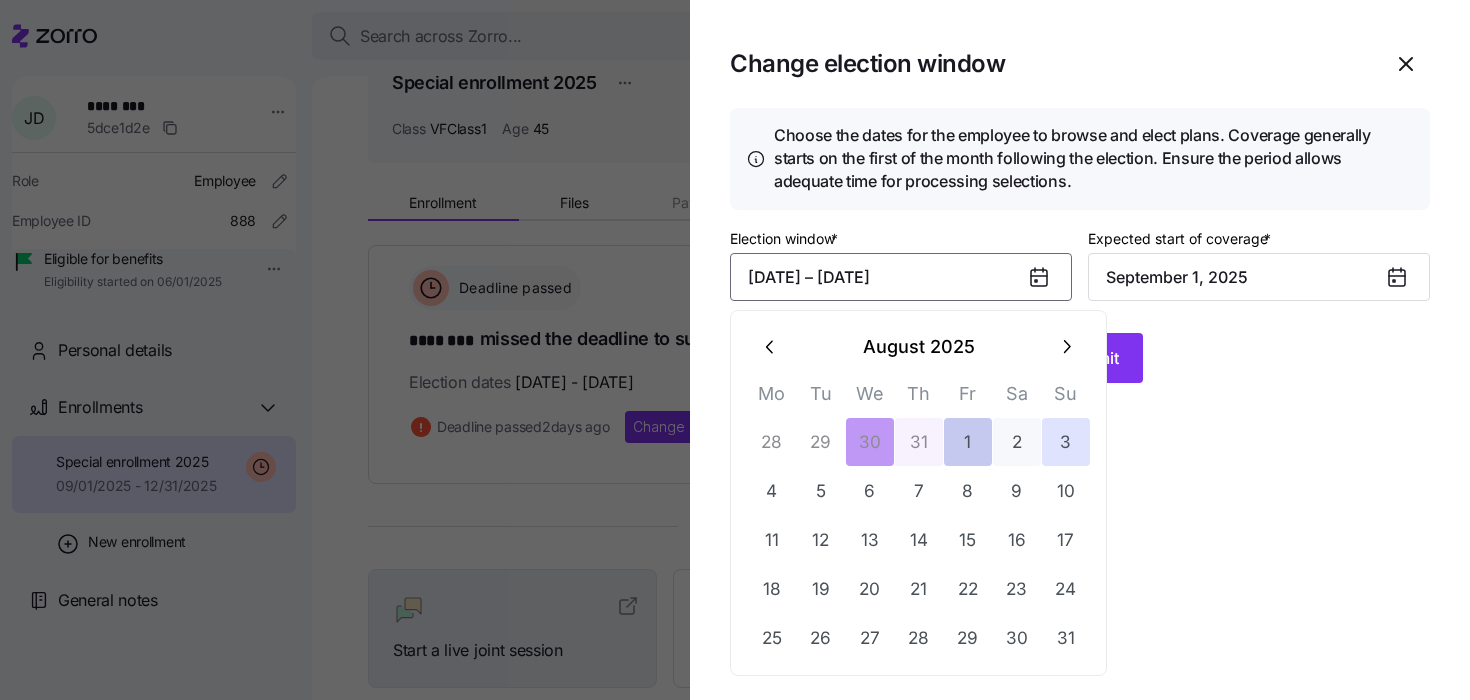 click on "1" at bounding box center (968, 442) 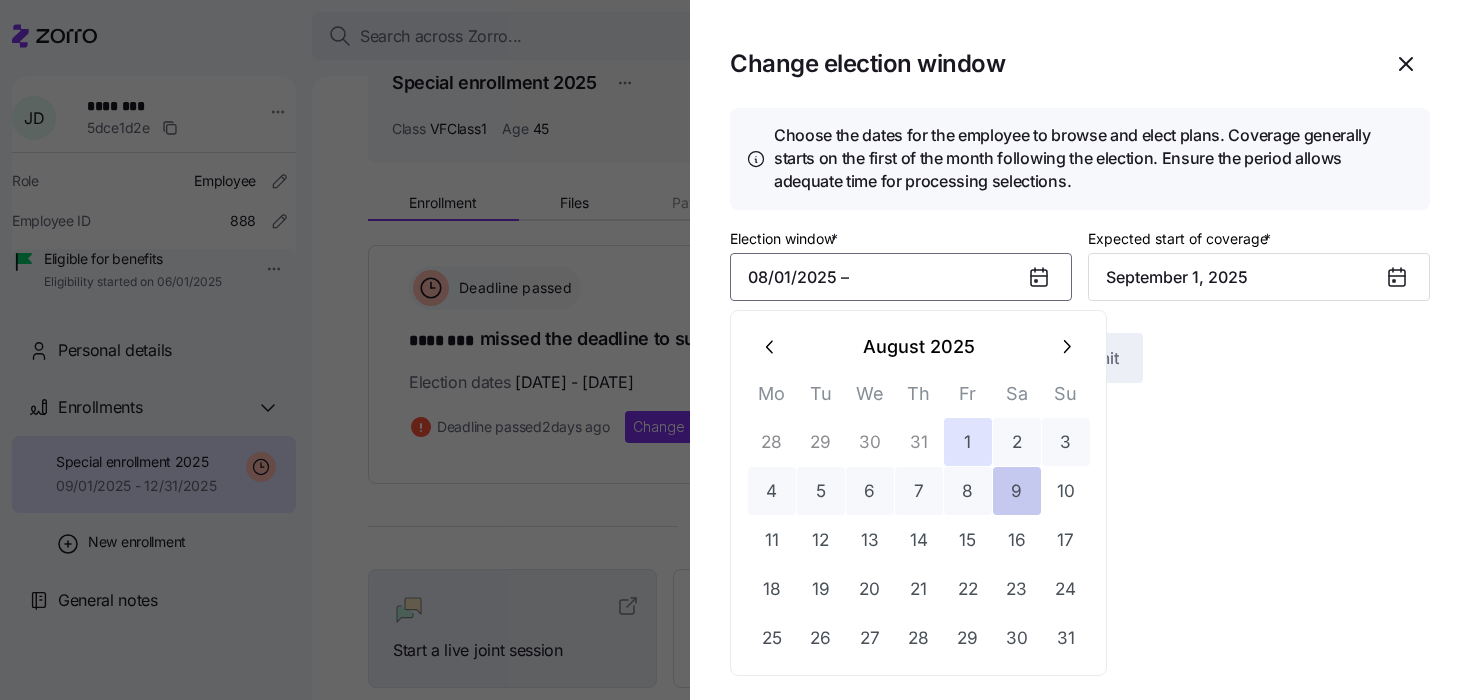 click on "9" at bounding box center [1017, 491] 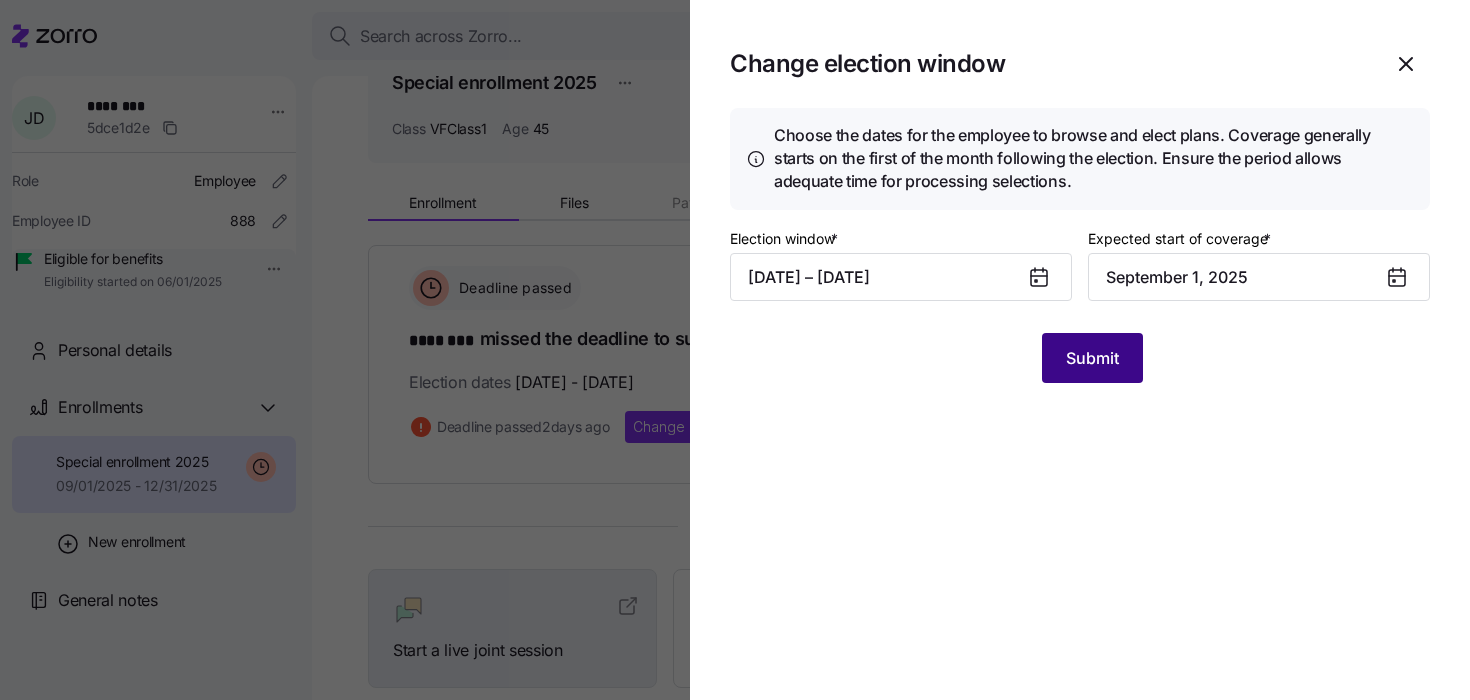 click on "Submit" at bounding box center [1092, 358] 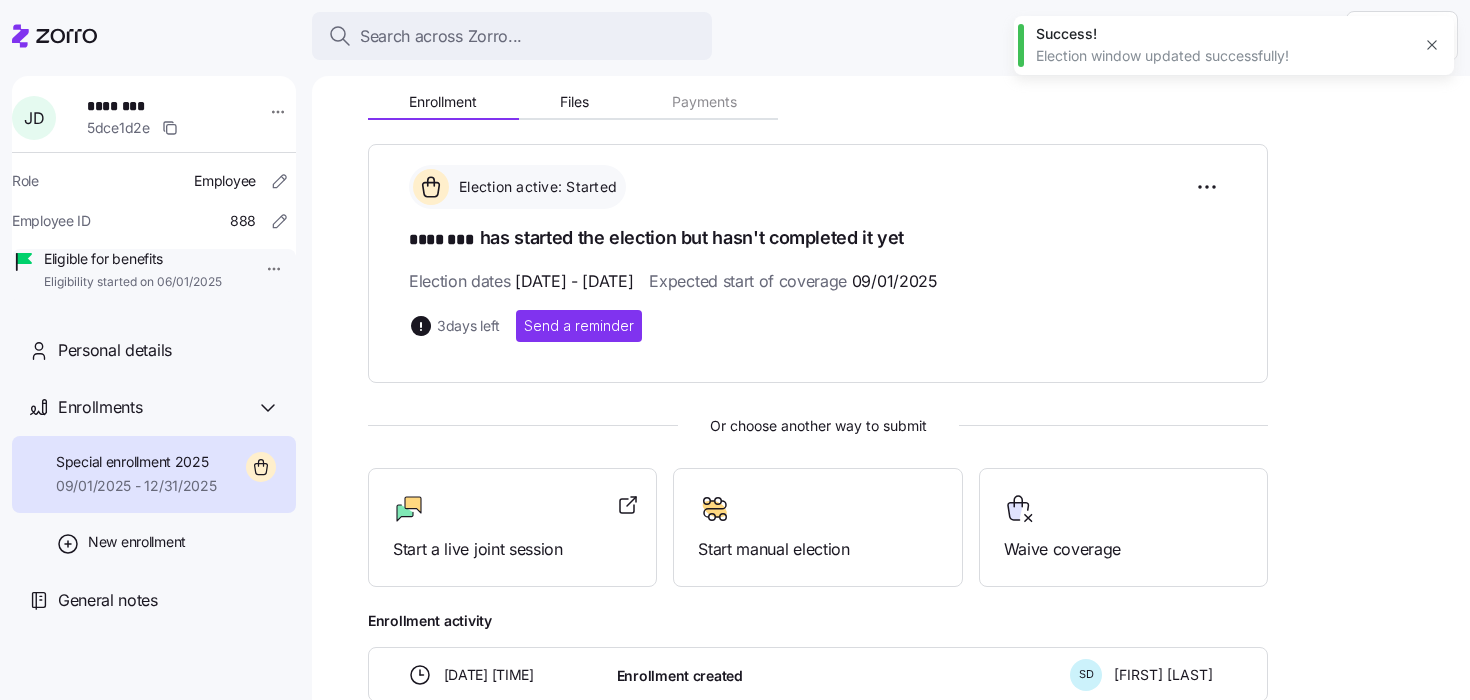 scroll, scrollTop: 201, scrollLeft: 0, axis: vertical 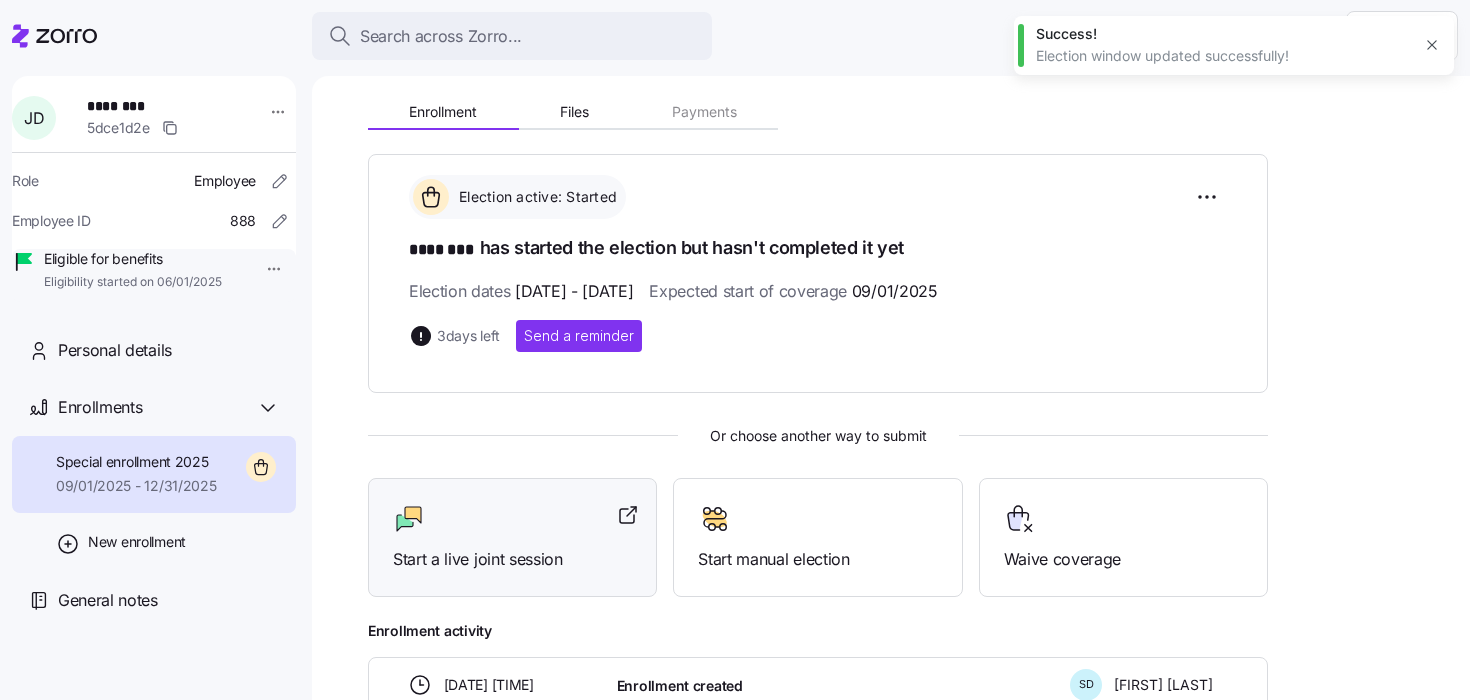 click on "Start a live joint session" at bounding box center [512, 559] 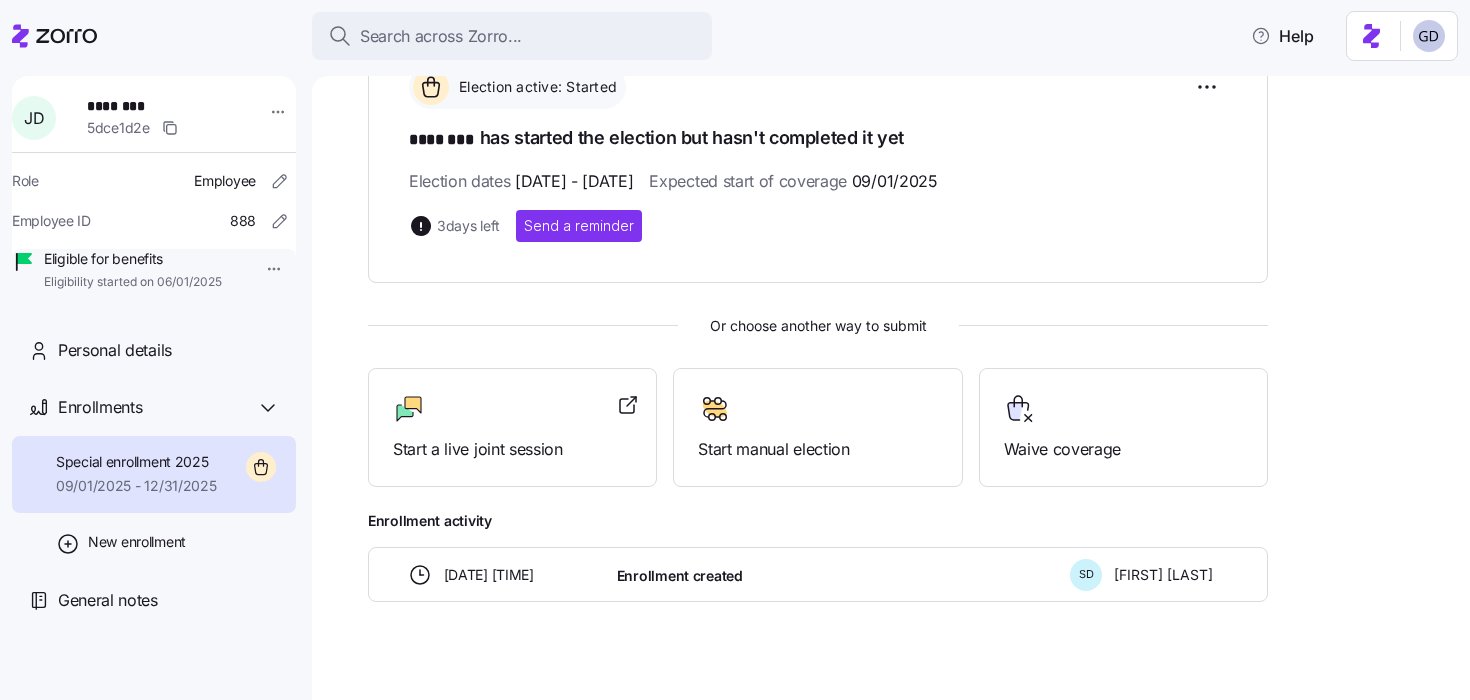 scroll, scrollTop: 331, scrollLeft: 0, axis: vertical 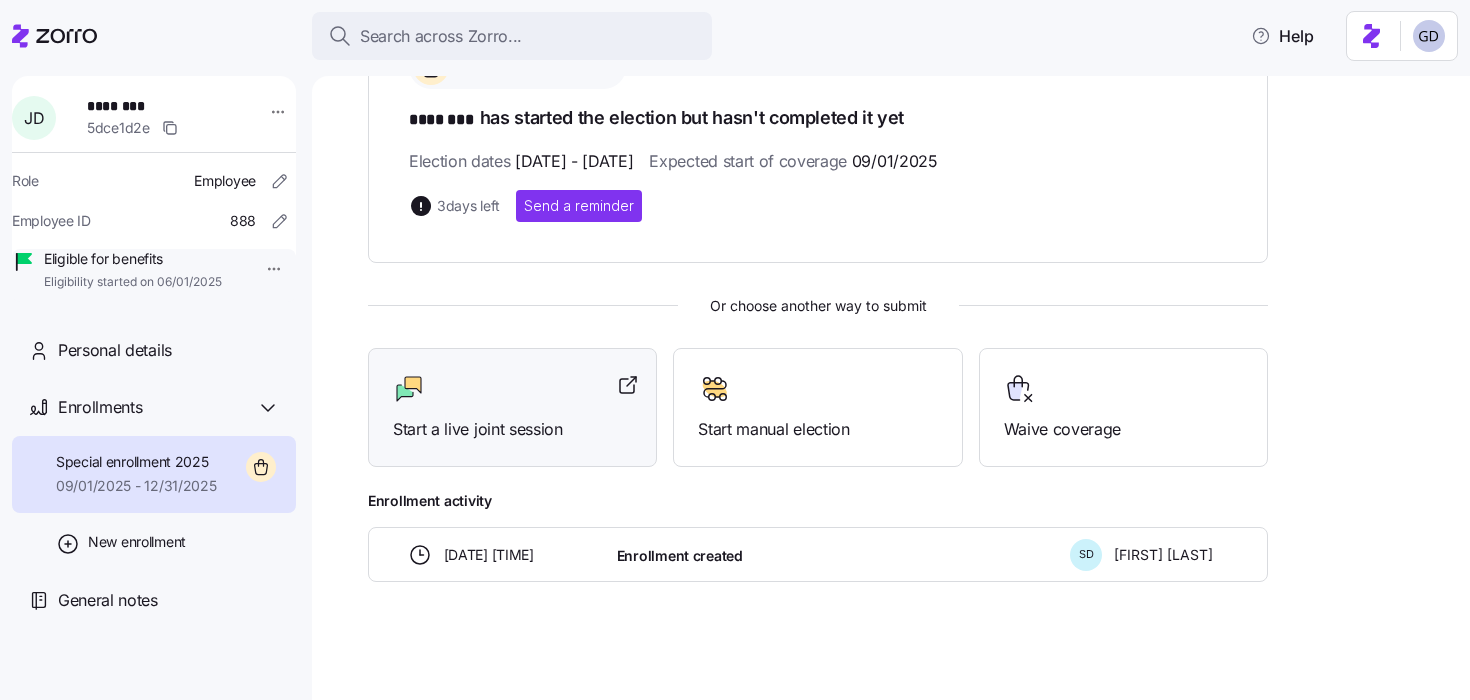 click on "Start a live joint session" at bounding box center [512, 407] 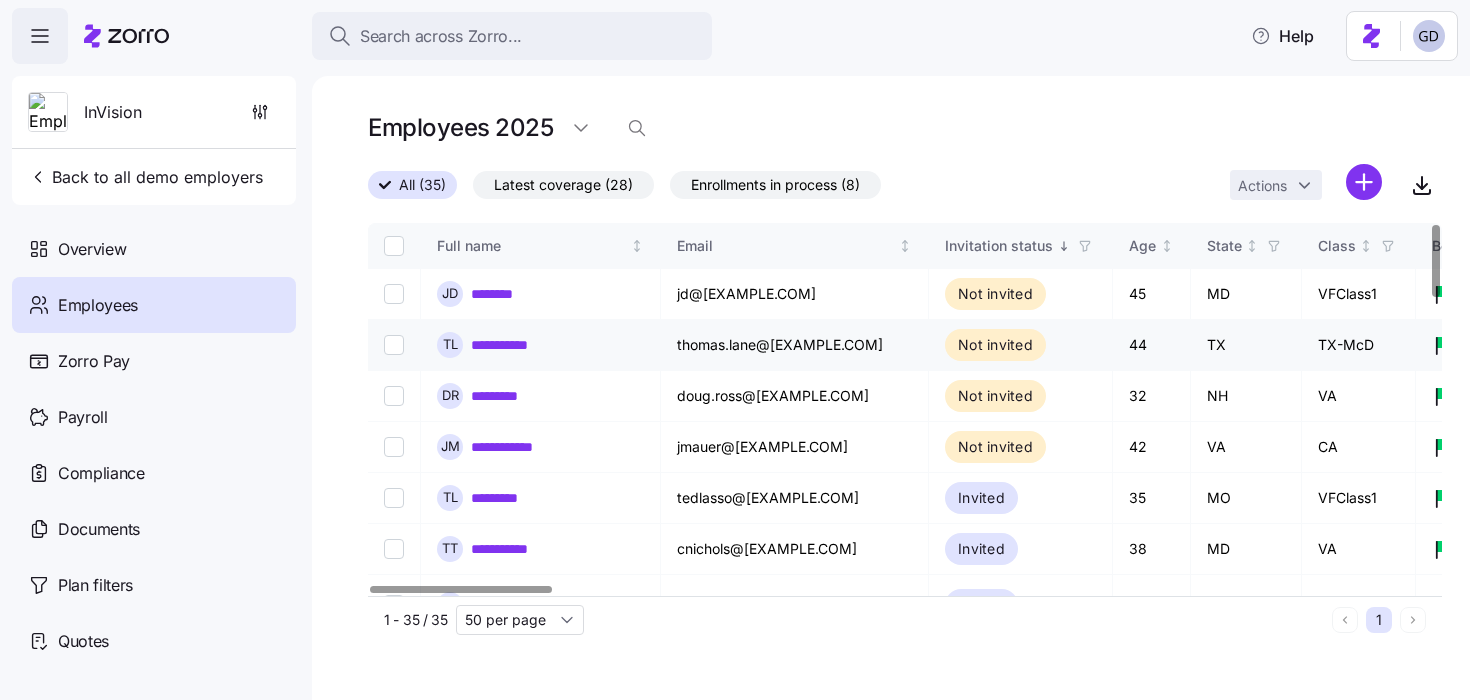 click on "**********" at bounding box center (515, 345) 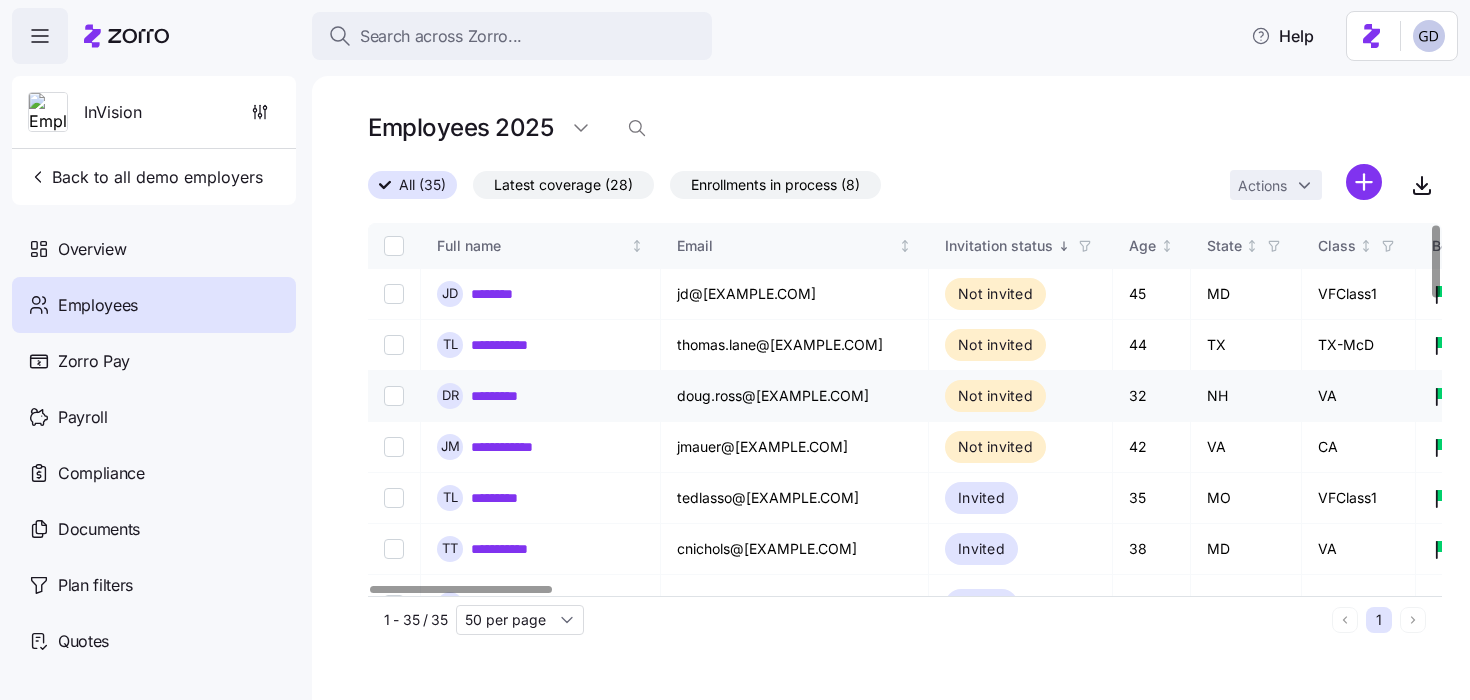 scroll, scrollTop: 109, scrollLeft: 0, axis: vertical 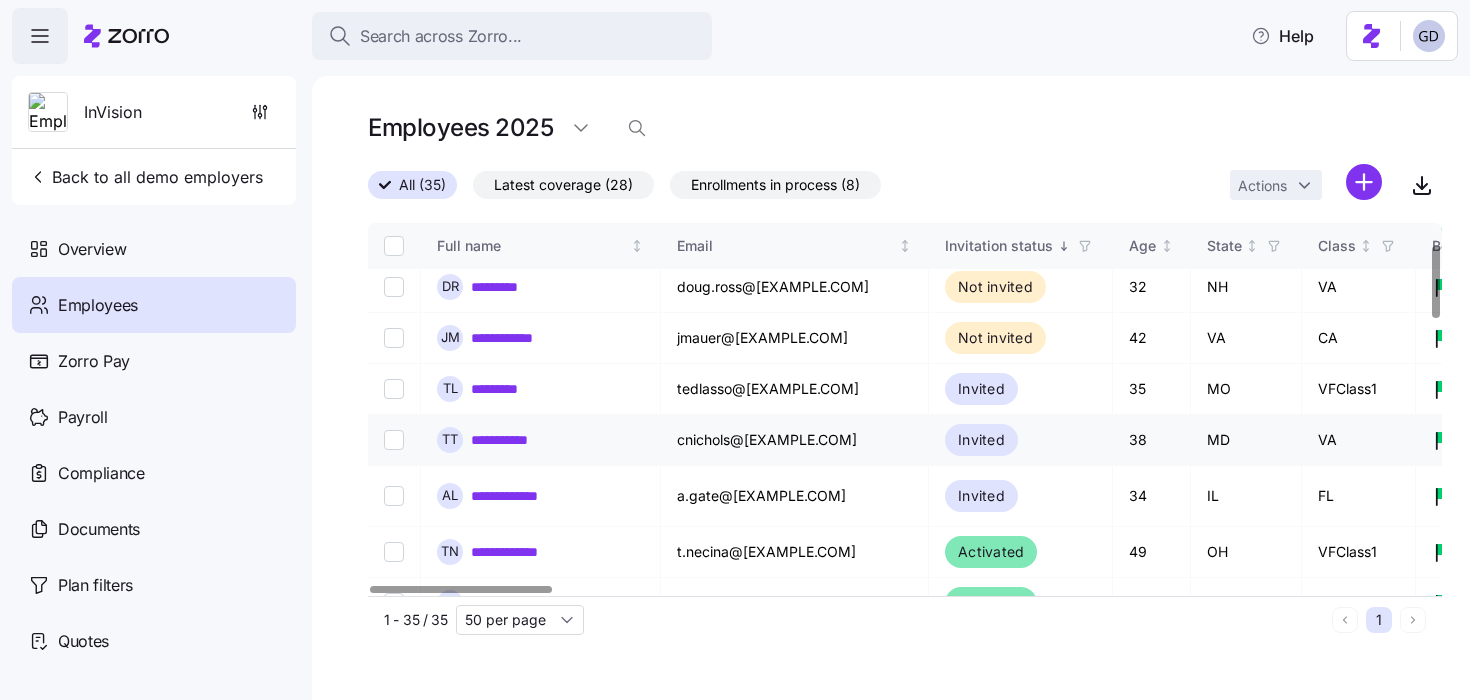 click on "**********" at bounding box center [507, 440] 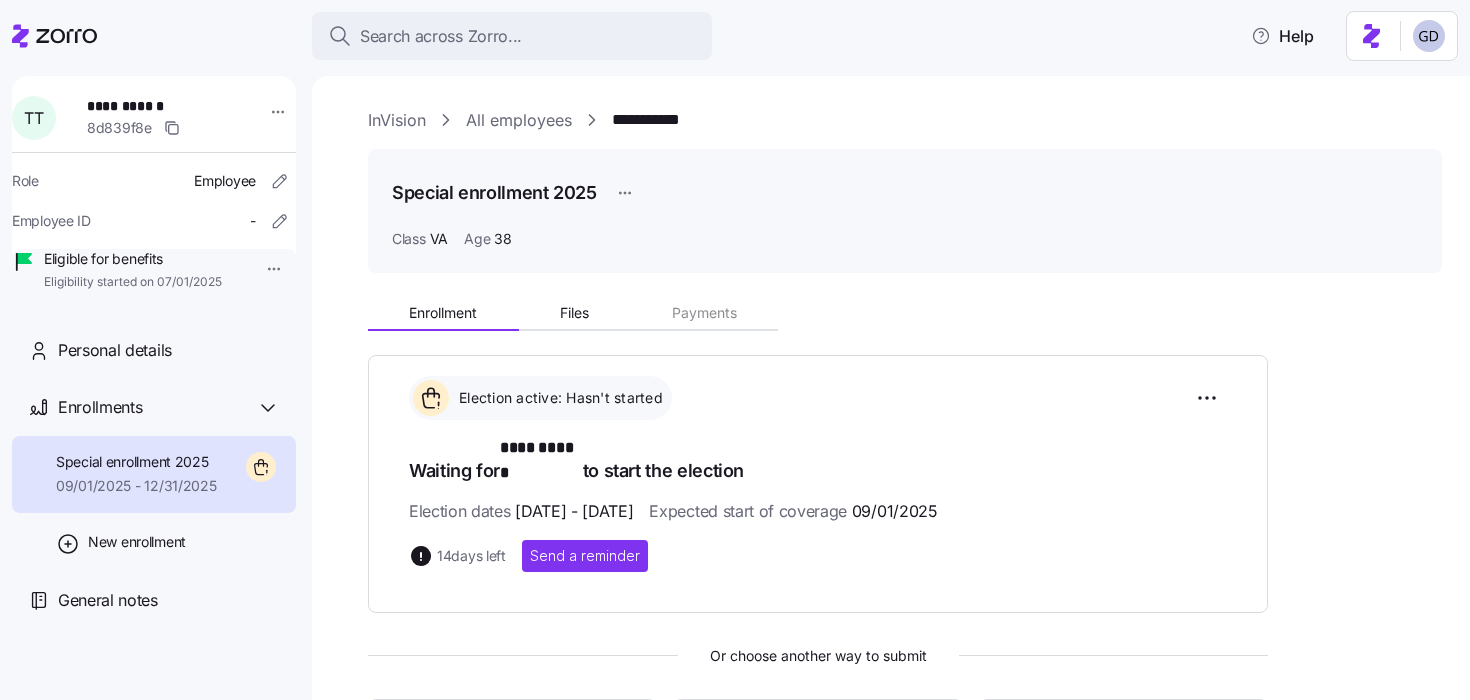 scroll, scrollTop: 159, scrollLeft: 0, axis: vertical 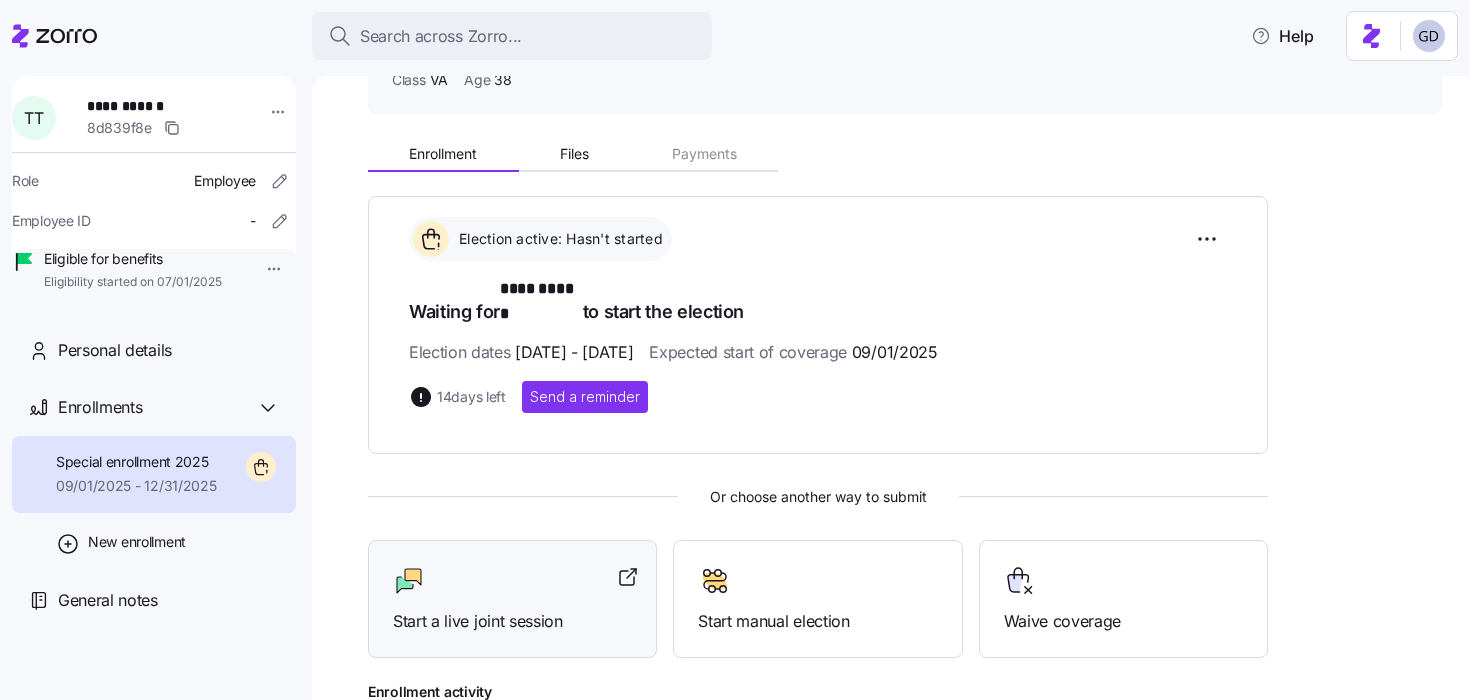 click at bounding box center [512, 581] 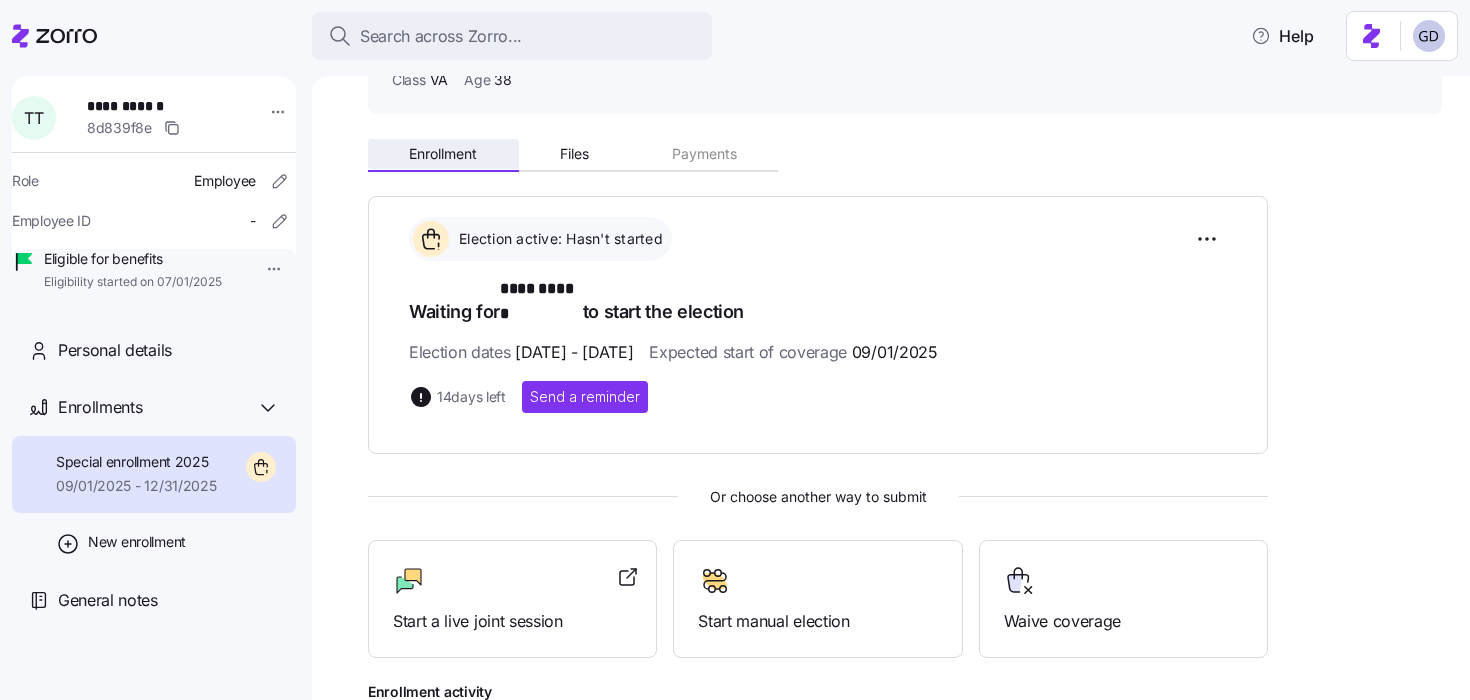 click on "Enrollment" at bounding box center (443, 154) 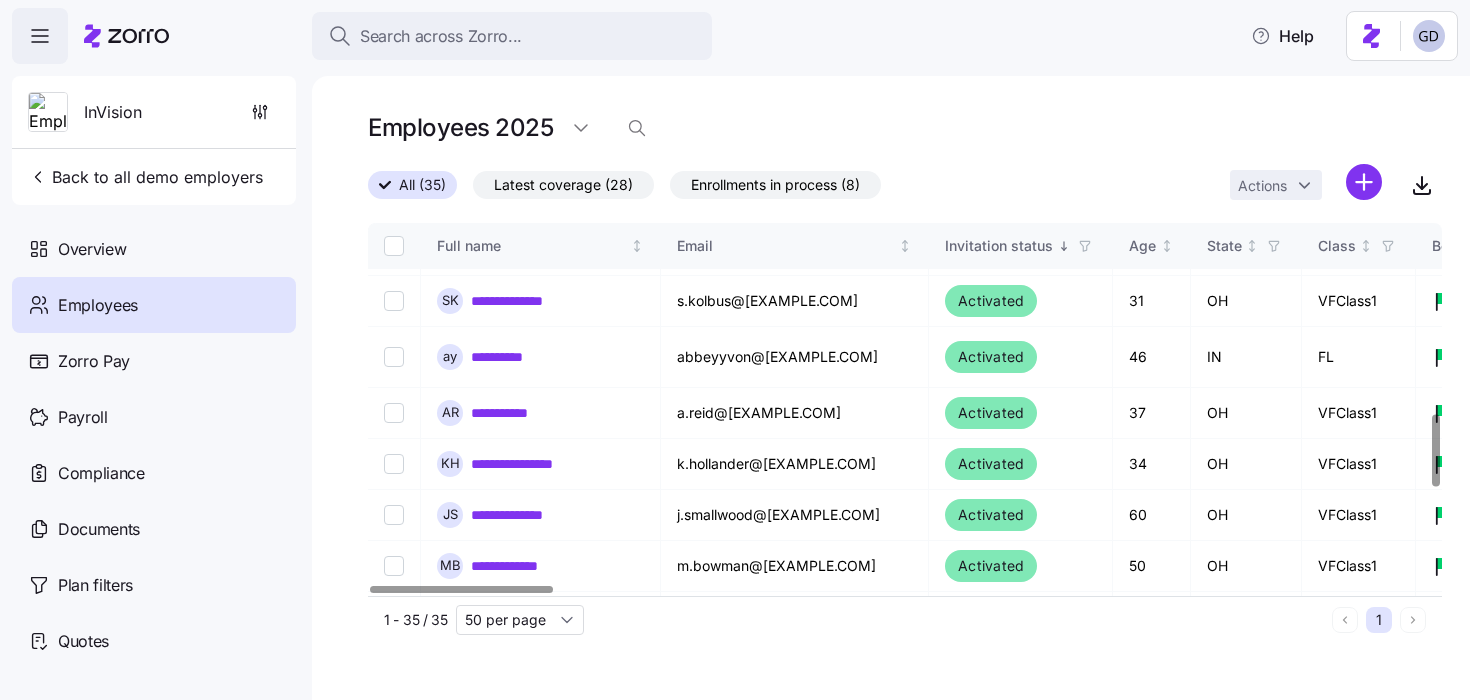 scroll, scrollTop: 983, scrollLeft: 0, axis: vertical 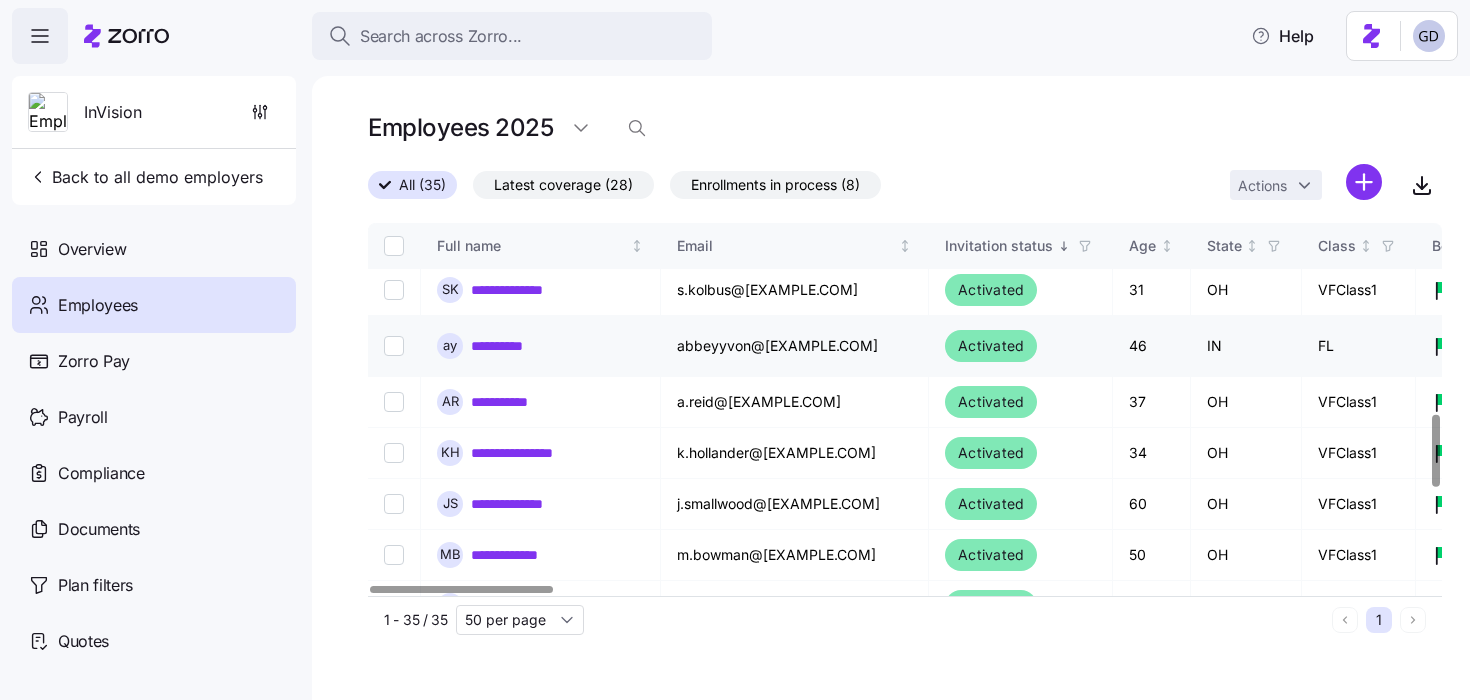 click on "**********" at bounding box center (509, 346) 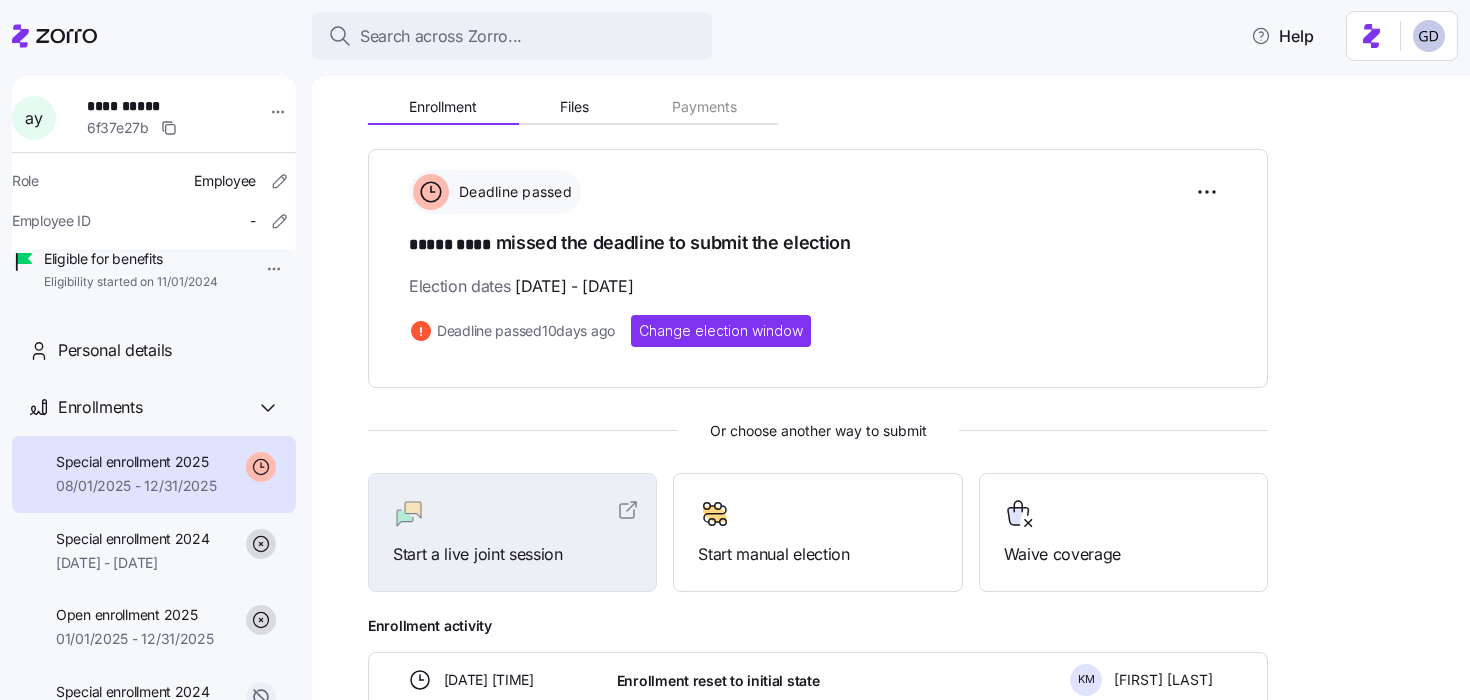scroll, scrollTop: 207, scrollLeft: 0, axis: vertical 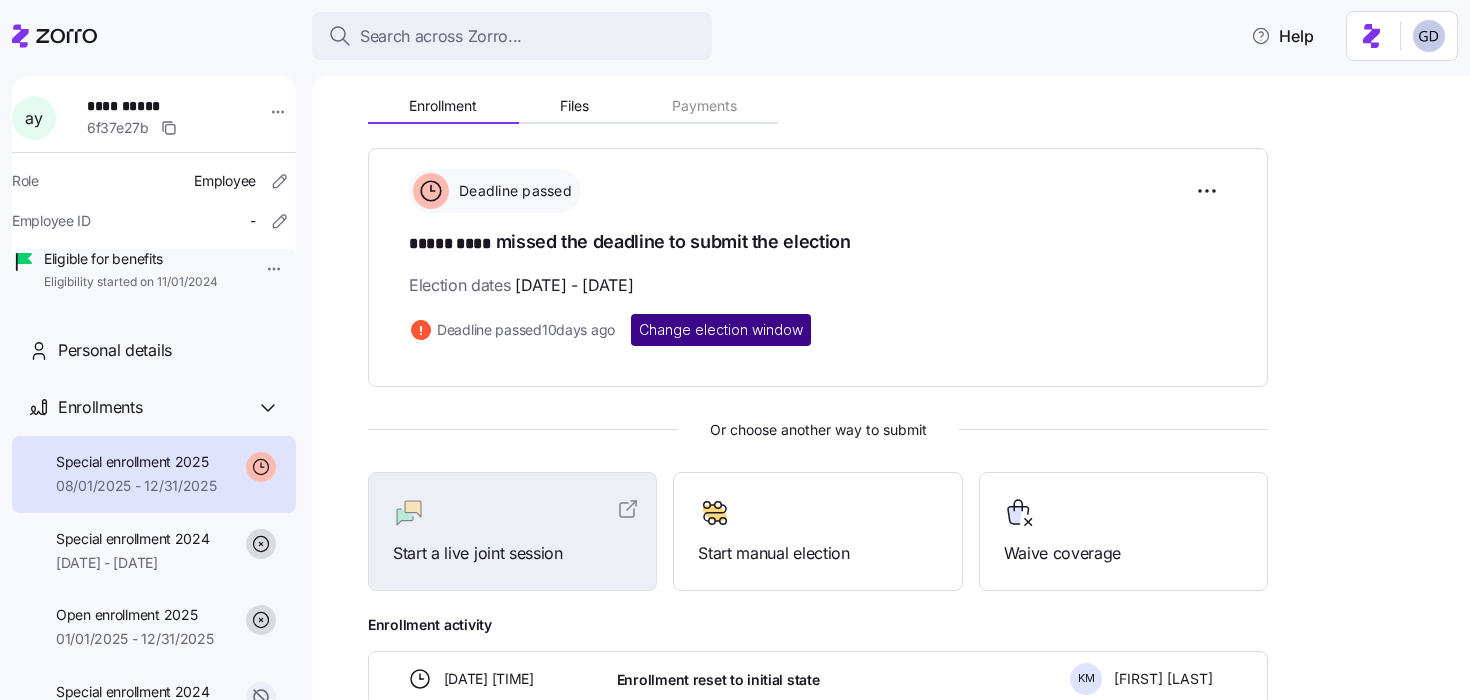 click on "Change election window" at bounding box center (721, 330) 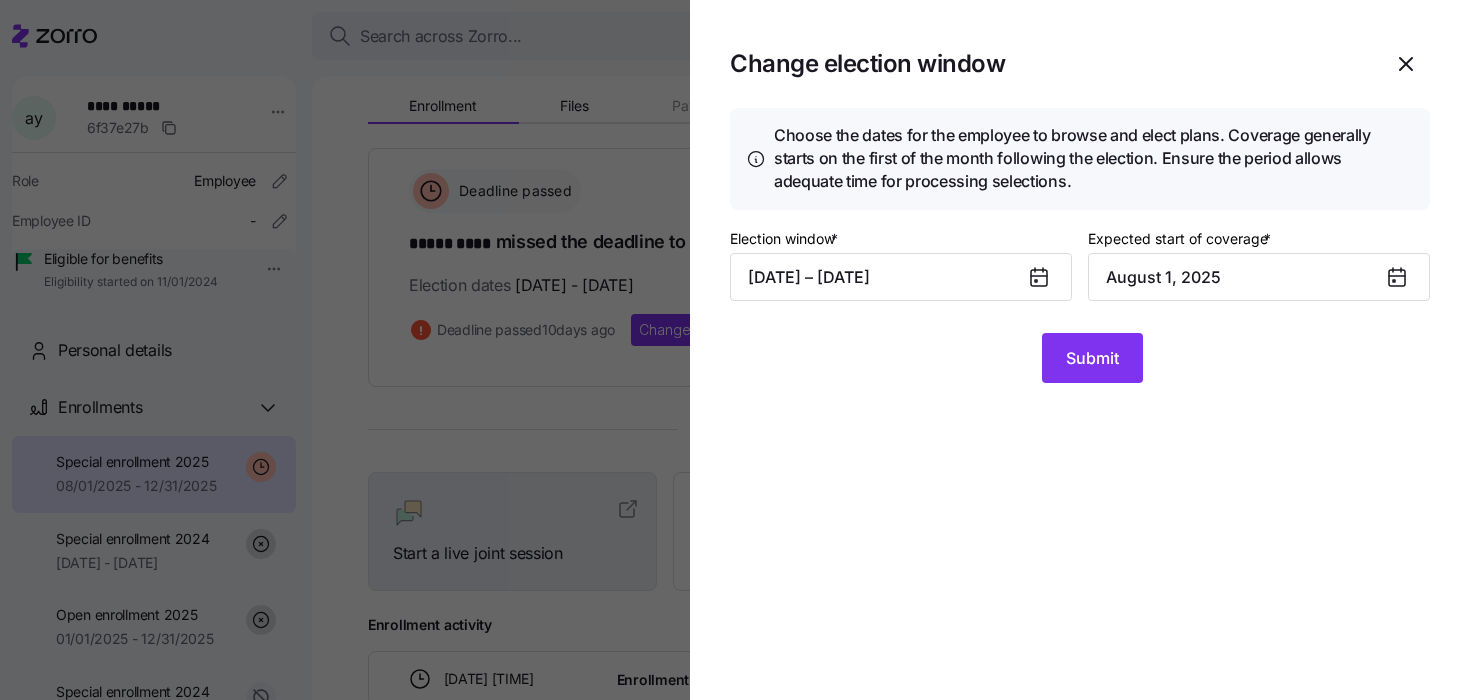 click at bounding box center (1047, 277) 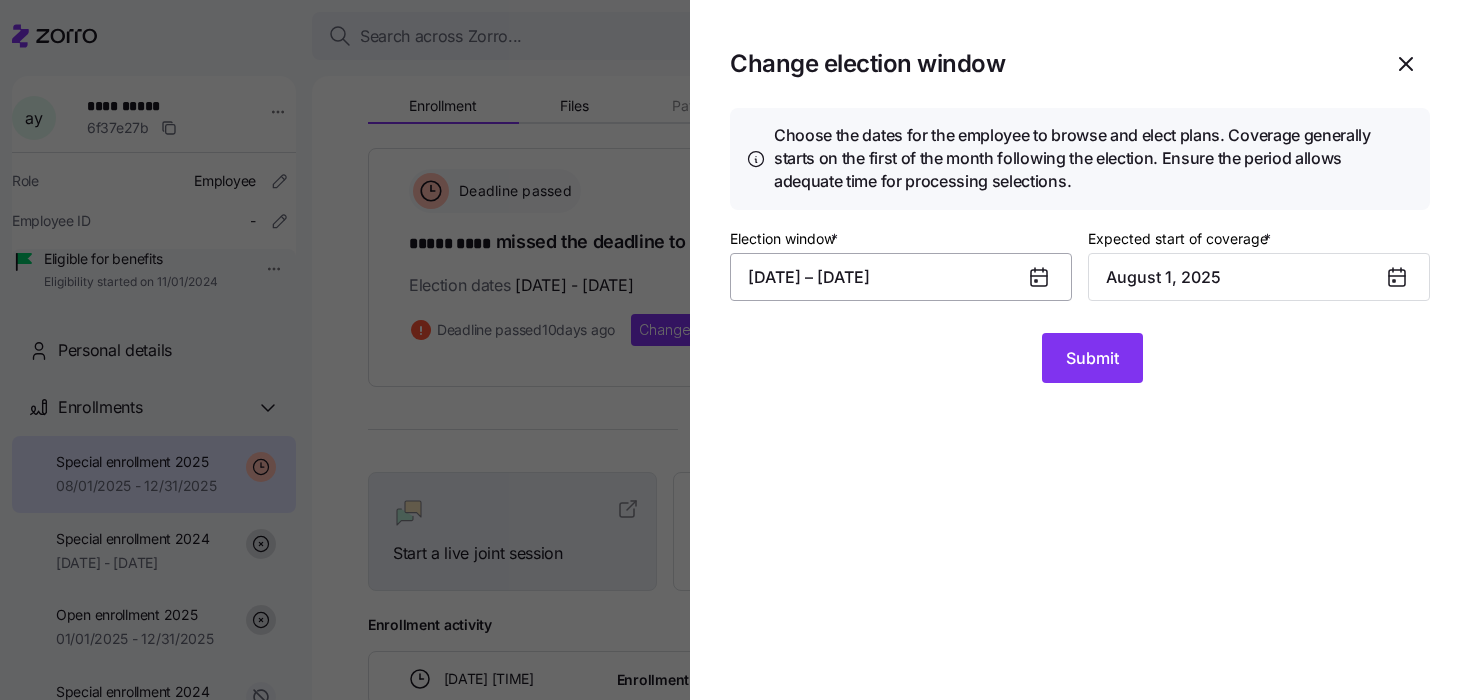 click on "07/08/2025 – 07/26/2025" at bounding box center (901, 277) 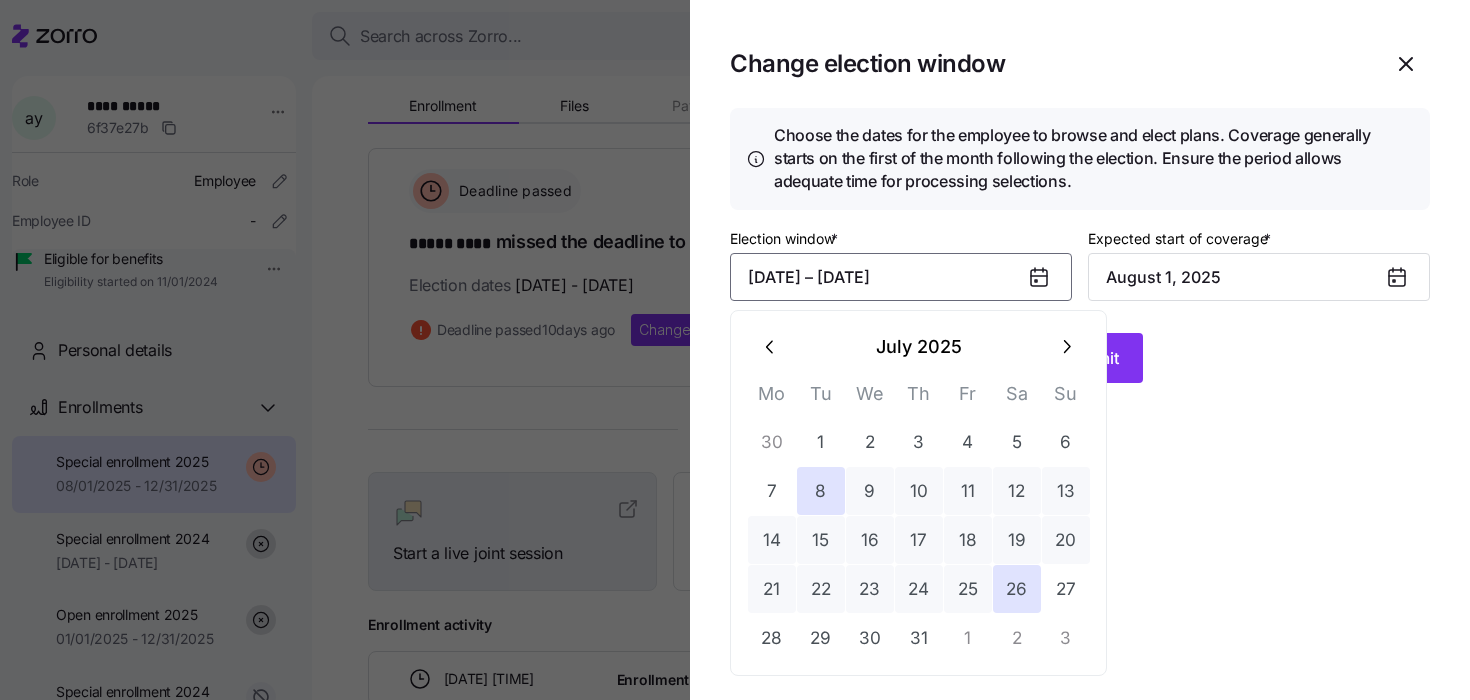 click 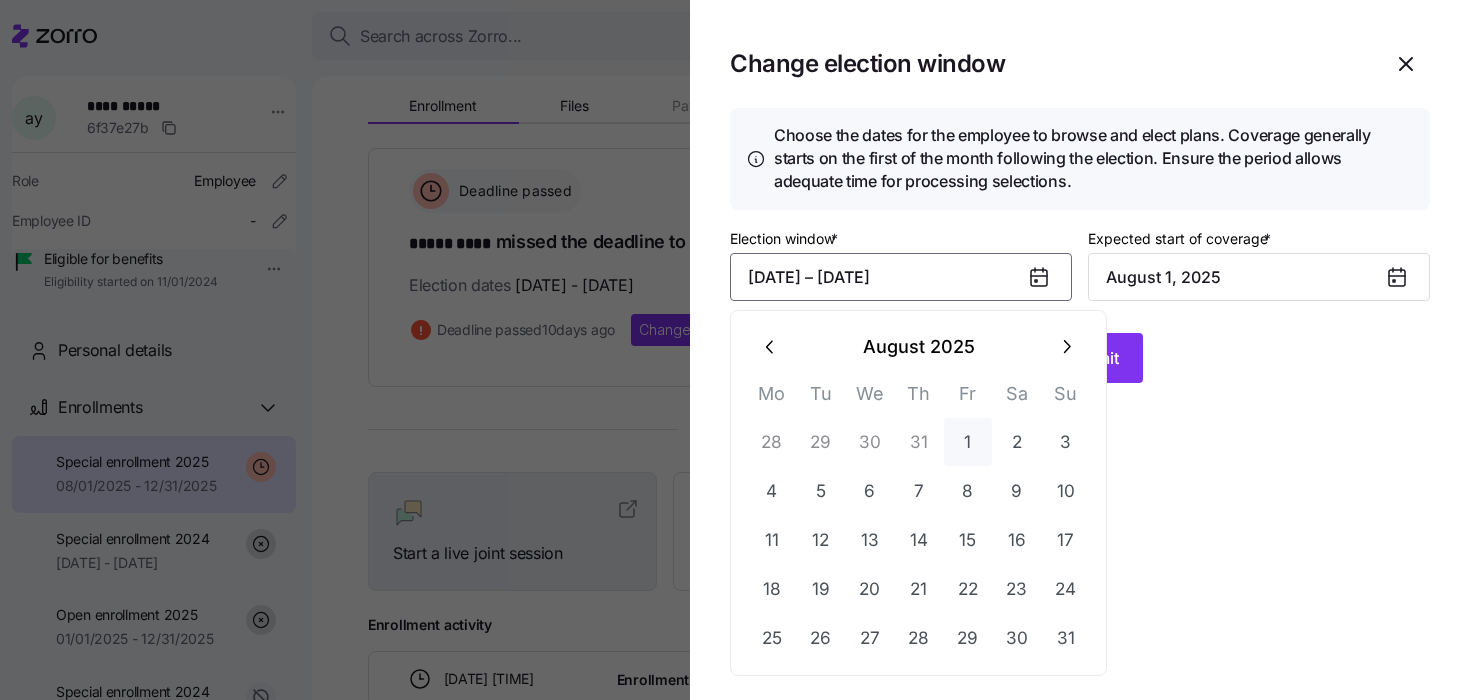 click on "1" at bounding box center [968, 442] 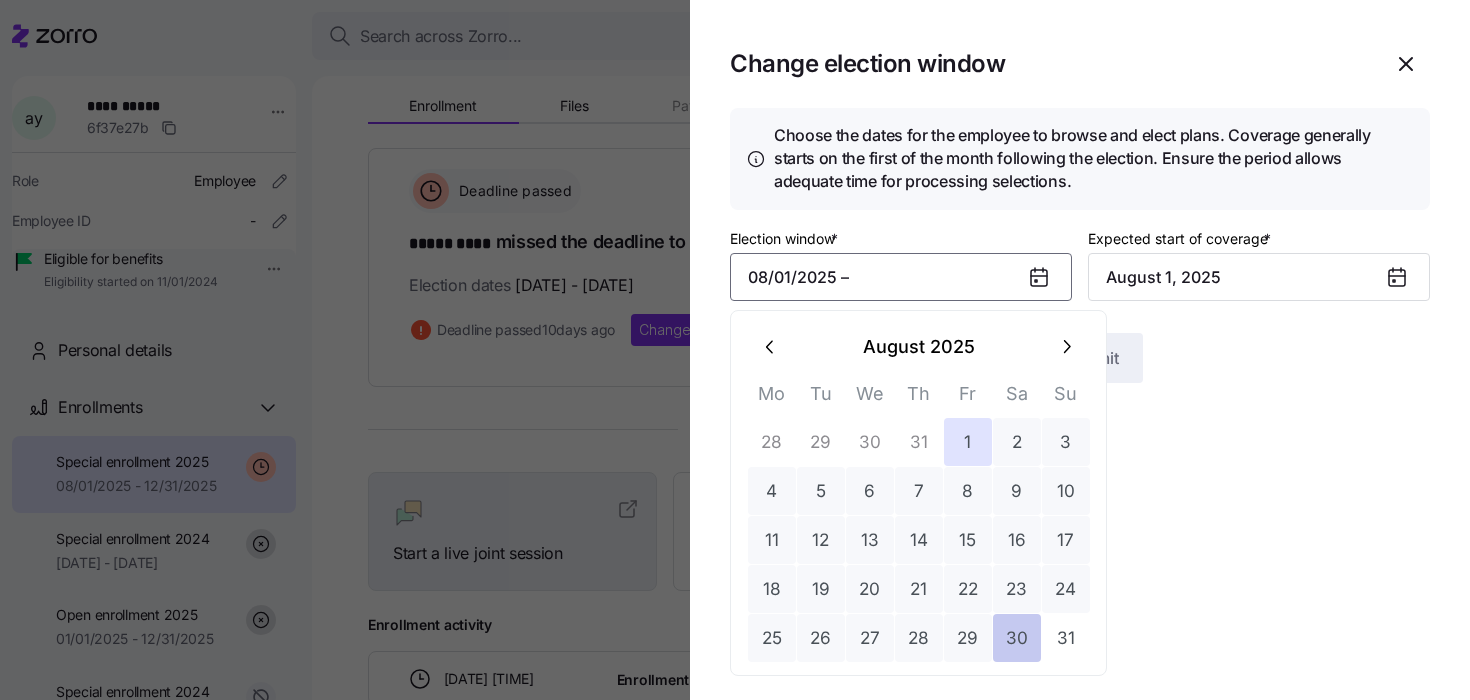 click on "30" at bounding box center [1017, 638] 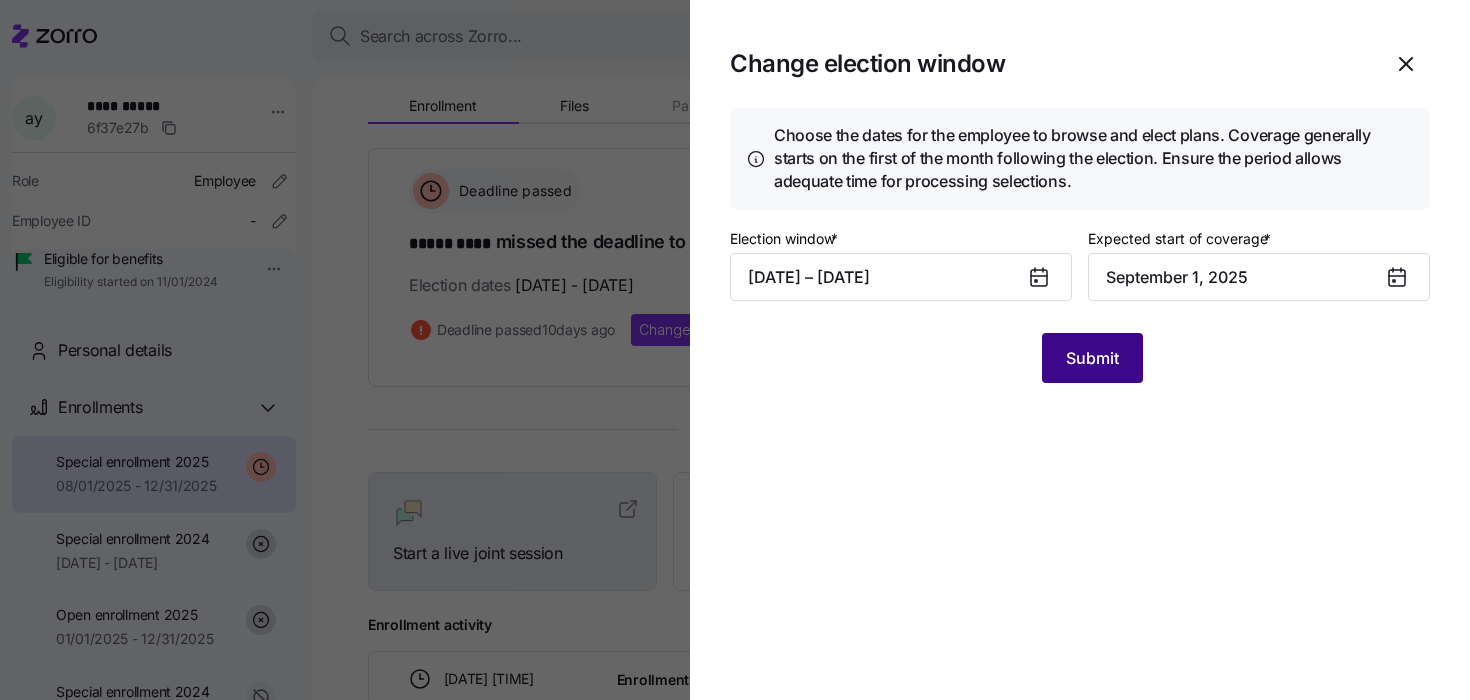 click on "Submit" at bounding box center (1092, 358) 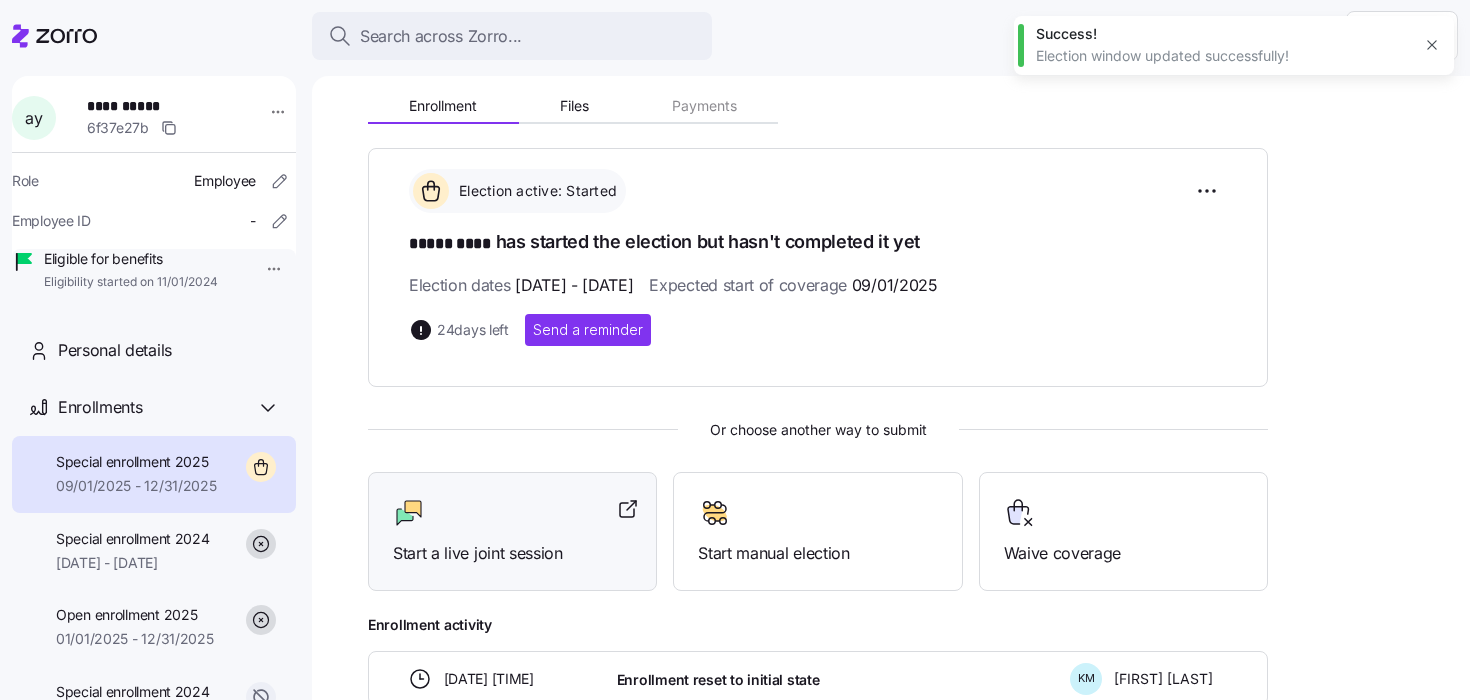 click on "Start a live joint session" at bounding box center [512, 531] 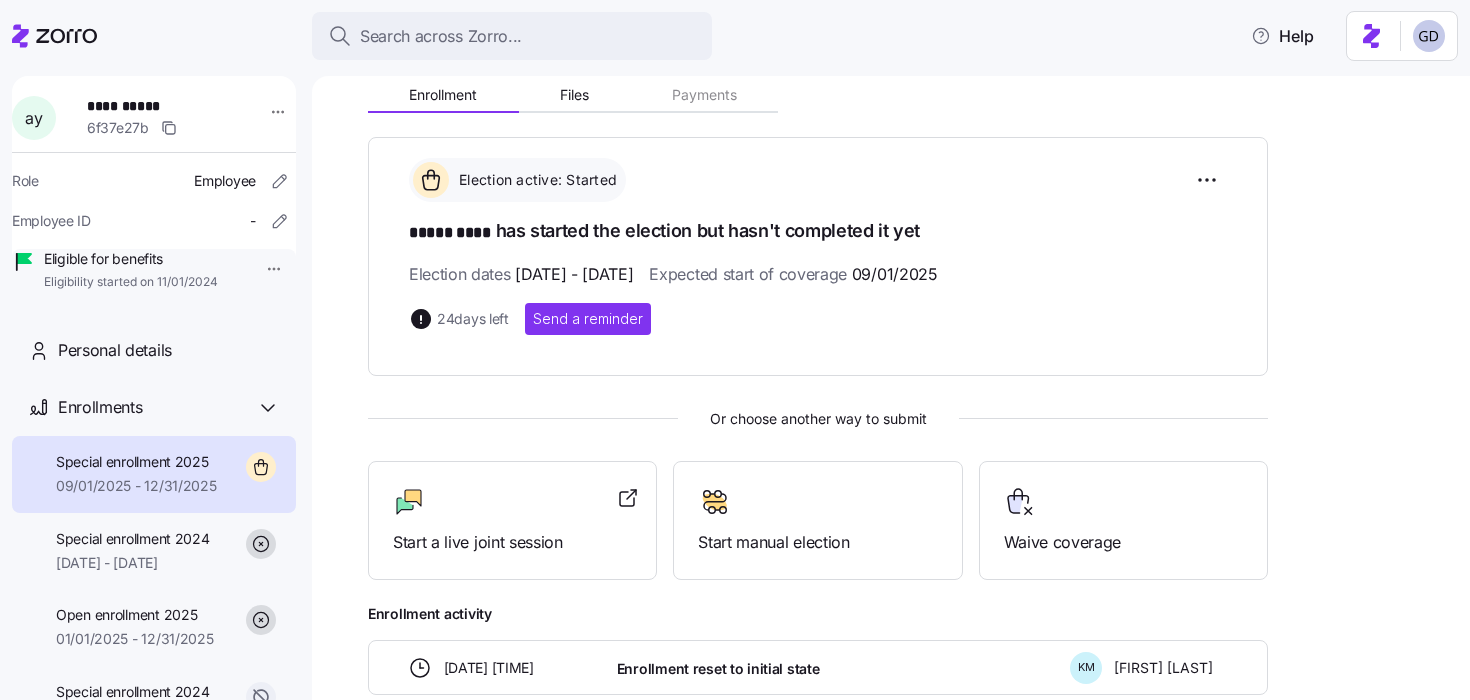 scroll, scrollTop: 228, scrollLeft: 0, axis: vertical 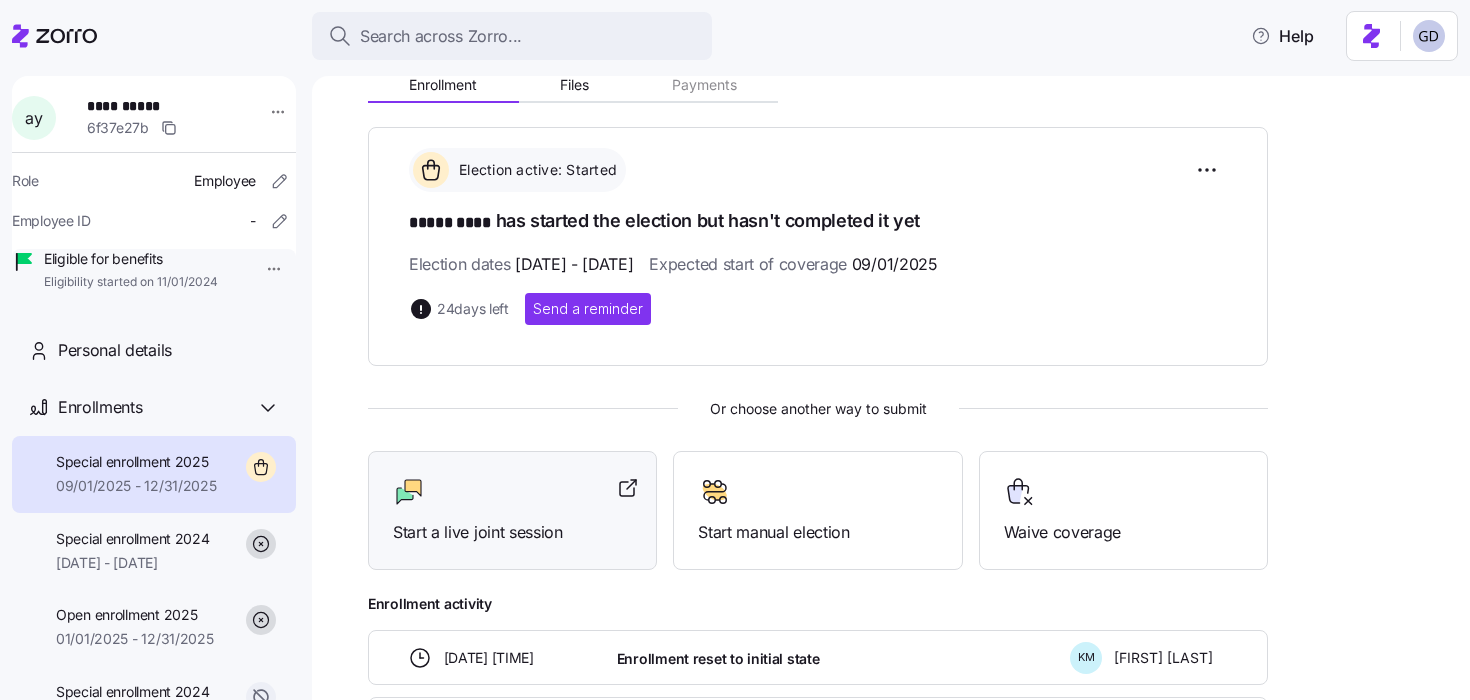 click at bounding box center [512, 492] 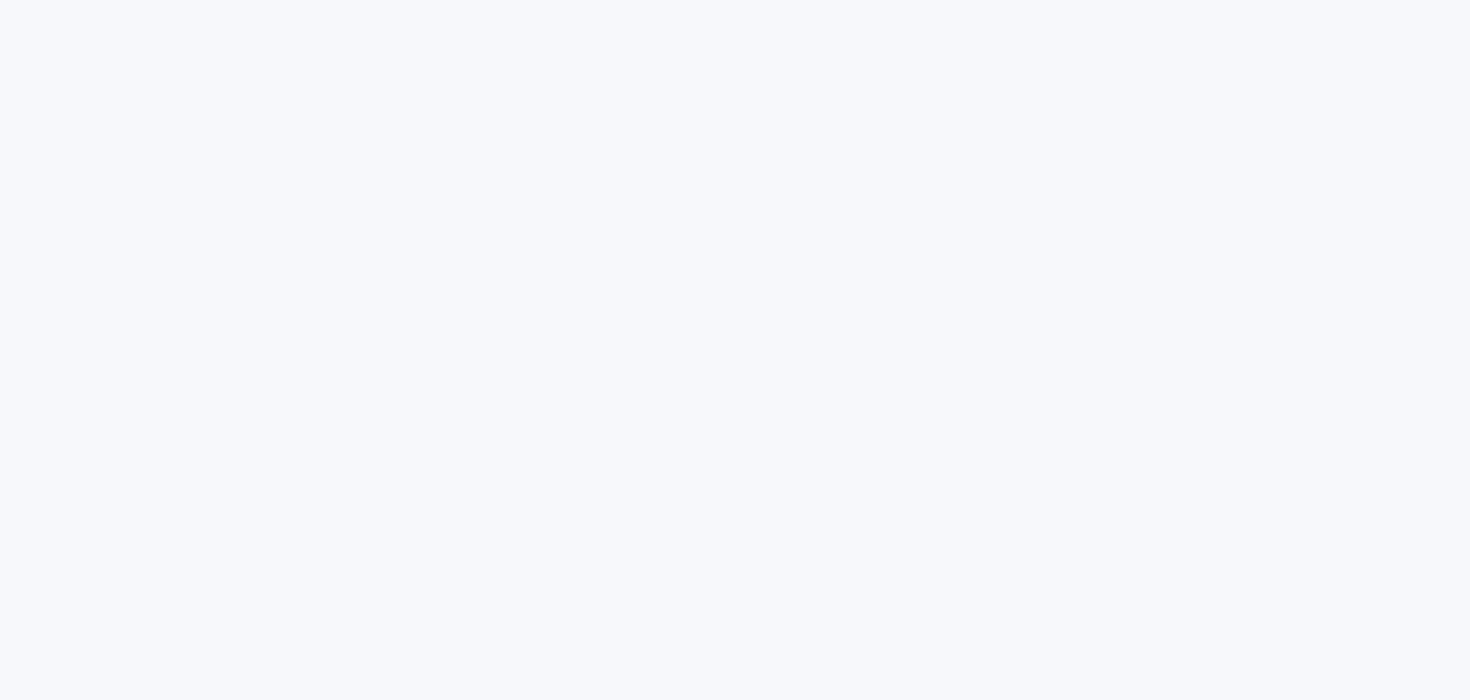 scroll, scrollTop: 0, scrollLeft: 0, axis: both 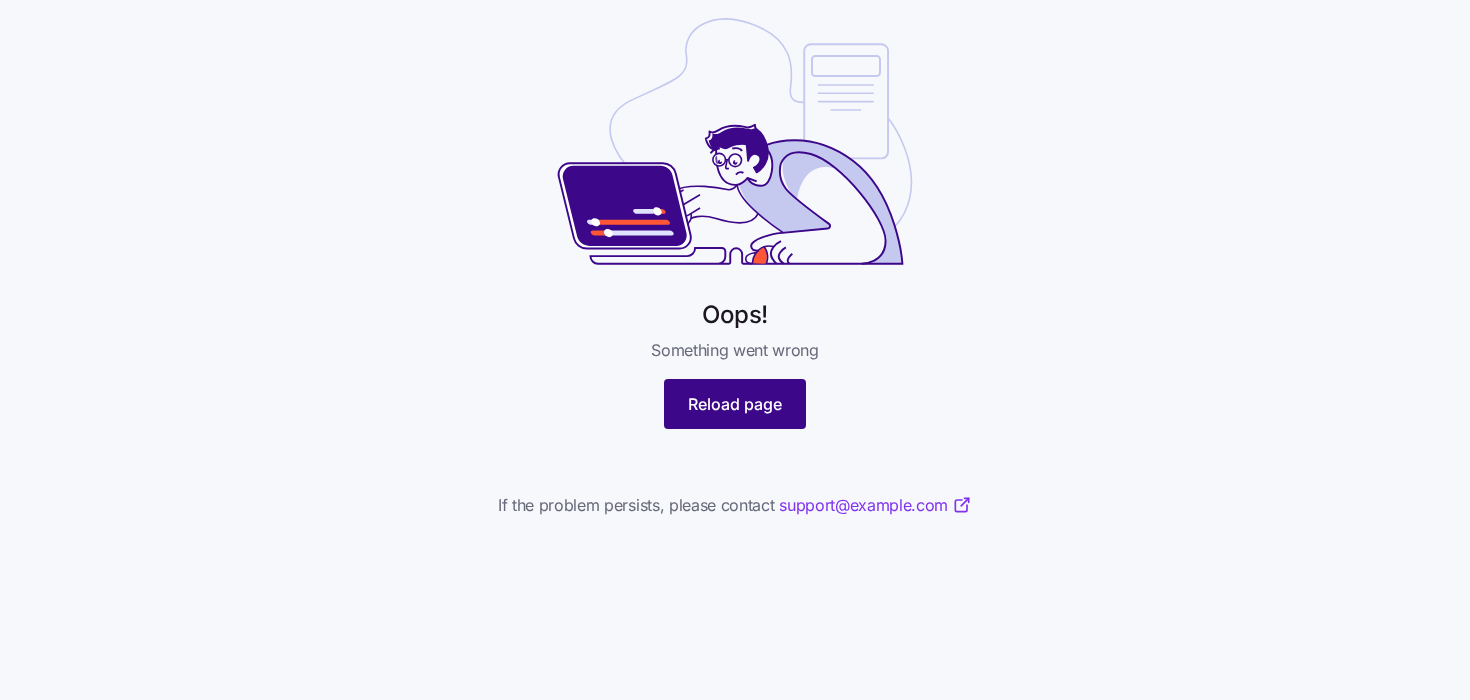 click on "Reload page" at bounding box center [735, 404] 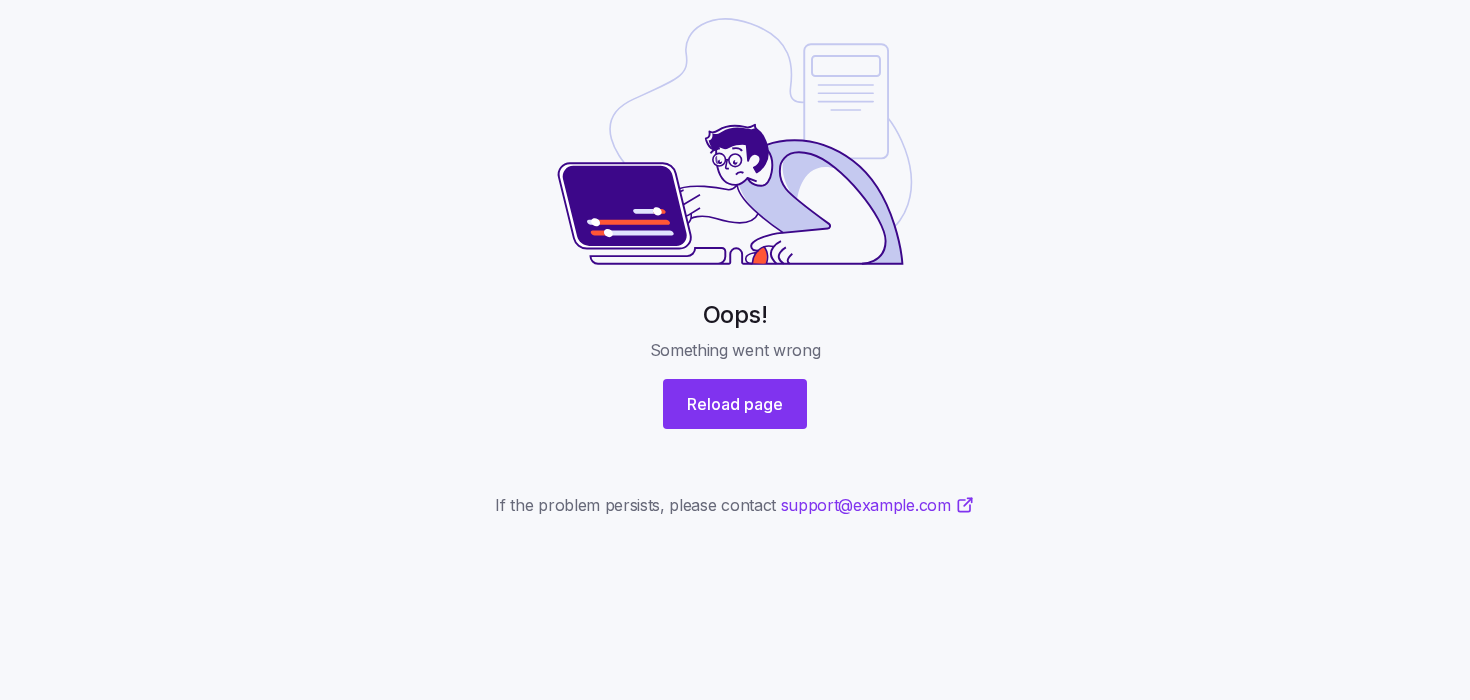 scroll, scrollTop: 0, scrollLeft: 0, axis: both 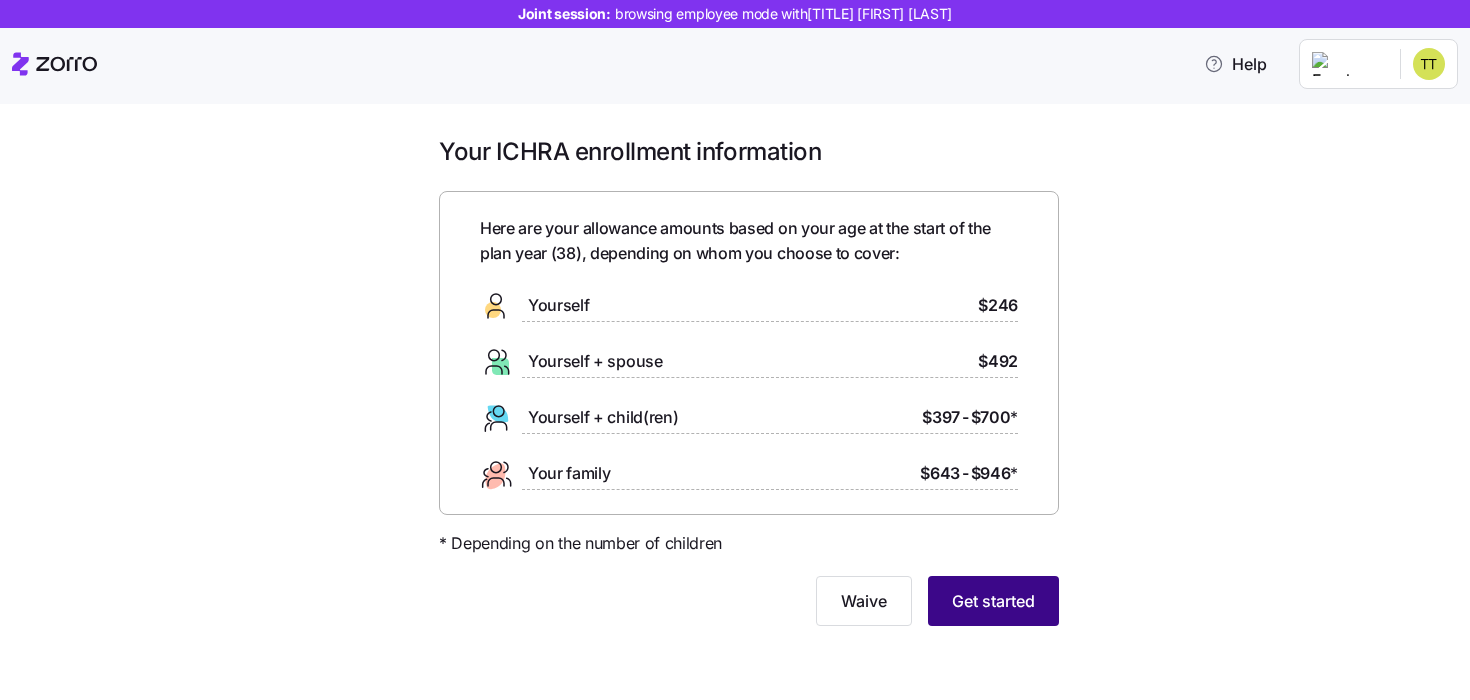 click on "Get started" at bounding box center (993, 601) 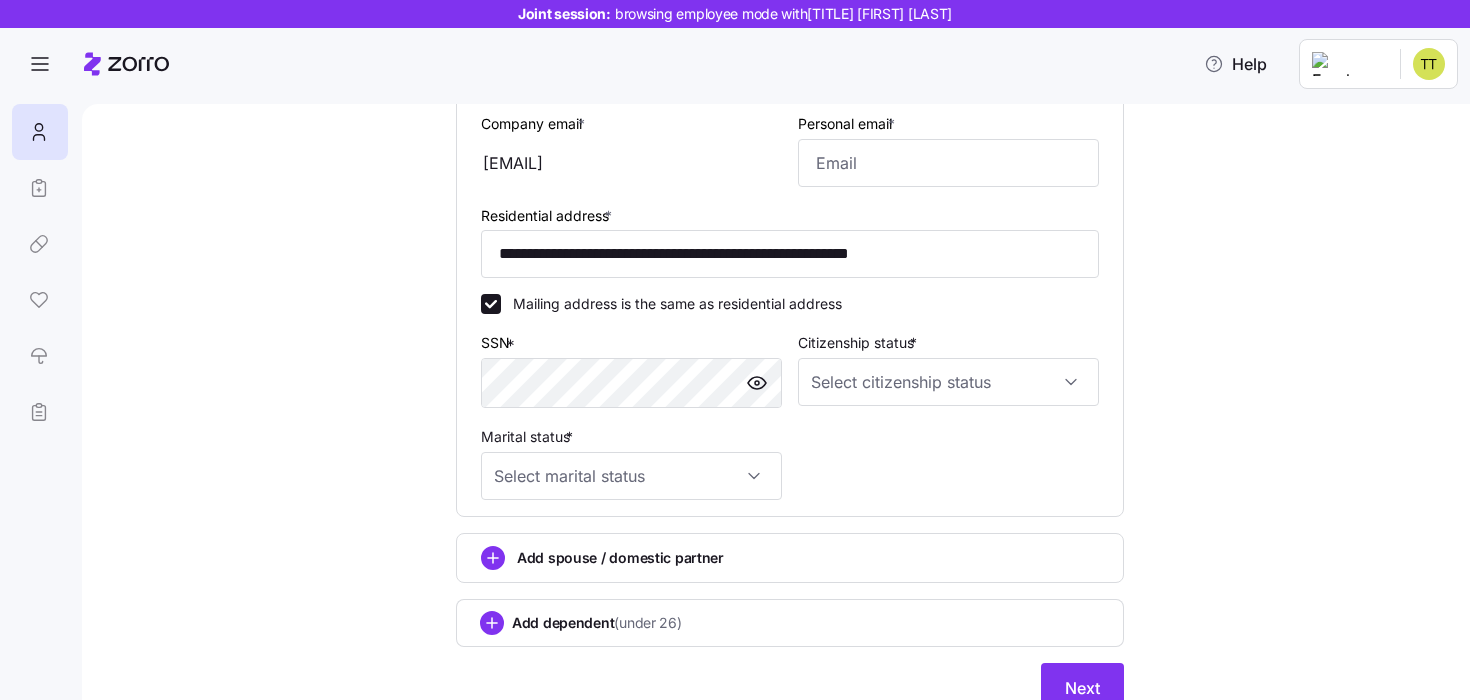 scroll, scrollTop: 487, scrollLeft: 0, axis: vertical 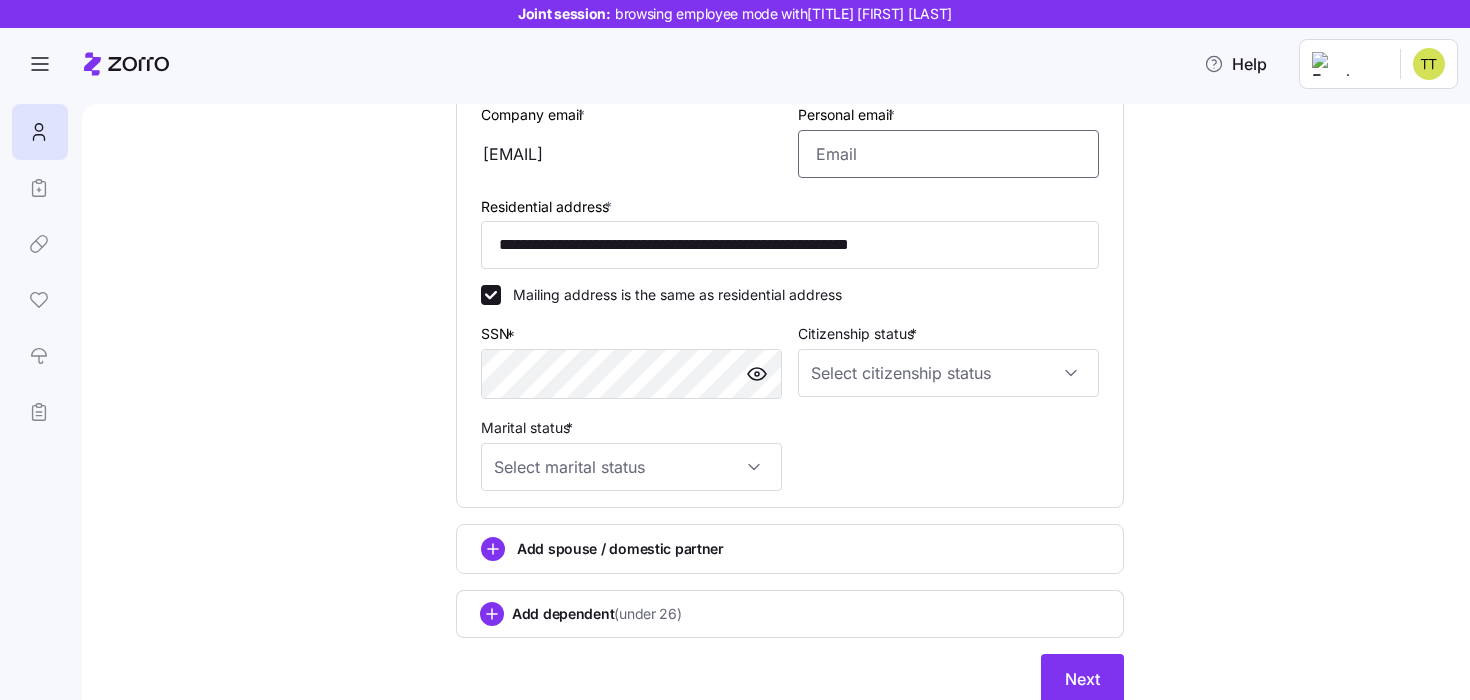 click on "Personal email  *" at bounding box center (948, 154) 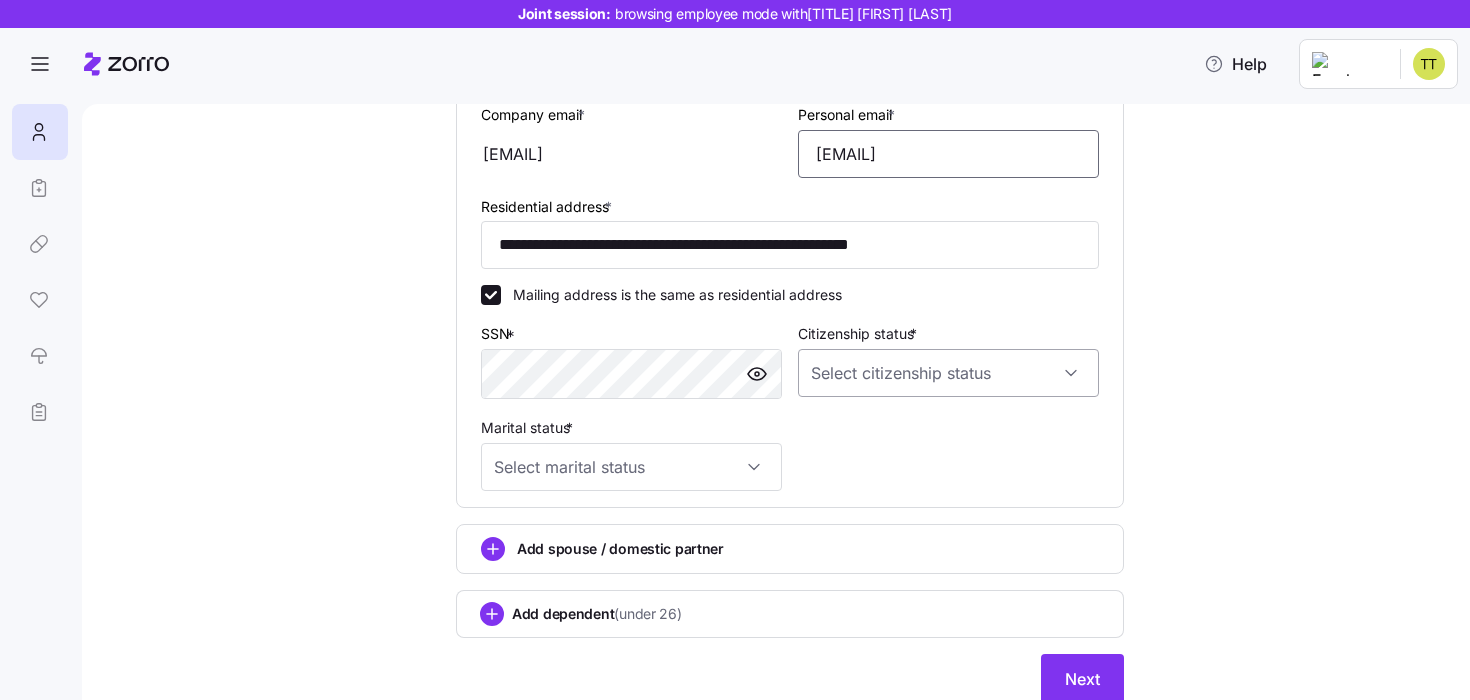 type on "[EMAIL]" 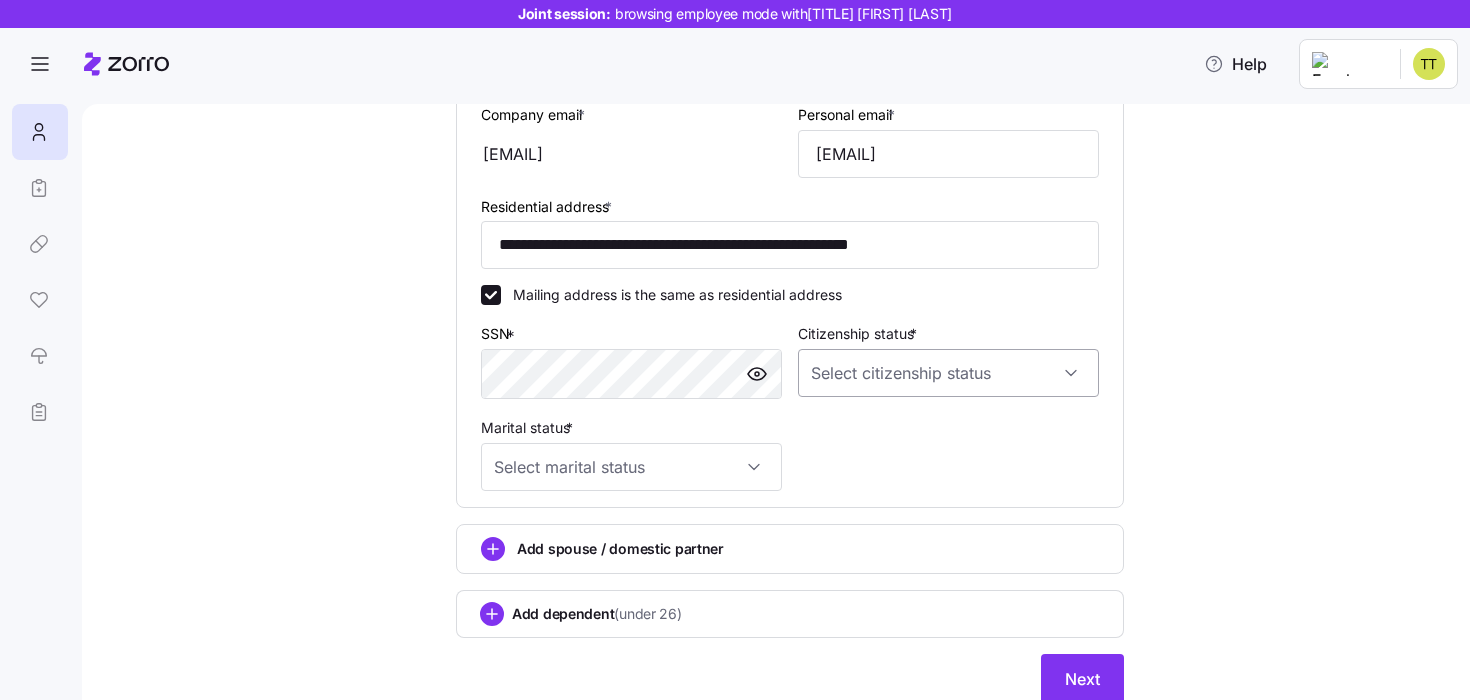 click on "Citizenship status  *" at bounding box center (948, 373) 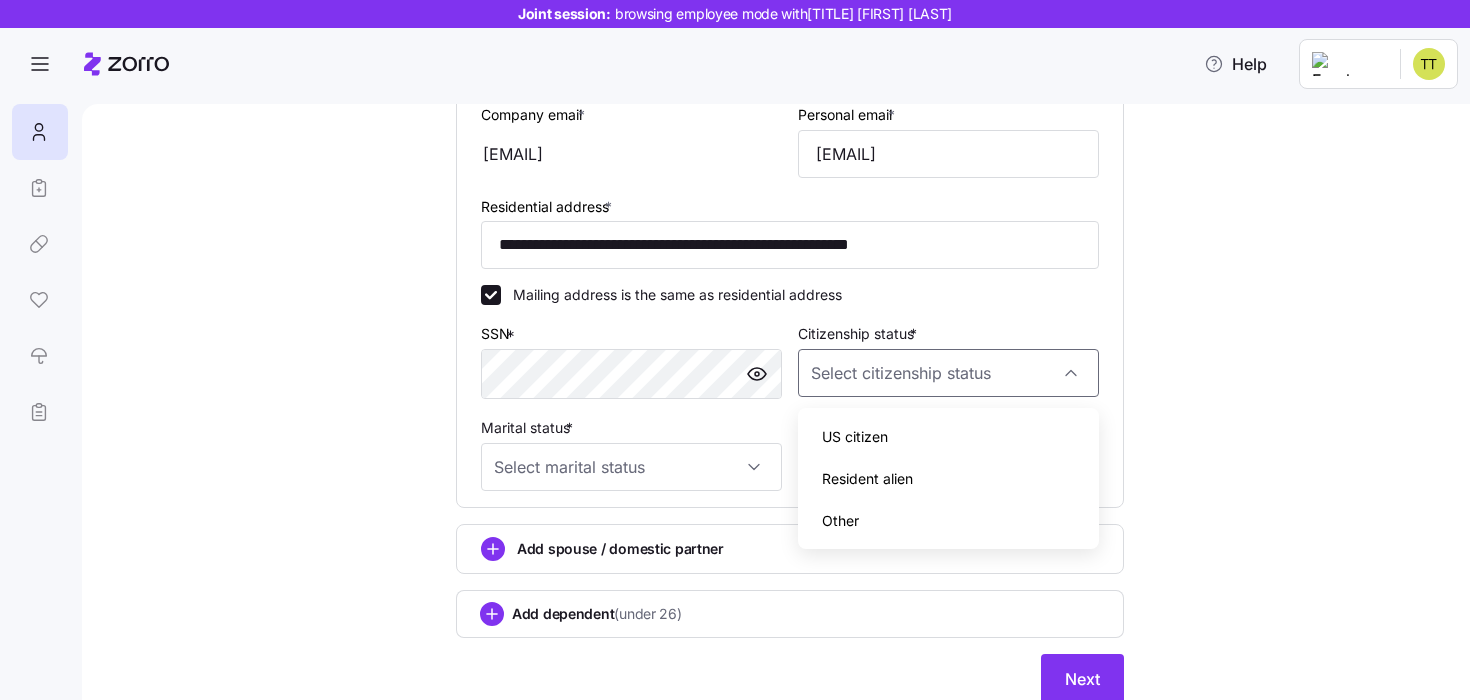 click on "US citizen" at bounding box center (855, 437) 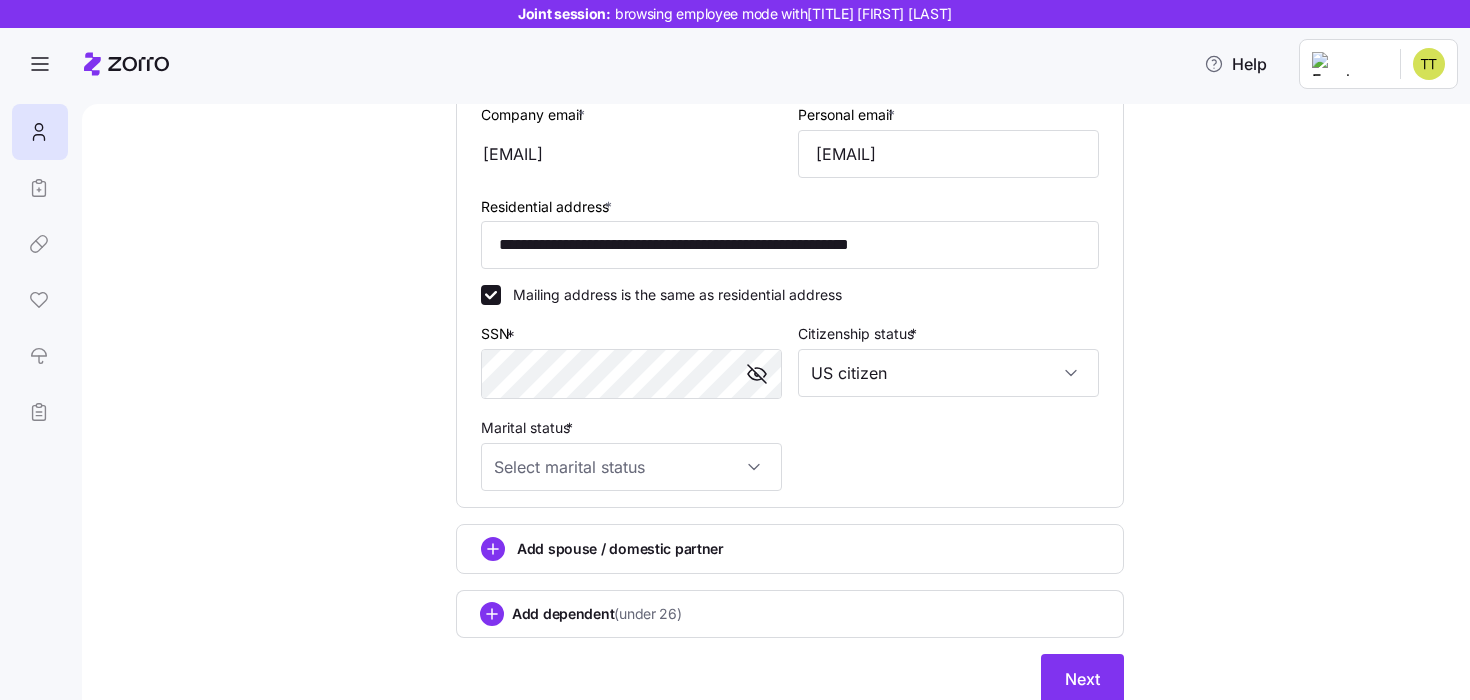 click on "First name  * [FIRST] Last name  * [LAST] Date of birth  * [DATE] Phone* [PHONE] Gender  * Male Female Tobacco user  * Yes No Company email  * [EMAIL] Personal email  * [EMAIL] Residential address  * [ADDRESS] Mailing address is the same as residential address SSN  * [SSN] Citizenship status  * US citizen Marital status  * [MARITAL_STATUS]" at bounding box center (790, 159) 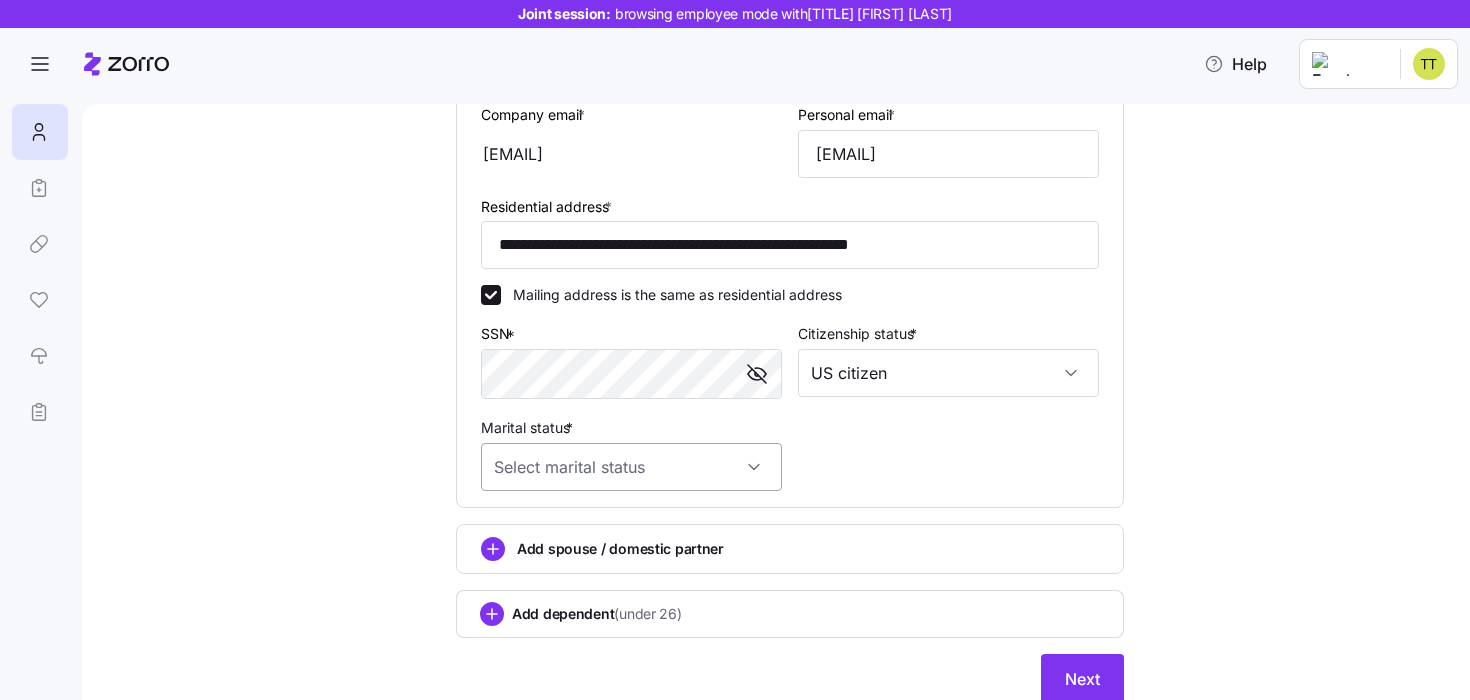 click on "Marital status  *" at bounding box center [631, 467] 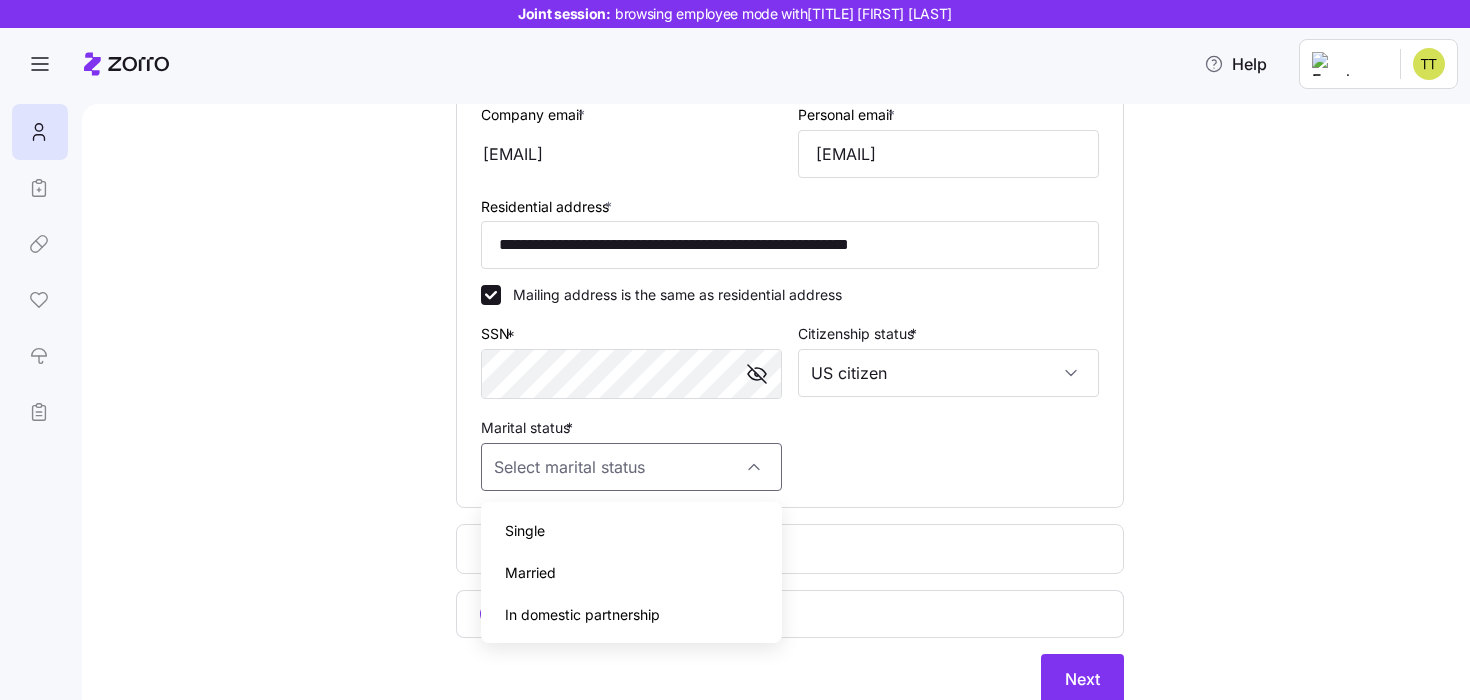 click on "Single" at bounding box center [631, 531] 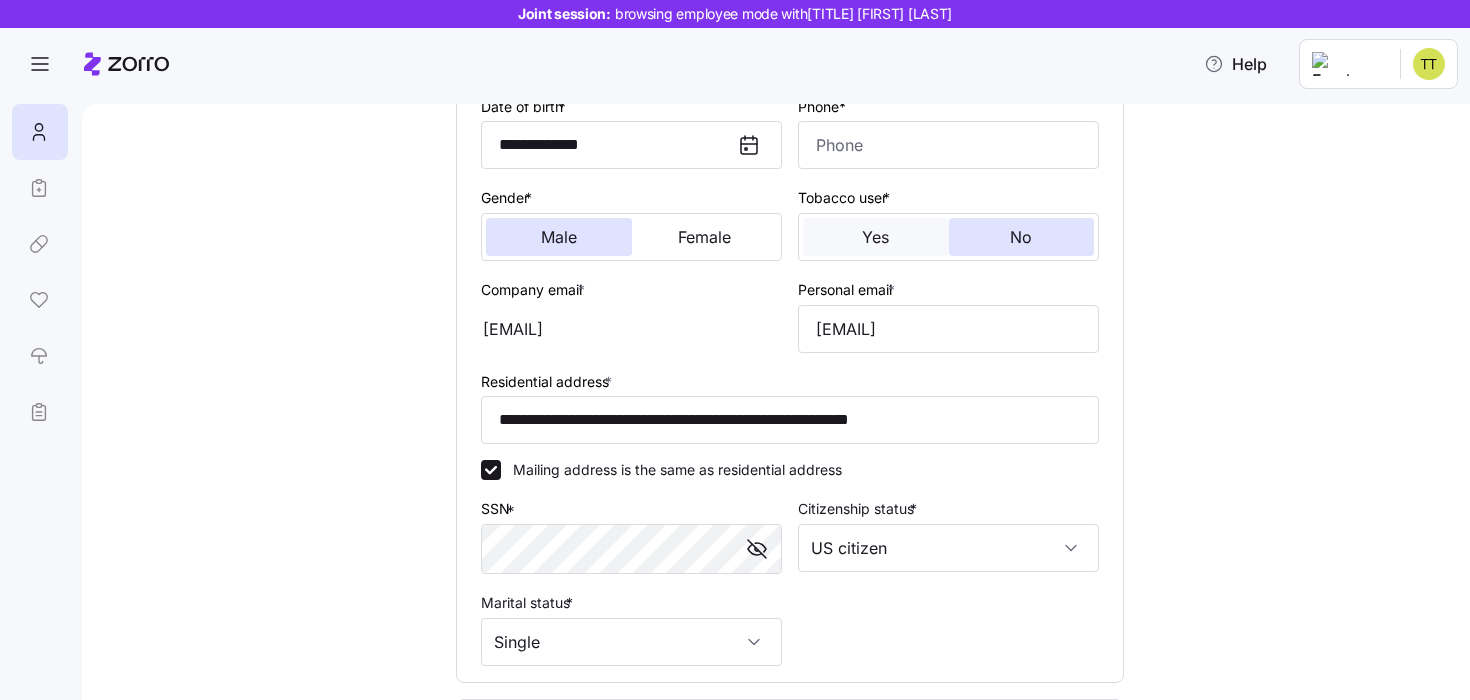 scroll, scrollTop: 207, scrollLeft: 0, axis: vertical 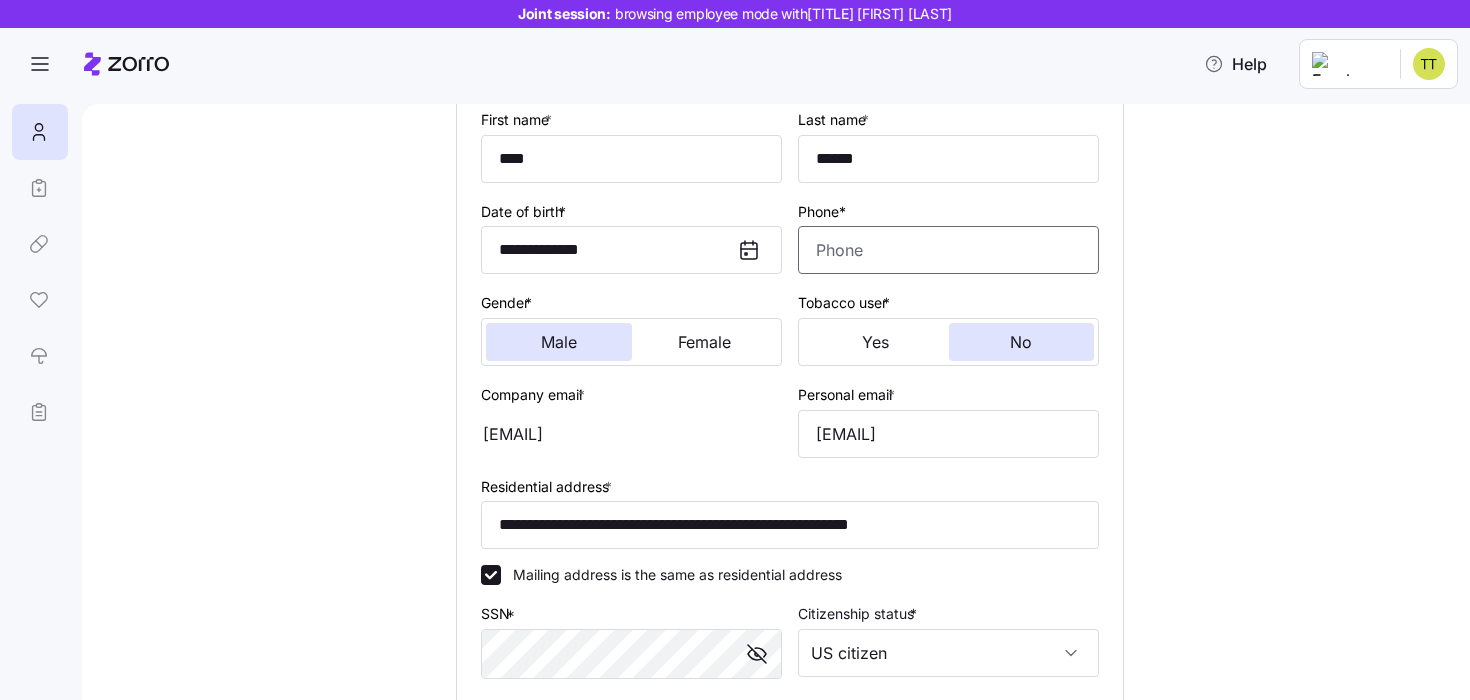 click on "Phone*" at bounding box center [948, 250] 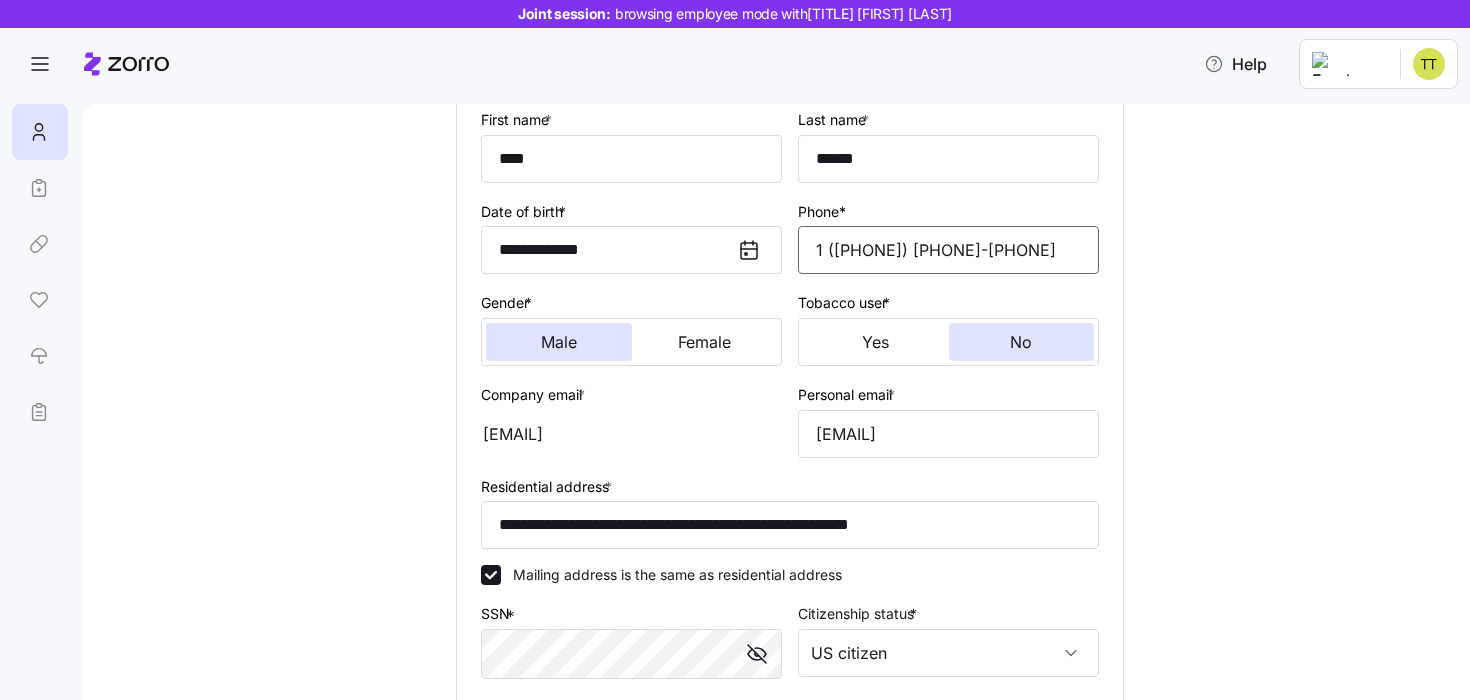 type on "1 ([PHONE]) [PHONE]-[PHONE]" 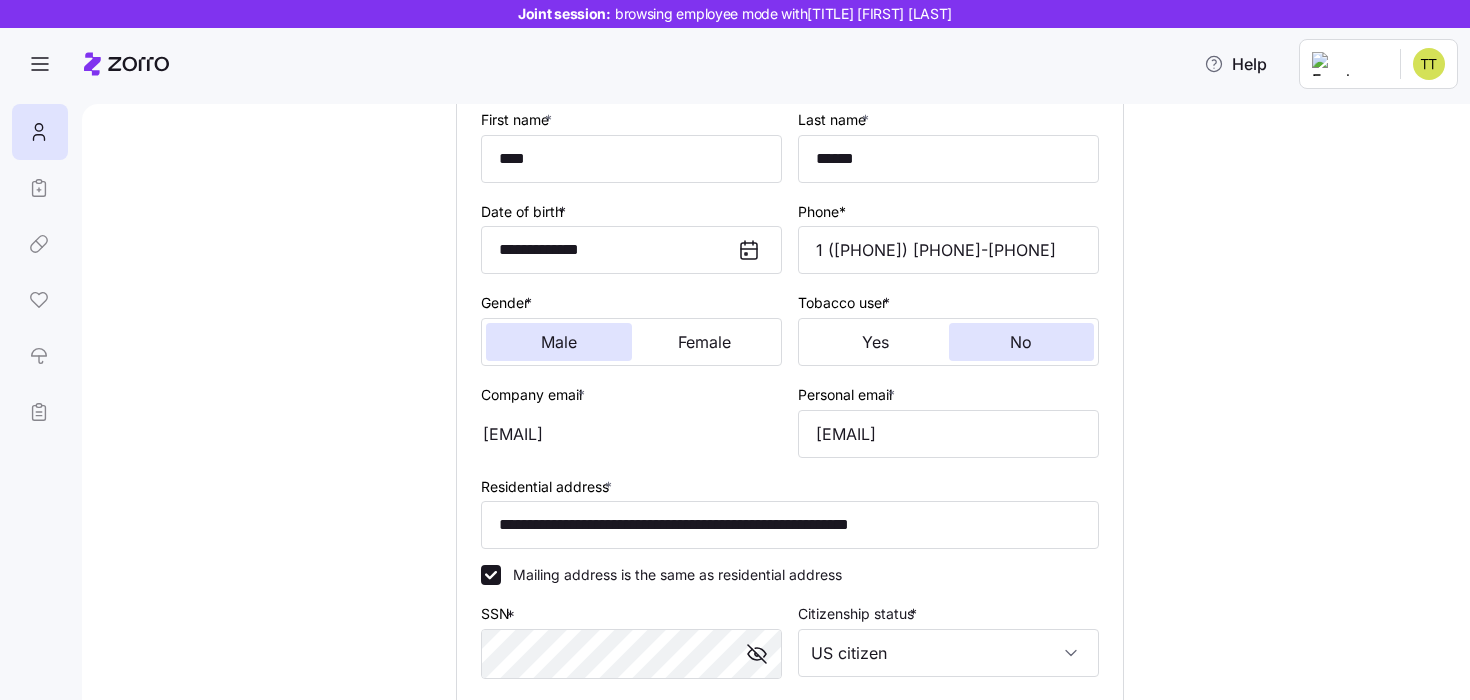click on "Tobacco user  * Yes No" at bounding box center [948, 328] 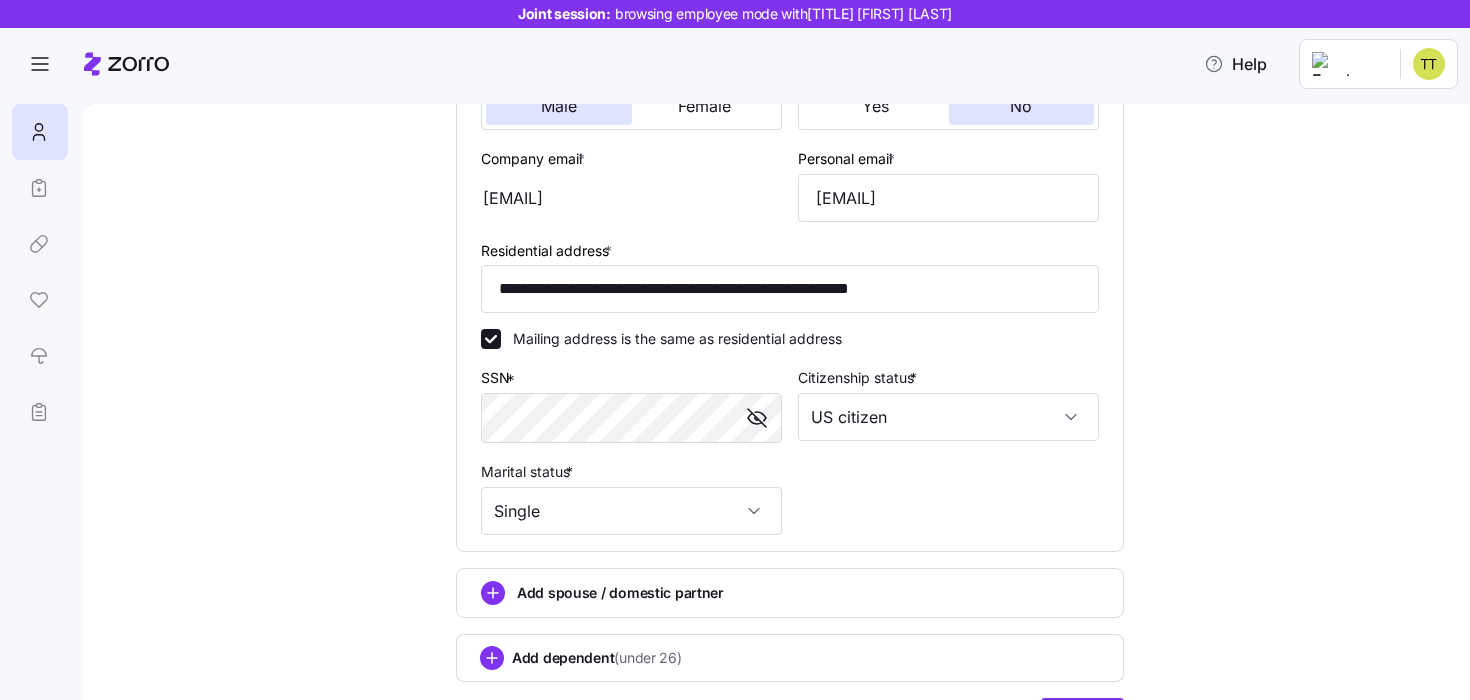 scroll, scrollTop: 566, scrollLeft: 0, axis: vertical 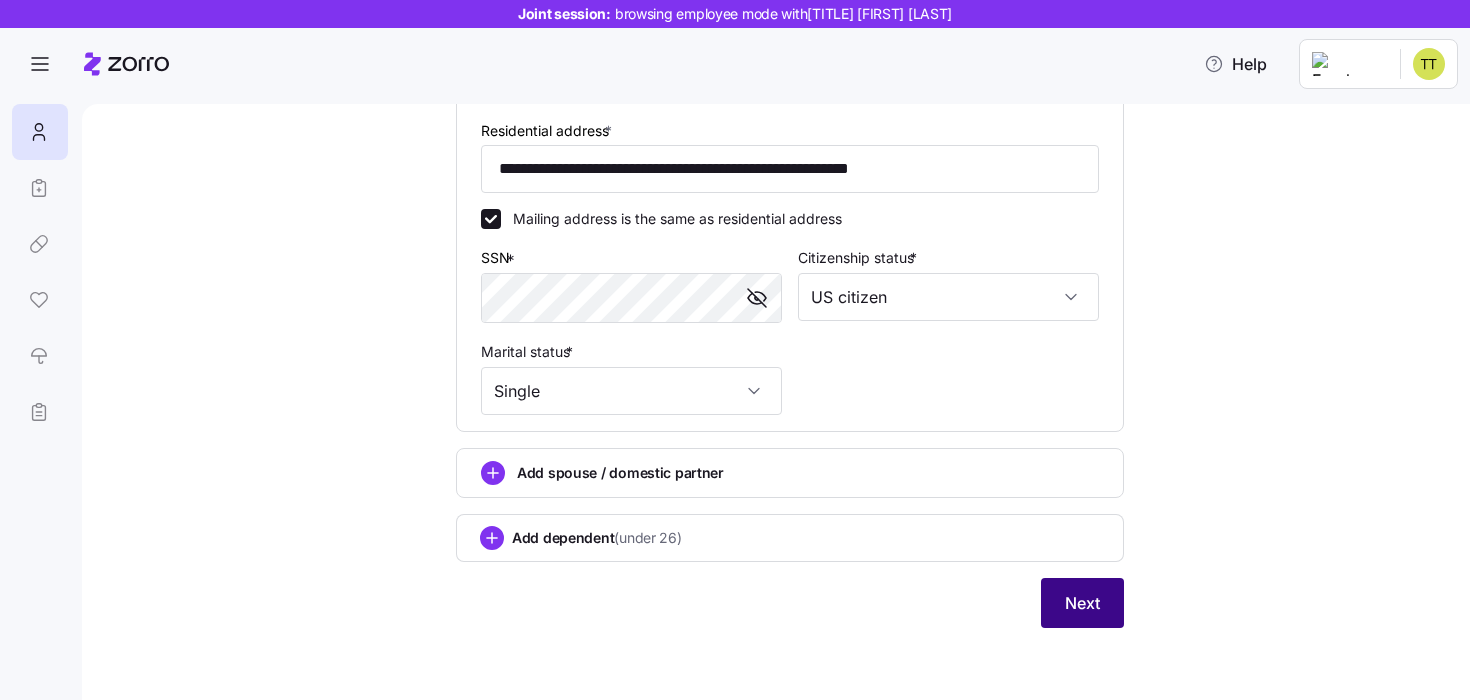 click on "Next" at bounding box center [1082, 603] 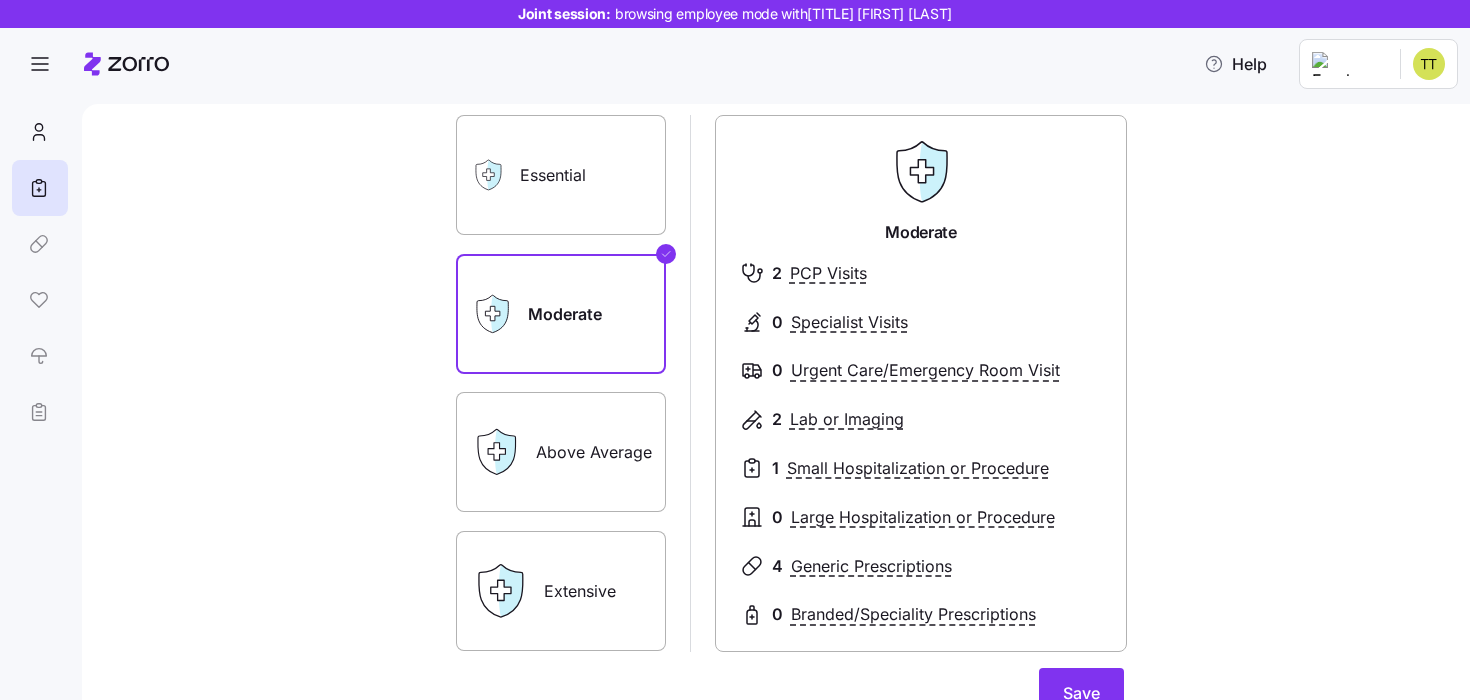 scroll, scrollTop: 0, scrollLeft: 0, axis: both 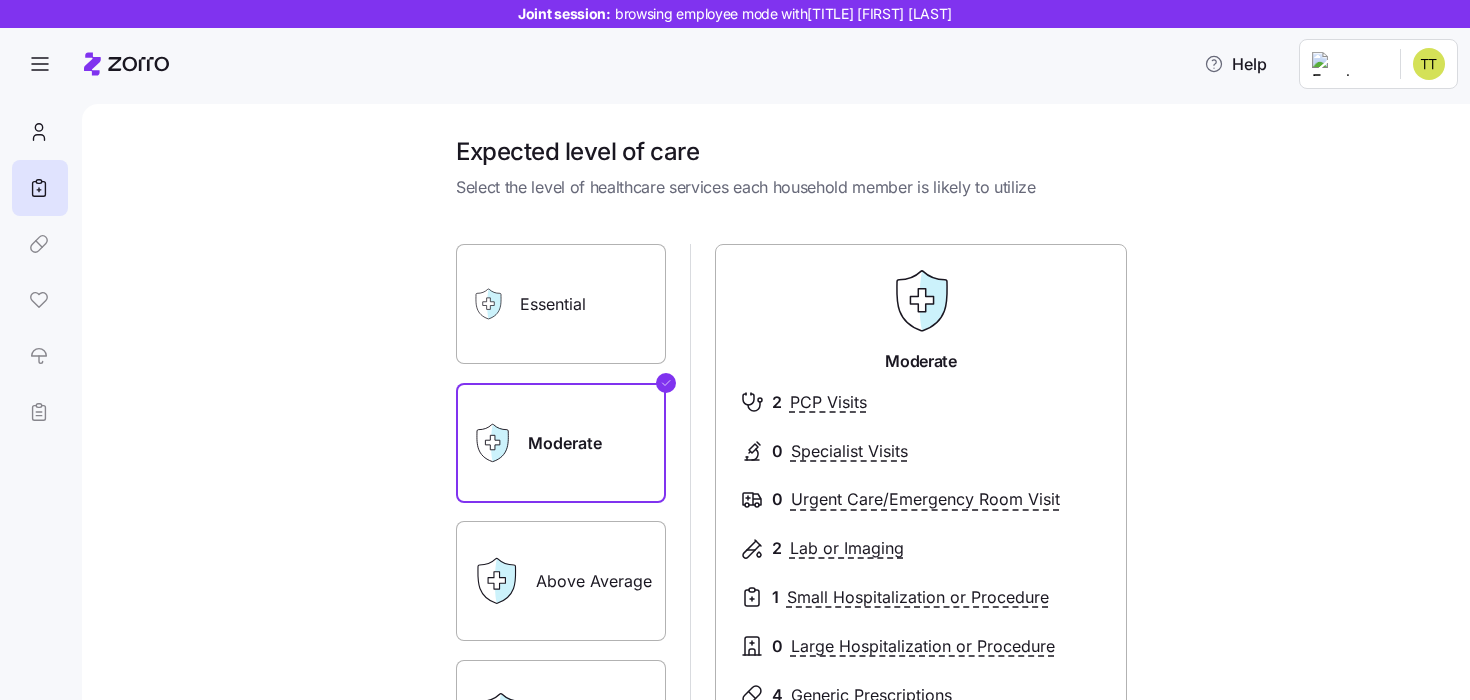 click on "Essential" at bounding box center (561, 304) 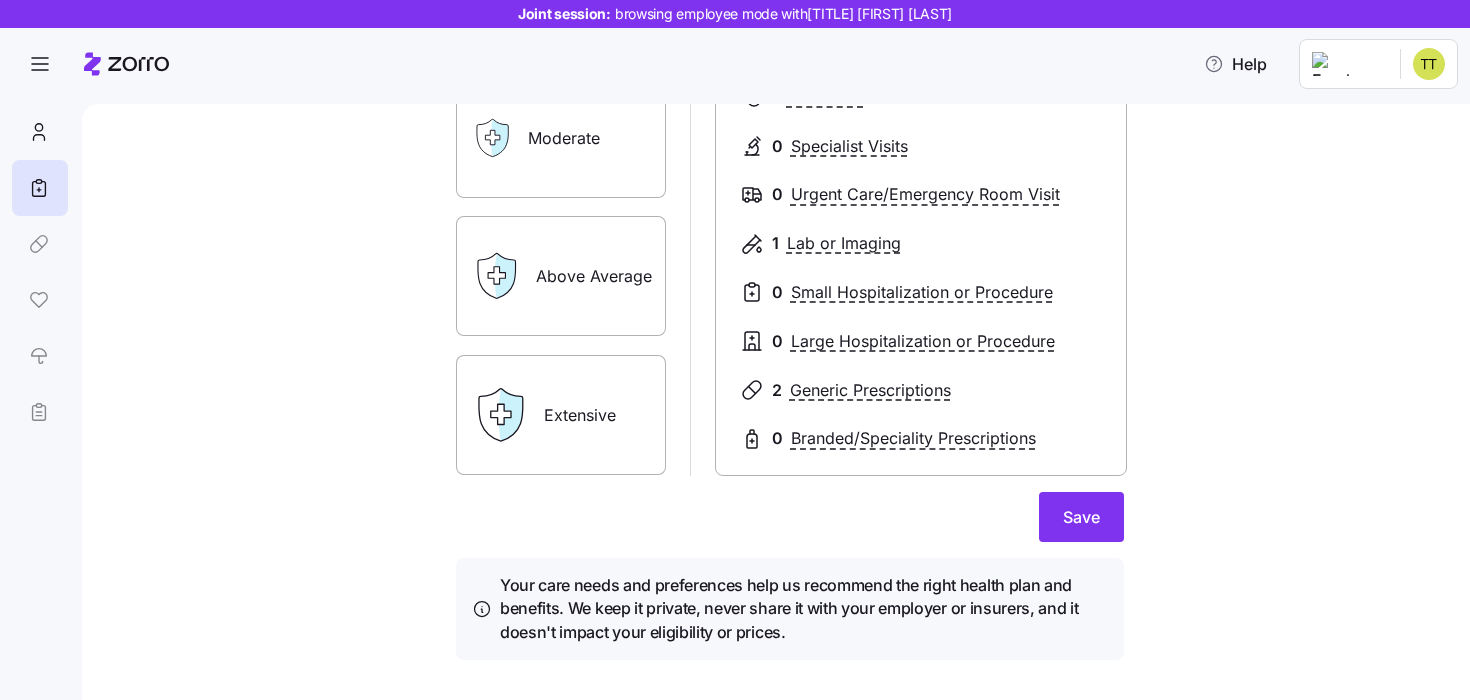 scroll, scrollTop: 337, scrollLeft: 0, axis: vertical 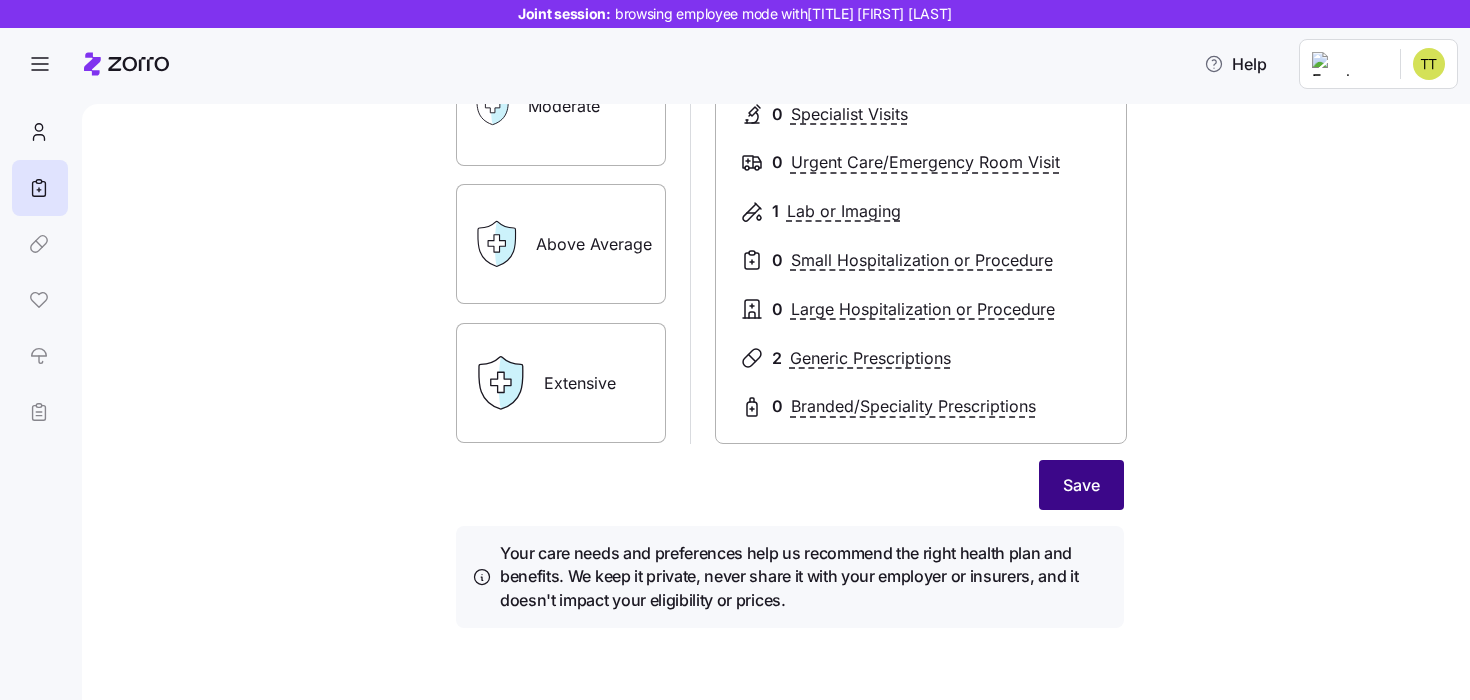 click on "Save" at bounding box center (1081, 485) 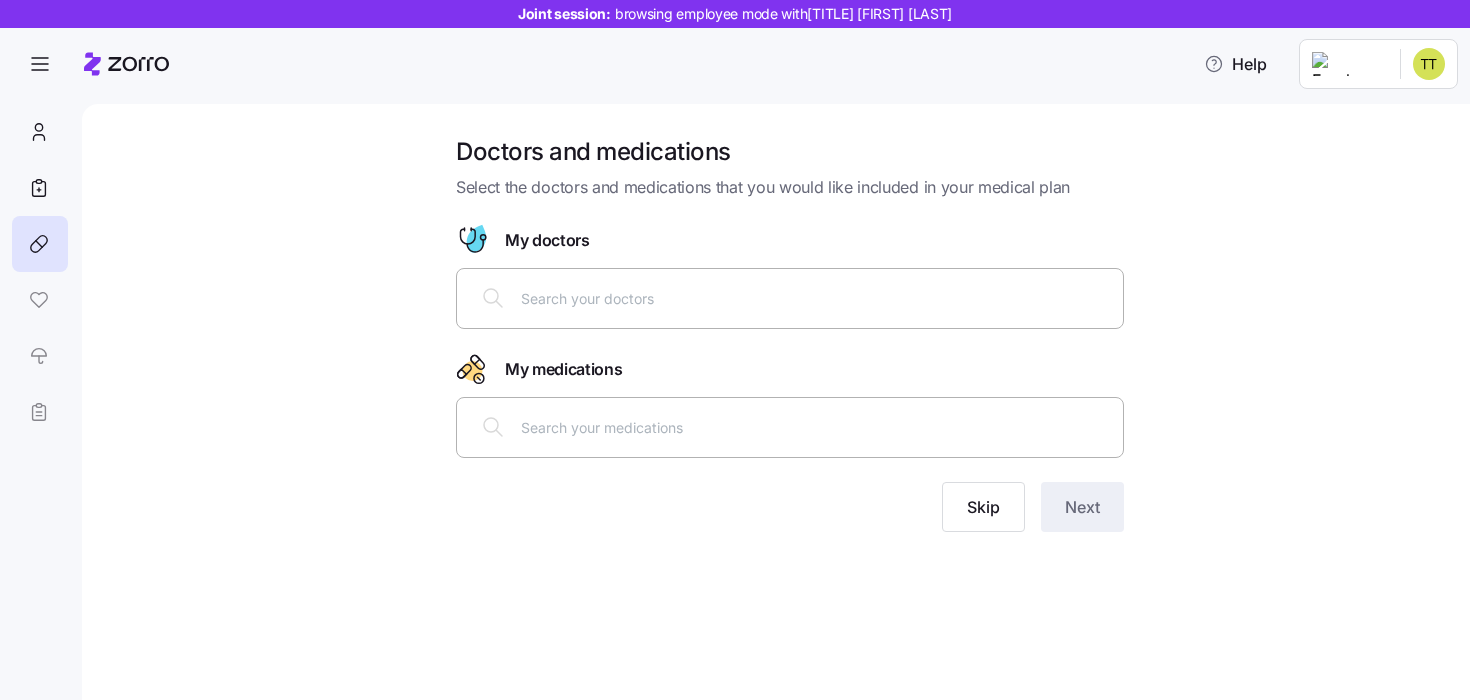 click at bounding box center [790, 298] 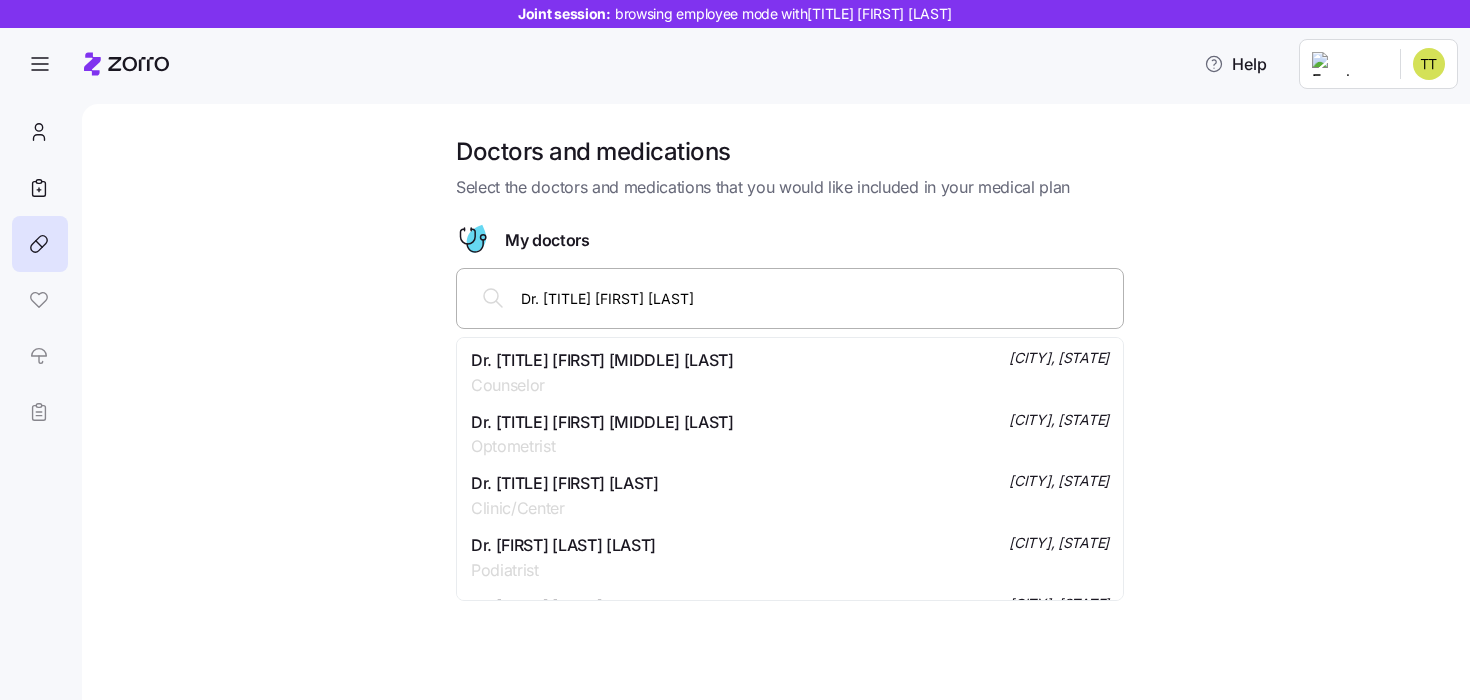 click on "Dr. [TITLE] [FIRST] [LAST]" at bounding box center [790, 298] 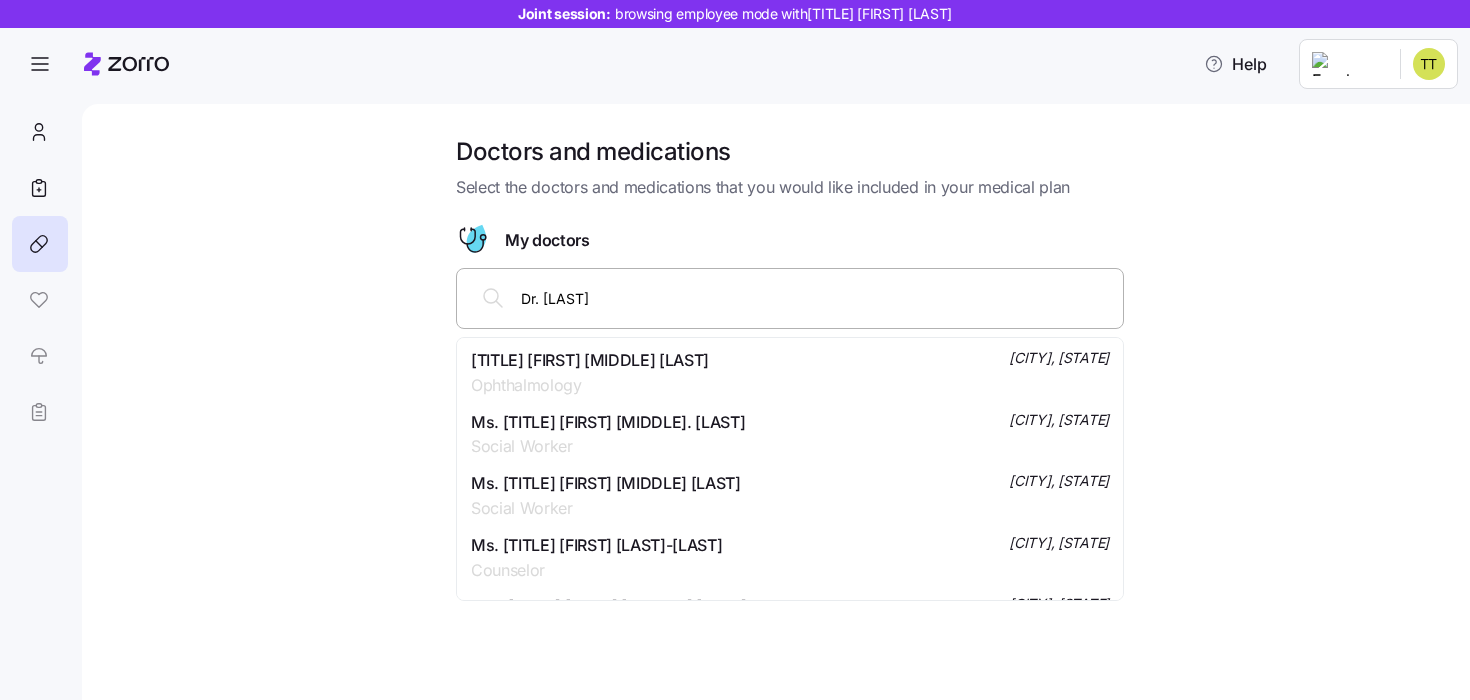 type on "Dr. [LAST]" 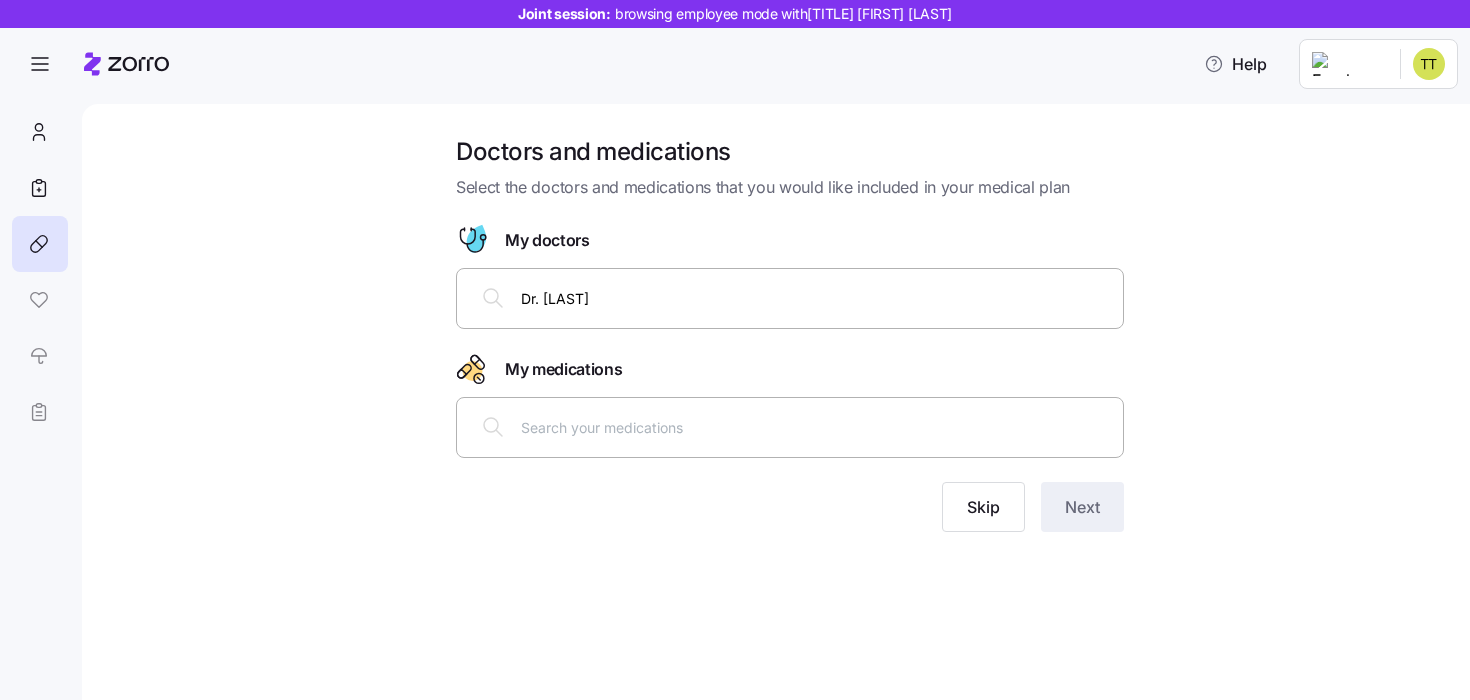 click on "Doctors and medications Select the doctors and medications that you would like included in your medical plan My doctors Dr. [LAST] My medications Skip Next" at bounding box center [790, 346] 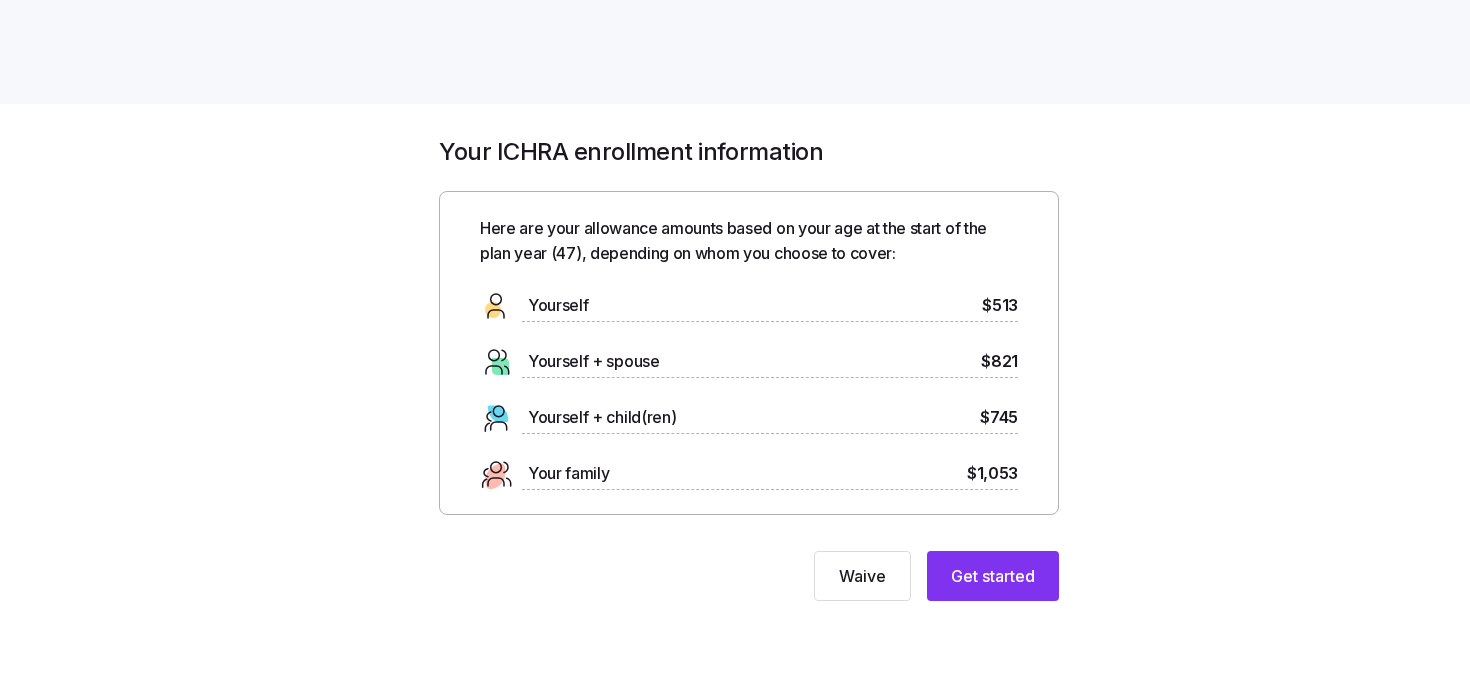 scroll, scrollTop: 0, scrollLeft: 0, axis: both 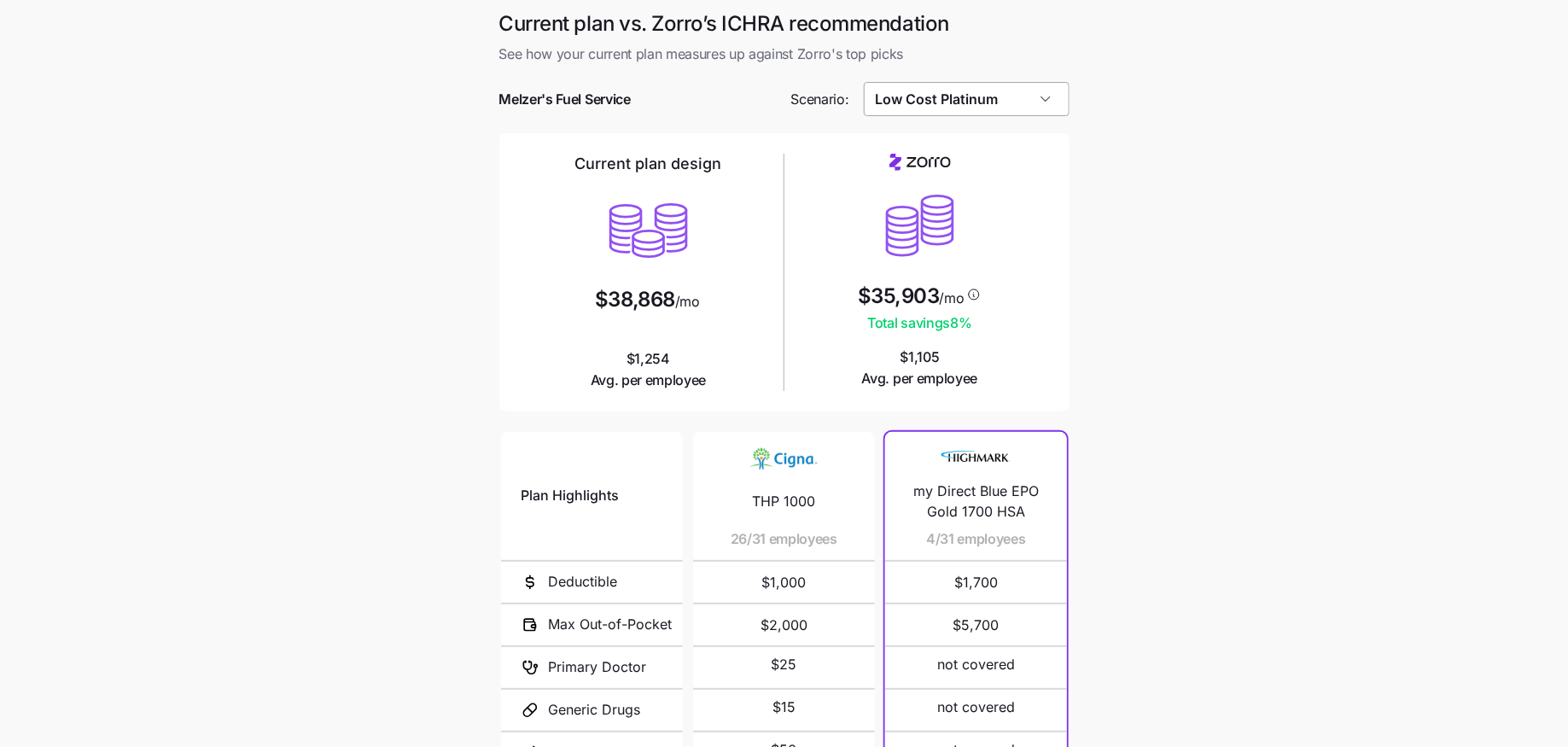 click on "Low Cost Platinum" at bounding box center [966, 99] 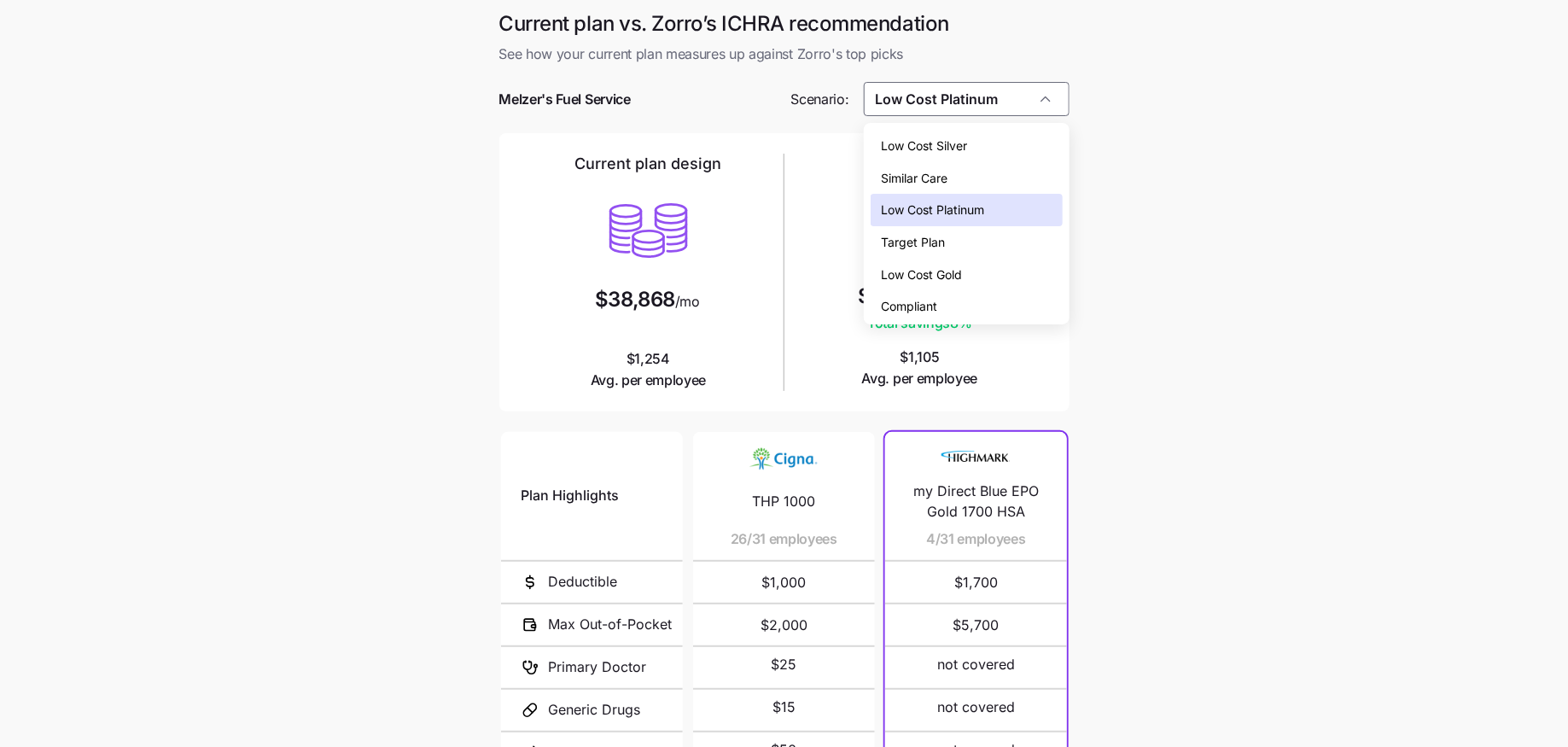 click on "Current plan vs. Zorro’s ICHRA recommendation See how your current plan measures up against Zorro's top picks Melzer's Fuel Service Scenario: Low Cost Platinum Current plan design $38,868 /mo $1,254 Avg. per employee $35,903 /mo Total savings  8 % $1,105 Avg. per employee Plan Highlights Deductible Max Out-of-Pocket Primary Doctor Generic Drugs Specialist Visit THP 1000 26/31 employees $1,000 $2,000 $25 $15 $50 HDHP 1600 5/31 employees $1,600 $3,000 Together Blue EPO Premier Platinum 0 13/31 employees $0 $5,000 $0 $0 $0 Ambetter Health Solutions Gold 3000 10/31 employees $3,000 $5,000 $25 $3 $50 my Direct Blue EPO Gold 1700 HSA 4/31 employees $1,700 $5,700 not covered not covered not covered Fidelis Care Platinum, Platinum, ST, INN, Pediatric Dental, Free Telehealth DP 3/31 employees $0 $2,000 $15 $10 $35 Gold 1 1/31 employees $1,640 $8,100 $20 $15 $50 Next" at bounding box center [784, 466] 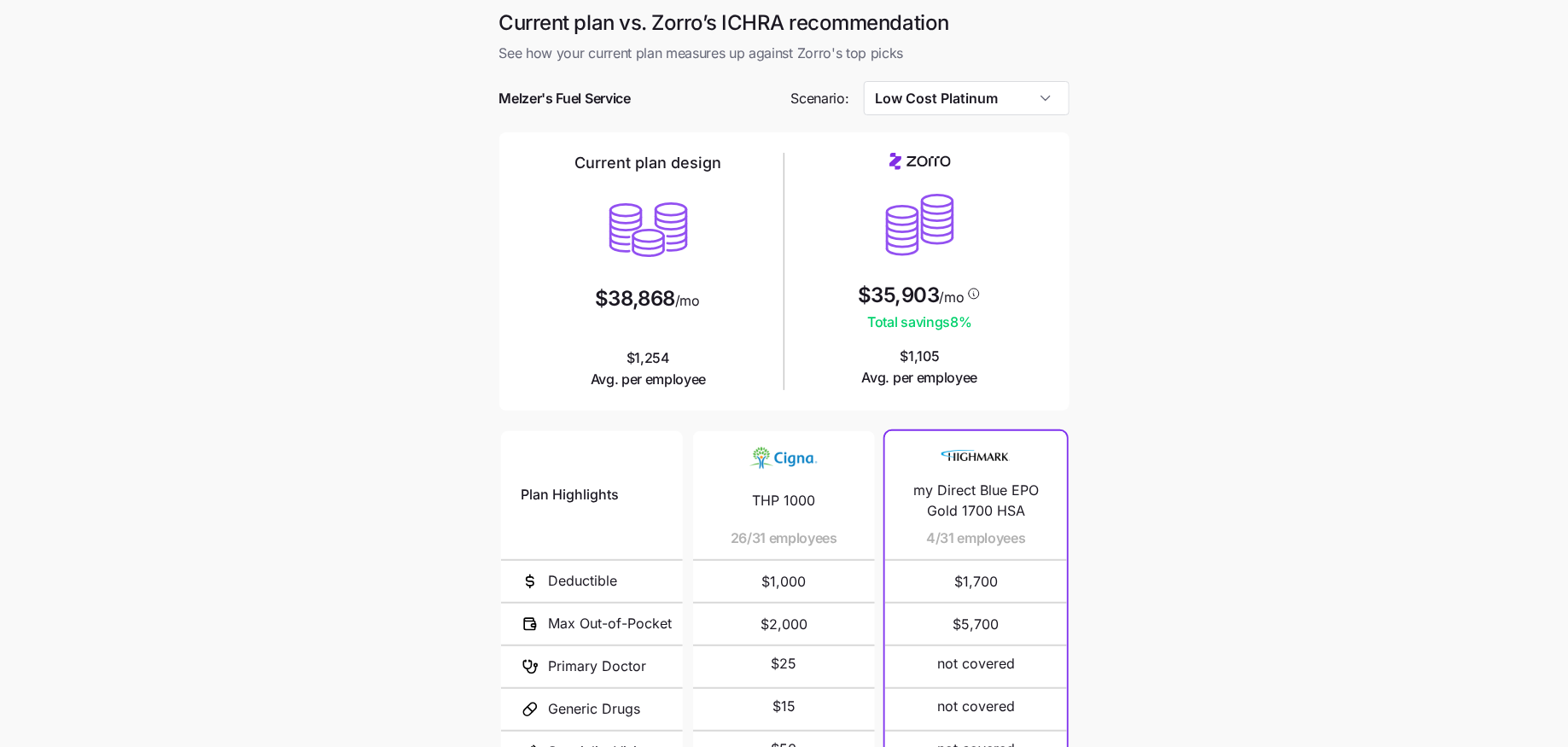 scroll, scrollTop: 0, scrollLeft: 0, axis: both 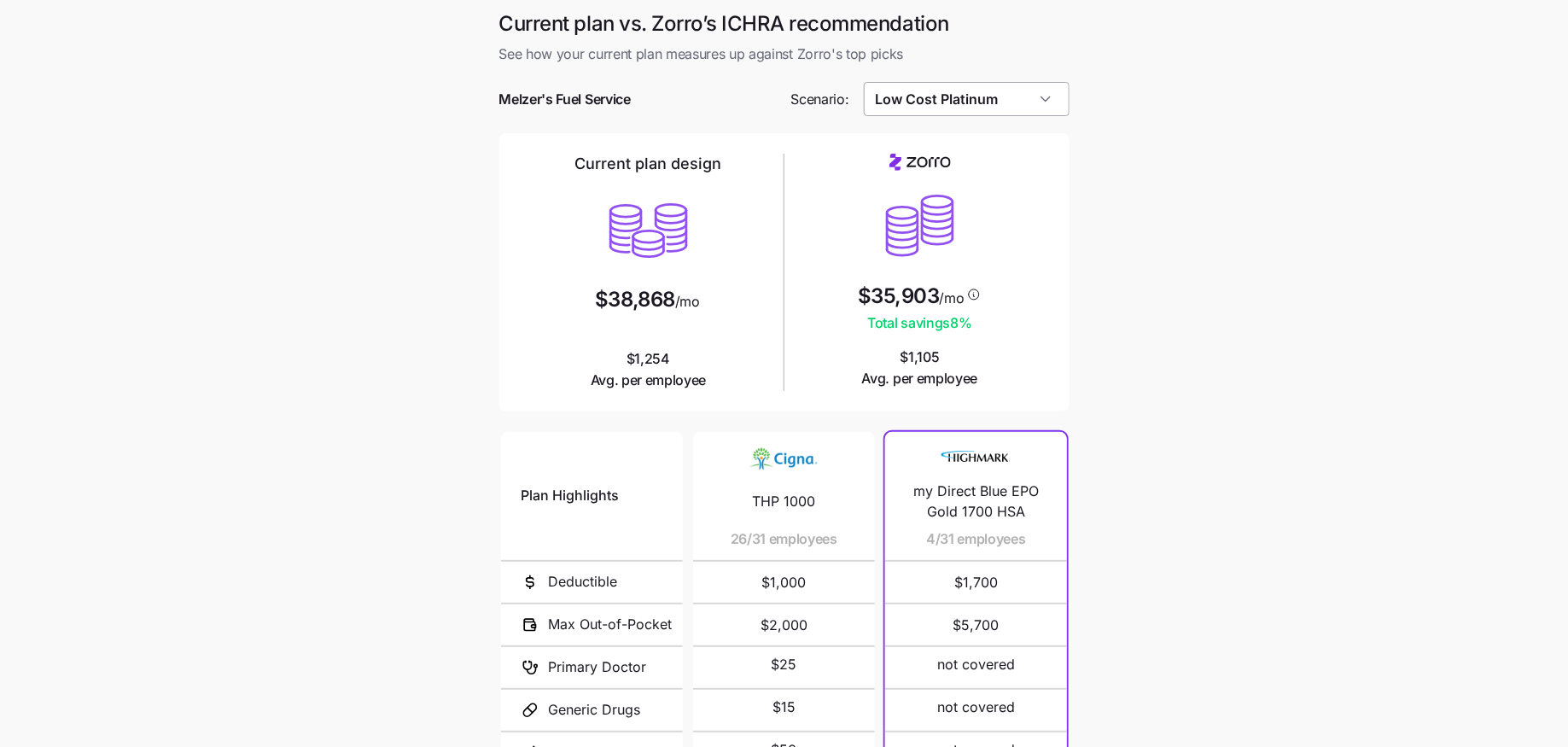 click on "Low Cost Platinum" at bounding box center [966, 99] 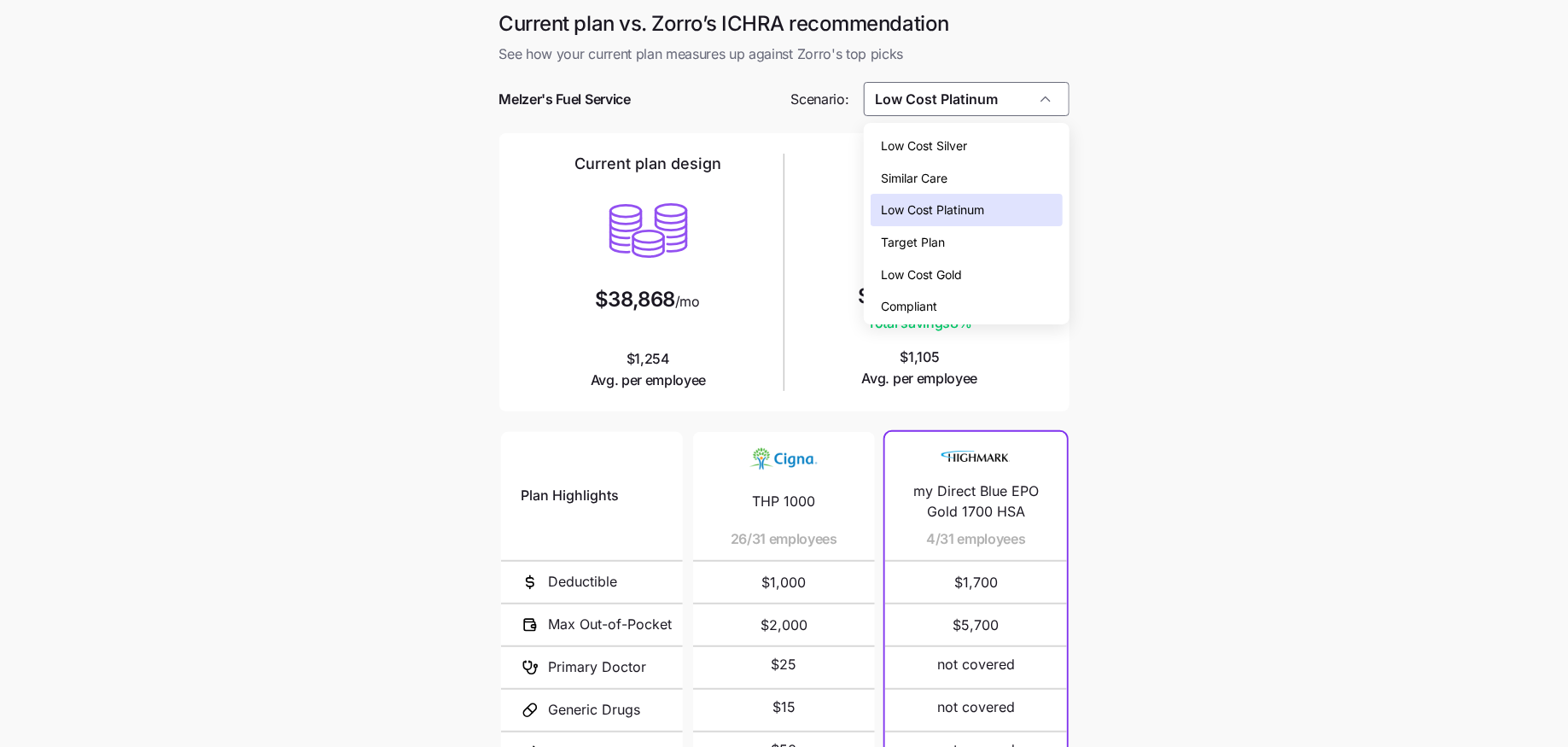 click on "Compliant" at bounding box center [909, 306] 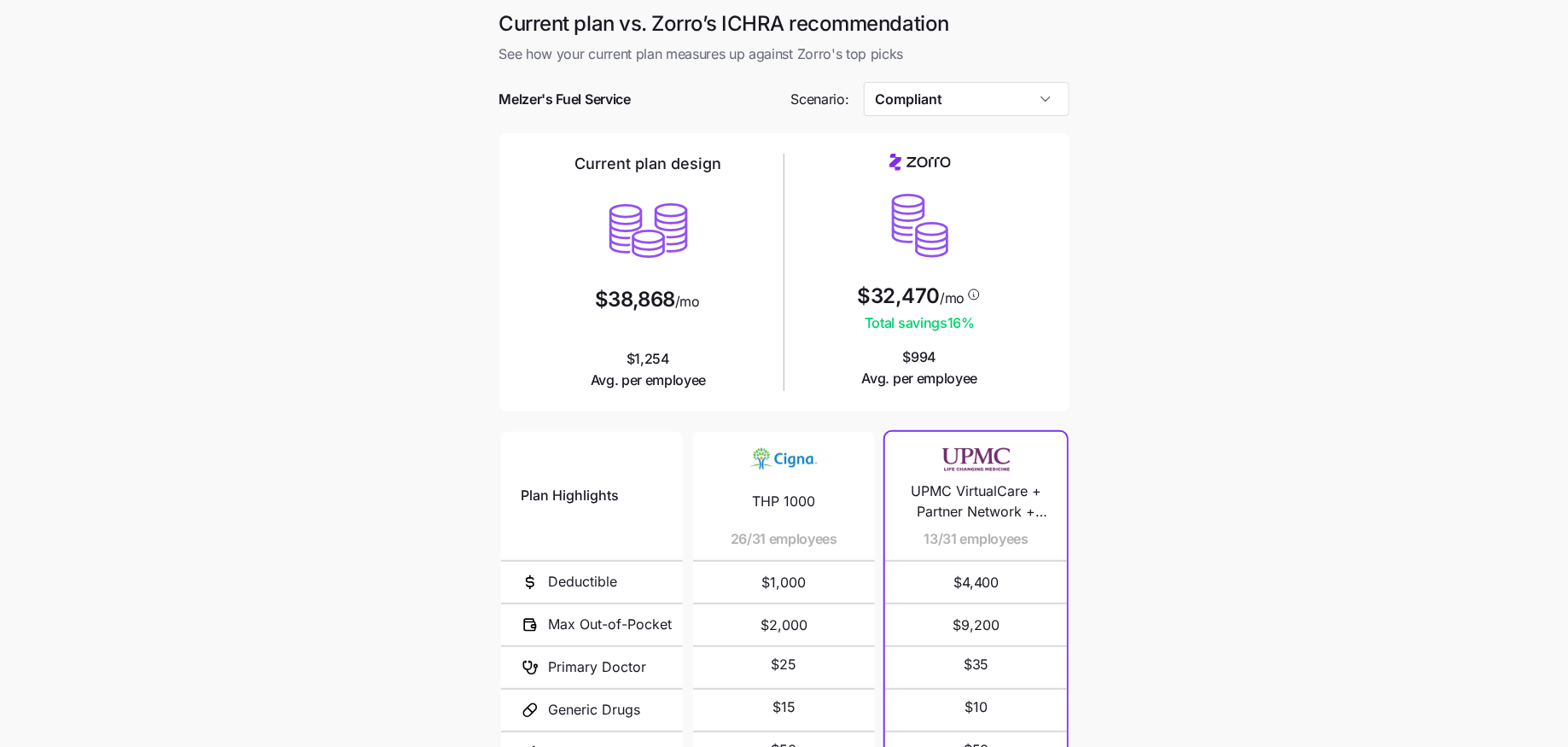 scroll, scrollTop: 184, scrollLeft: 0, axis: vertical 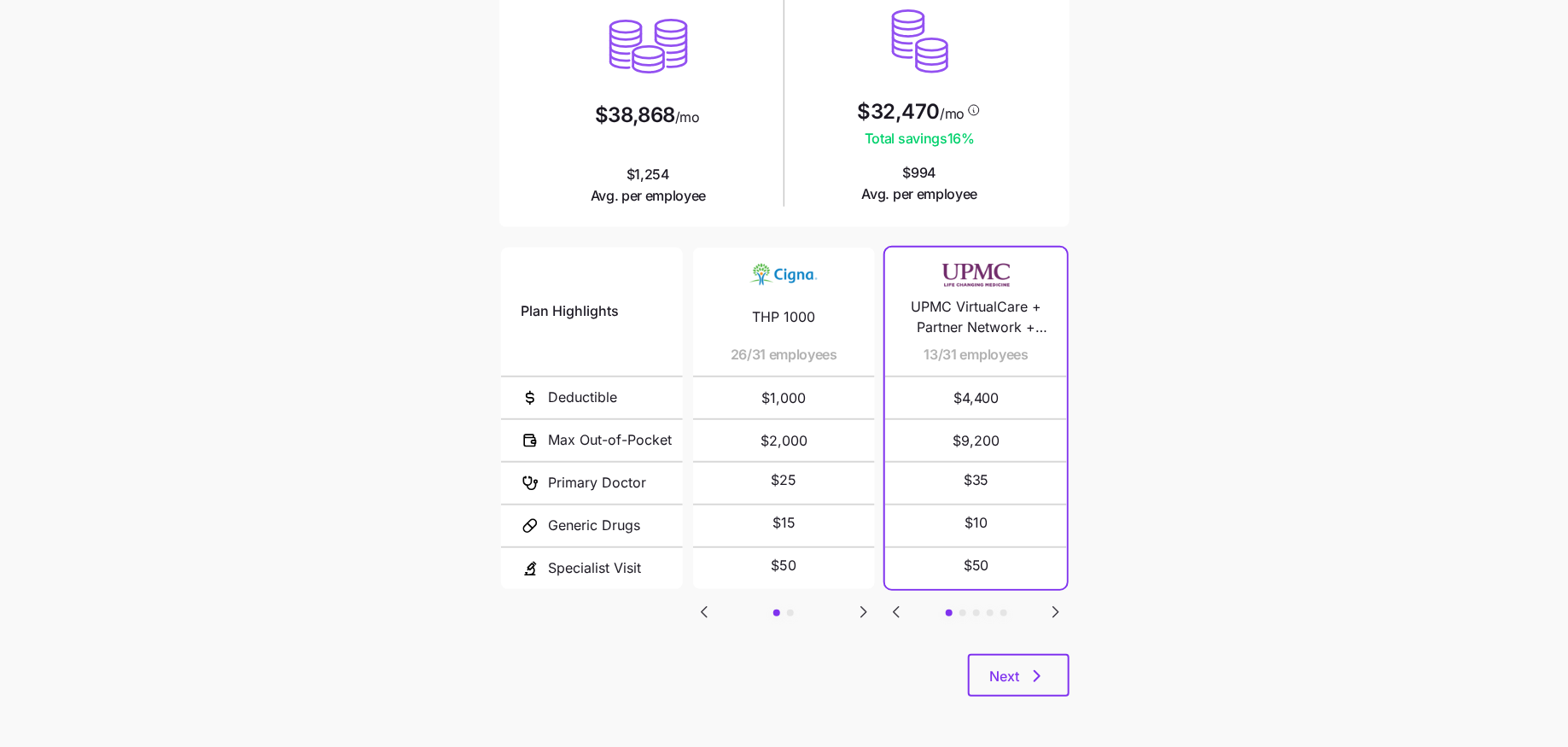 click 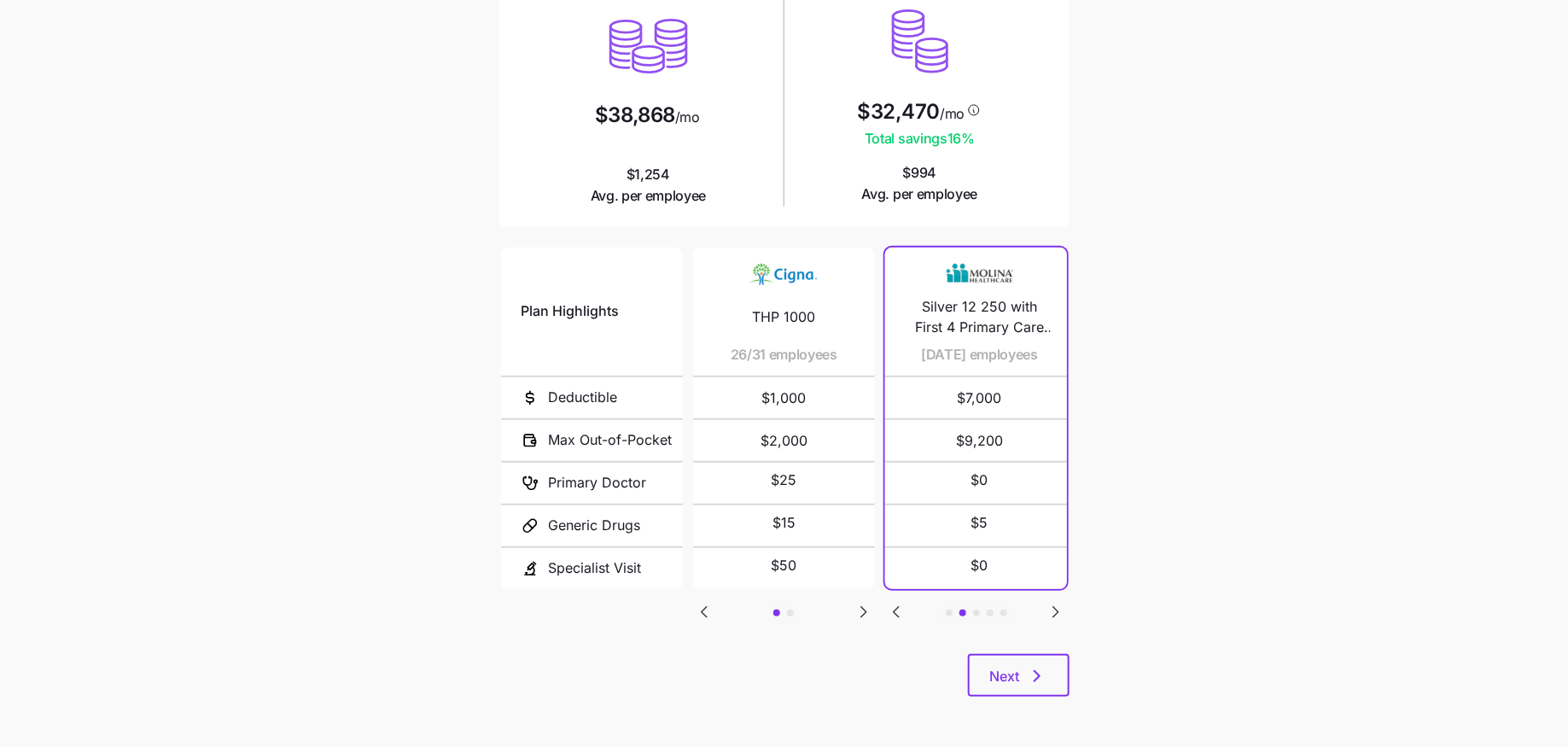 click 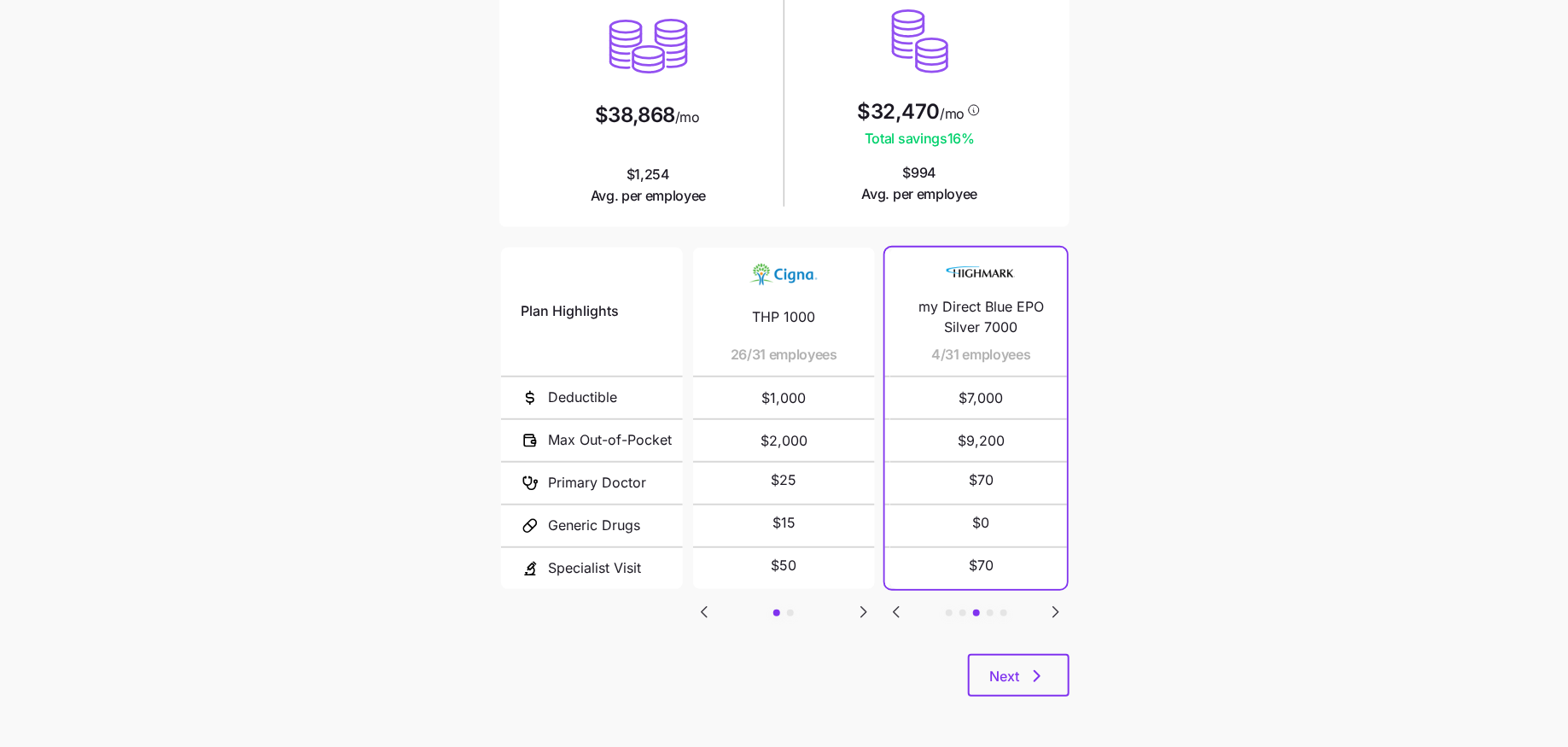 click 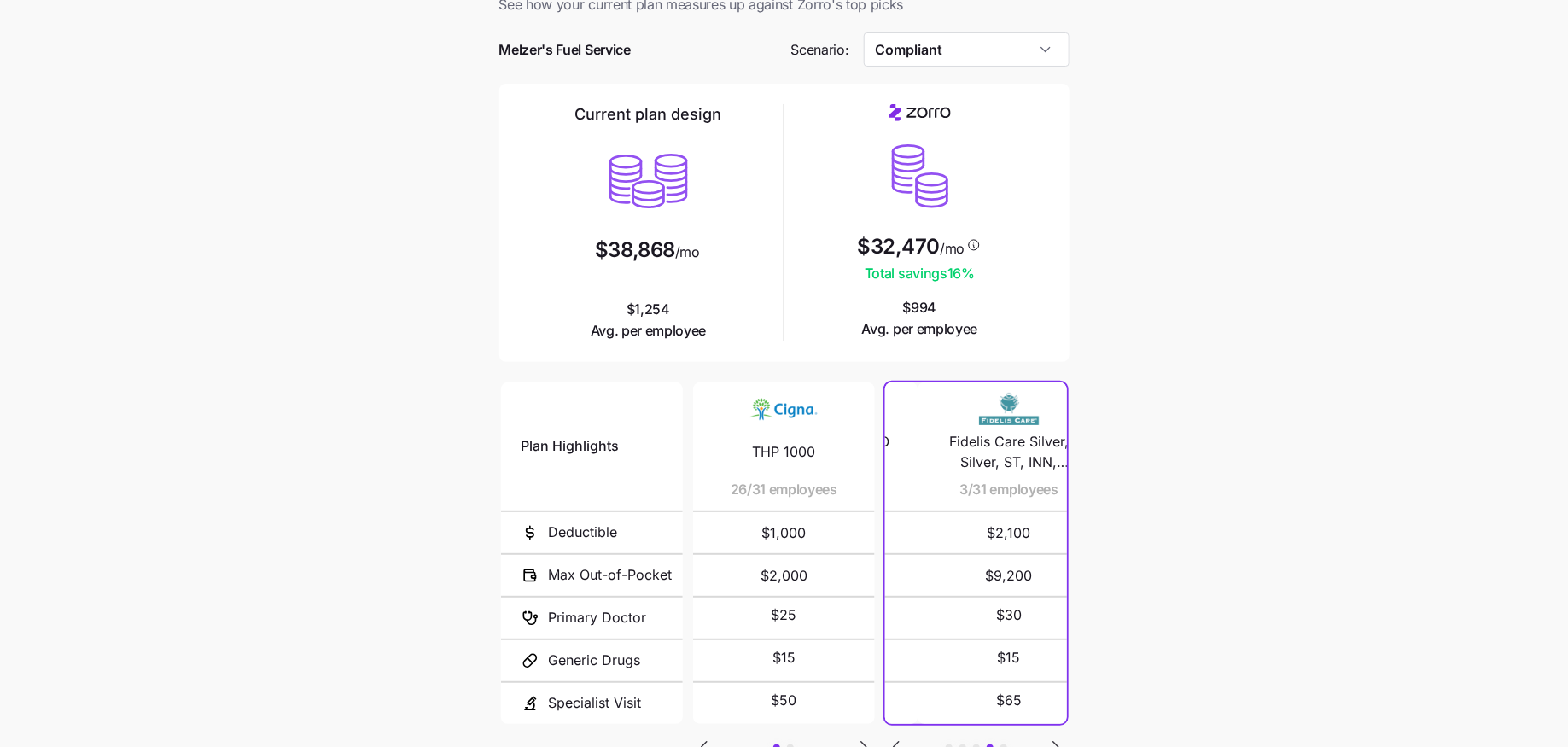 scroll, scrollTop: 0, scrollLeft: 0, axis: both 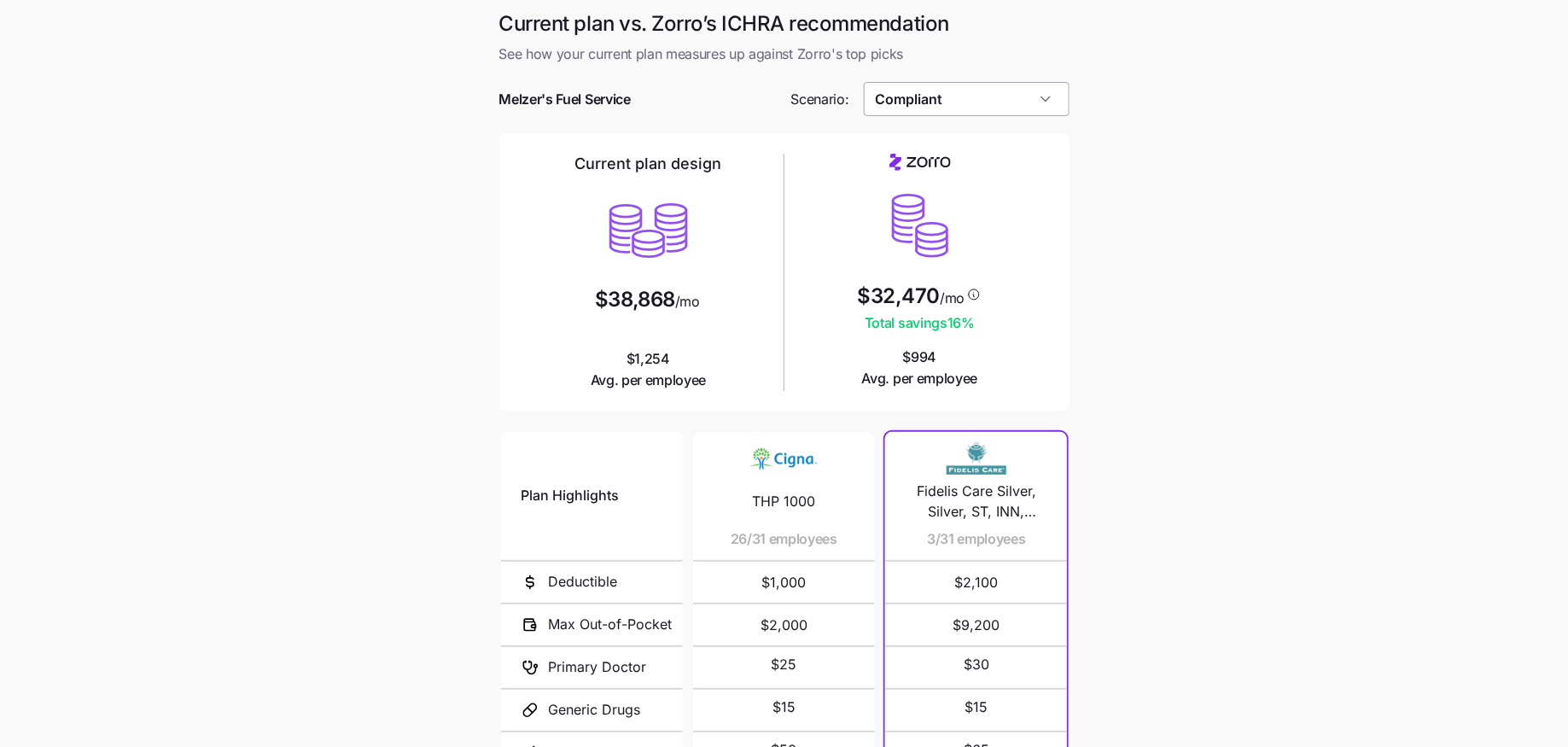 click on "Compliant" at bounding box center (966, 99) 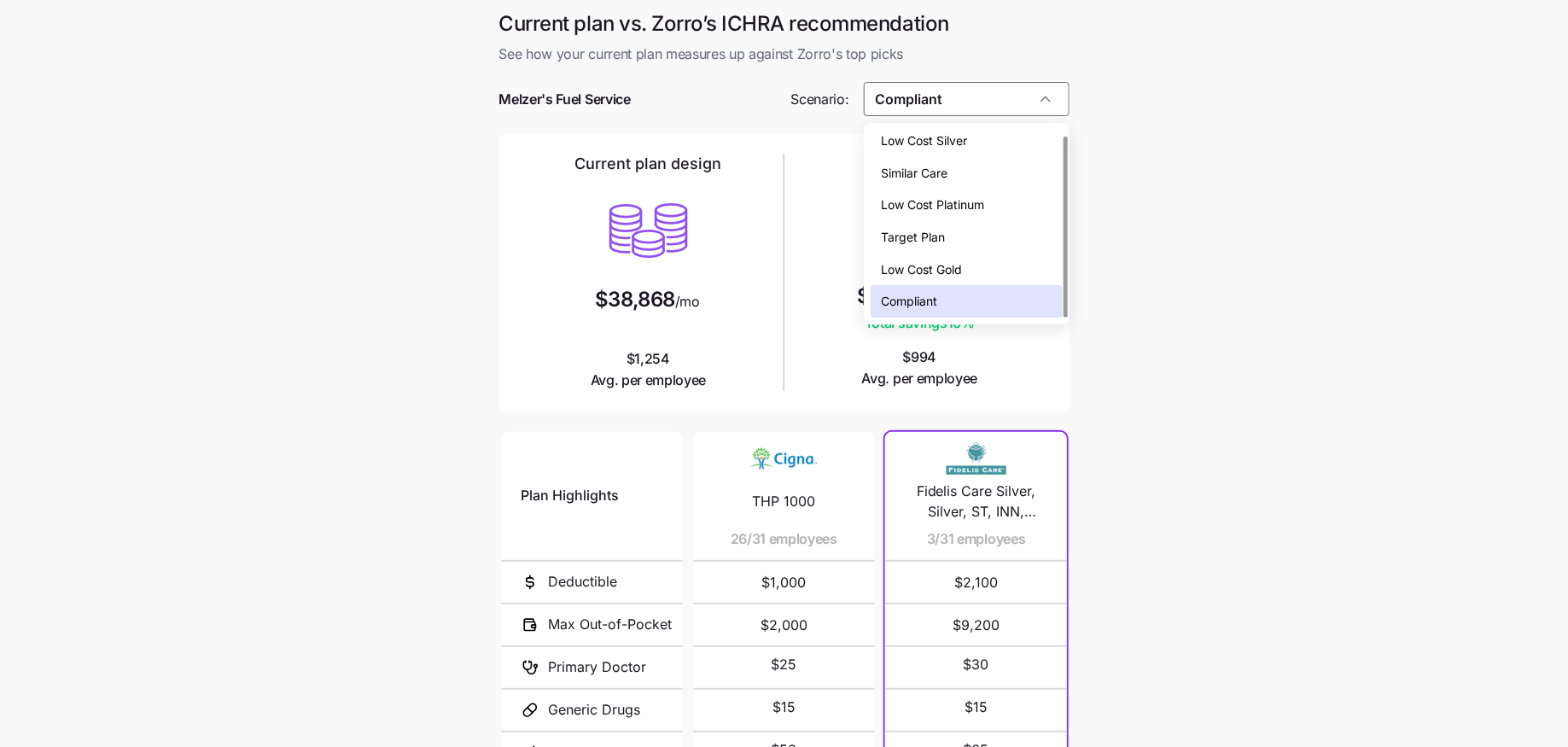 click on "Low Cost Platinum" at bounding box center [932, 205] 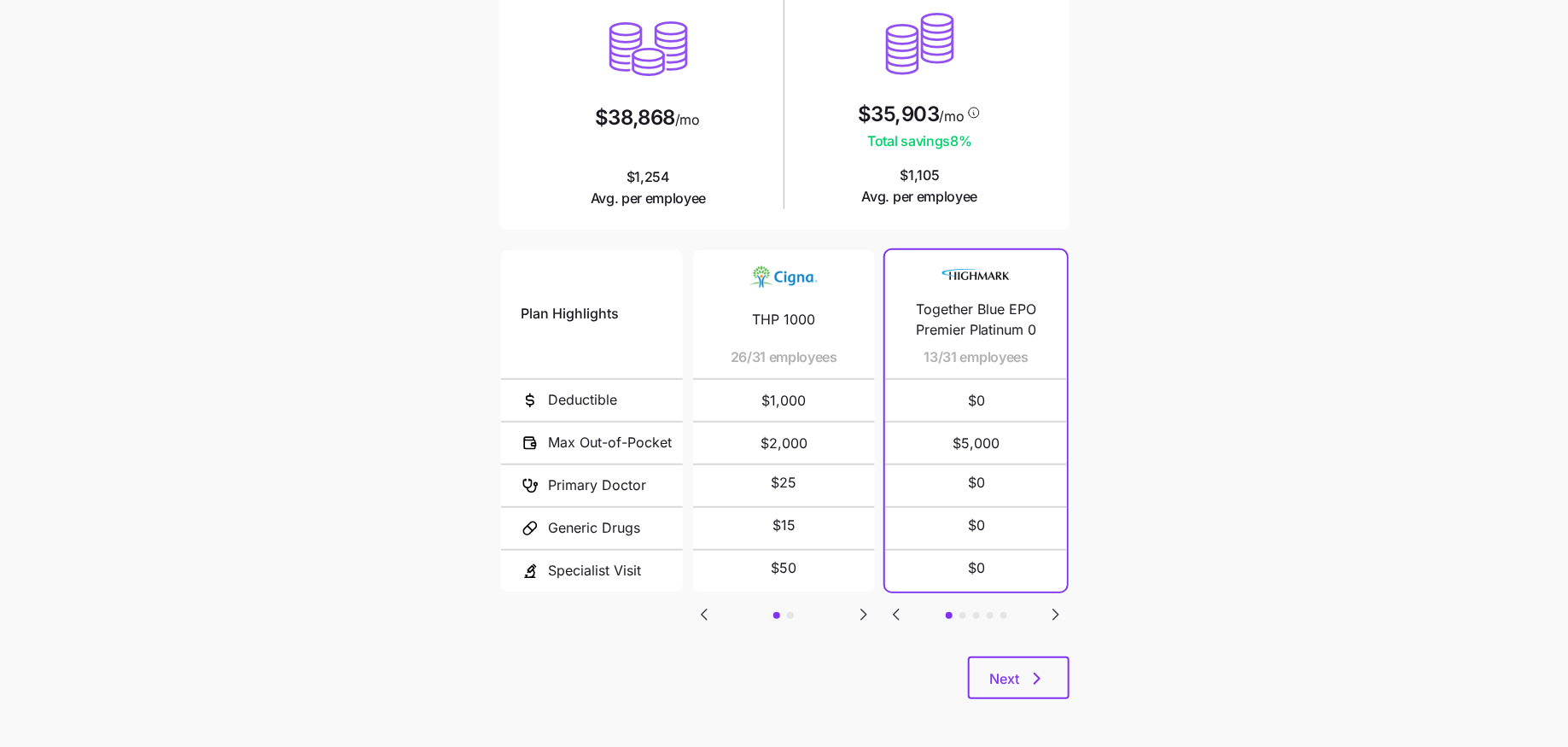 scroll, scrollTop: 184, scrollLeft: 0, axis: vertical 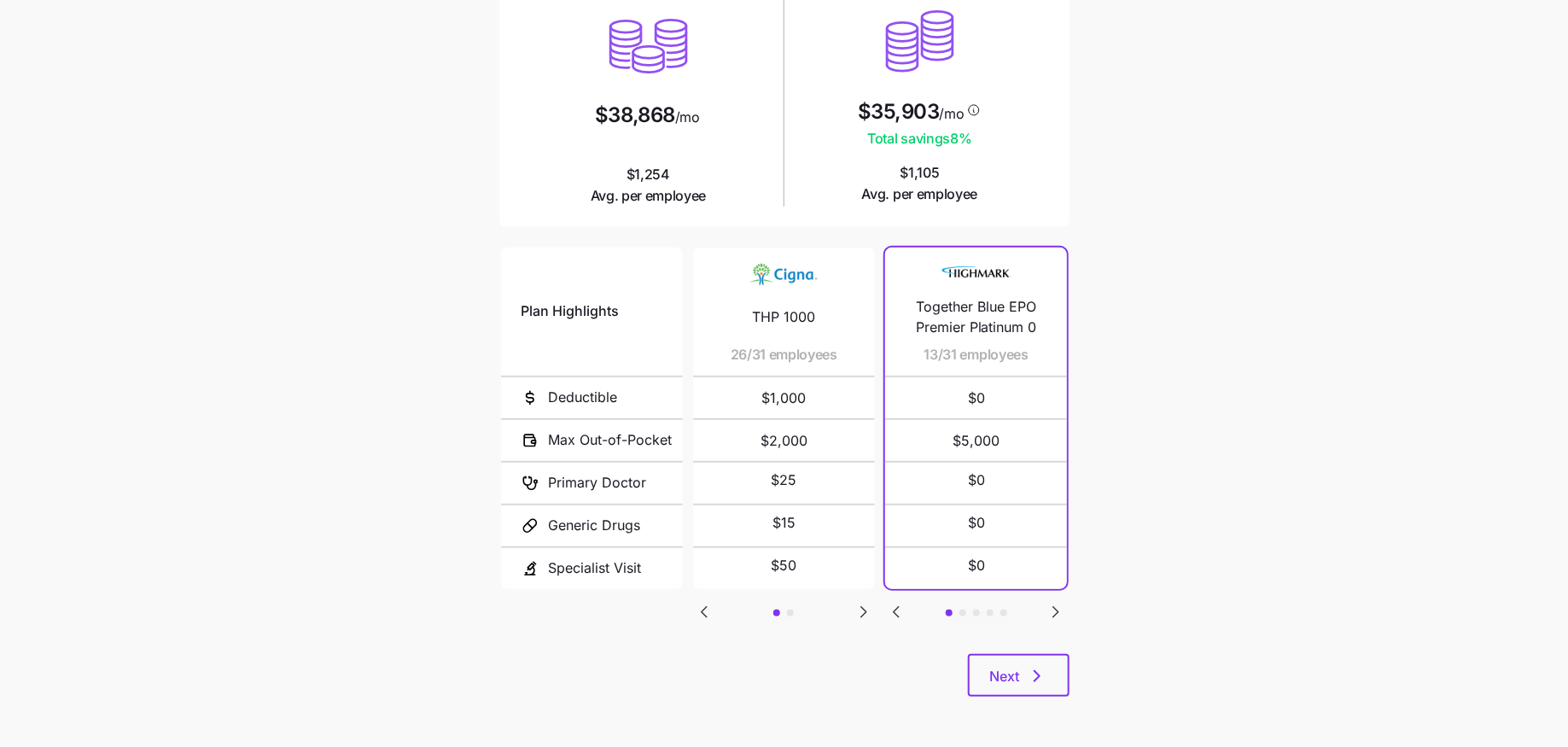 click 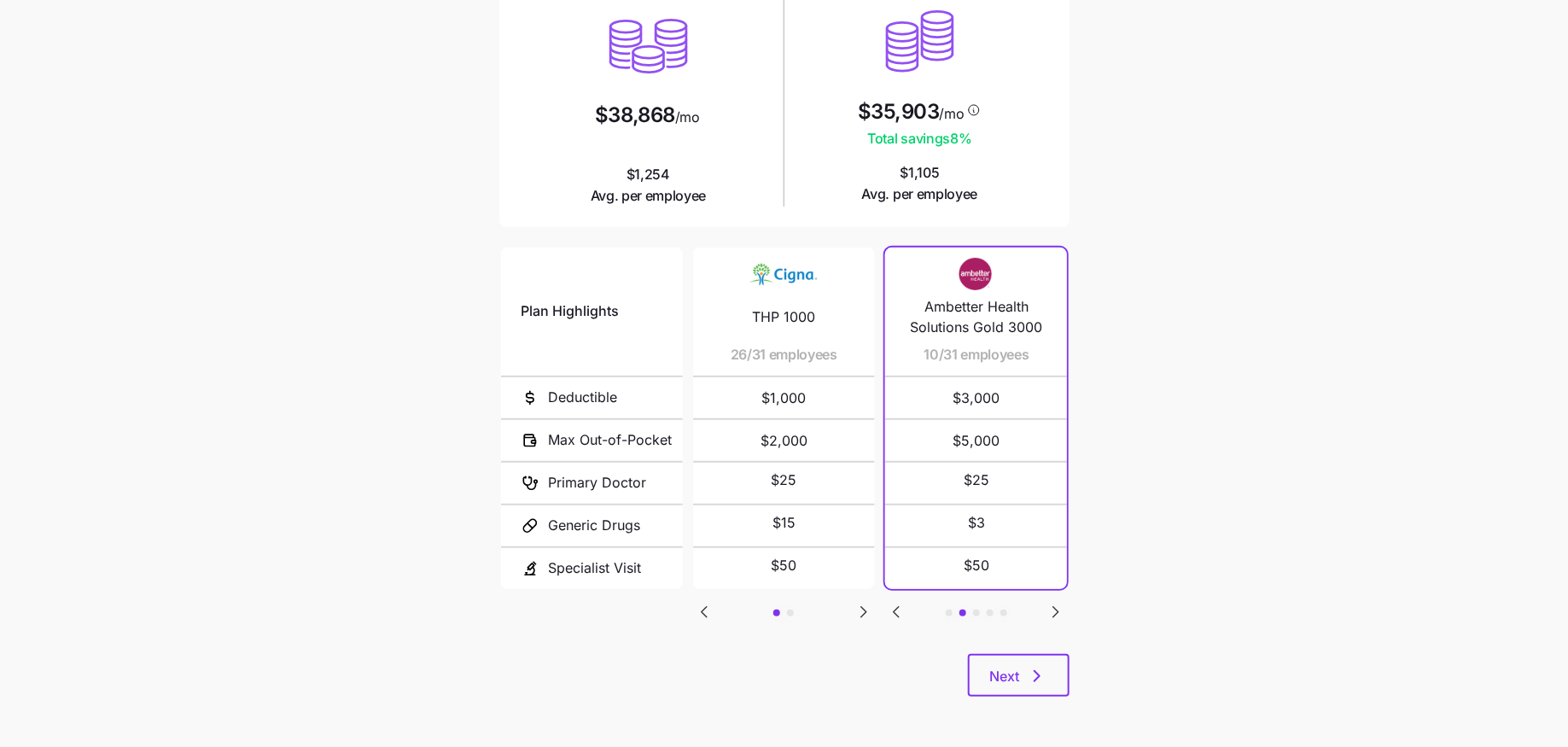 click 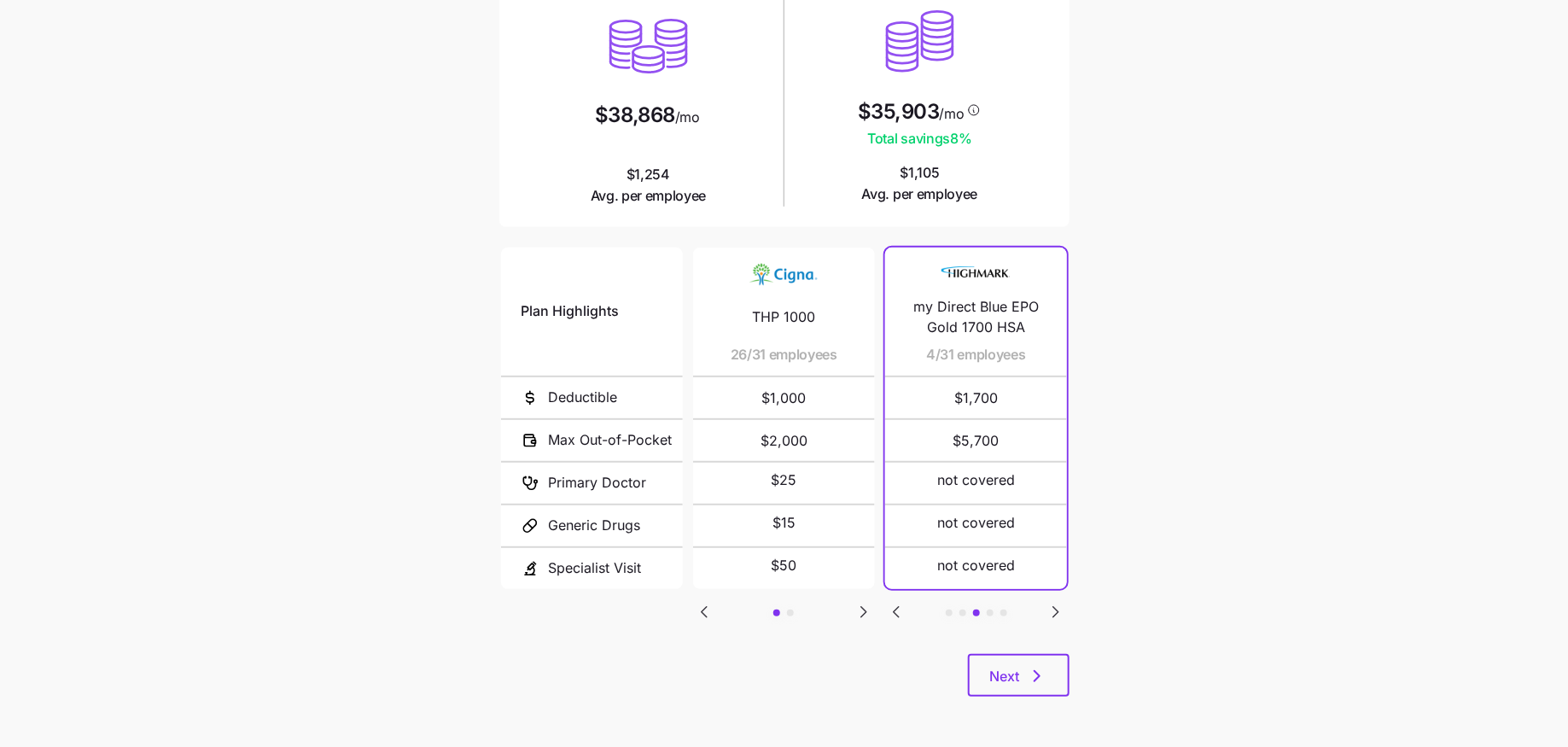 click 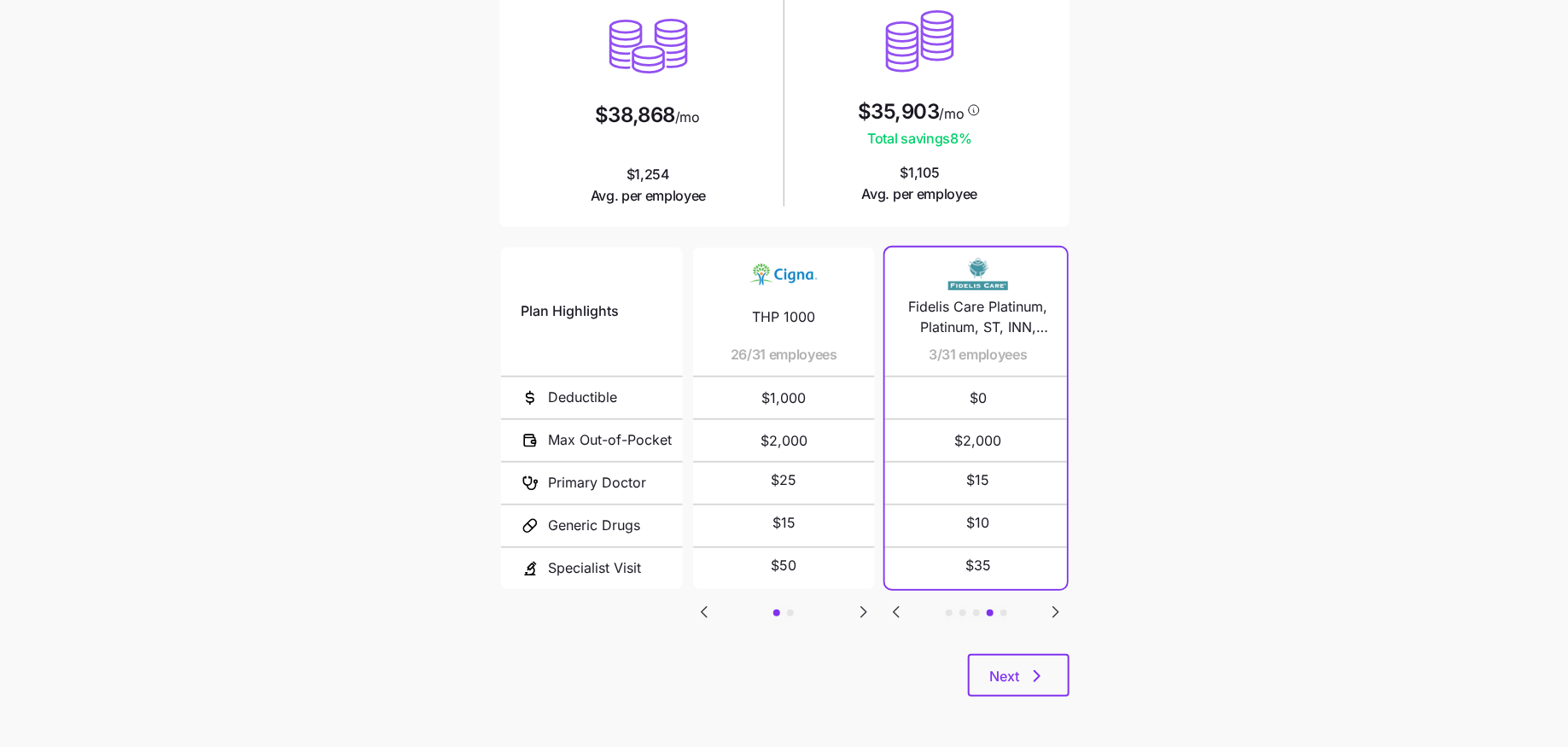 click 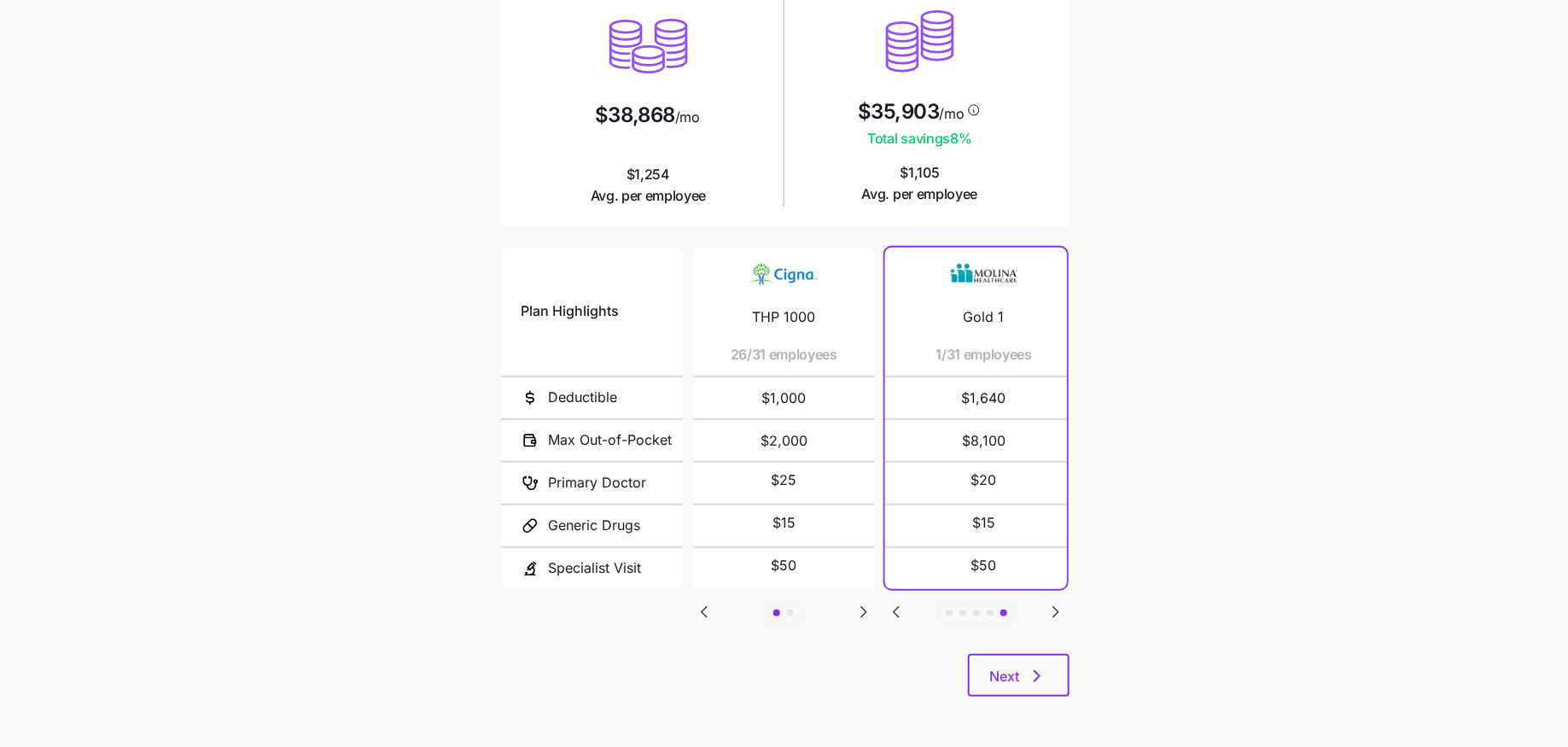 scroll, scrollTop: 0, scrollLeft: 0, axis: both 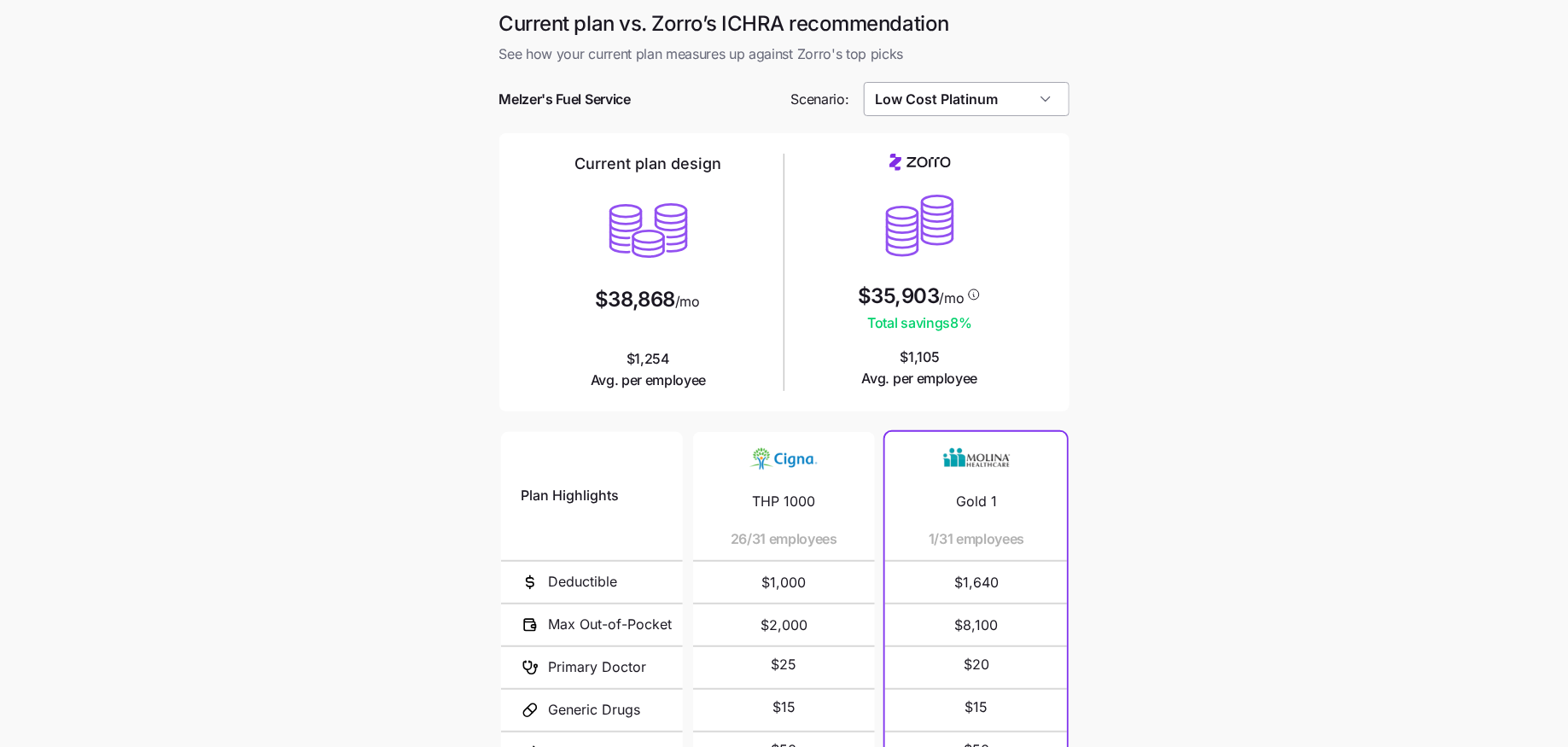 click on "Low Cost Platinum" at bounding box center [966, 99] 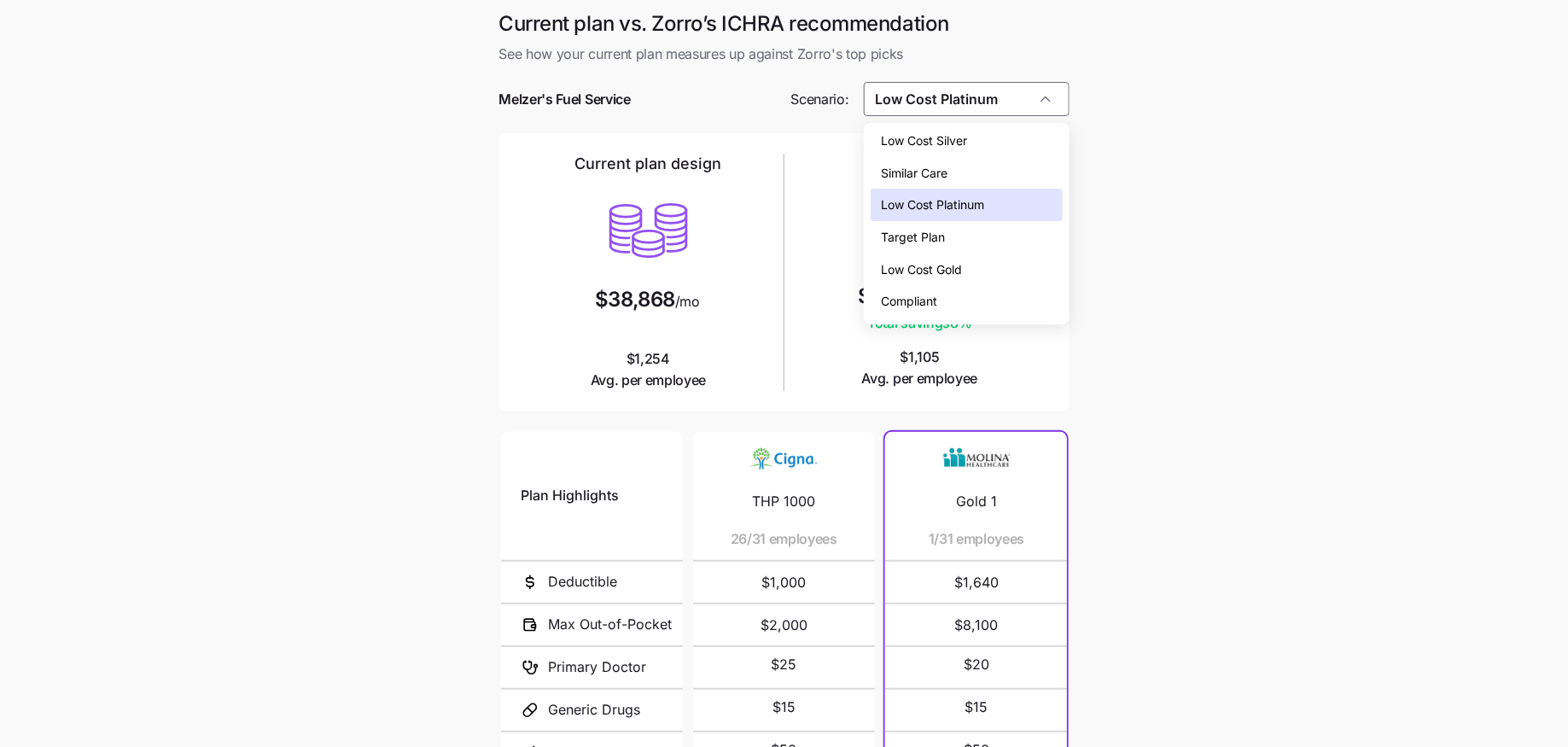 click on "Low Cost Silver" at bounding box center [924, 141] 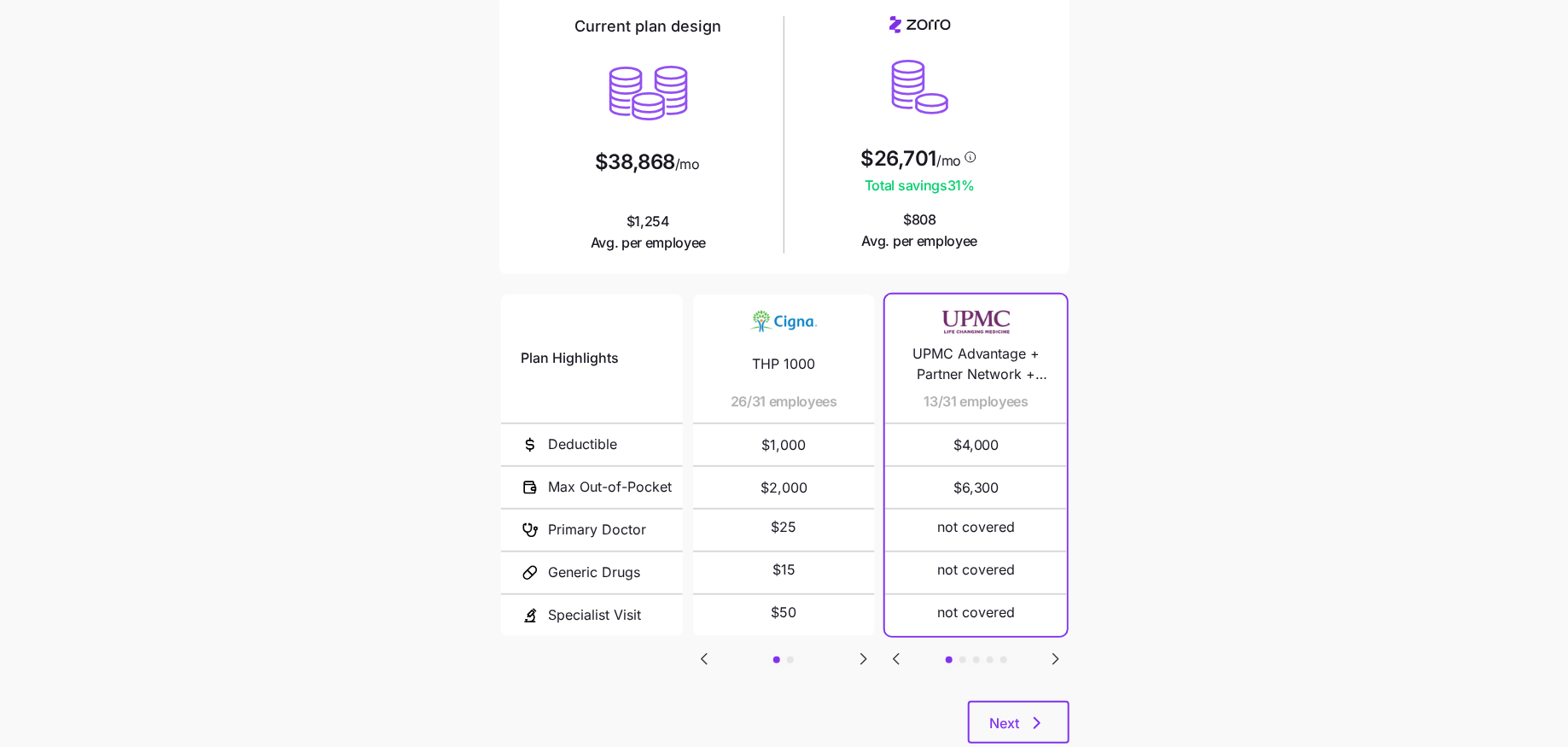 scroll, scrollTop: 143, scrollLeft: 0, axis: vertical 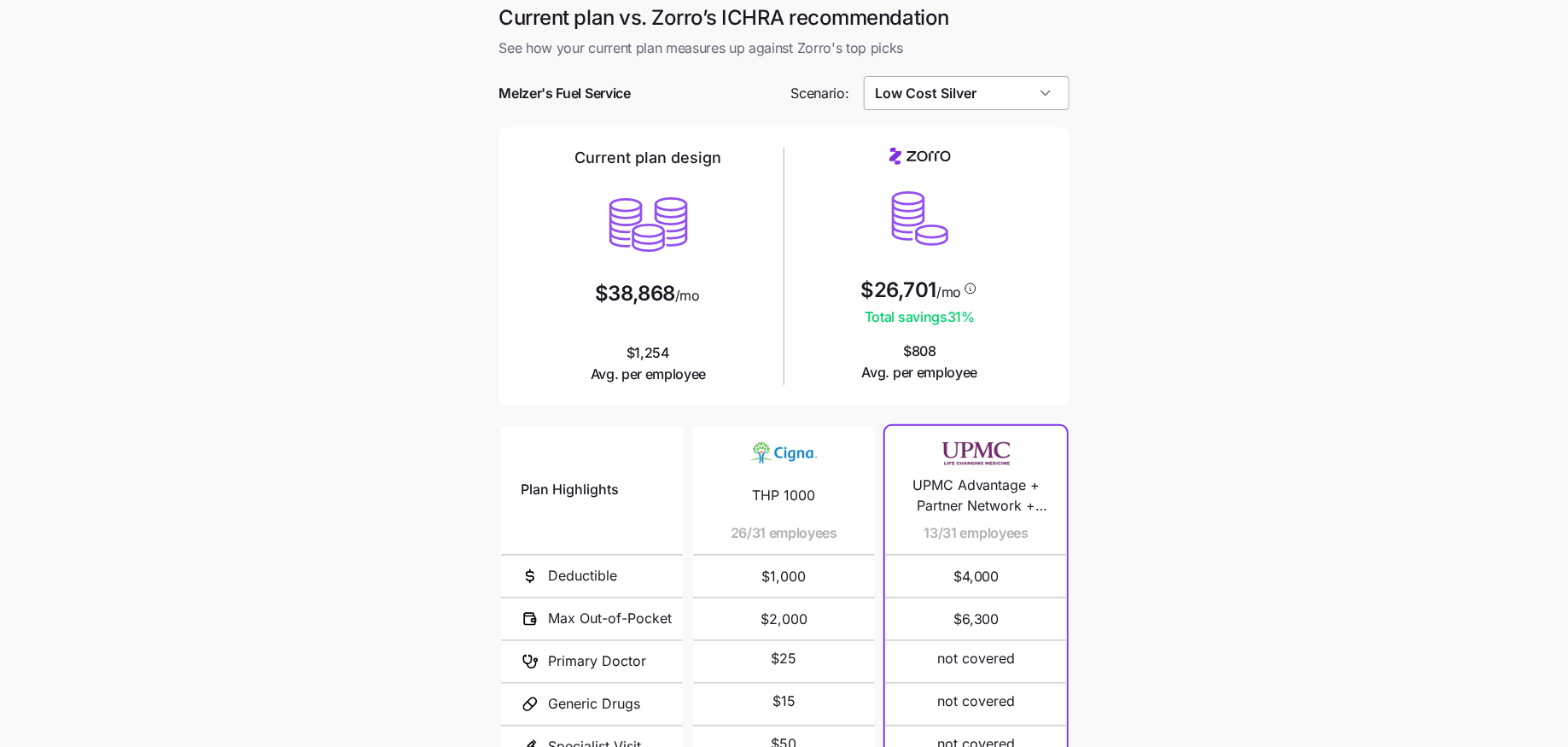 click on "Low Cost Silver" at bounding box center [966, 93] 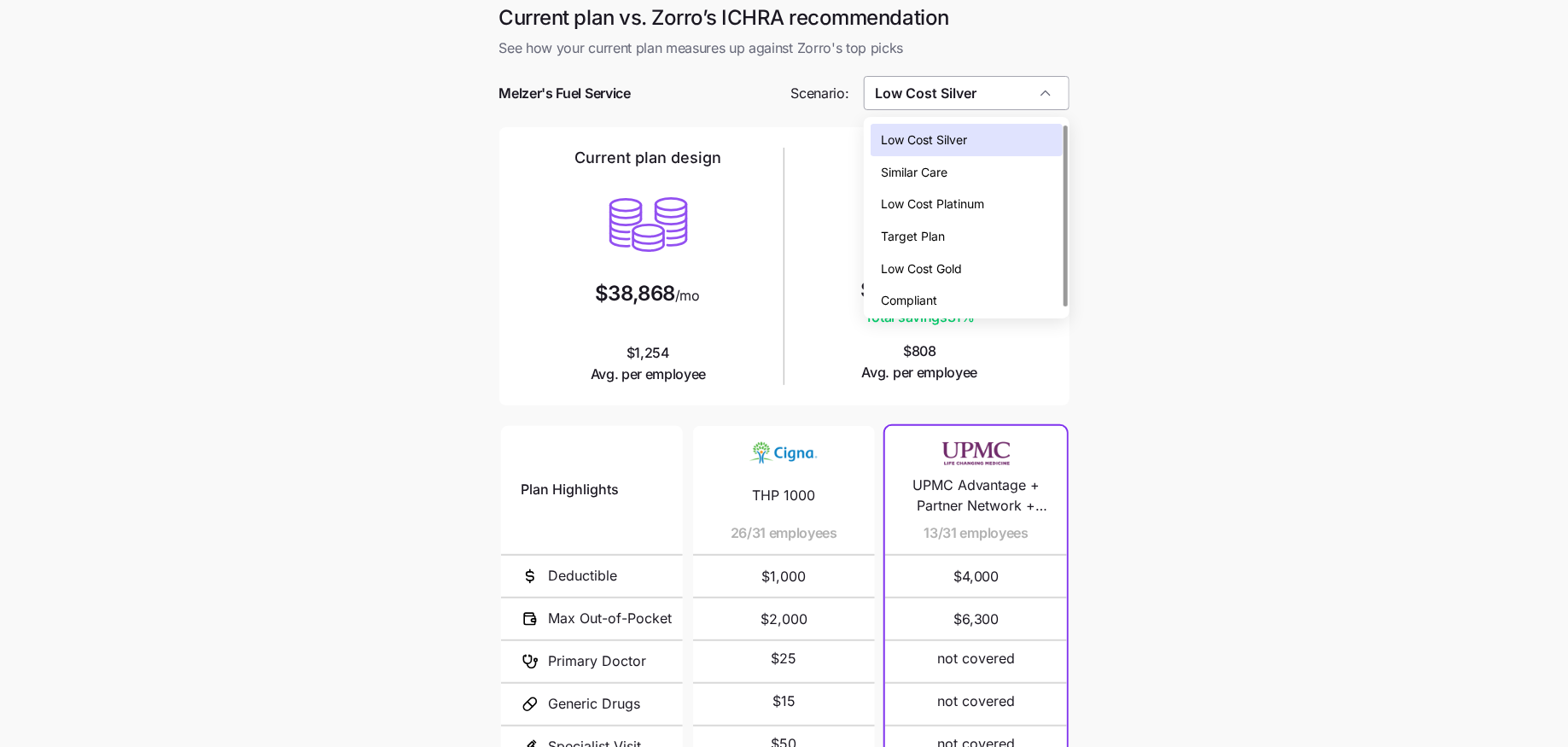 click on "Low Cost Silver" at bounding box center [966, 93] 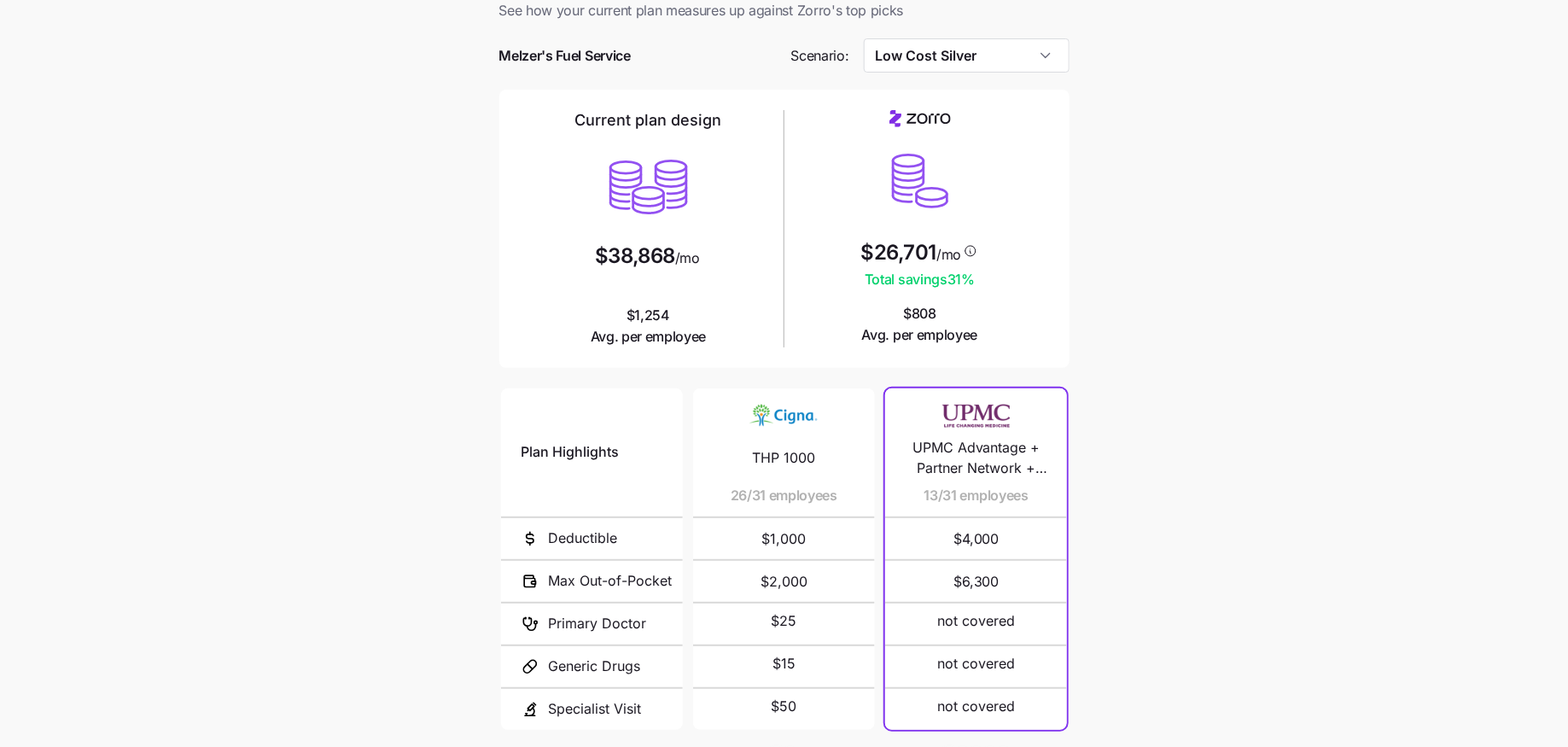 scroll, scrollTop: 184, scrollLeft: 0, axis: vertical 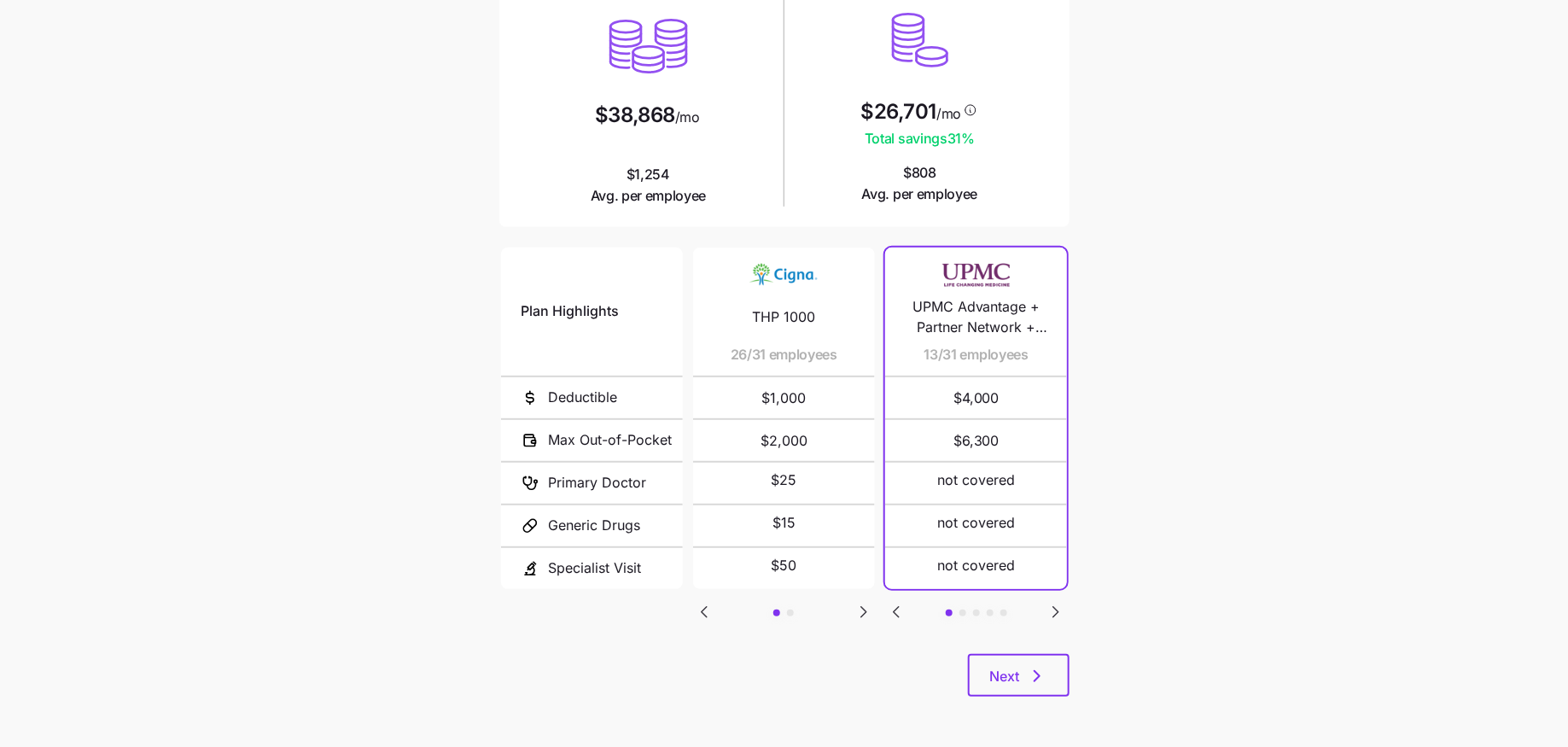 click 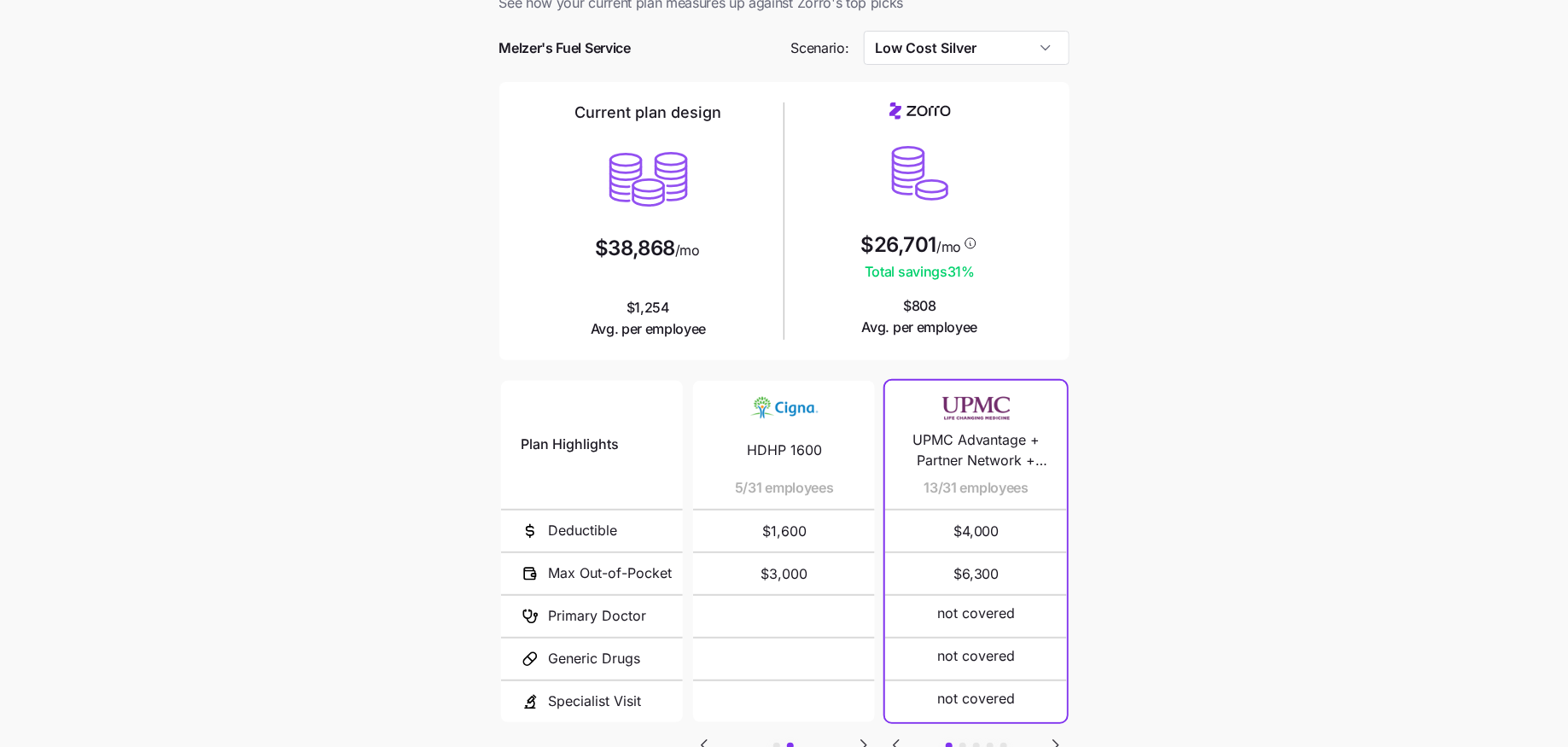 scroll, scrollTop: 49, scrollLeft: 0, axis: vertical 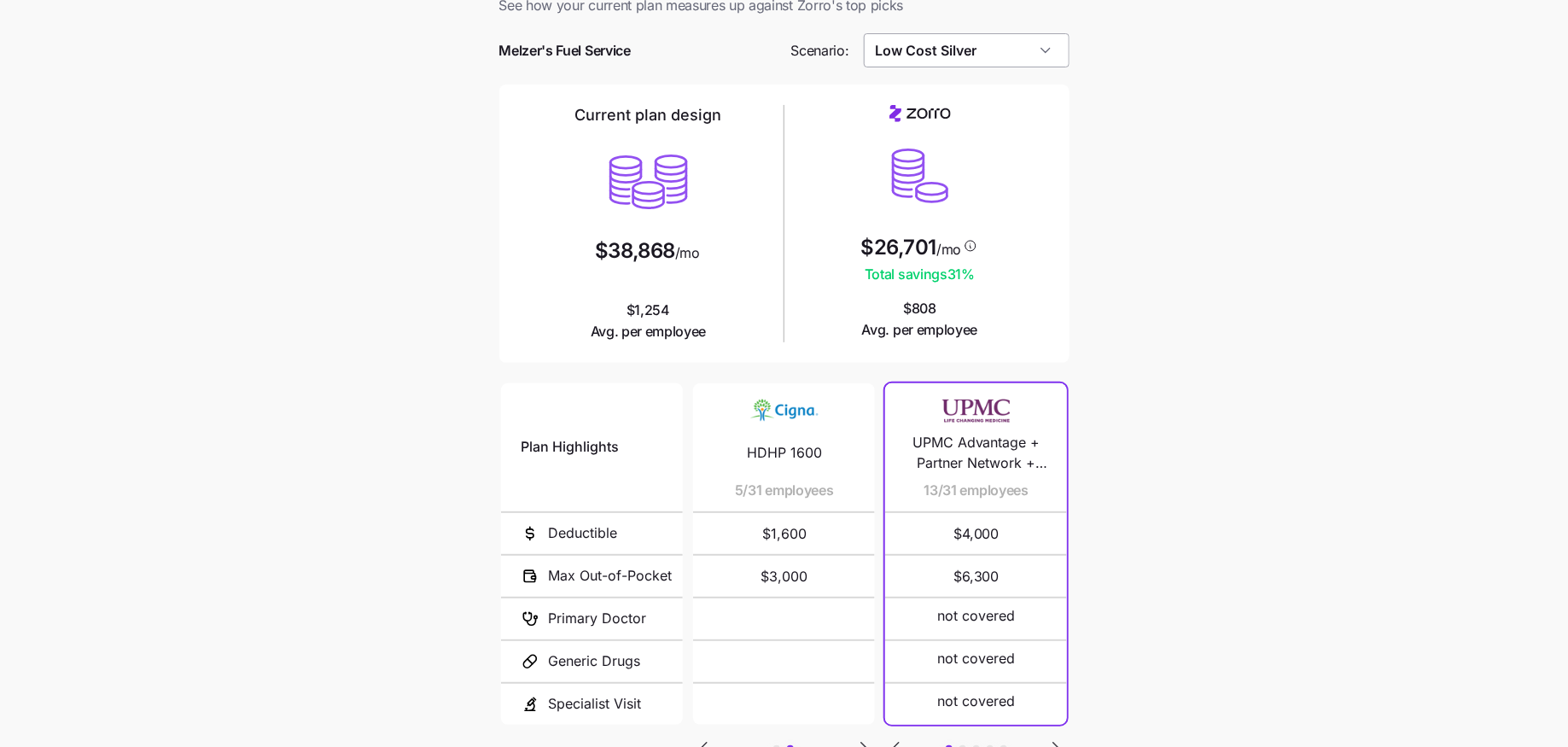 click on "Low Cost Silver" at bounding box center (966, 50) 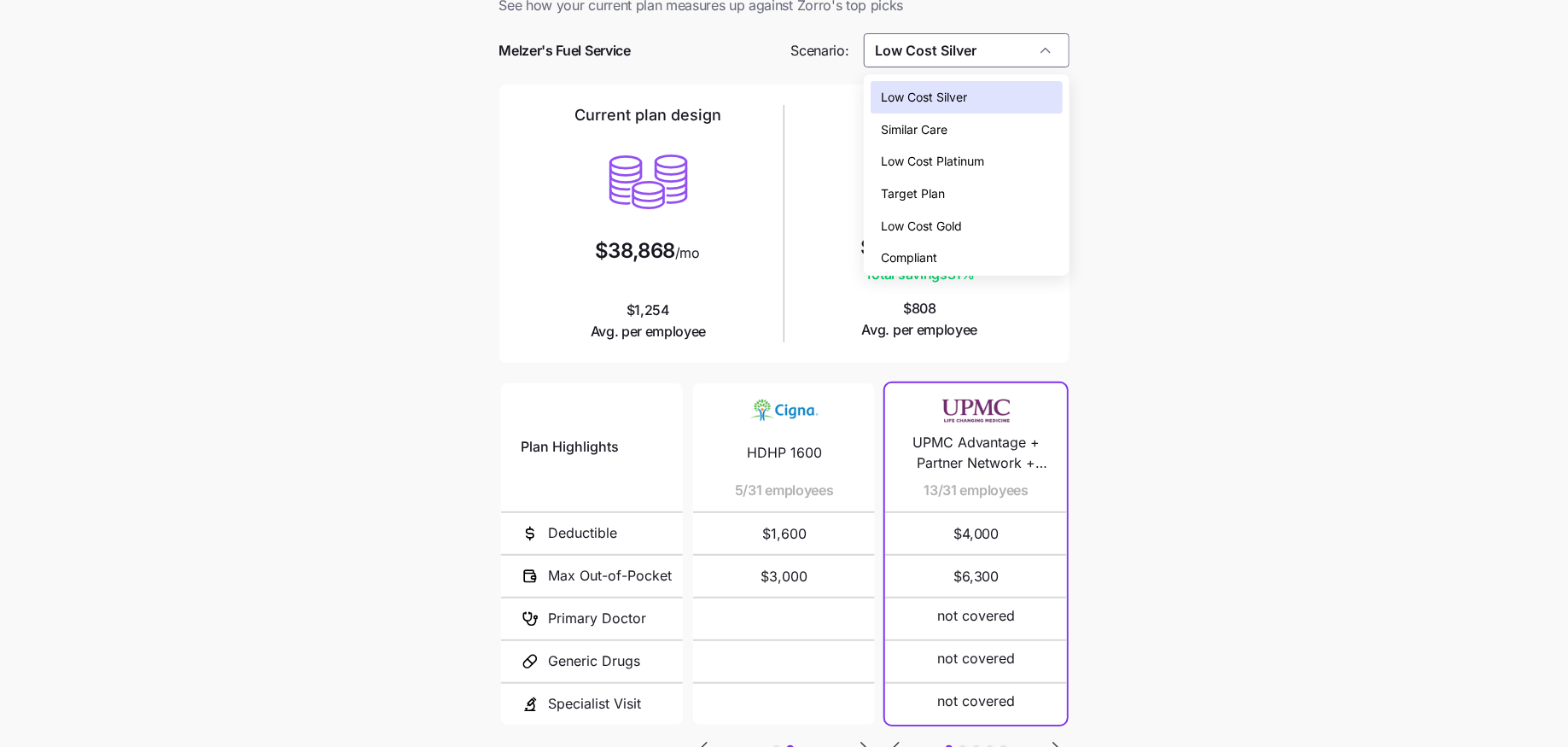 click on "Low Cost Gold" at bounding box center [921, 226] 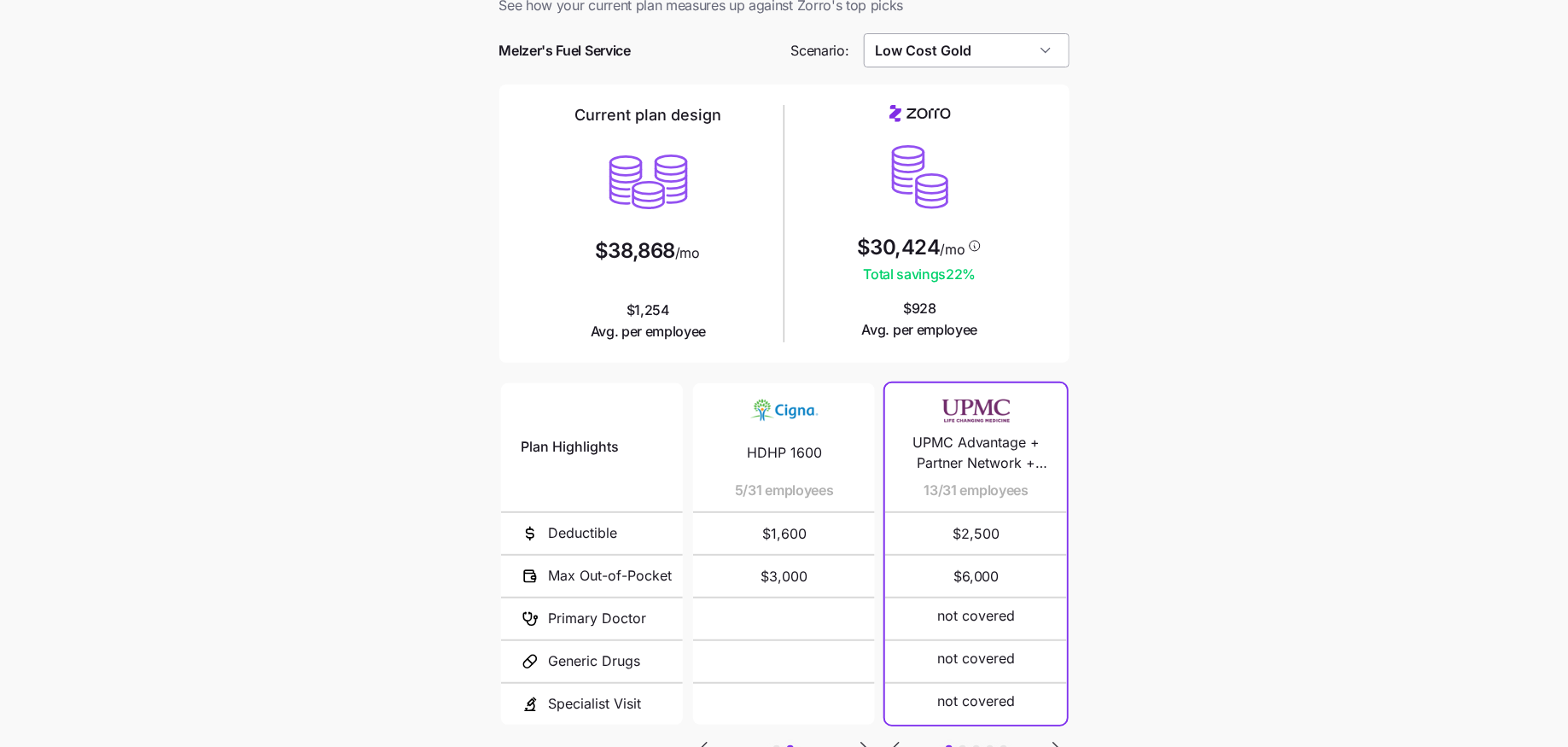 click on "Low Cost Gold" at bounding box center [966, 50] 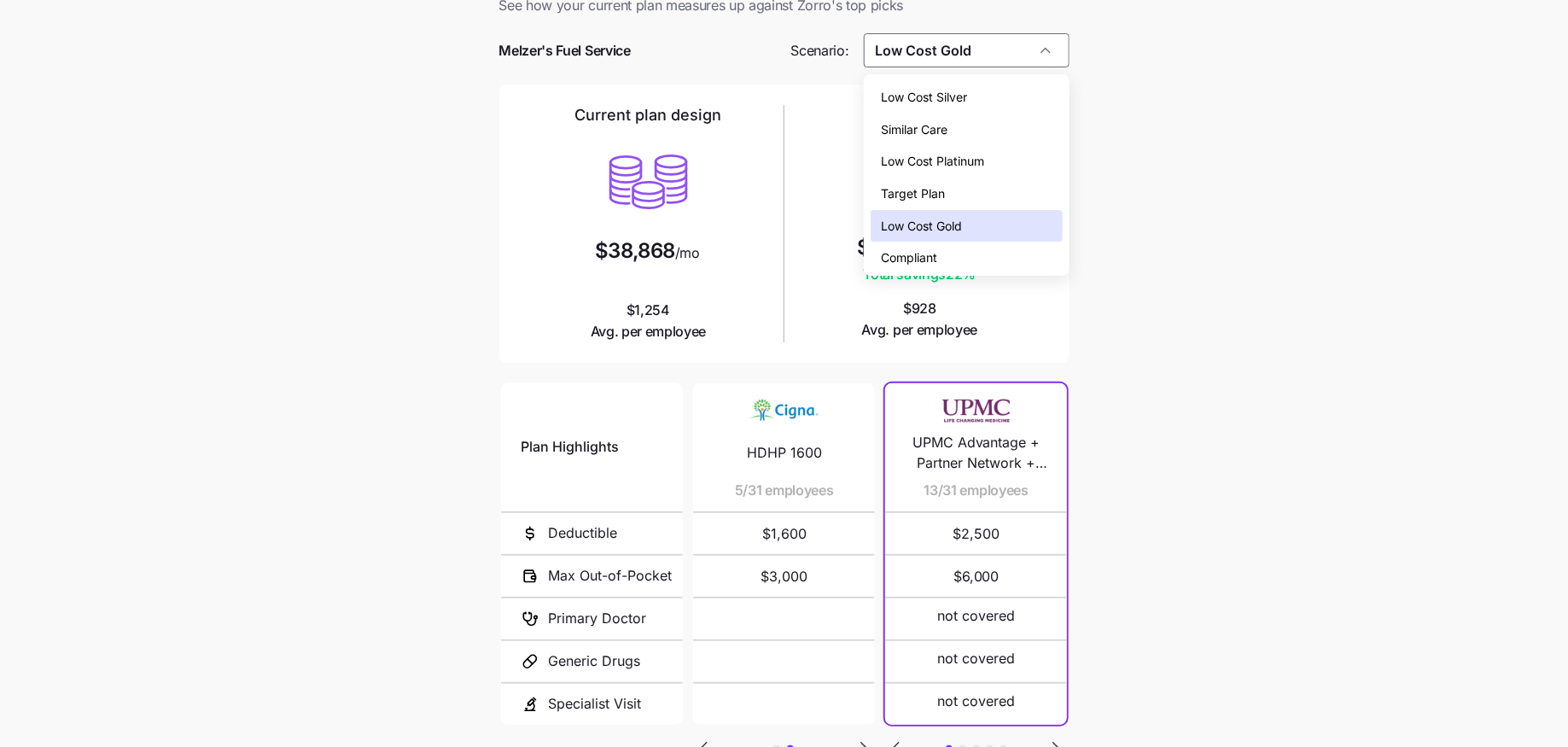 click on "Low Cost Platinum" at bounding box center (932, 161) 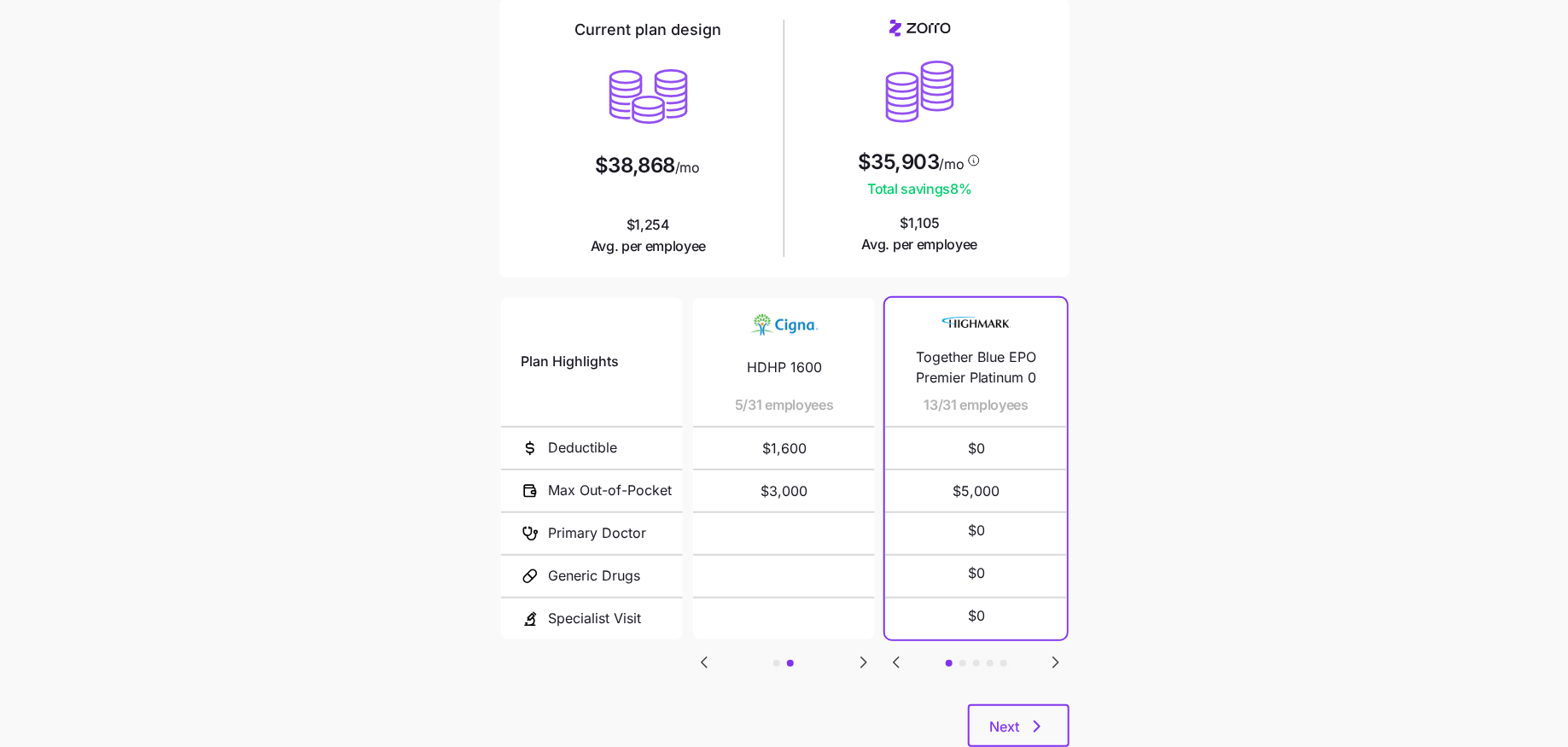 scroll, scrollTop: 163, scrollLeft: 0, axis: vertical 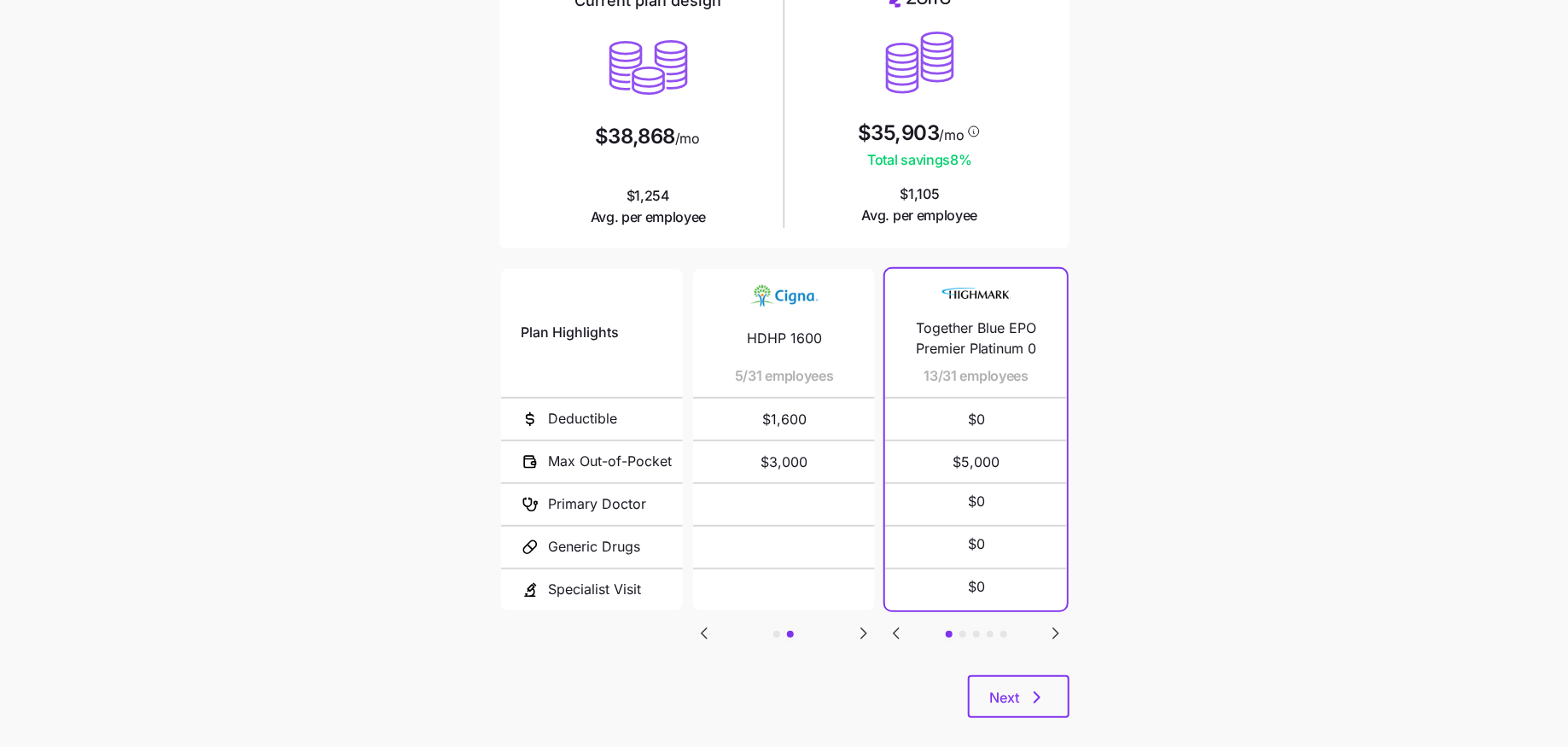 click 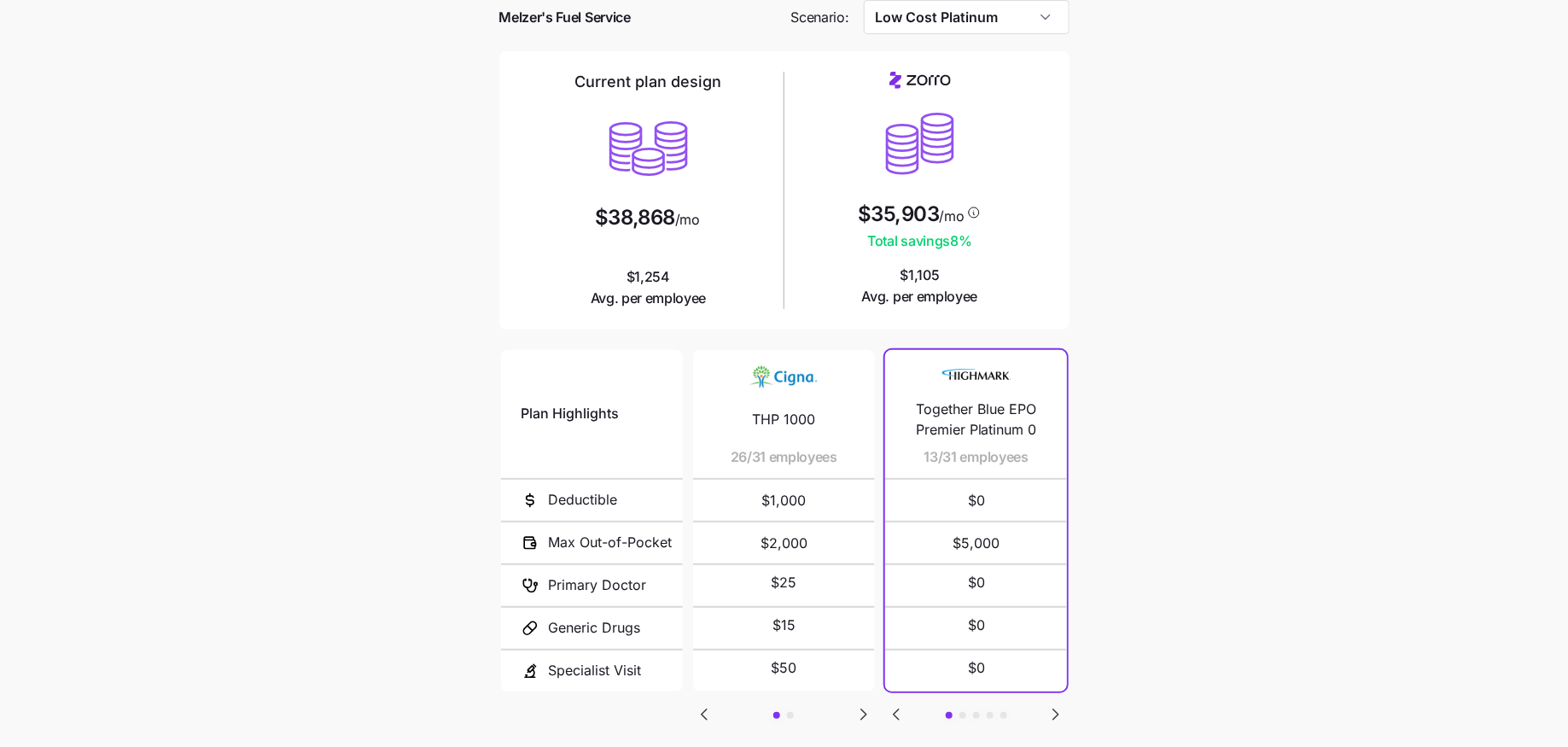 scroll, scrollTop: 47, scrollLeft: 0, axis: vertical 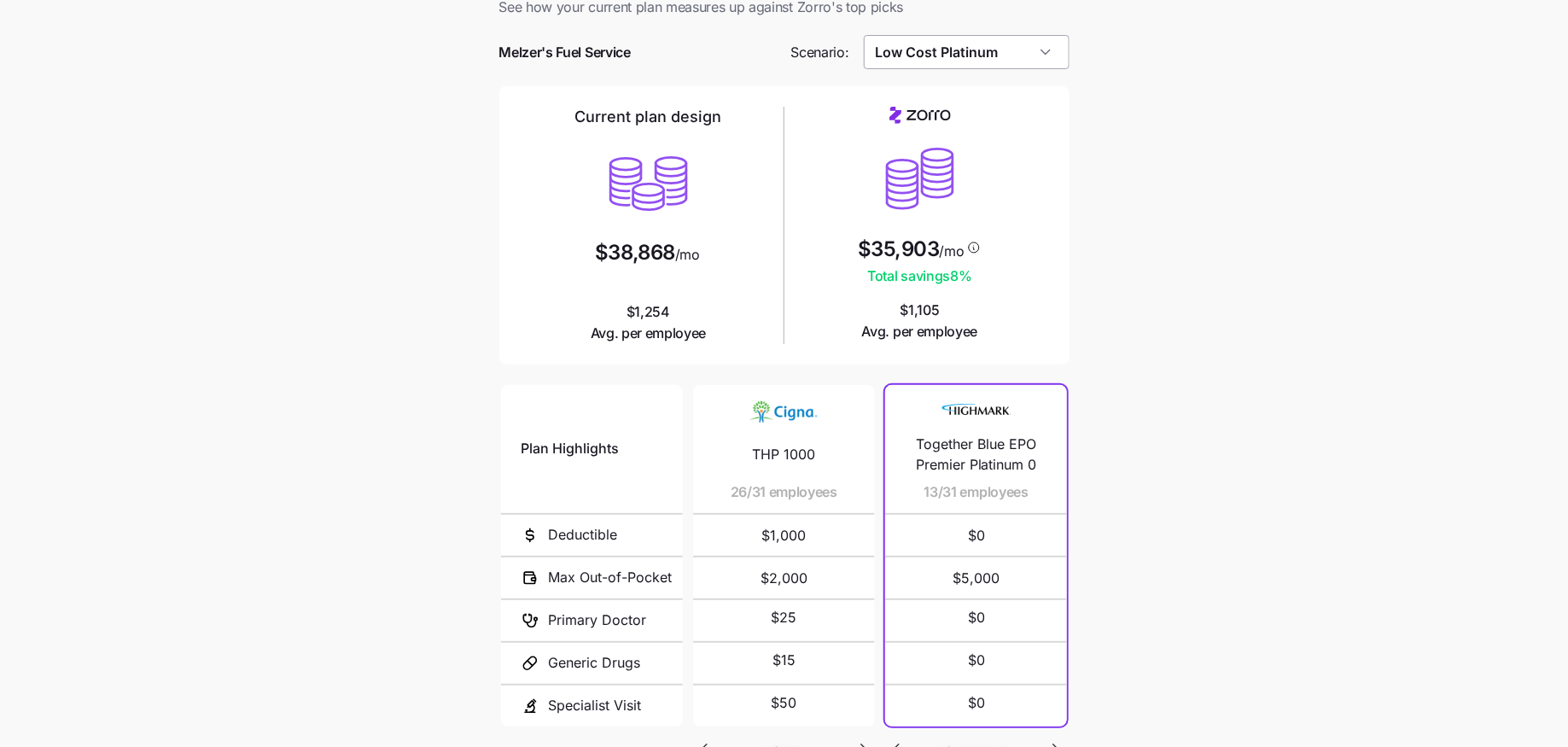 click on "Low Cost Platinum" at bounding box center [966, 52] 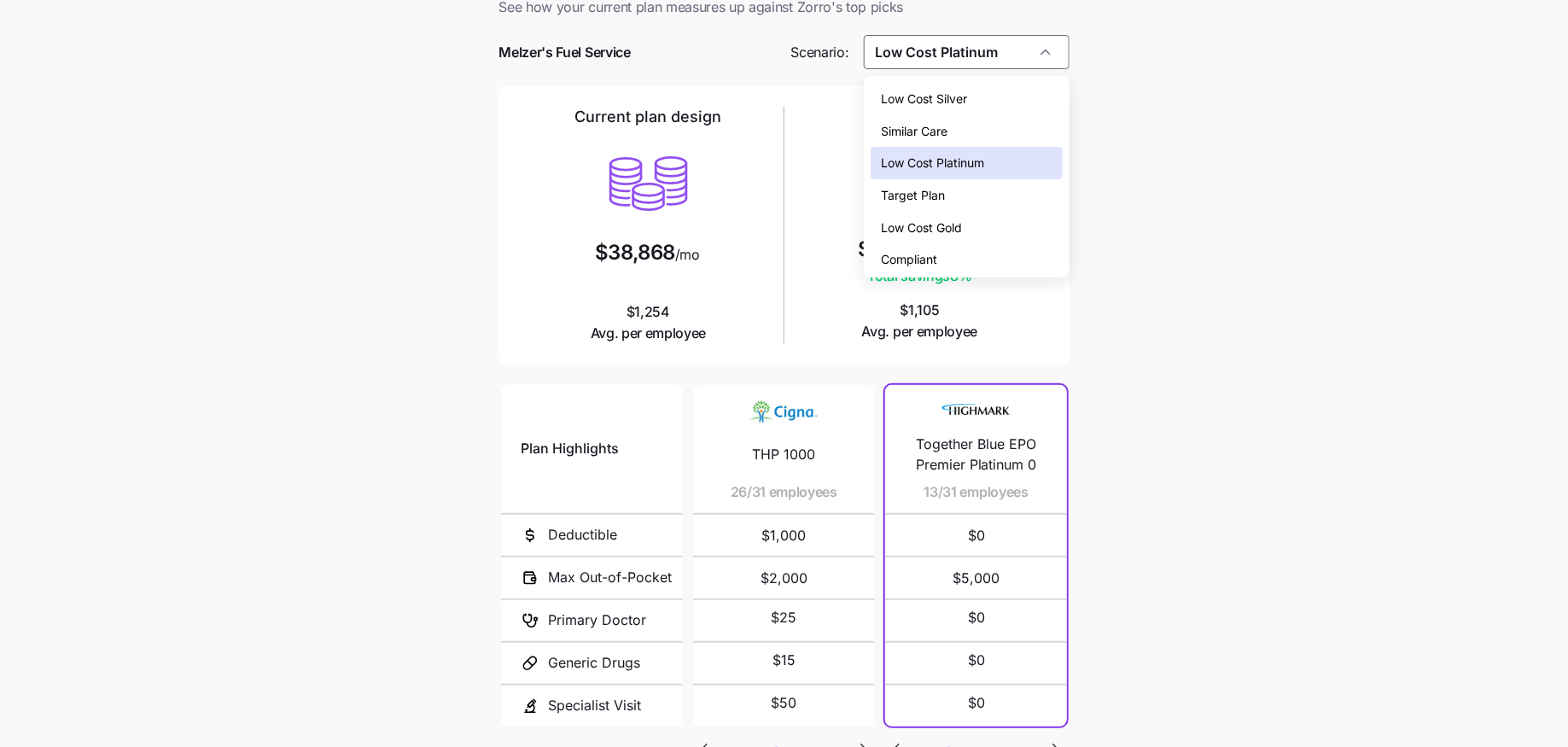 click on "Low Cost Platinum" at bounding box center (932, 163) 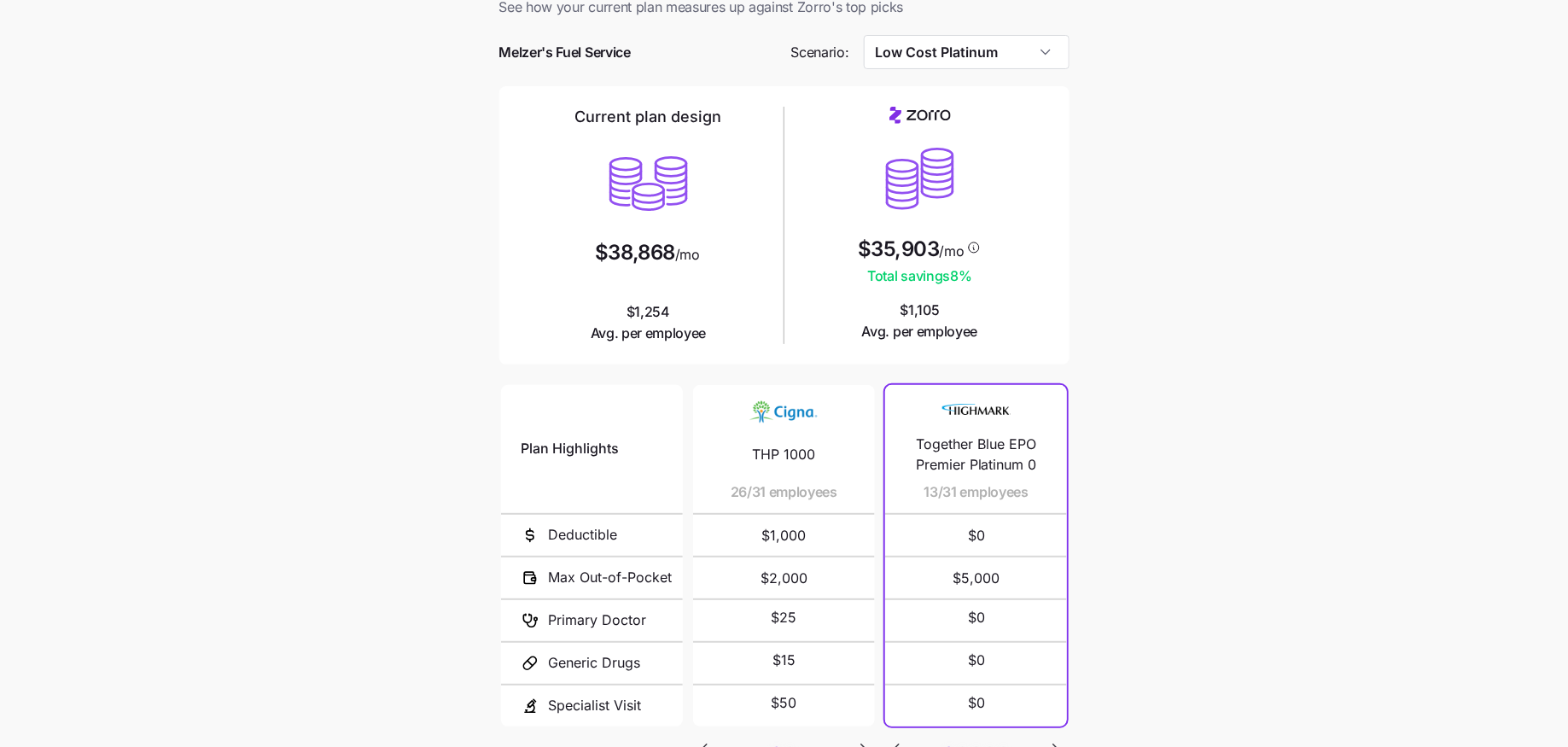scroll, scrollTop: 78, scrollLeft: 0, axis: vertical 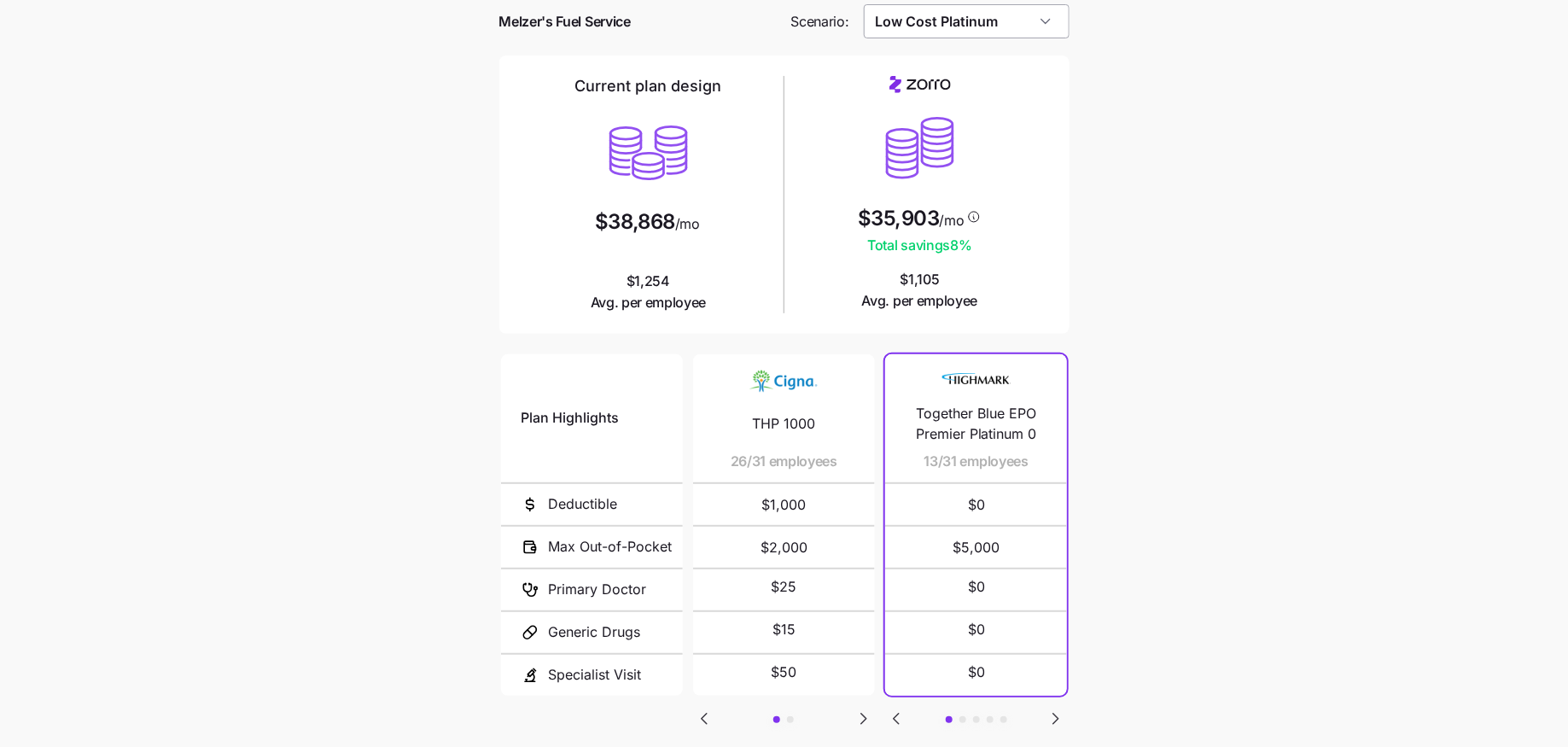 click on "Low Cost Platinum" at bounding box center (966, 21) 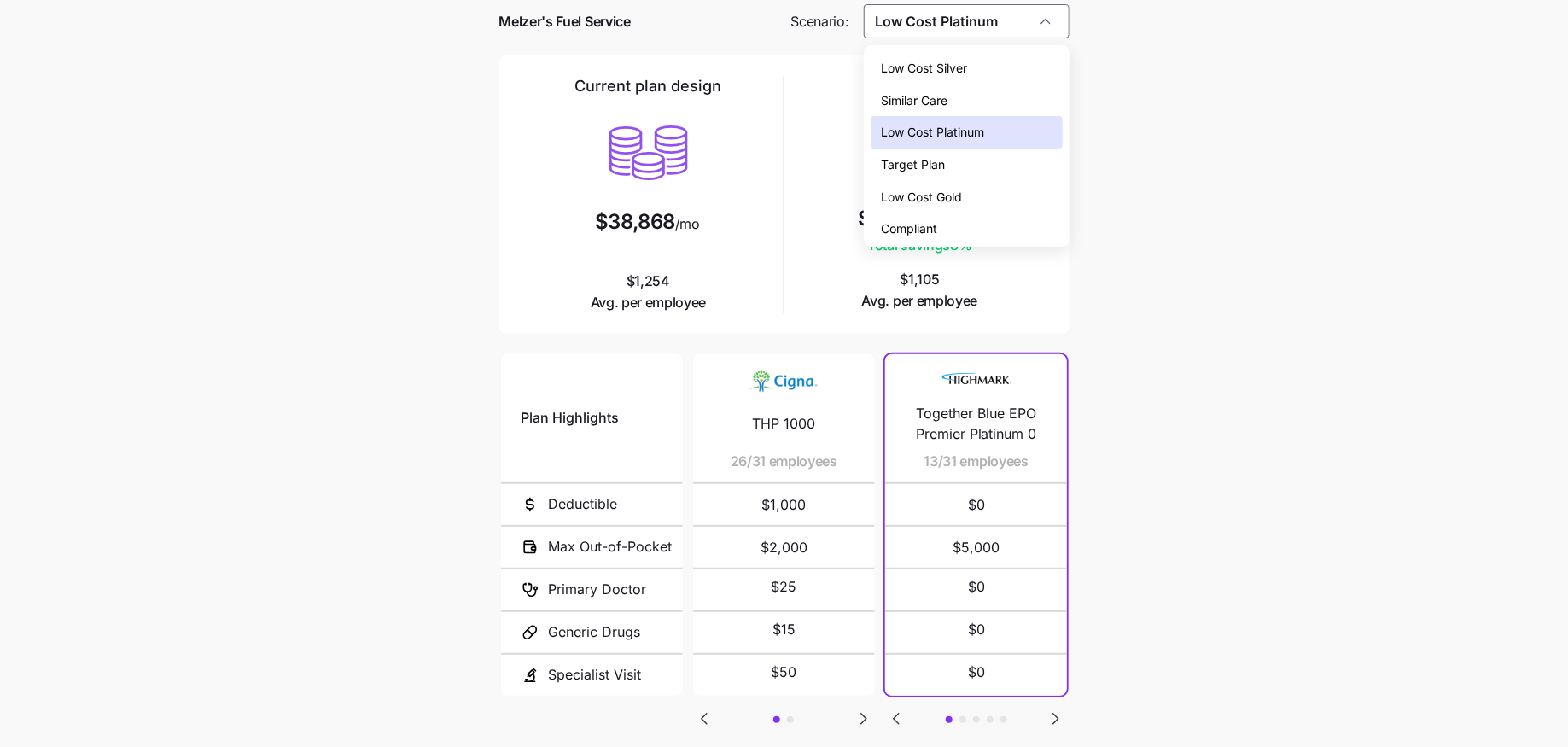 click on "Low Cost Gold" at bounding box center [966, 197] 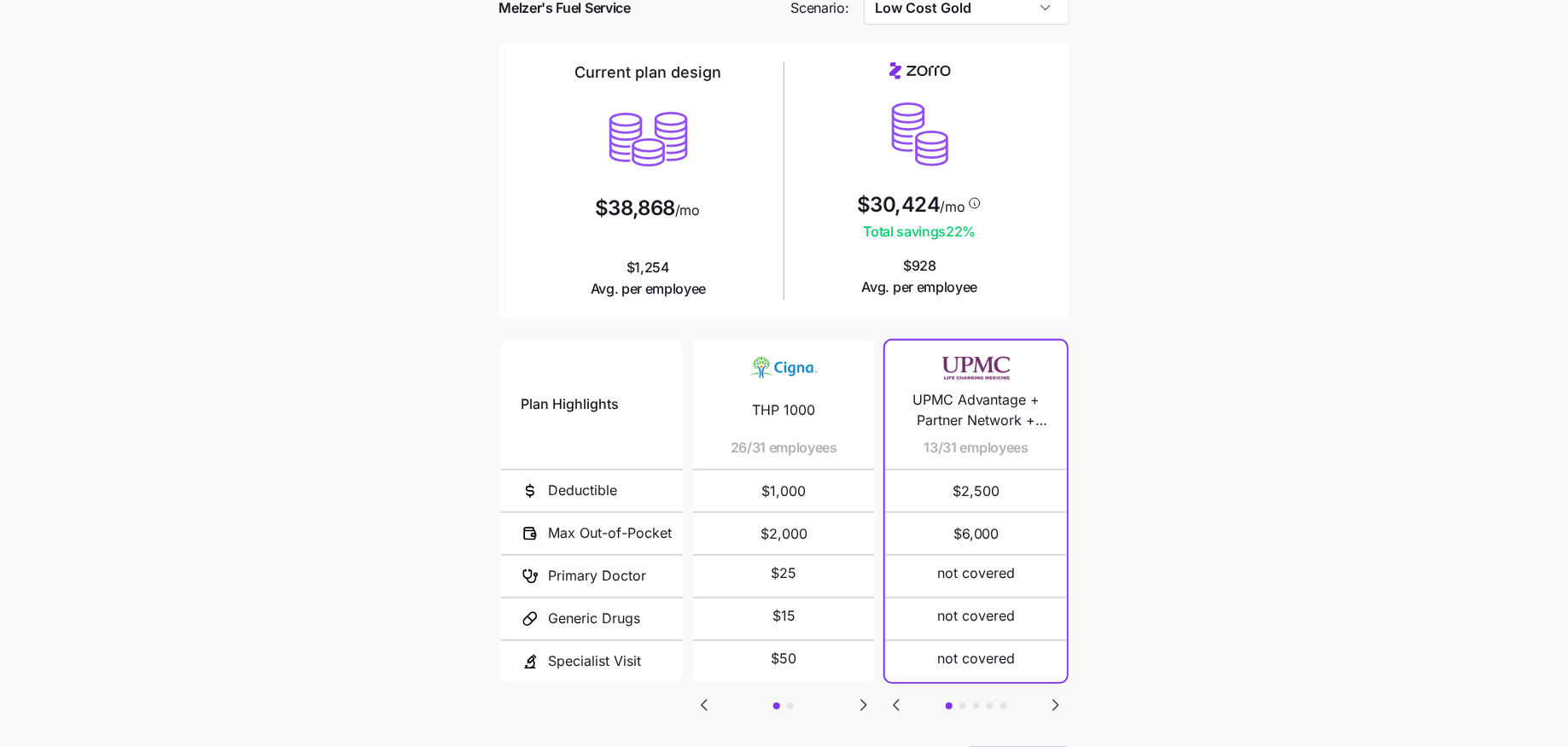 scroll, scrollTop: 85, scrollLeft: 0, axis: vertical 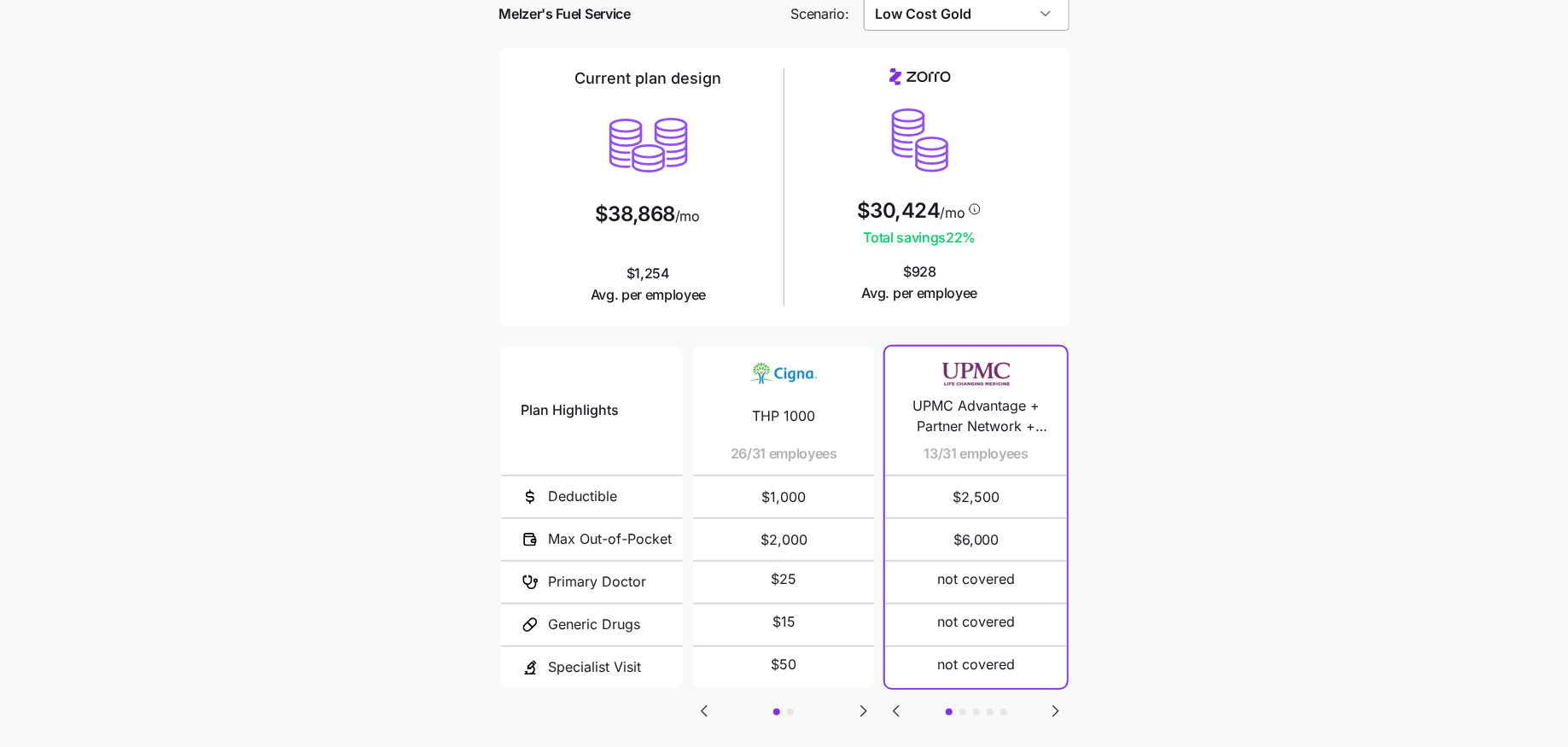 click on "Low Cost Gold" at bounding box center [966, 14] 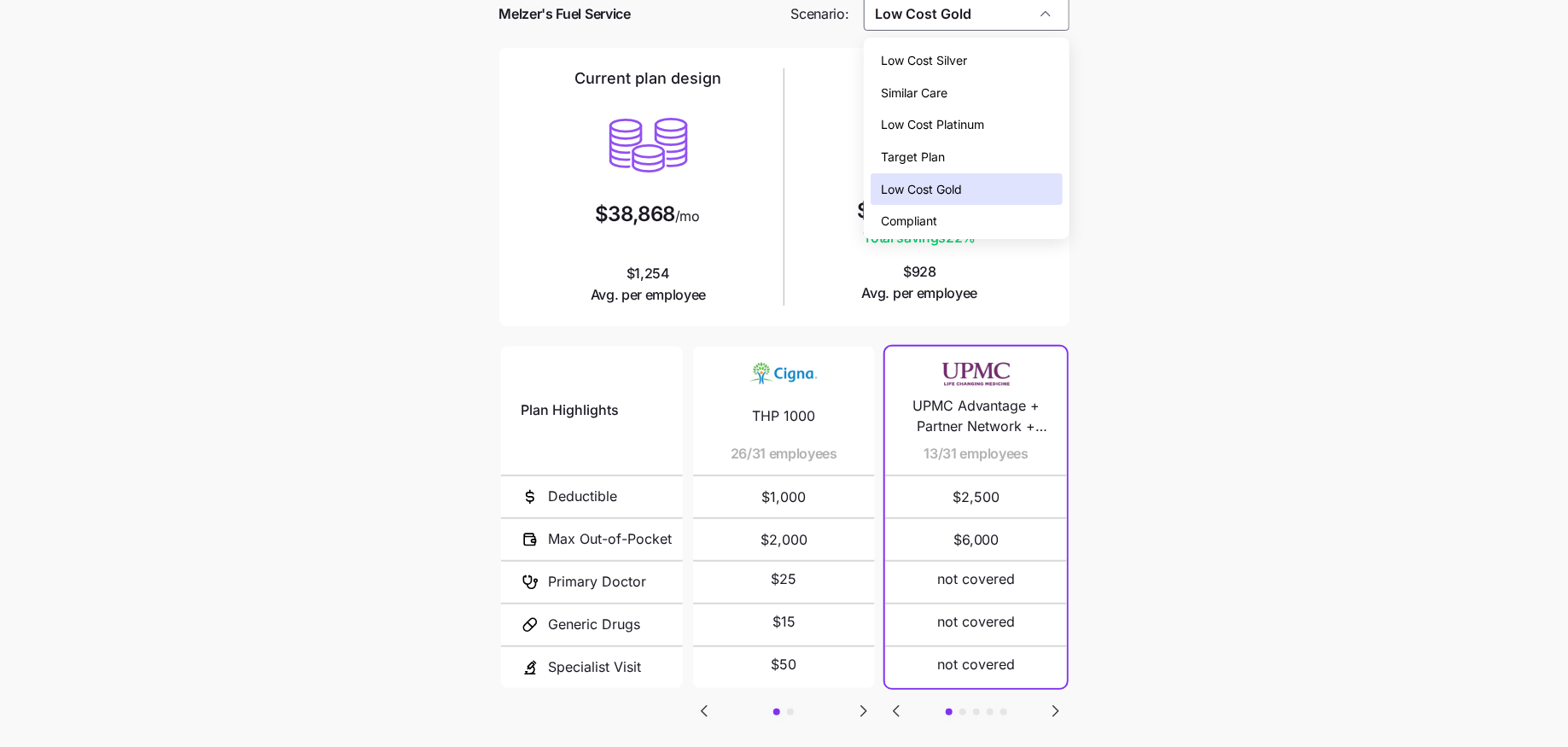click on "Low Cost Silver" at bounding box center [966, 61] 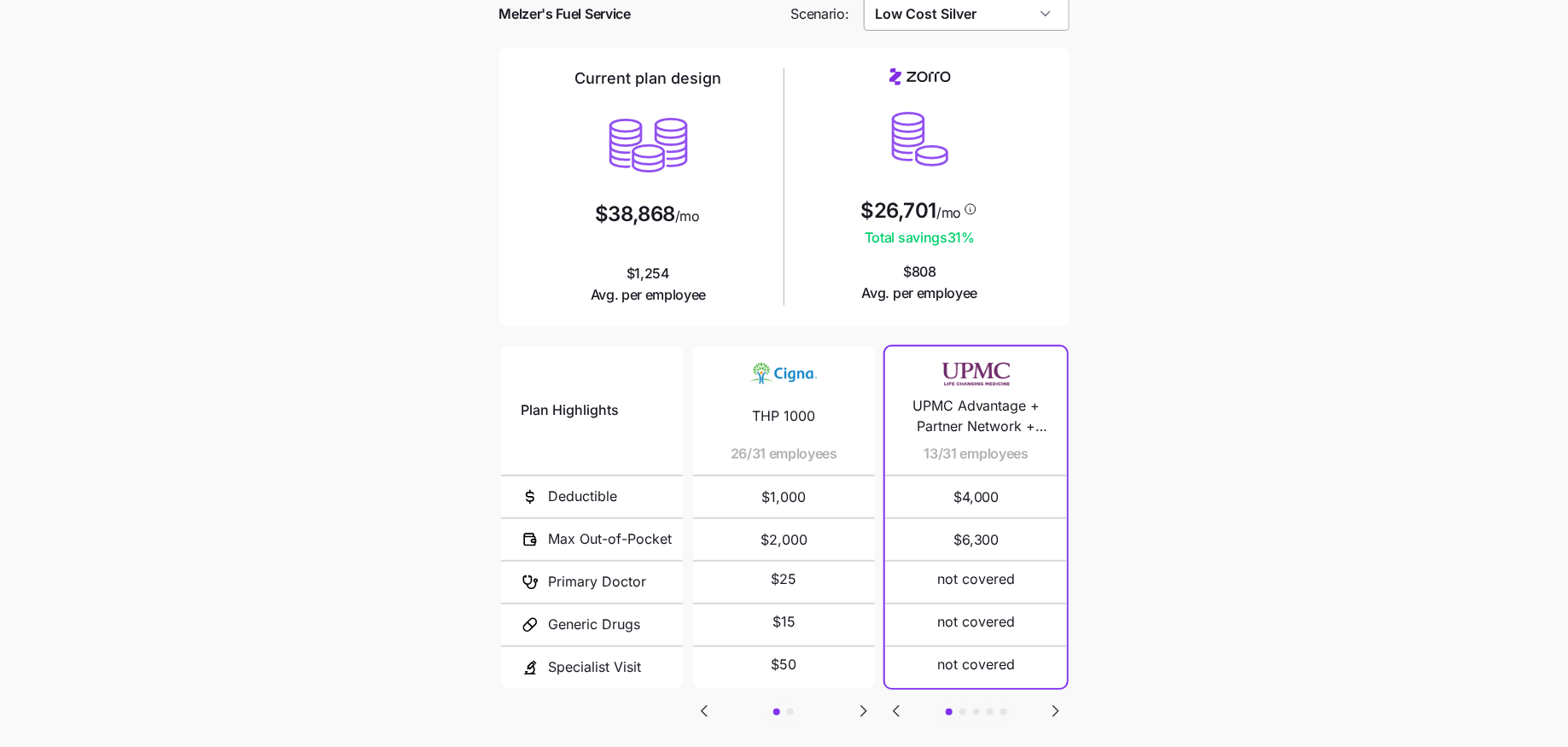 click on "Low Cost Silver" at bounding box center [966, 14] 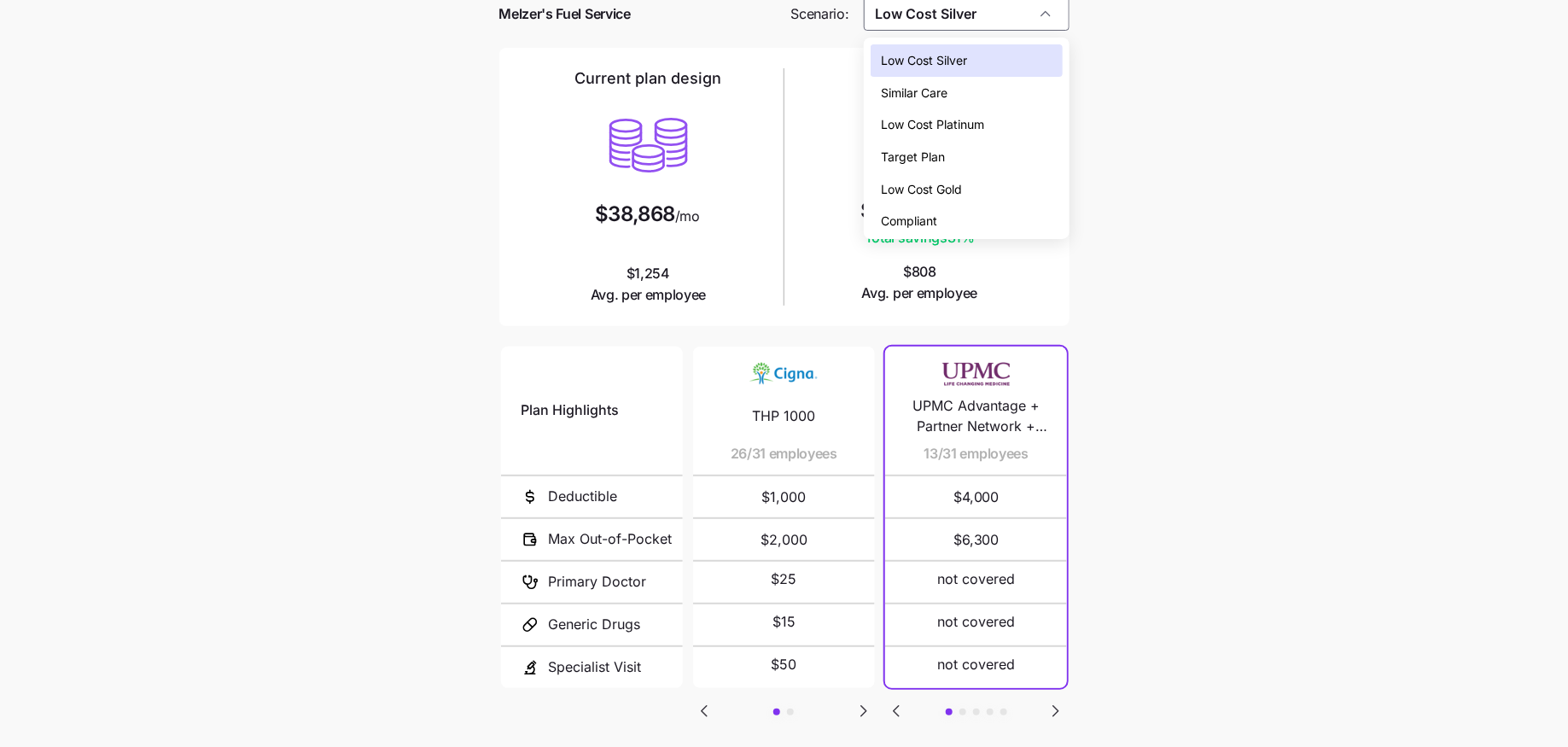 click on "Low Cost Gold" at bounding box center [921, 190] 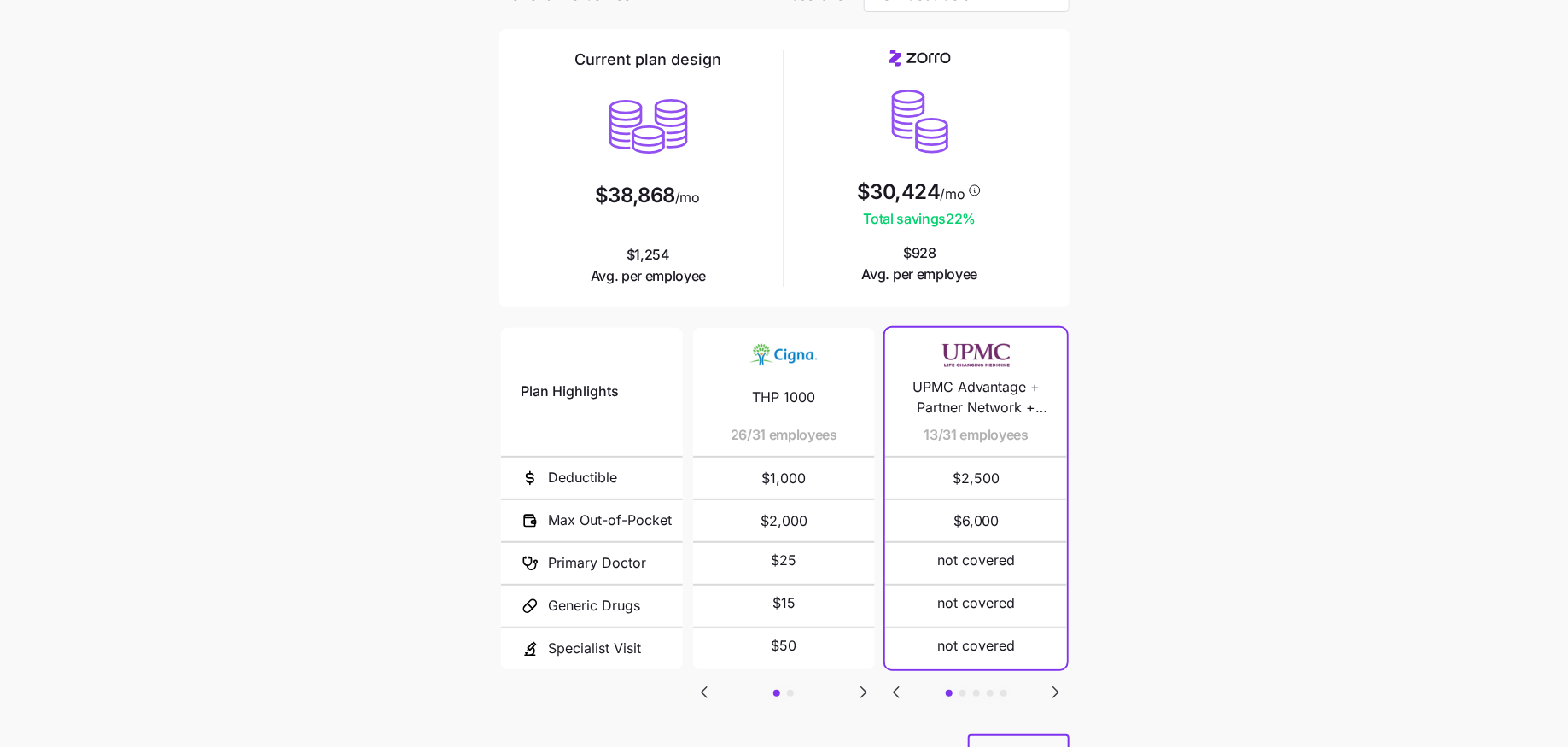 scroll, scrollTop: 184, scrollLeft: 0, axis: vertical 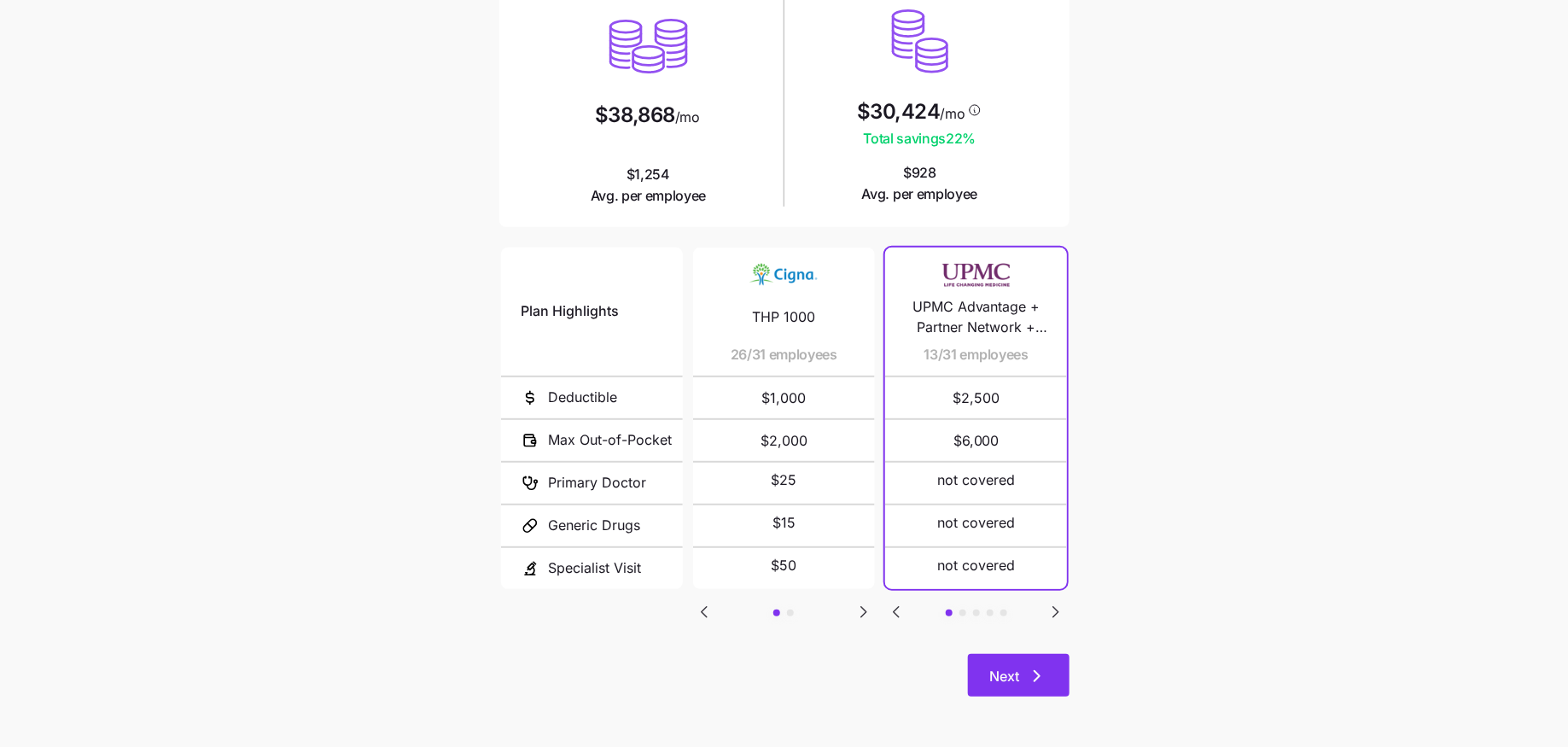 click on "Next" at bounding box center [1005, 676] 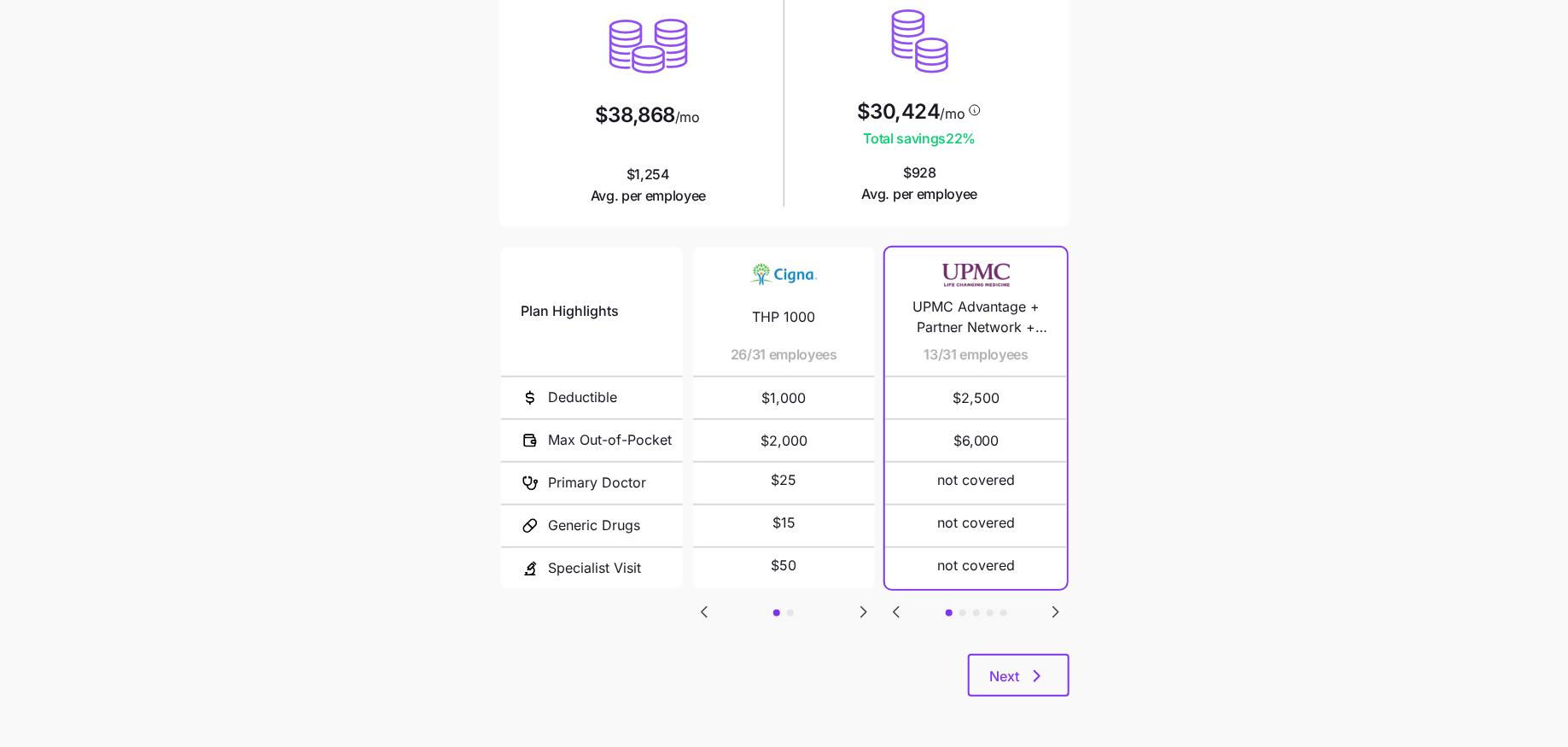scroll, scrollTop: 0, scrollLeft: 0, axis: both 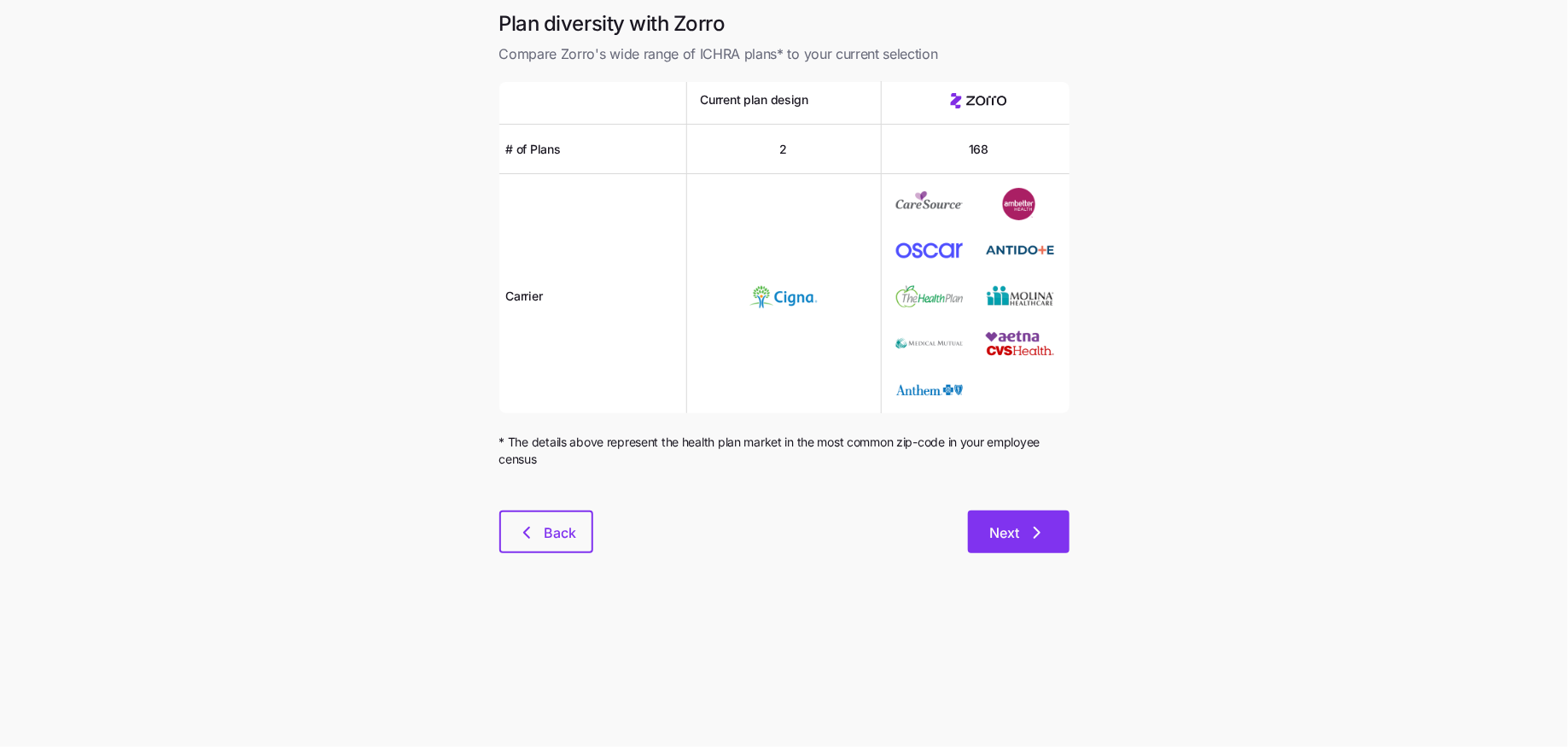 click 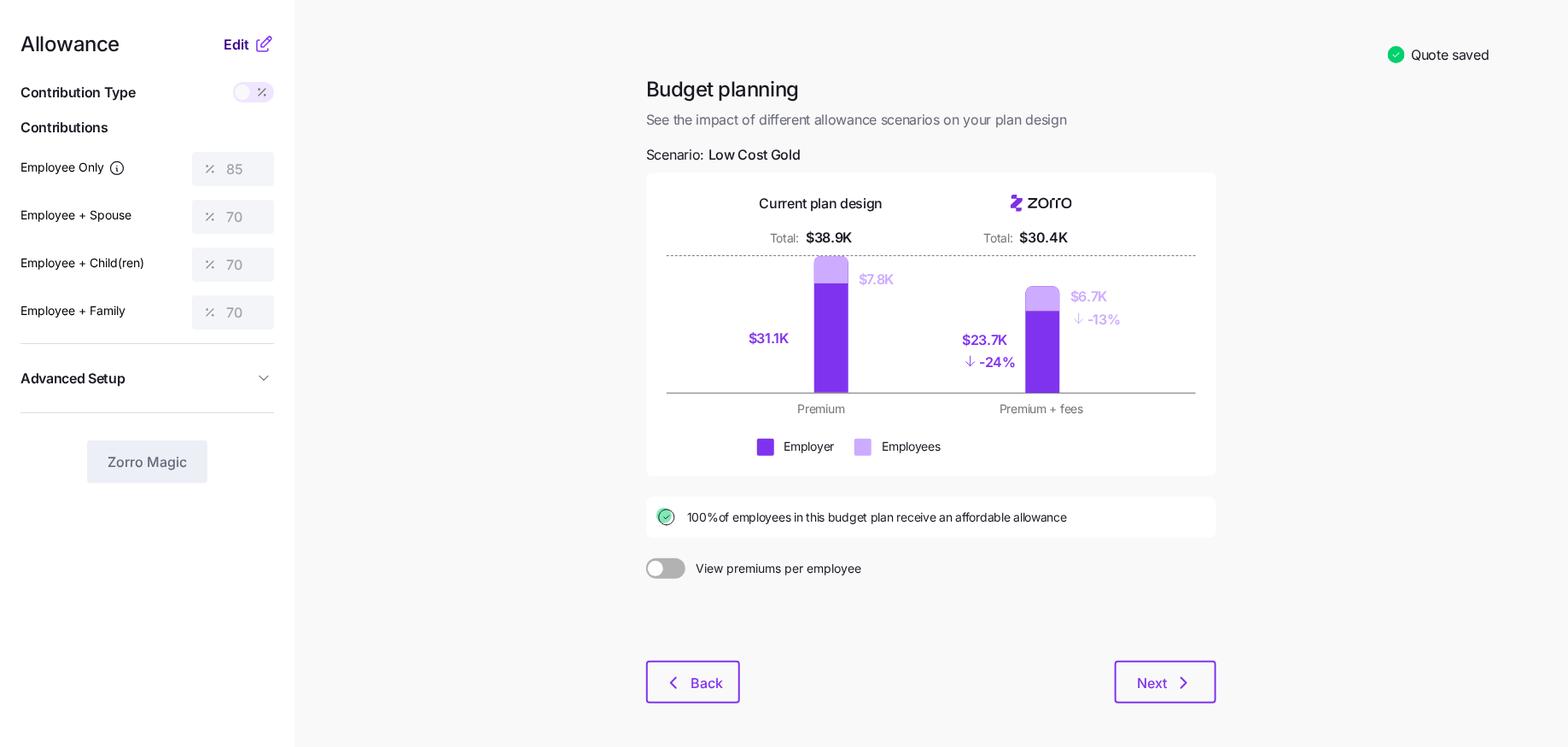 click on "Edit" at bounding box center (238, 44) 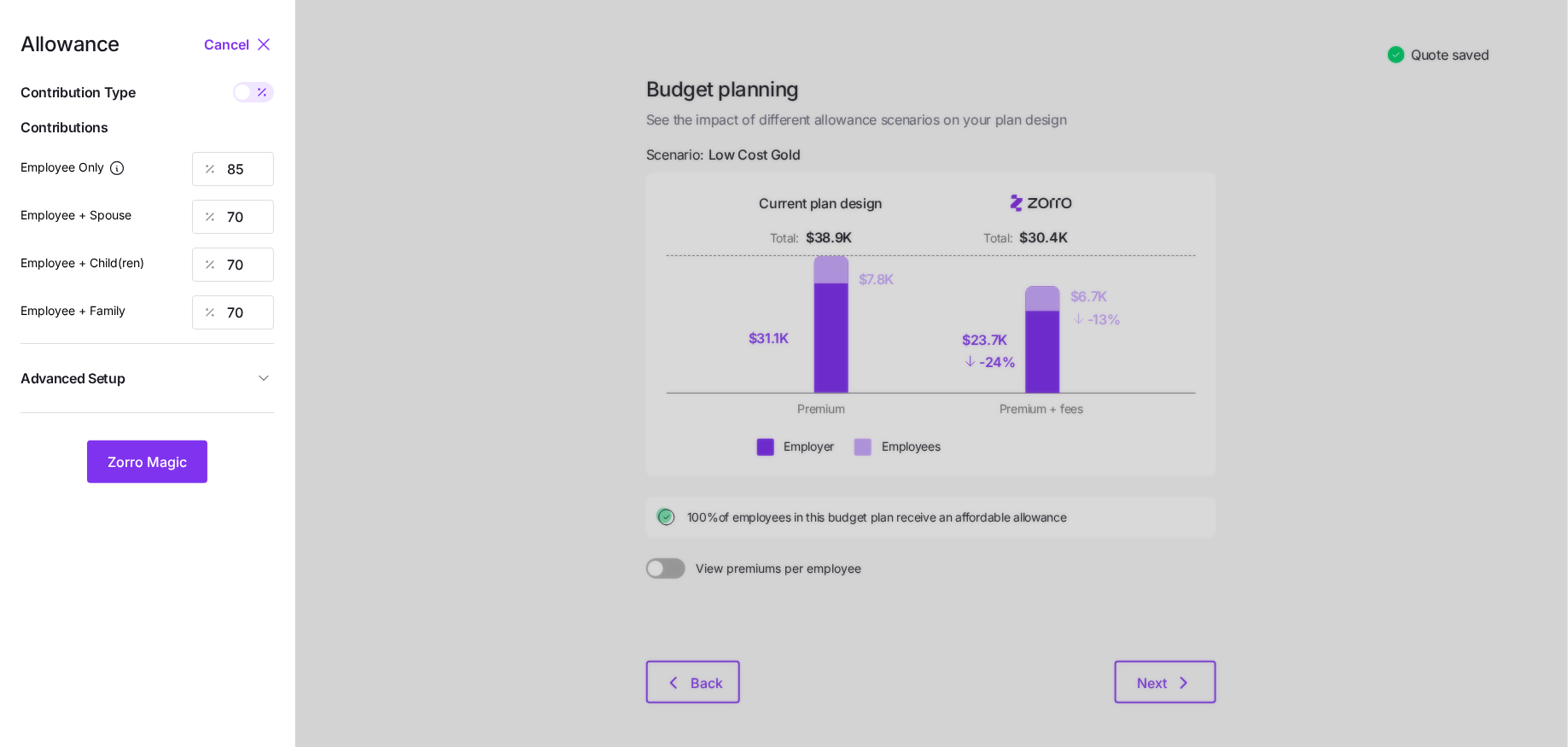 click at bounding box center (931, 406) 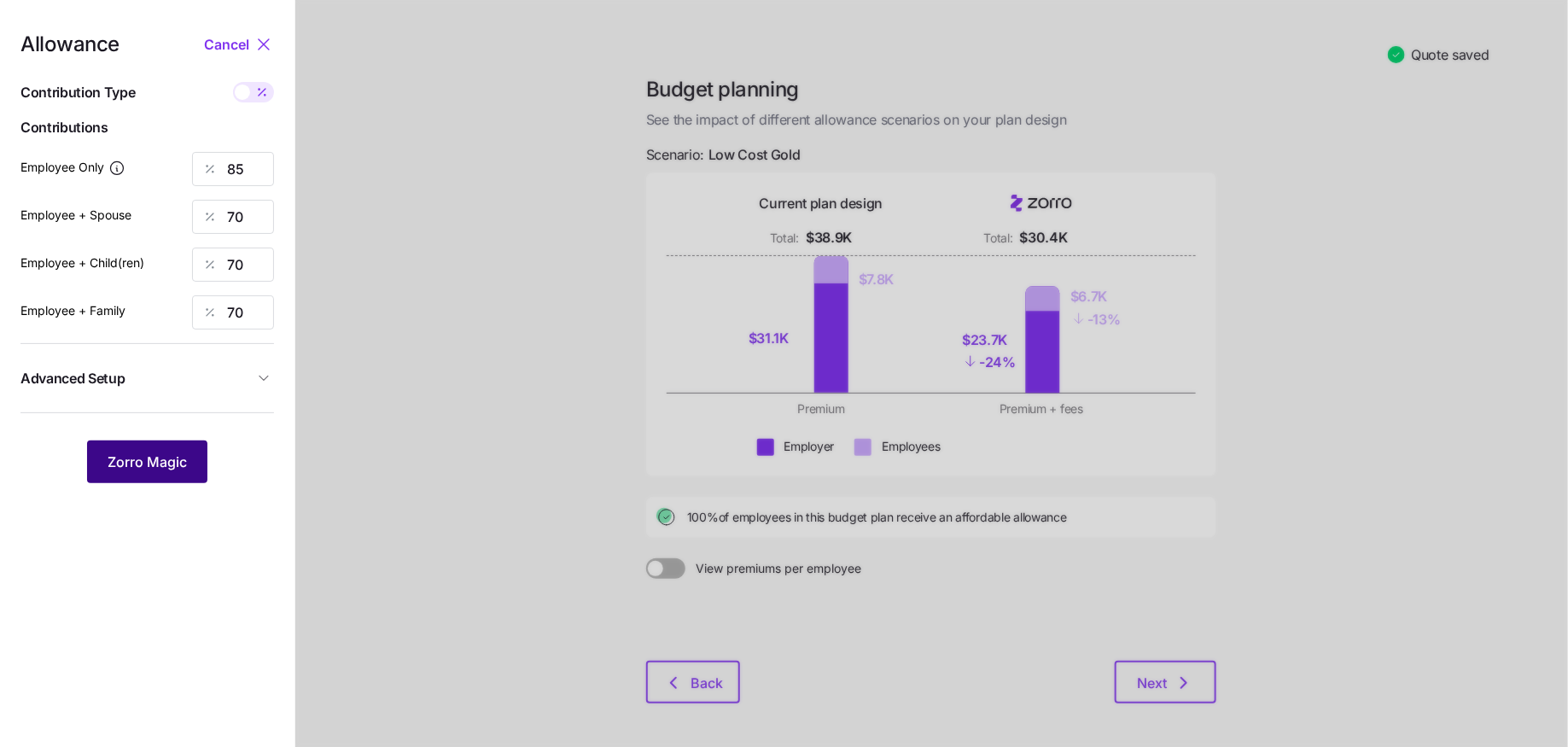 click on "Zorro Magic" at bounding box center (147, 462) 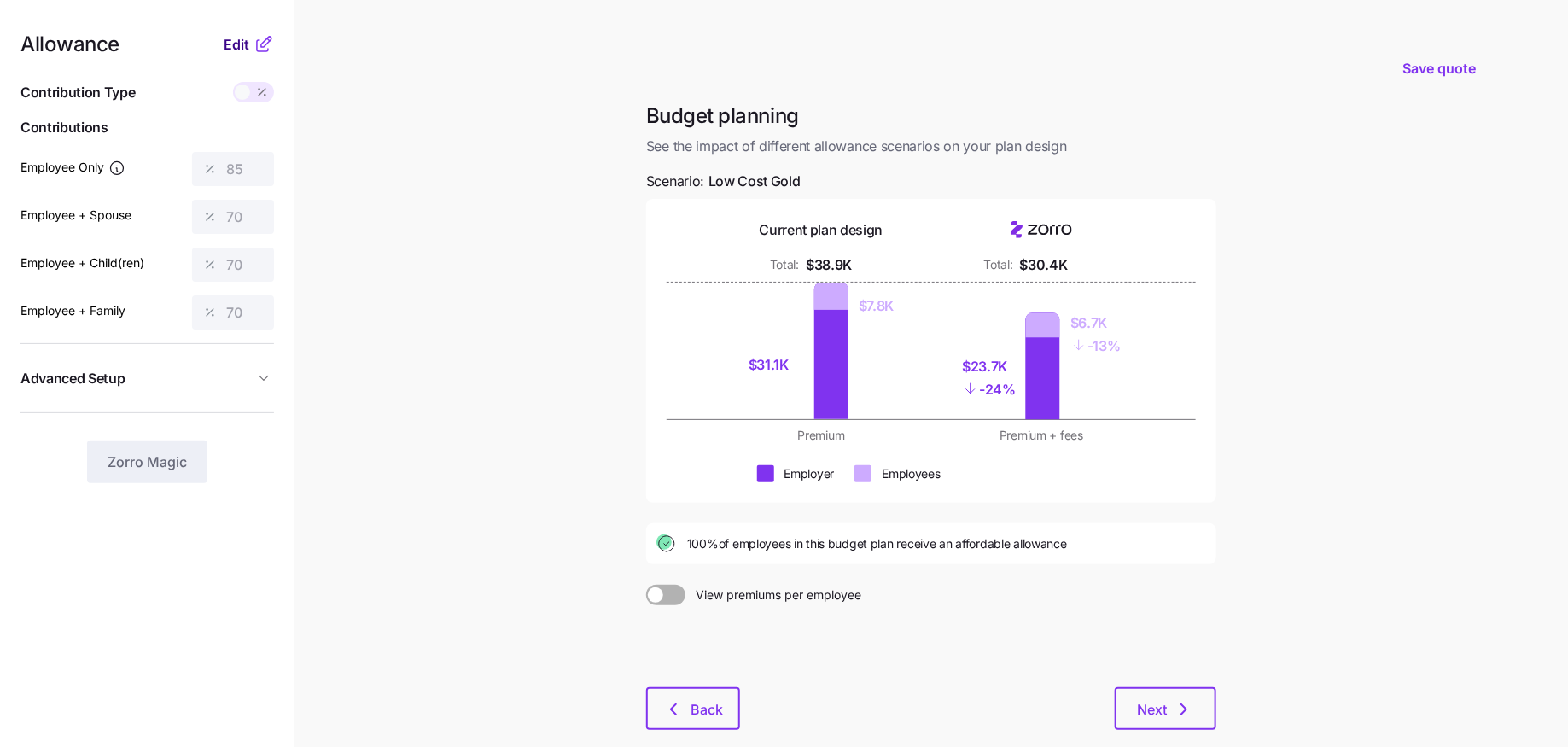 click on "Edit" at bounding box center (236, 44) 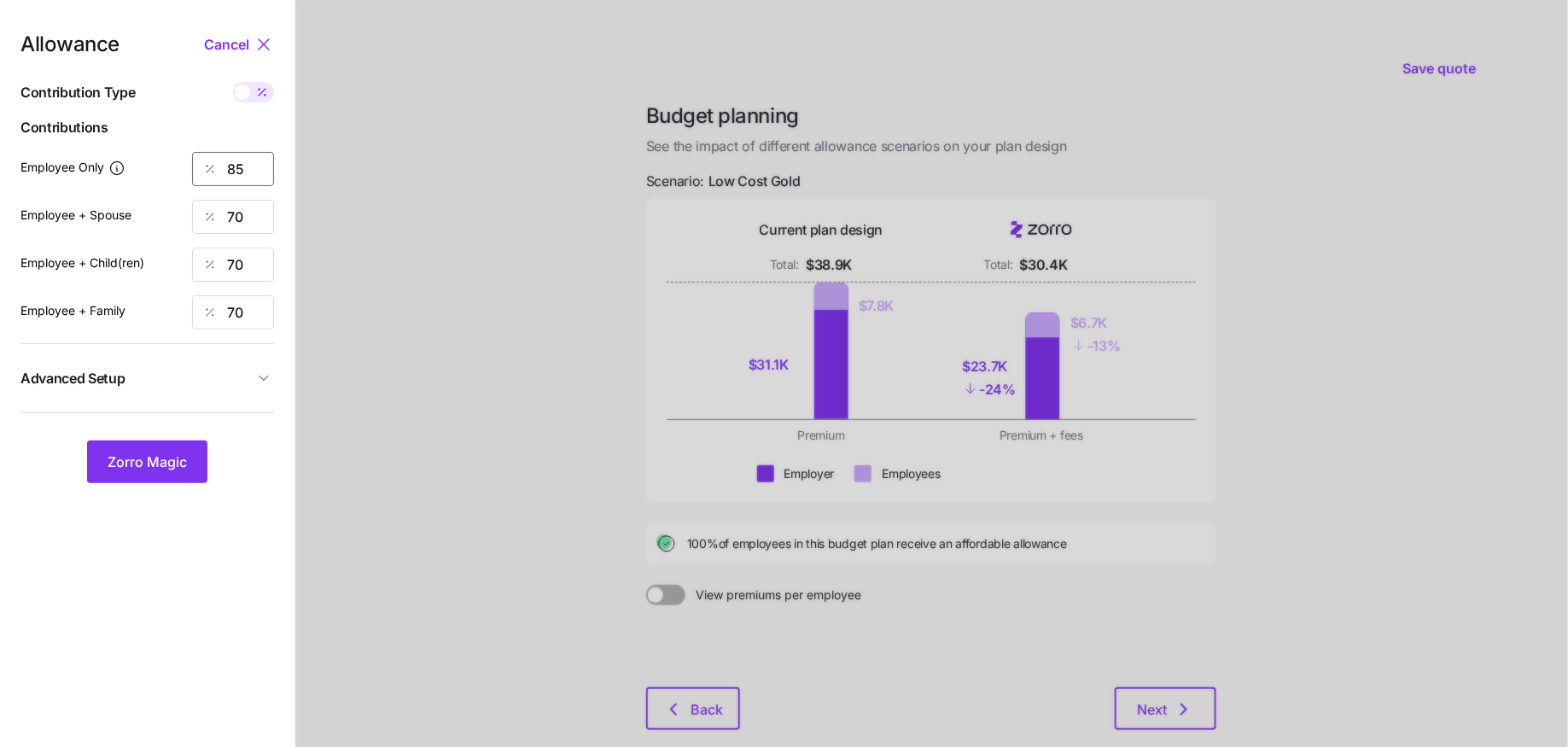 drag, startPoint x: 249, startPoint y: 165, endPoint x: 167, endPoint y: 165, distance: 82 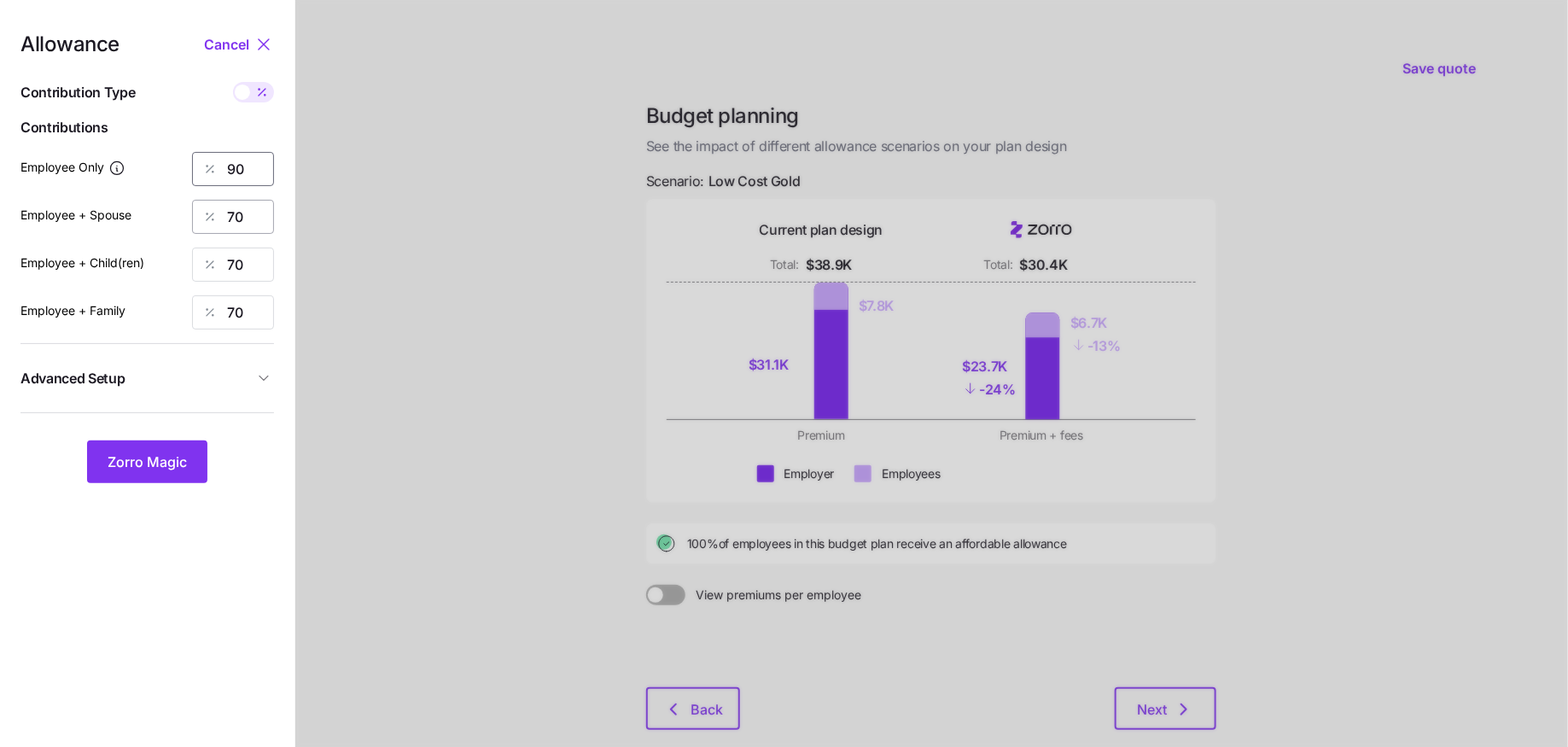 type on "90" 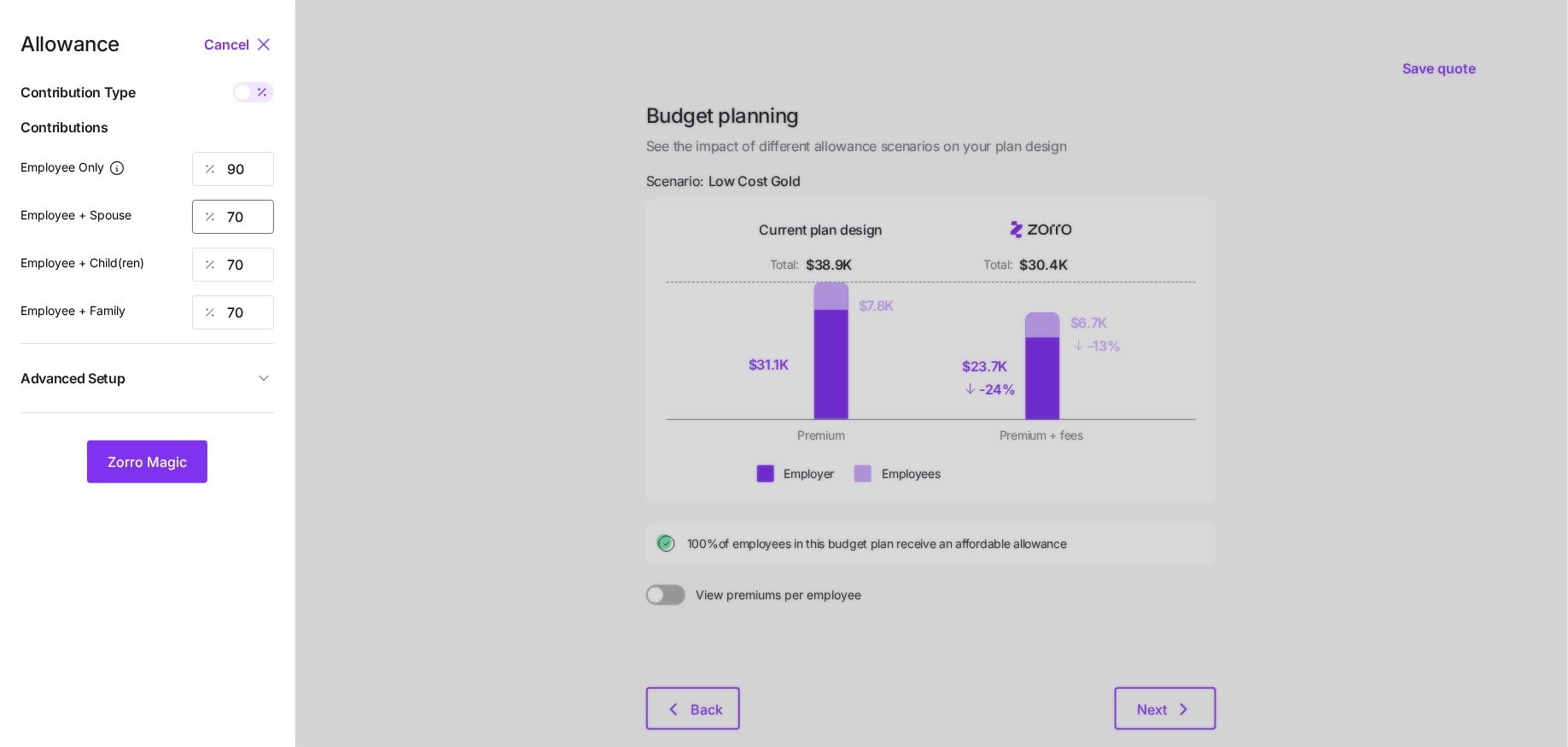 drag, startPoint x: 248, startPoint y: 221, endPoint x: 195, endPoint y: 221, distance: 53 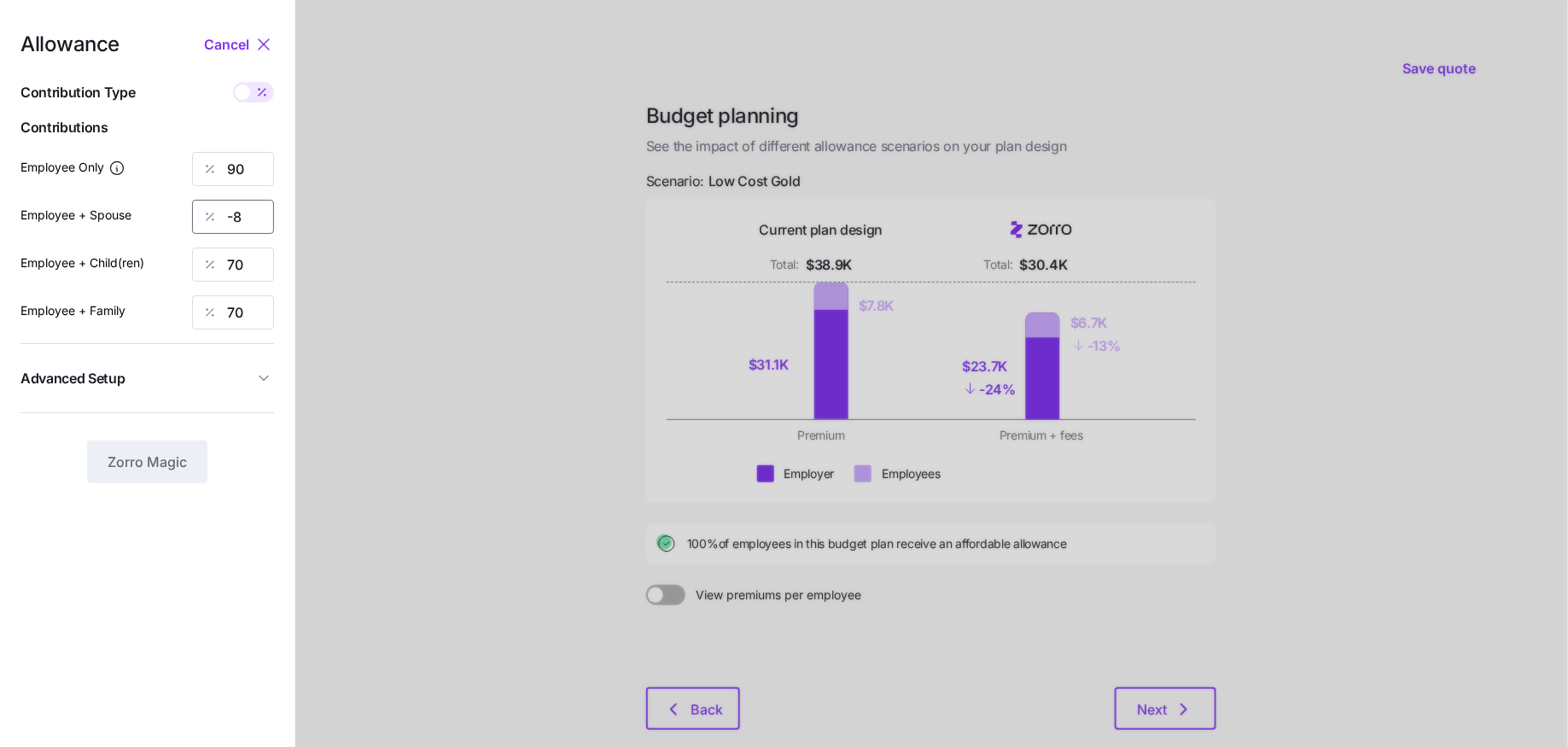 type on "-" 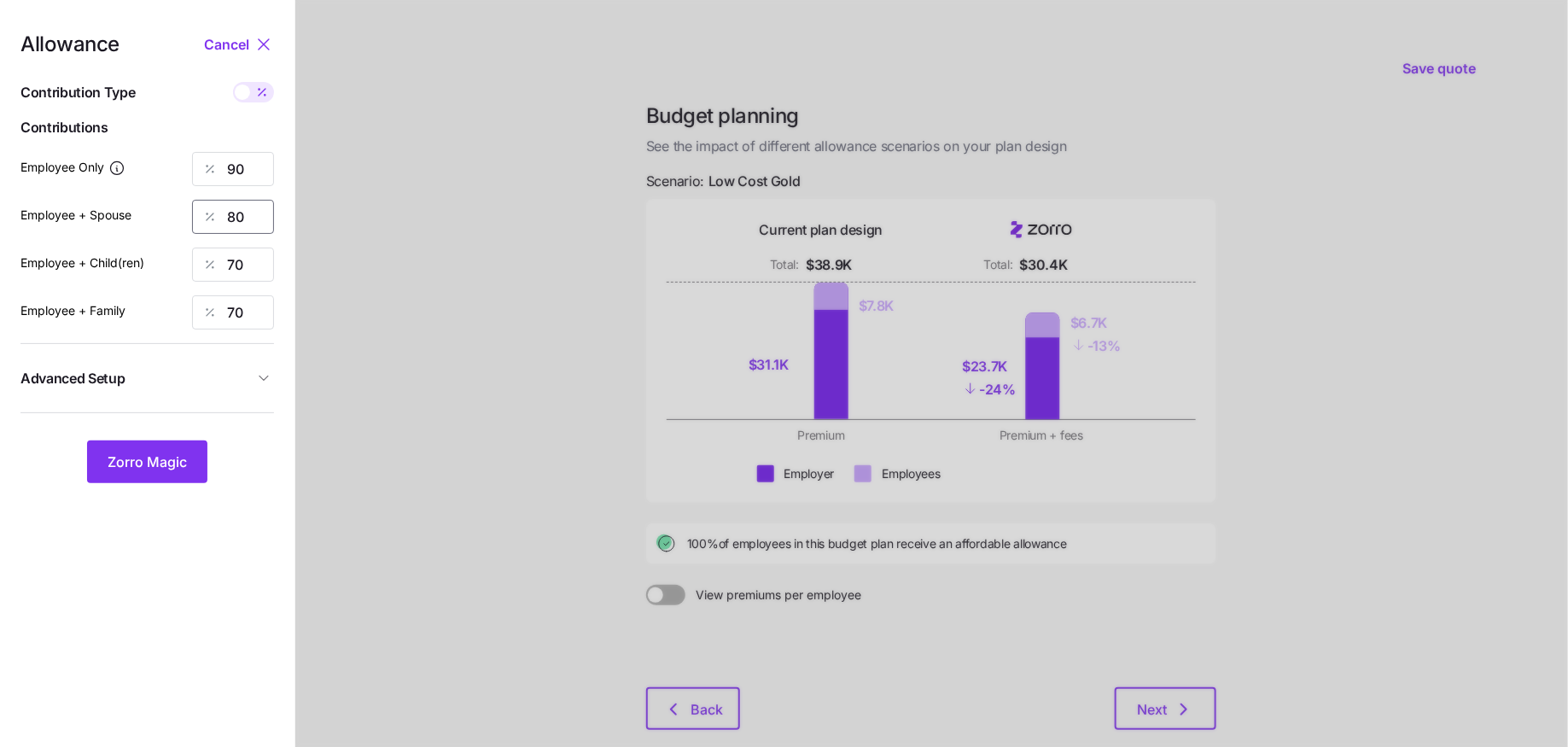 type on "80" 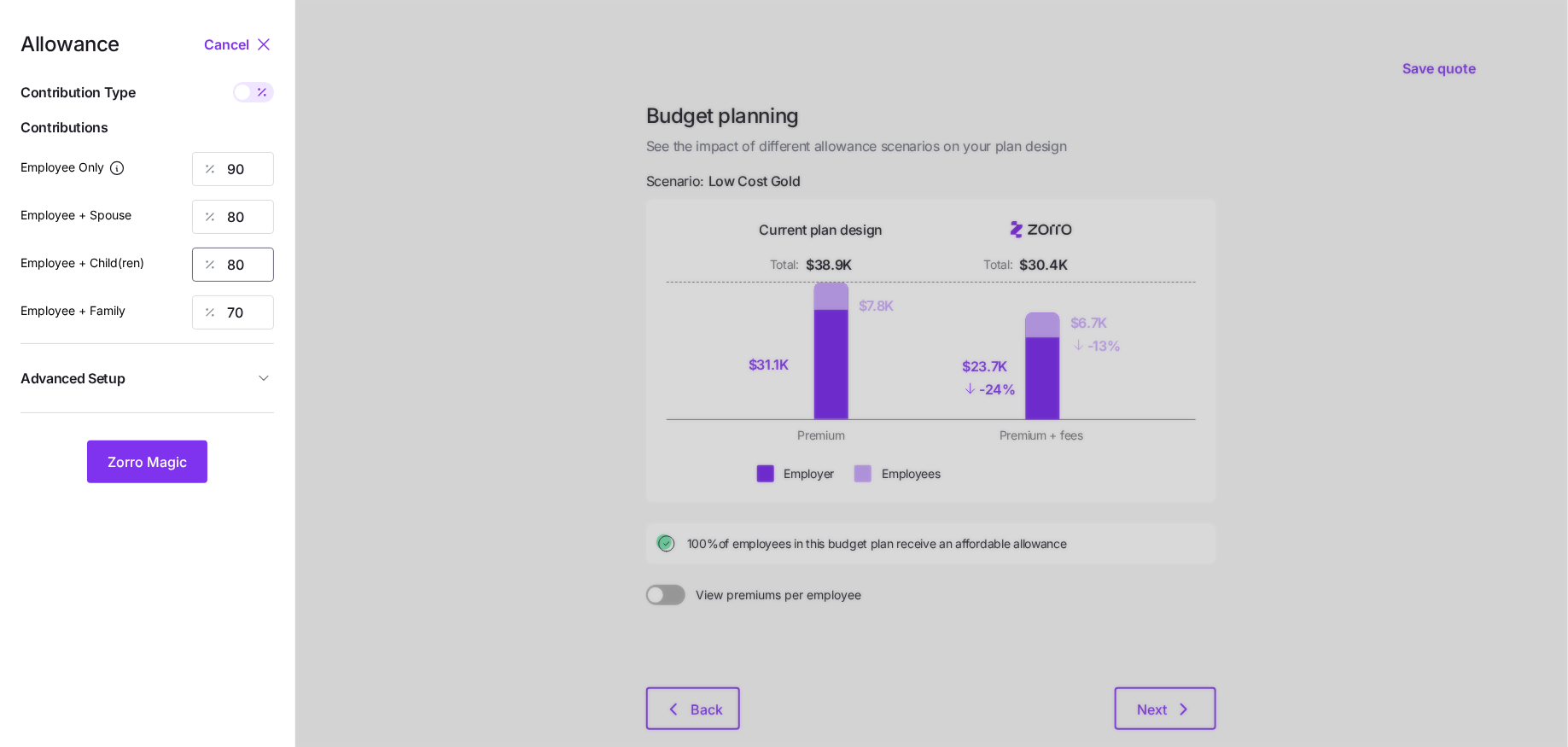 type on "80" 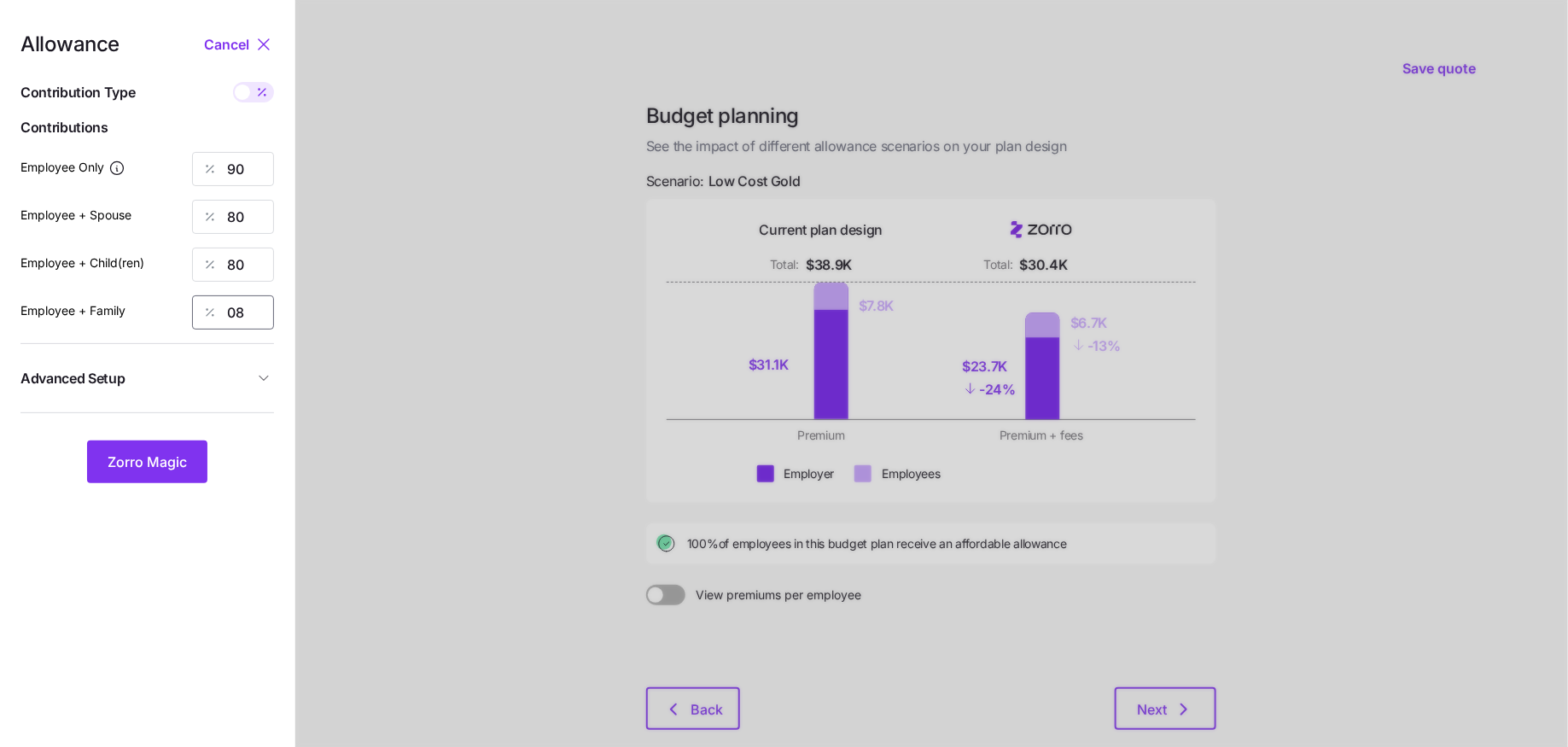 type on "0" 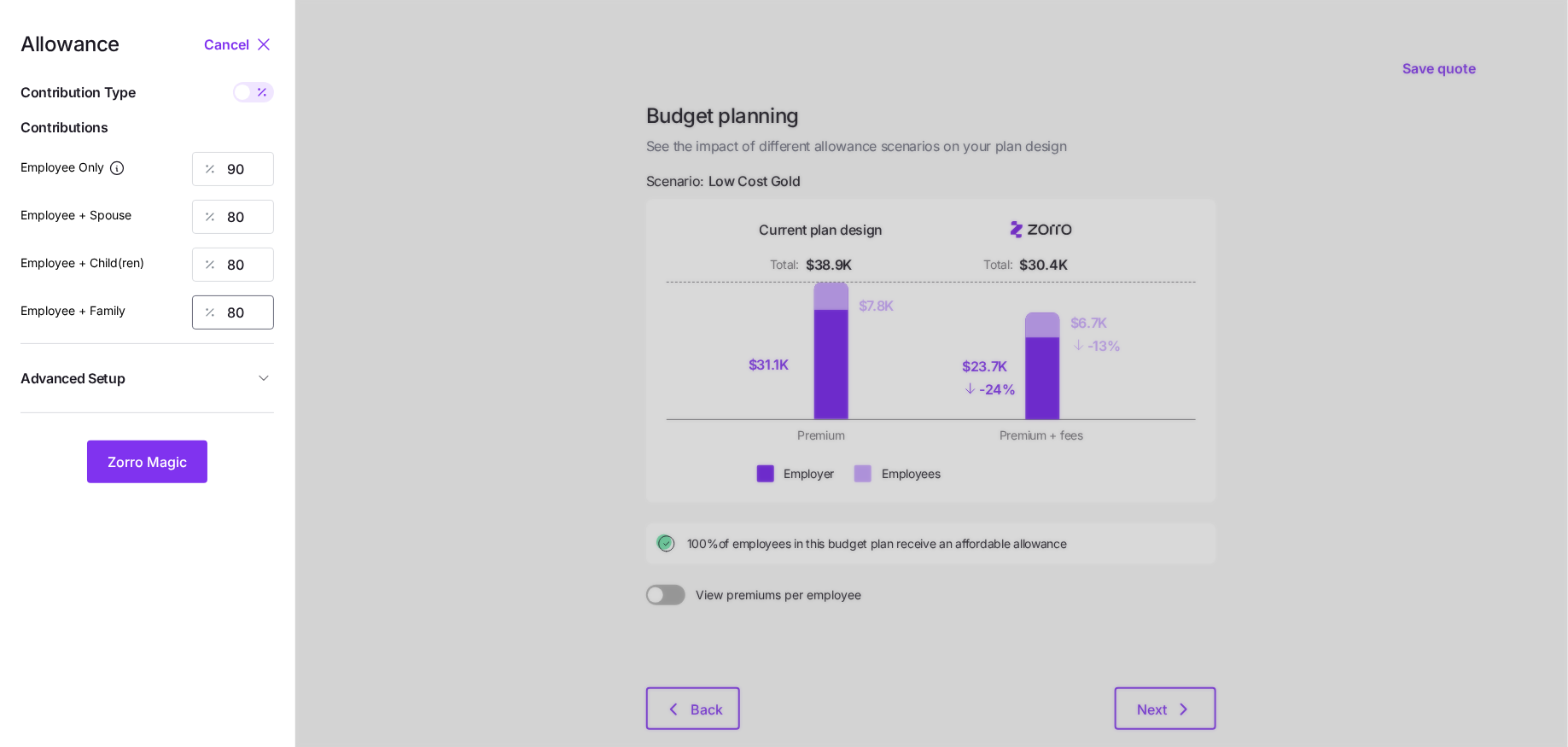 type on "80" 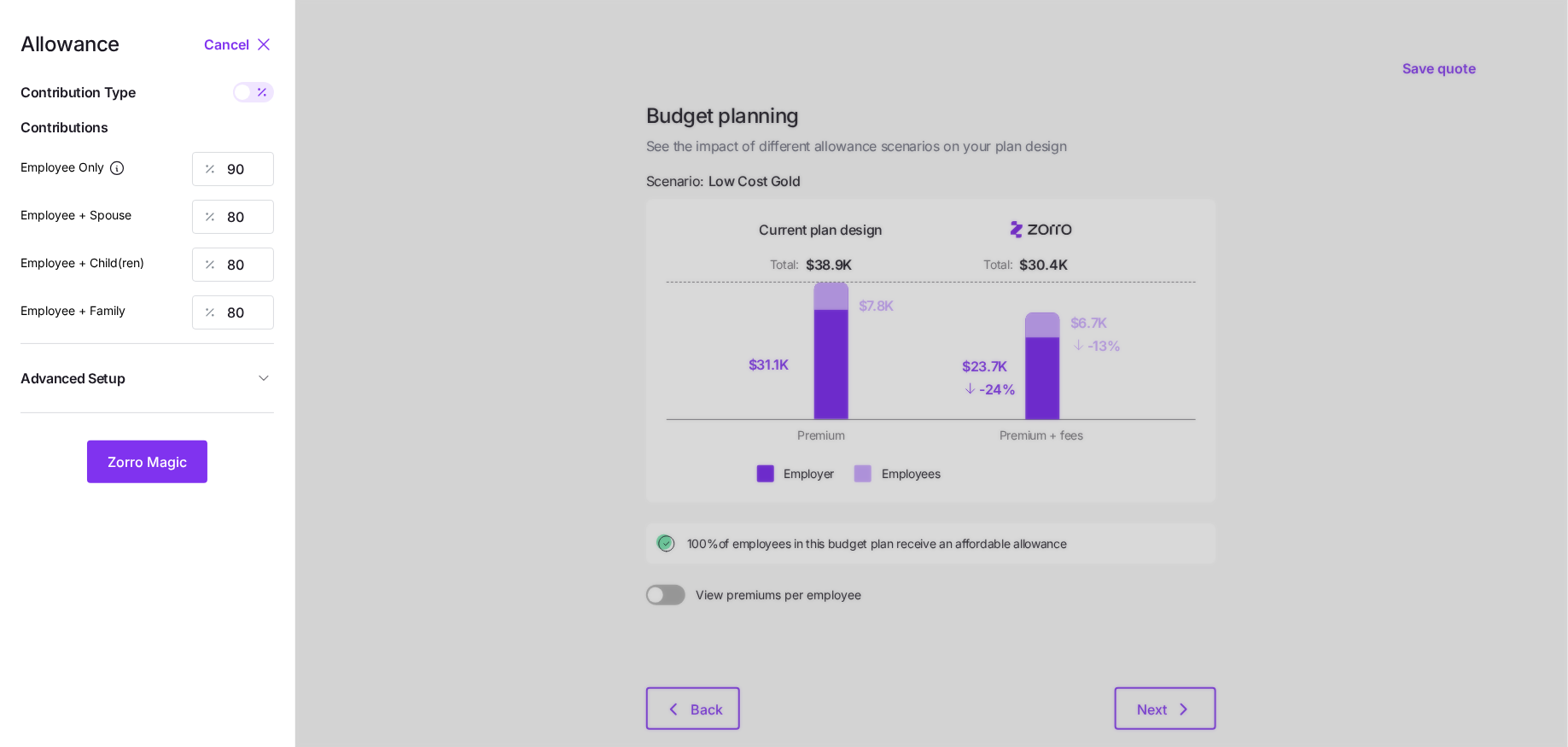 click on "Advanced Setup" at bounding box center (137, 378) 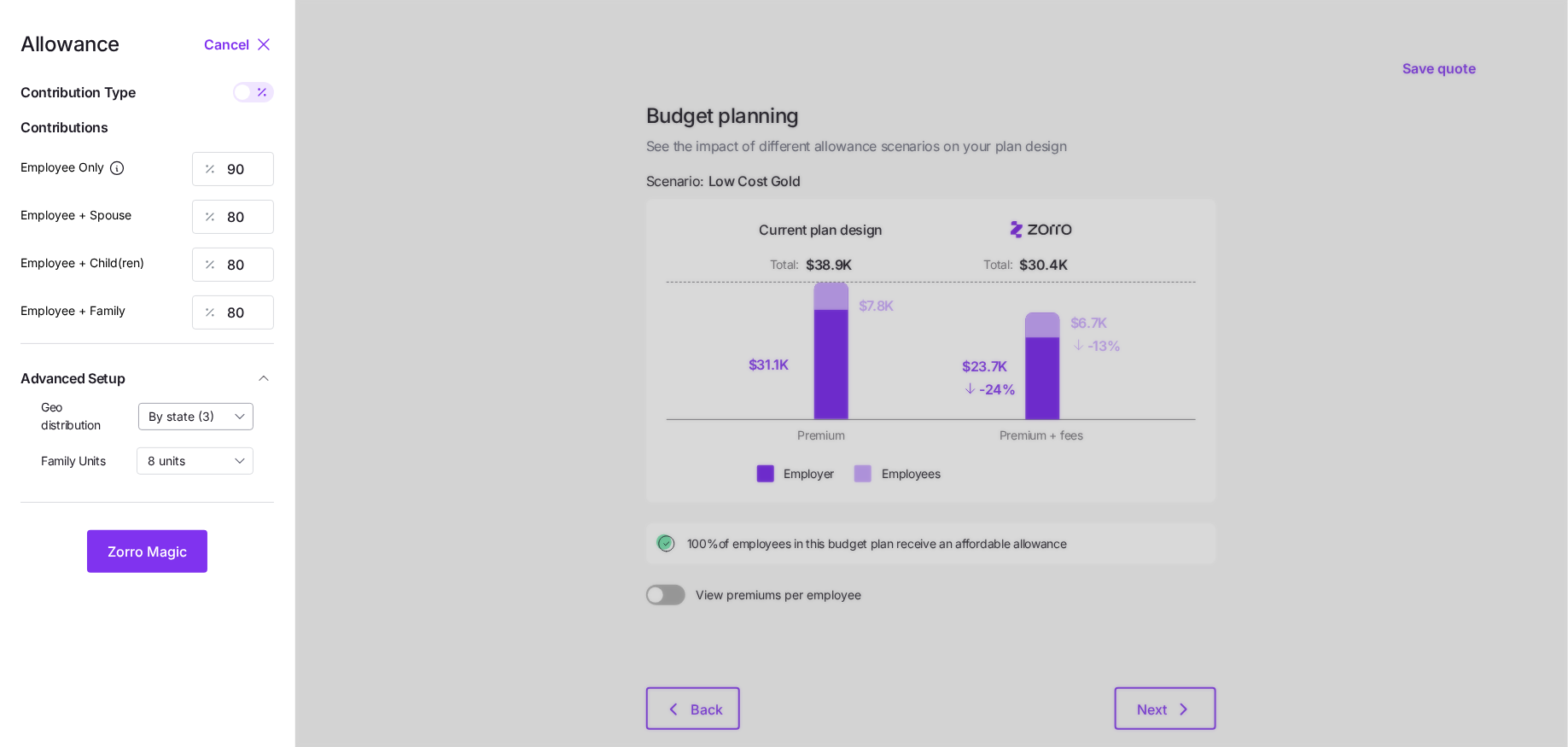 click on "By state (3)" at bounding box center (196, 417) 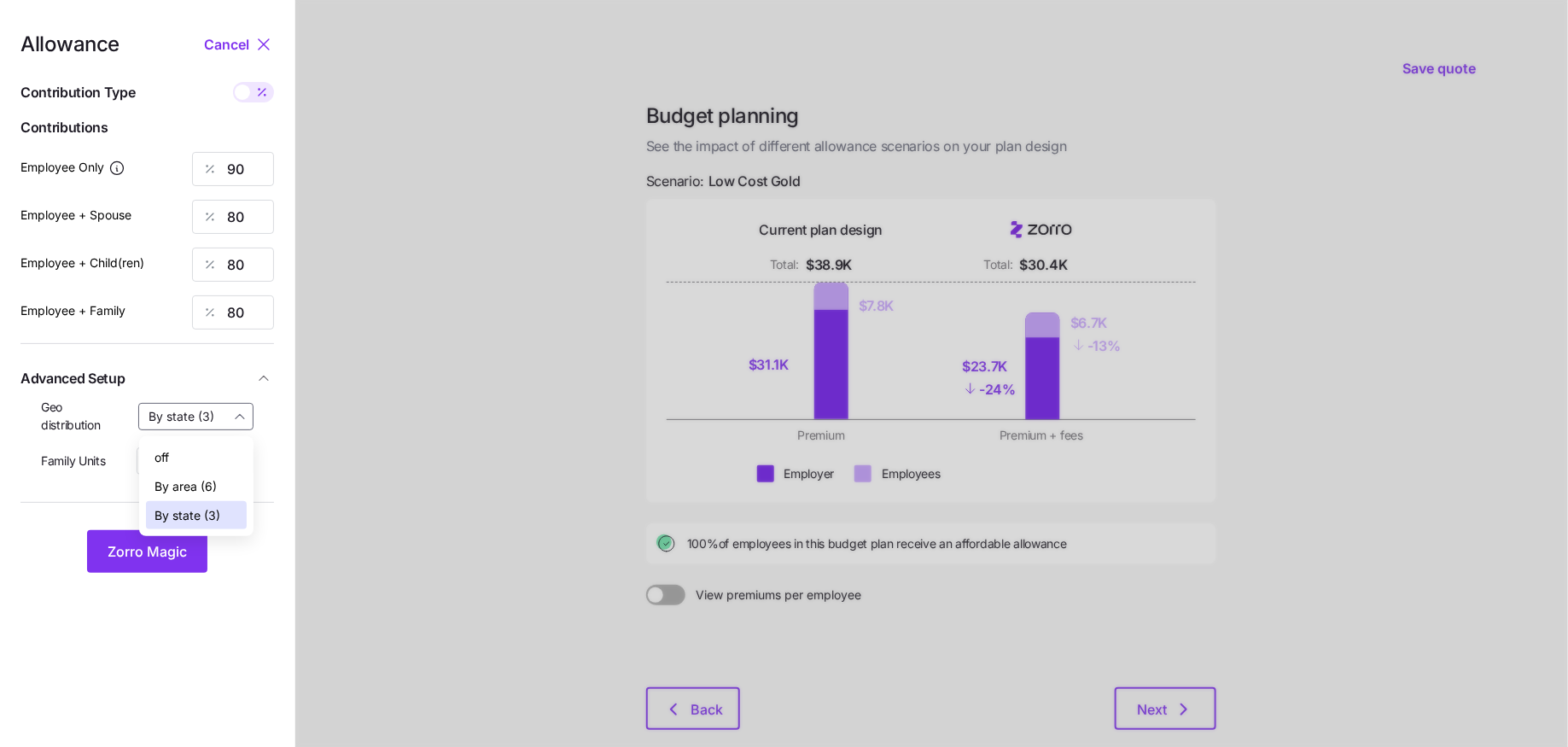 click on "By state (3)" at bounding box center [196, 516] 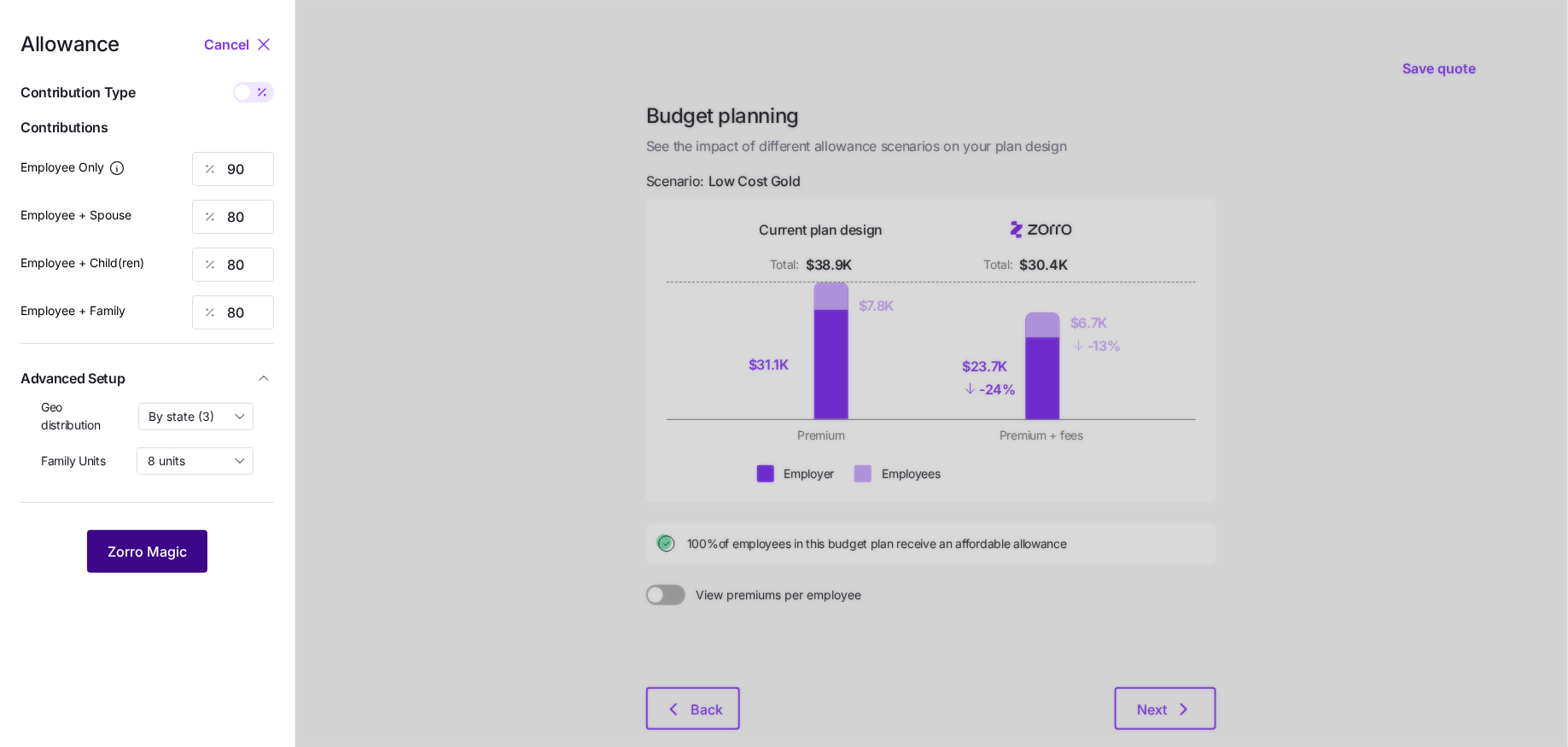click on "Zorro Magic" at bounding box center (147, 551) 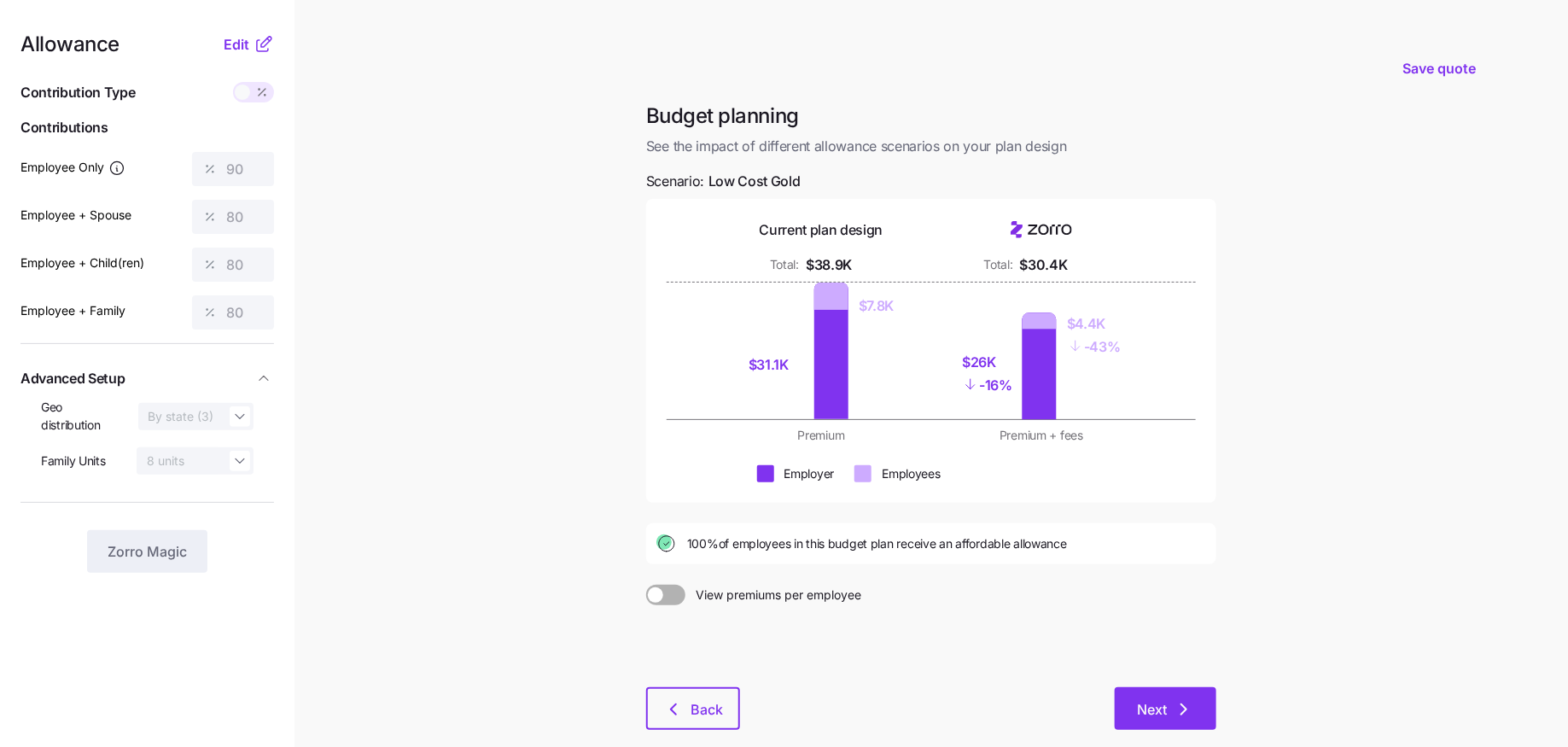 click on "Next" at bounding box center (1151, 709) 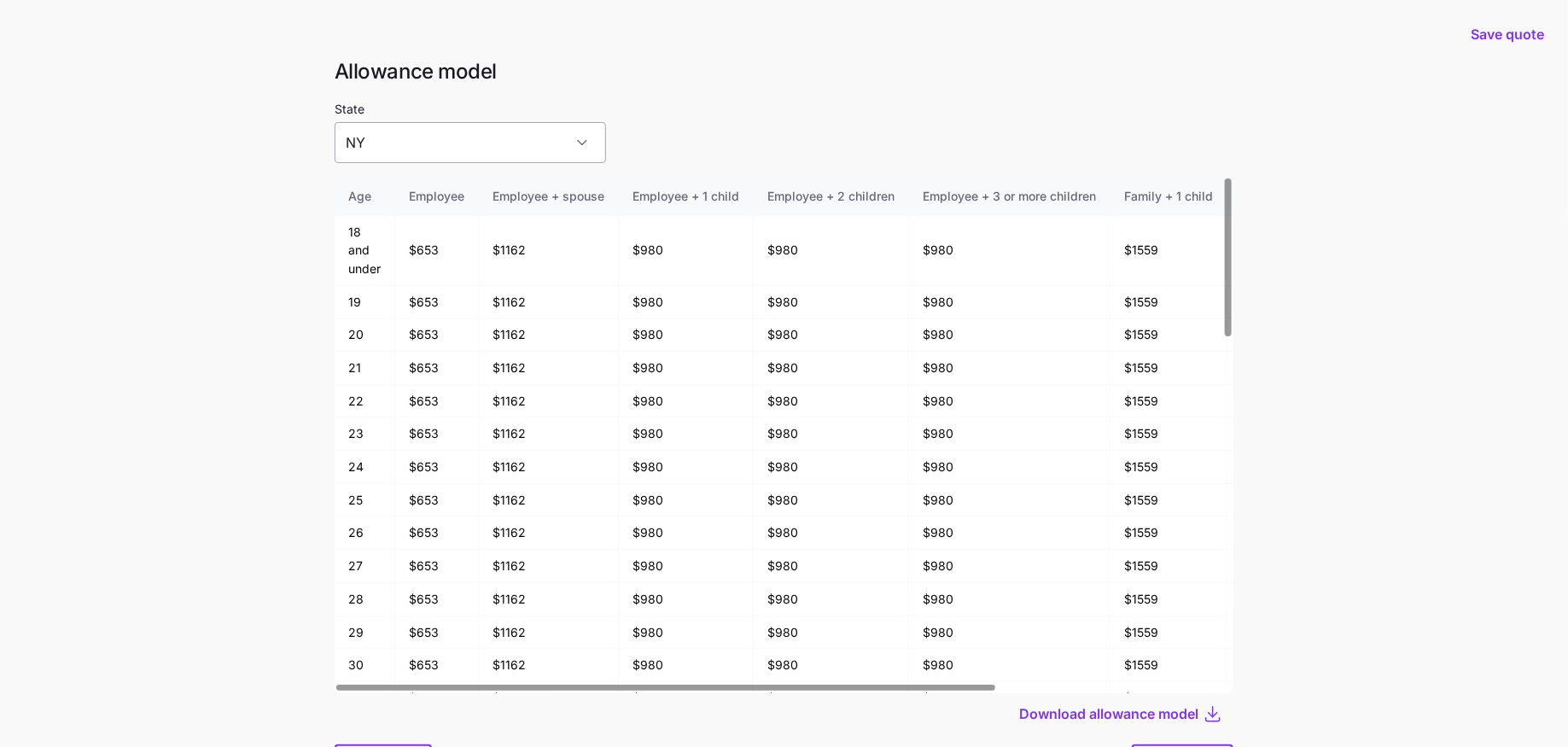 click on "NY" at bounding box center (470, 143) 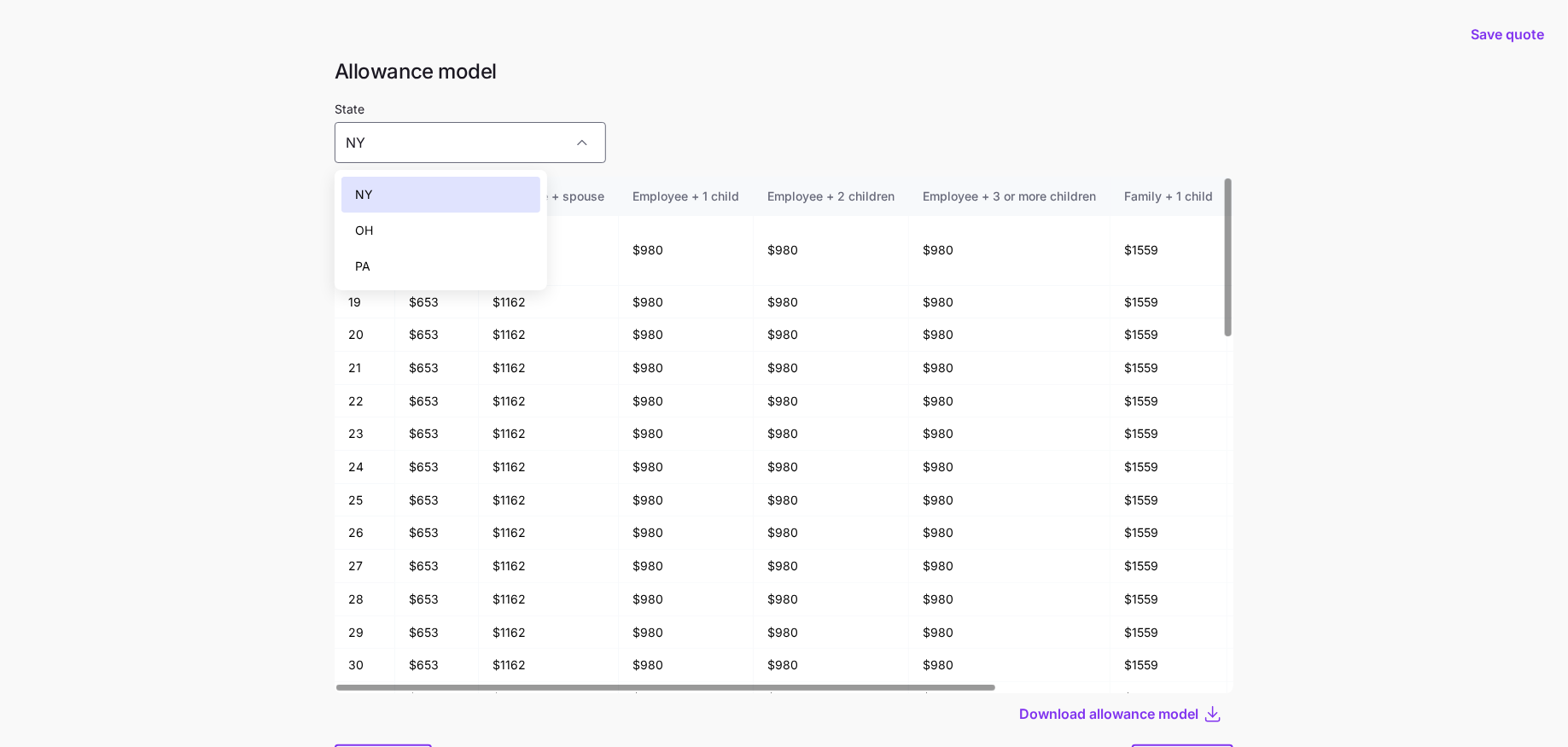 click on "OH" at bounding box center (440, 231) 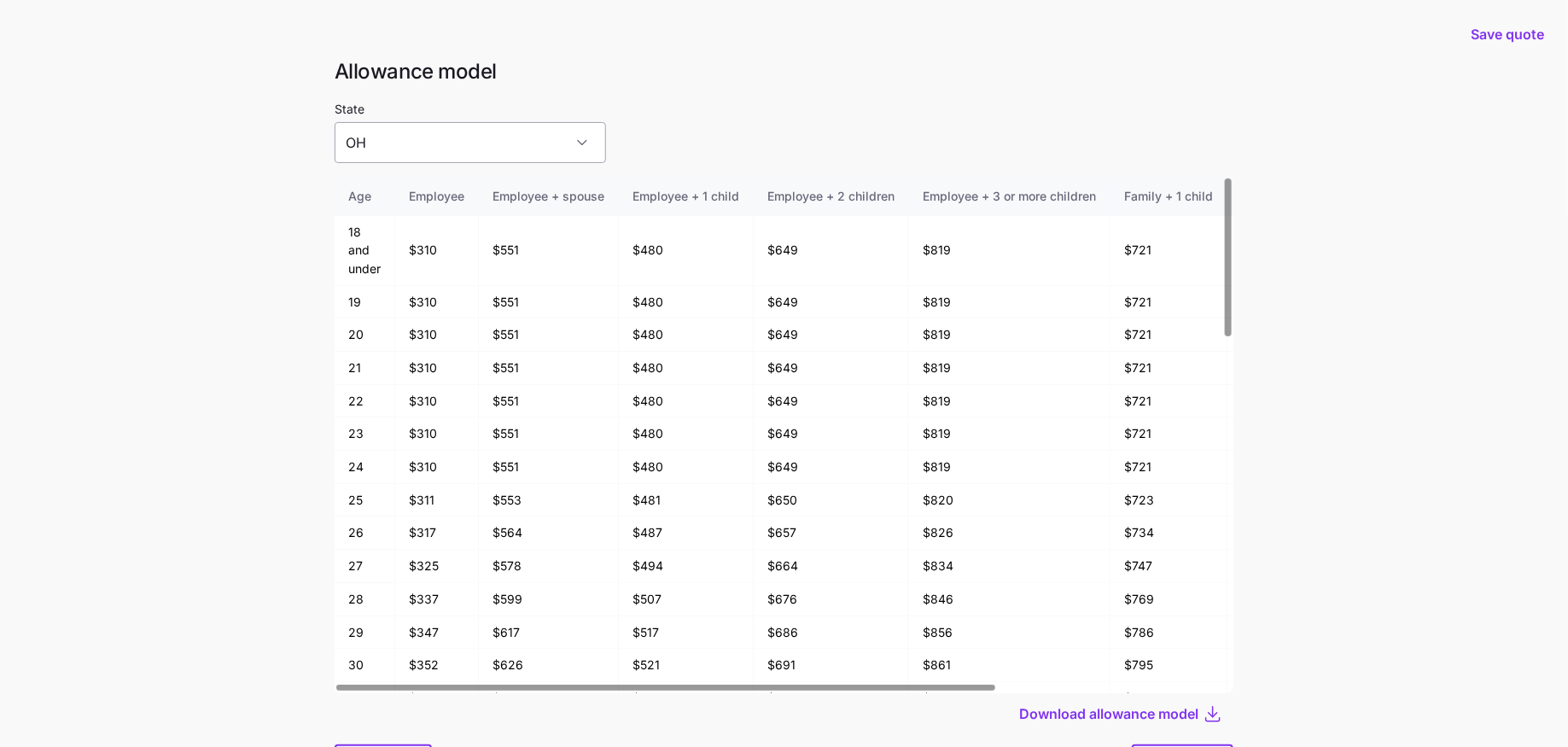 click on "OH" at bounding box center (470, 143) 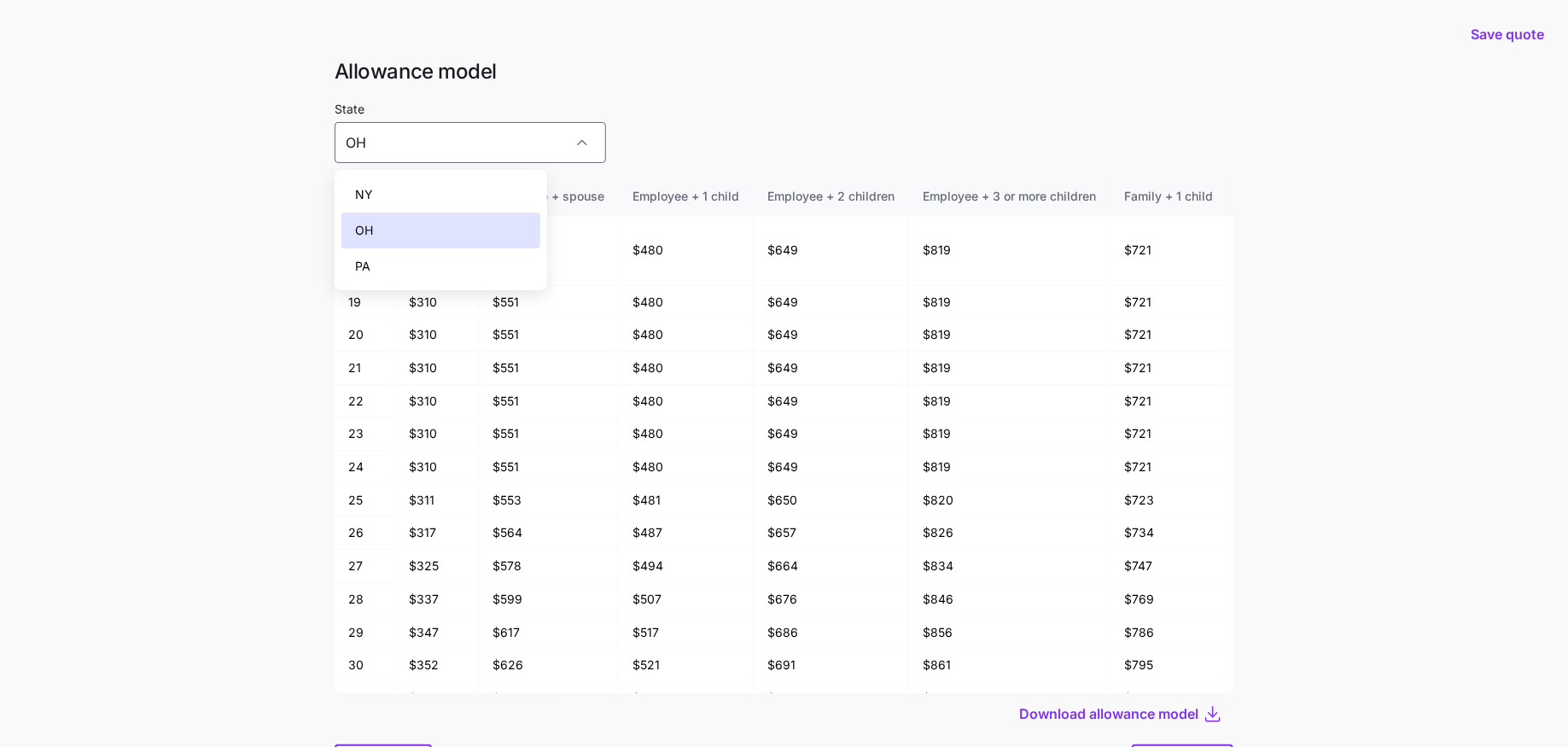 click on "PA" at bounding box center (440, 266) 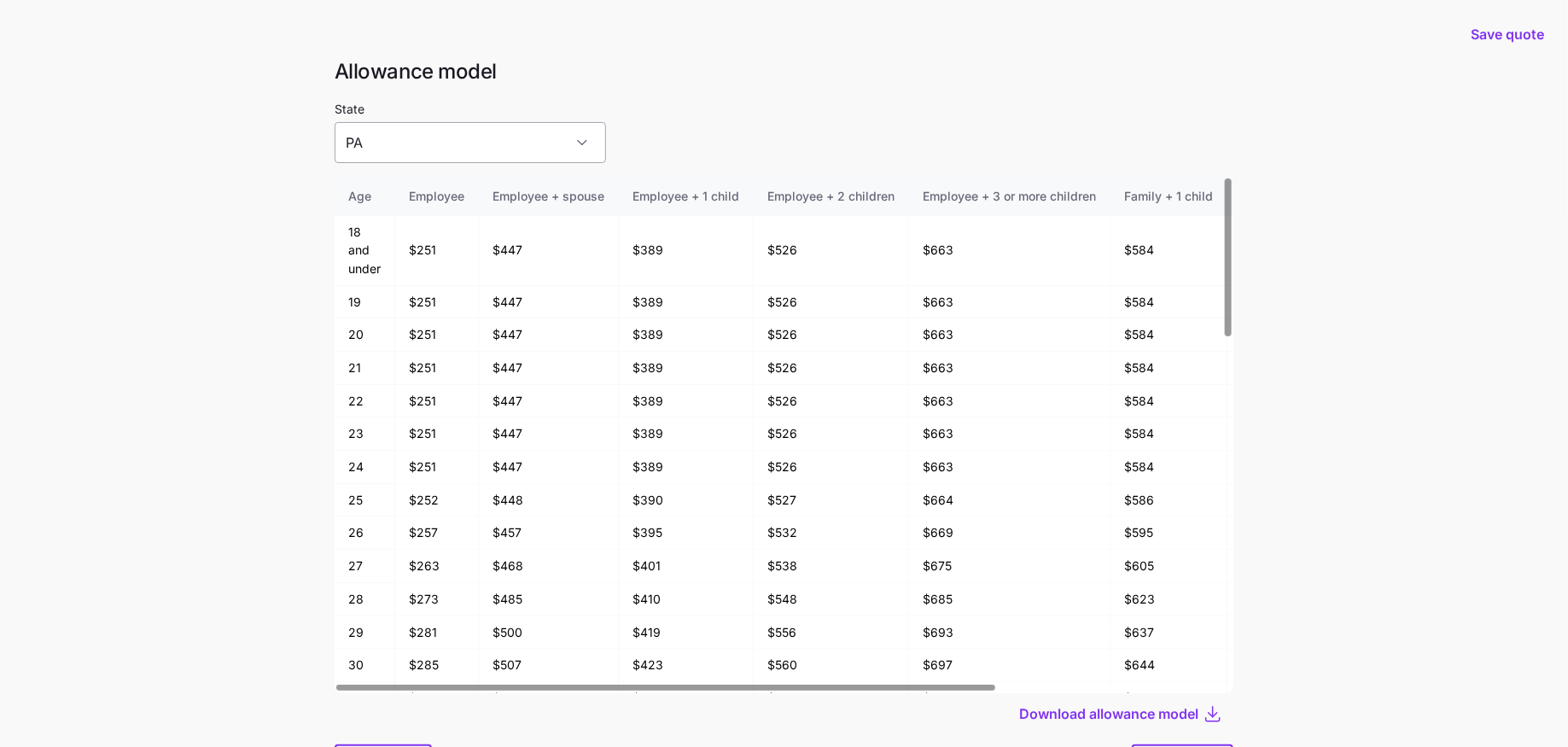 click on "PA" at bounding box center (470, 143) 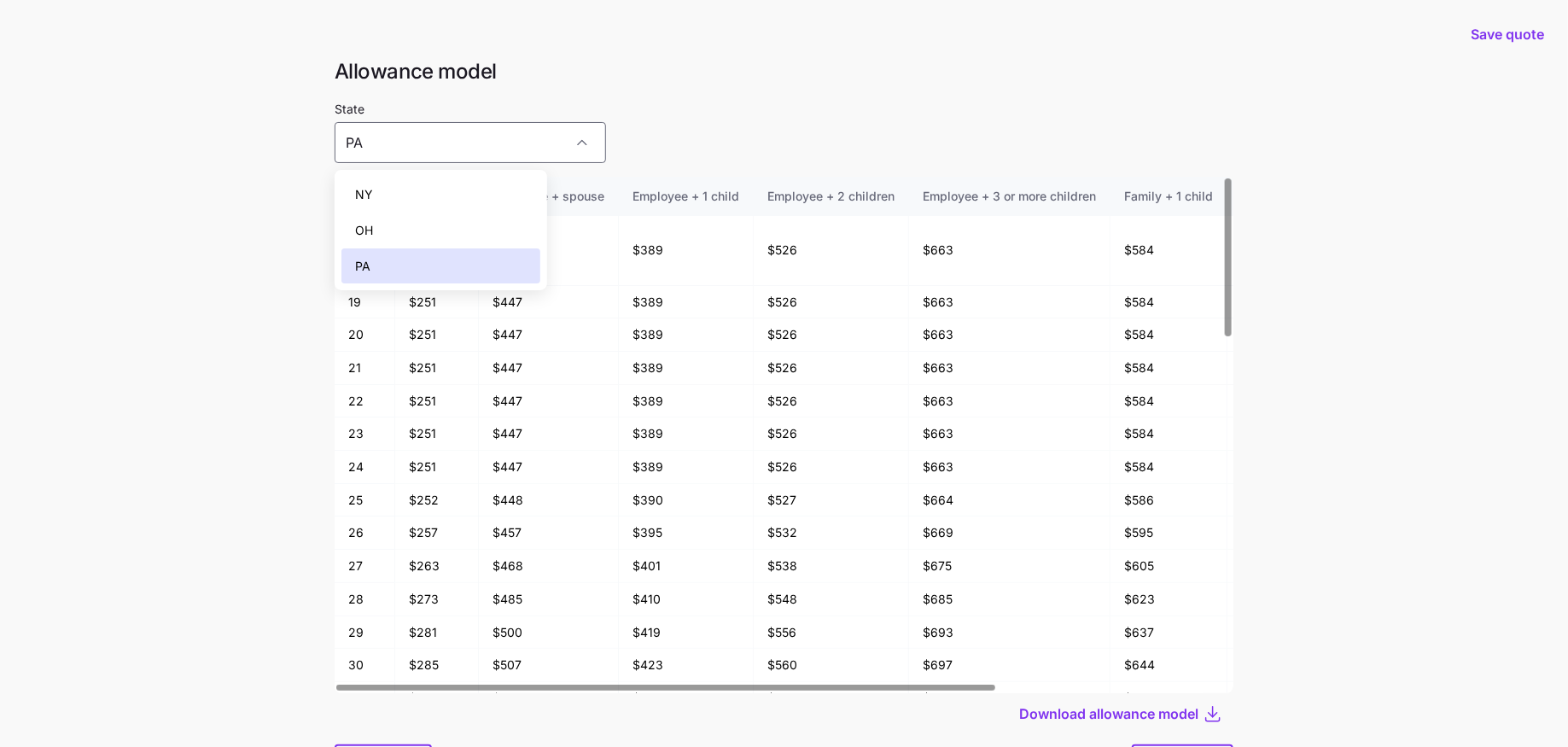 click on "OH" at bounding box center [440, 231] 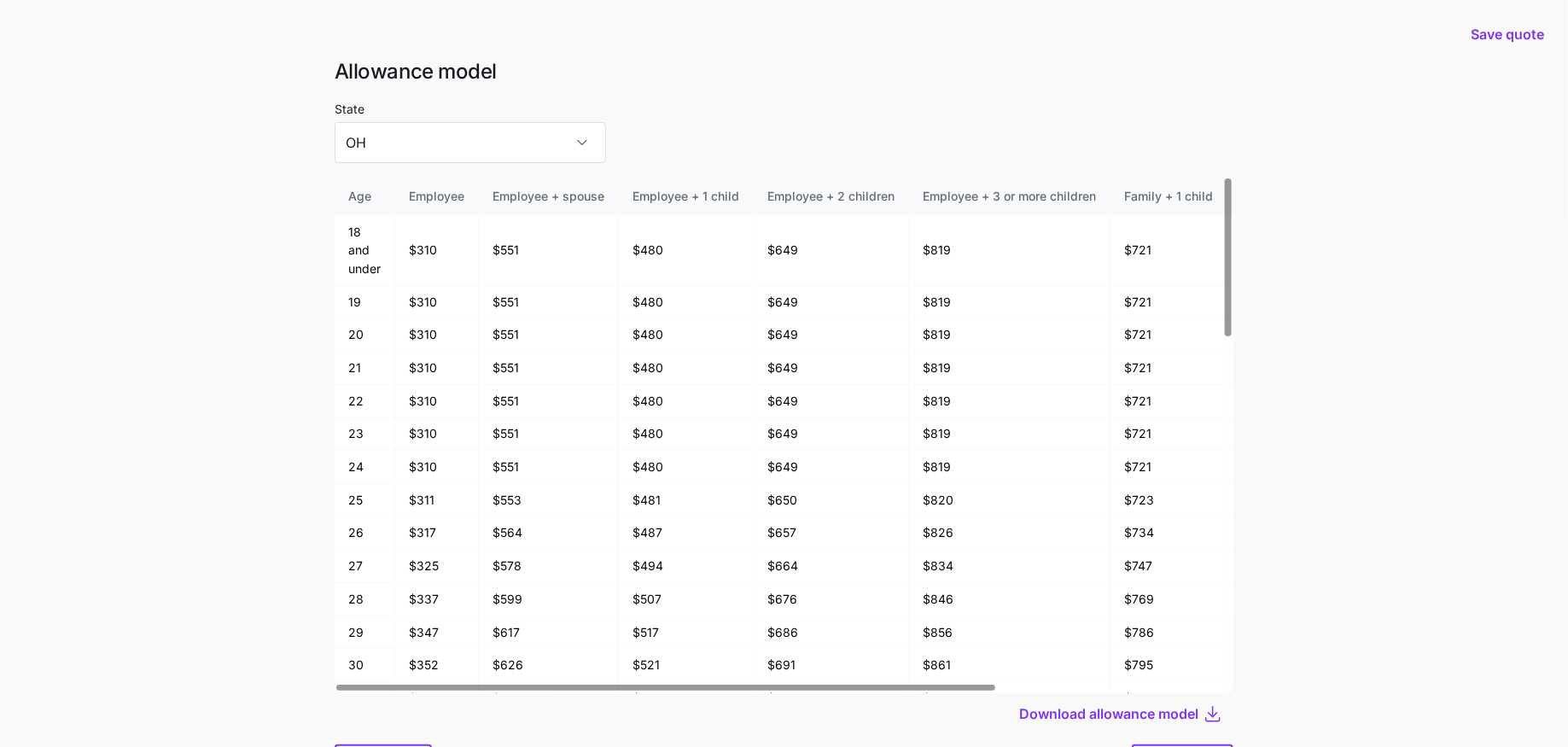 scroll, scrollTop: 91, scrollLeft: 0, axis: vertical 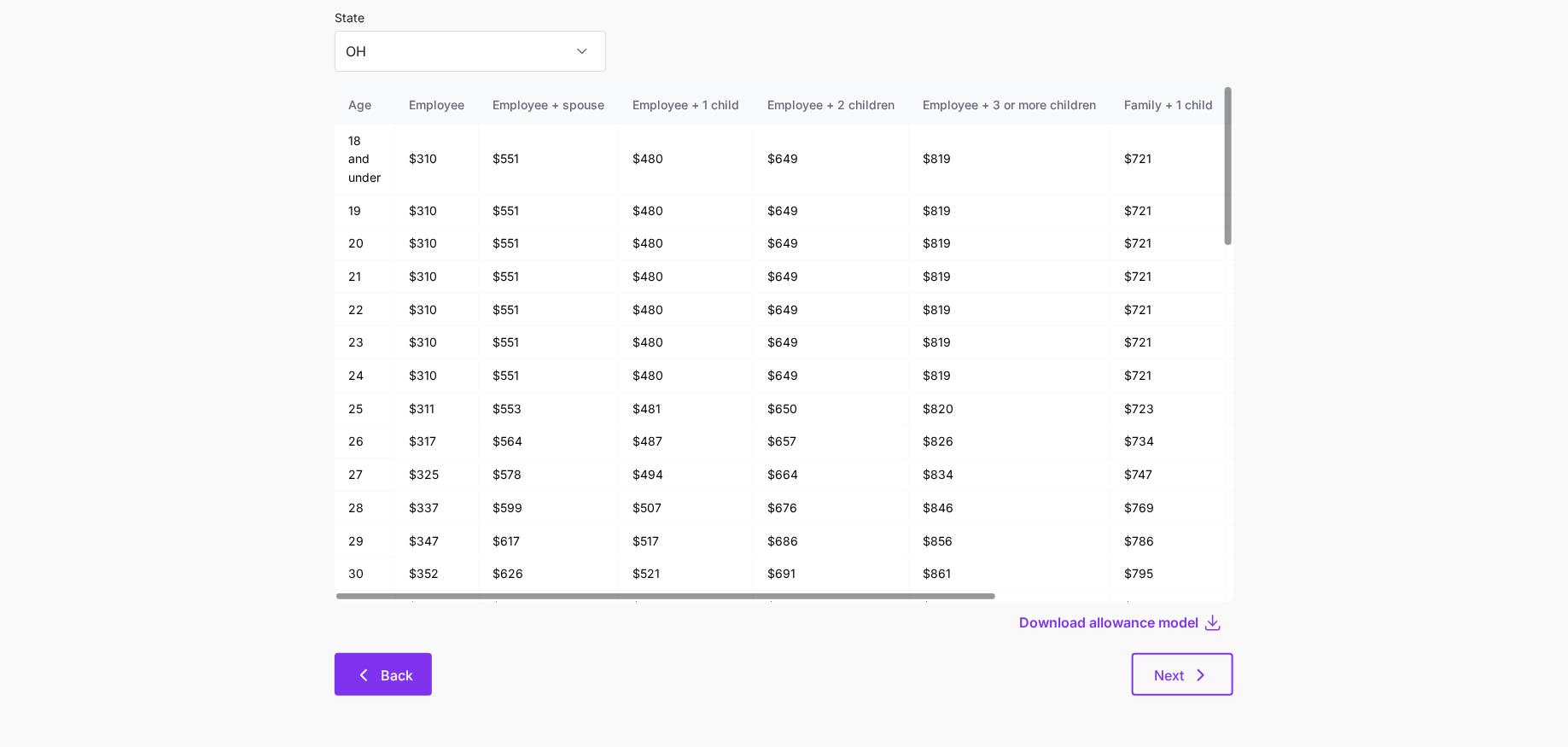 click on "Back" at bounding box center (397, 675) 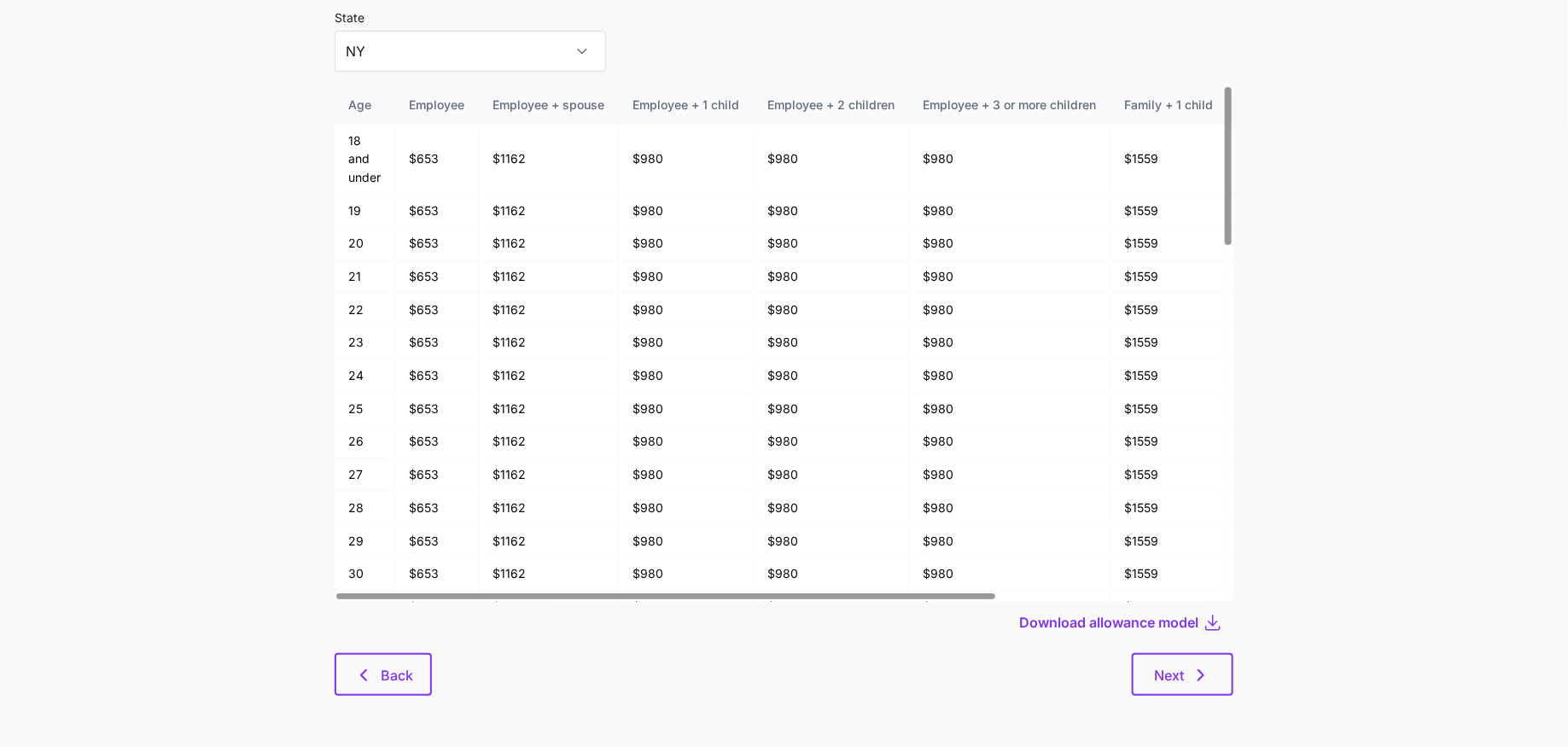 scroll, scrollTop: 0, scrollLeft: 0, axis: both 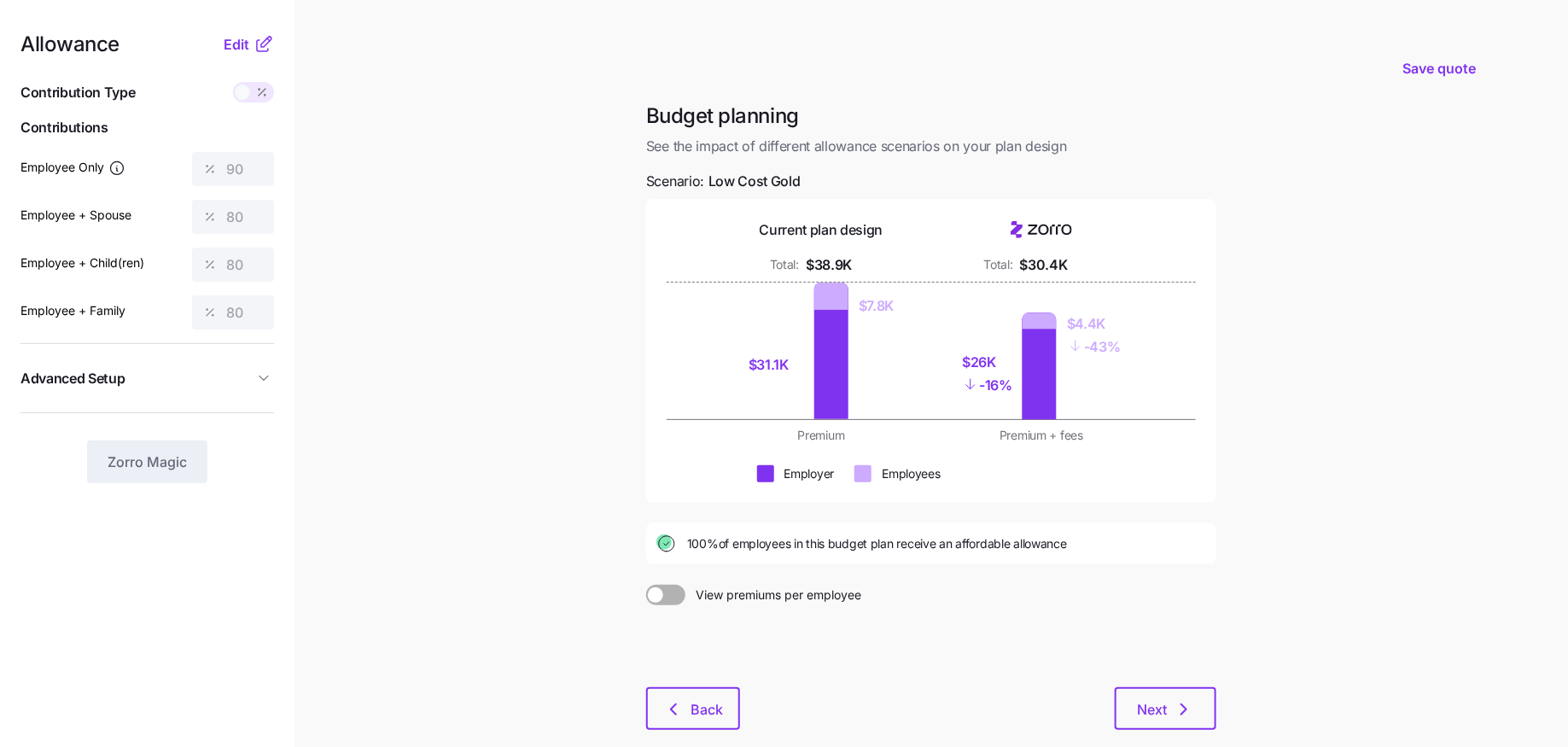 click 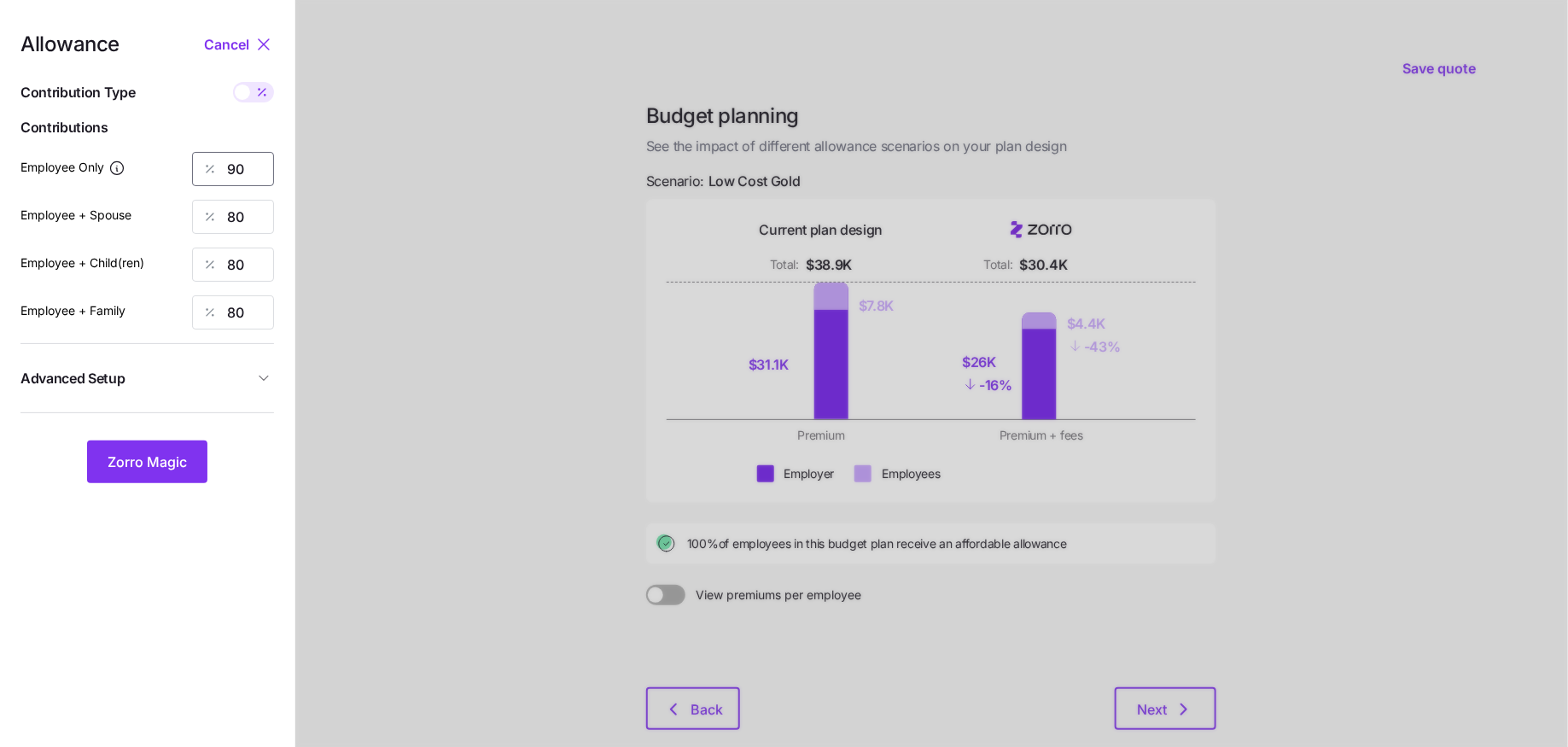 drag, startPoint x: 254, startPoint y: 171, endPoint x: 130, endPoint y: 171, distance: 124 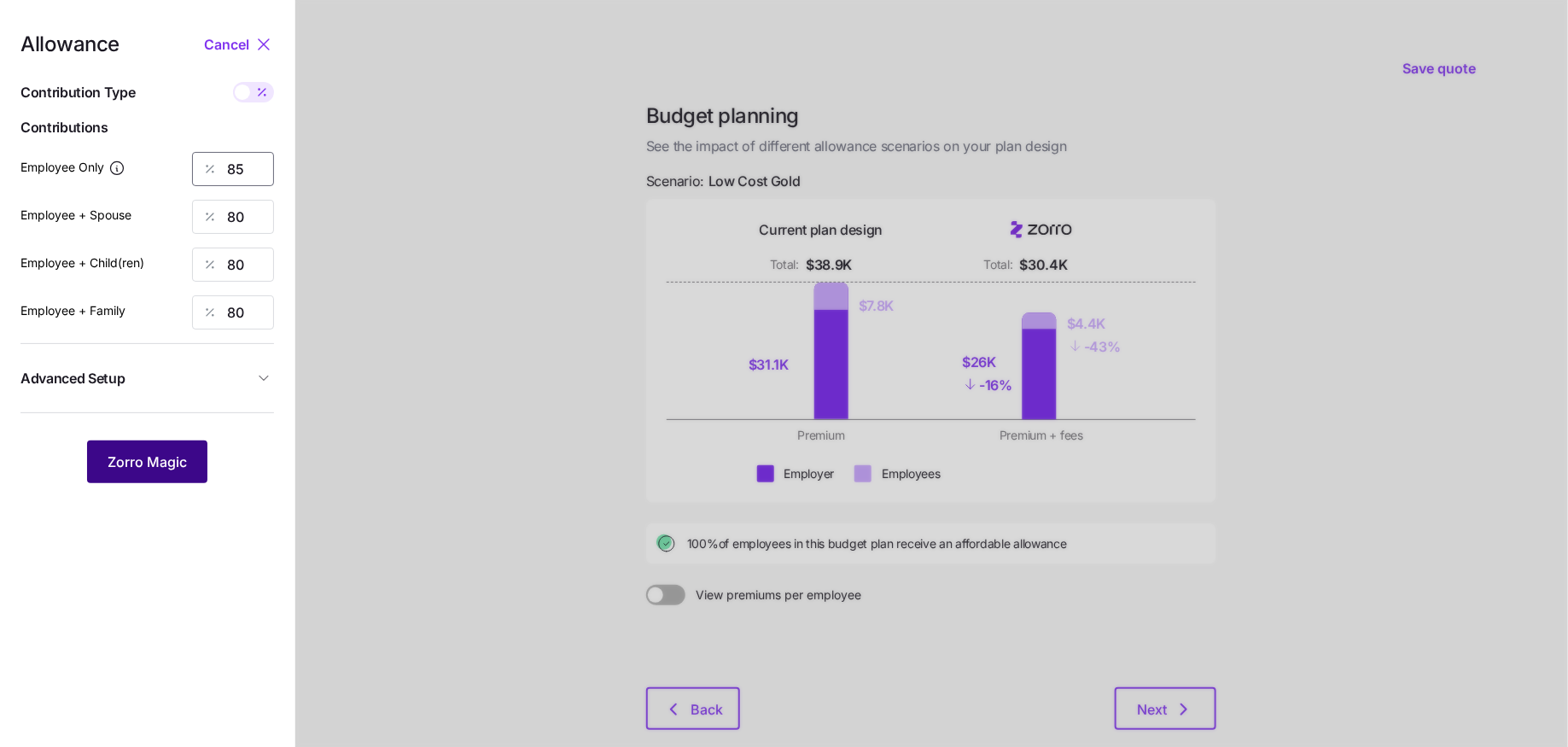 type on "85" 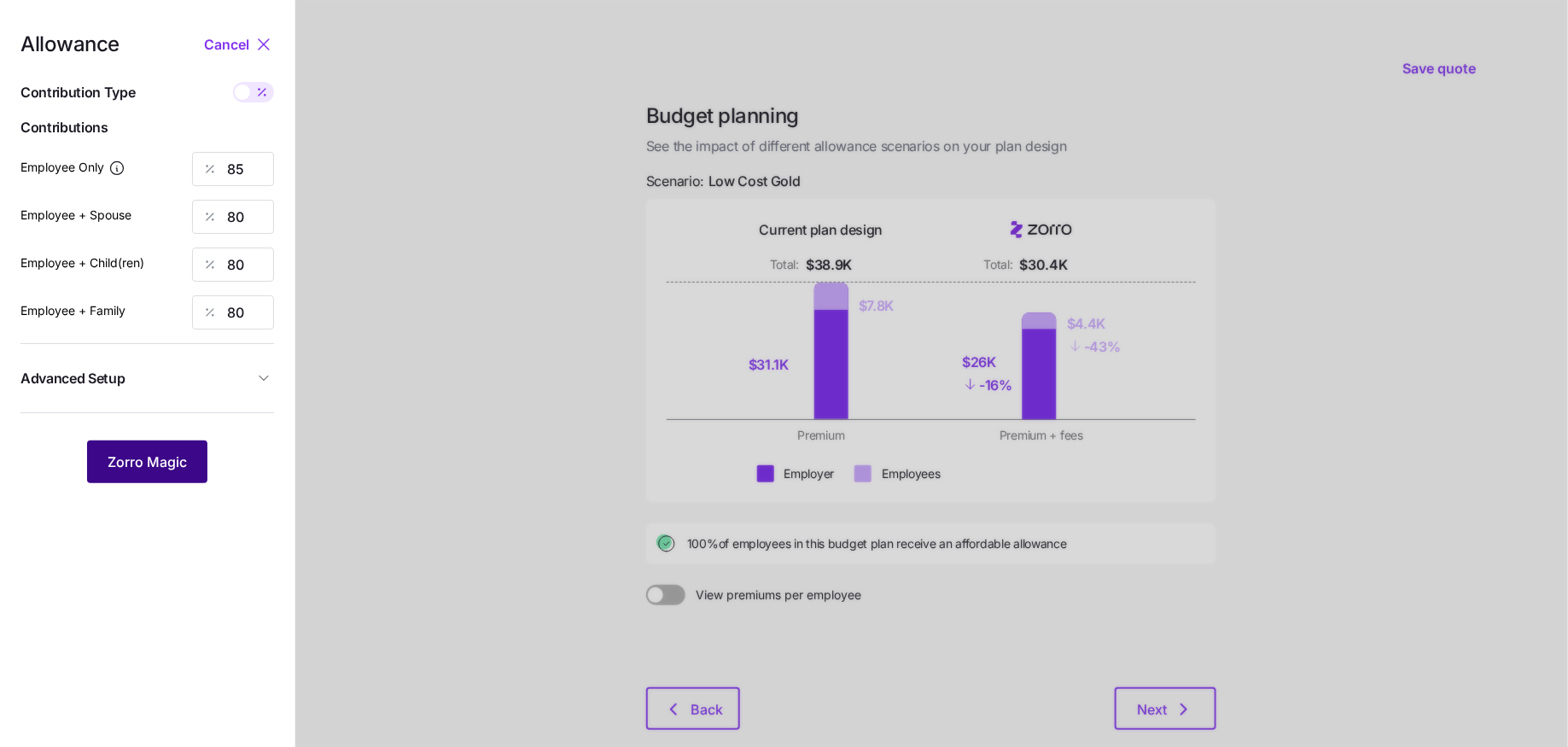 click on "Zorro Magic" at bounding box center [147, 462] 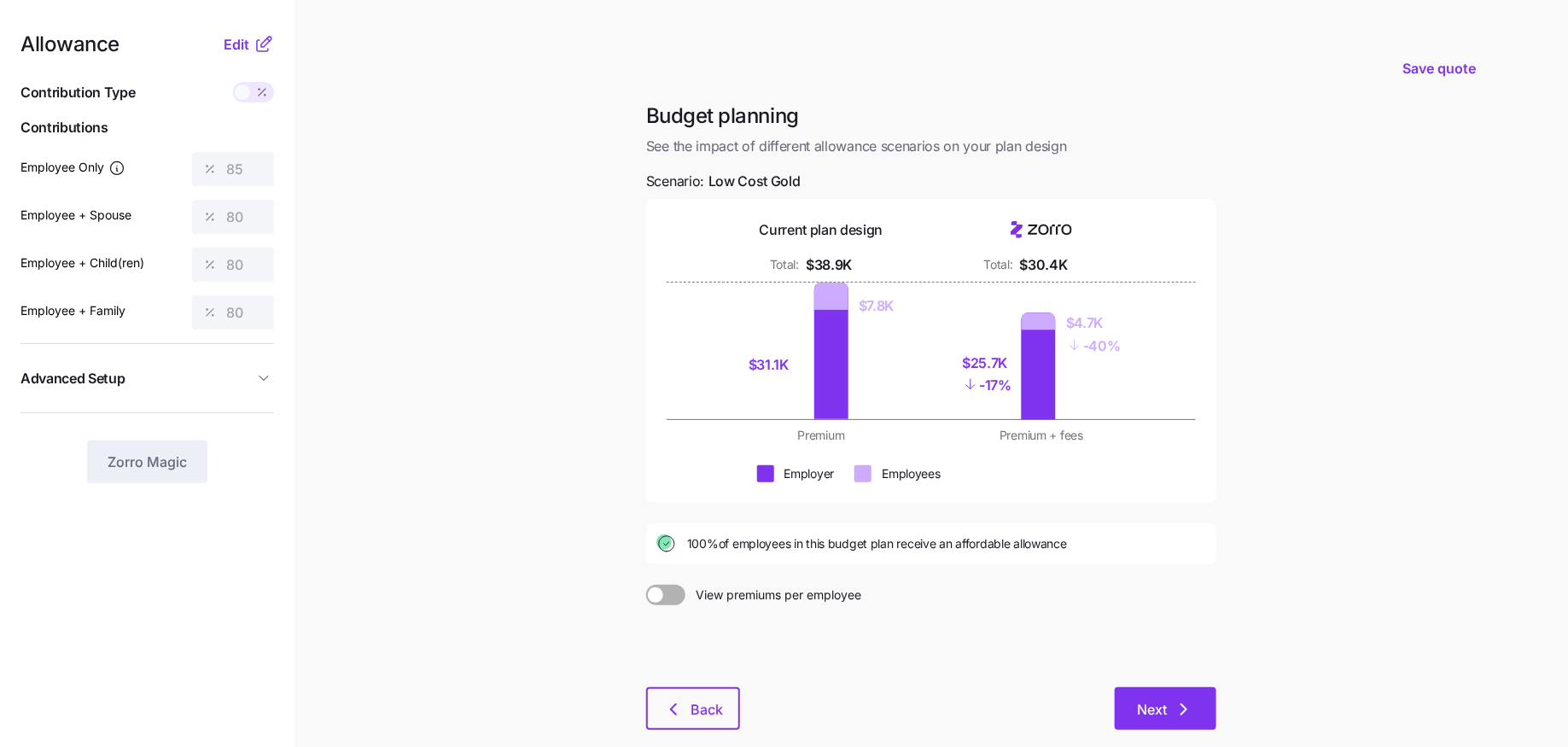 click on "Next" at bounding box center [1165, 709] 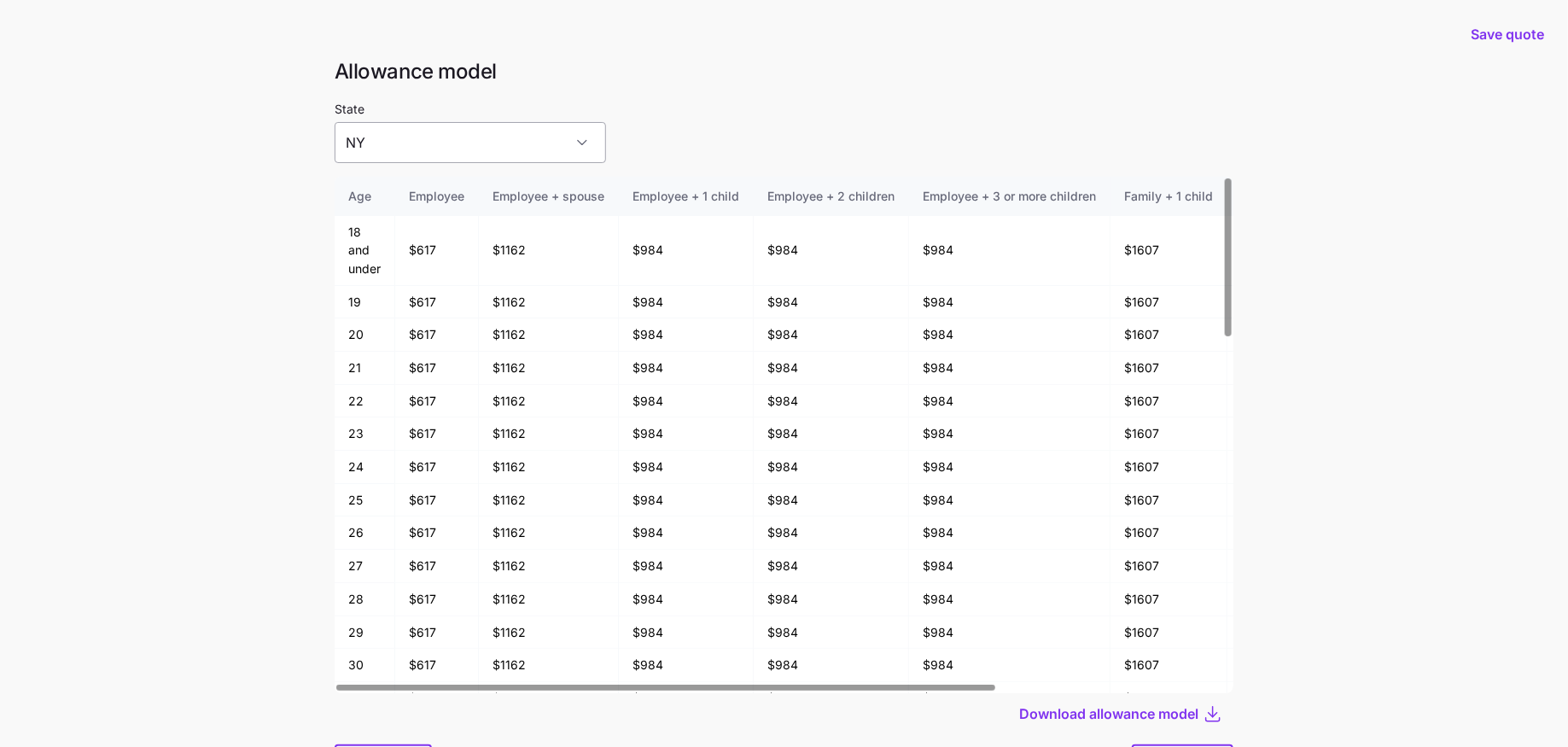 click on "NY" at bounding box center [470, 143] 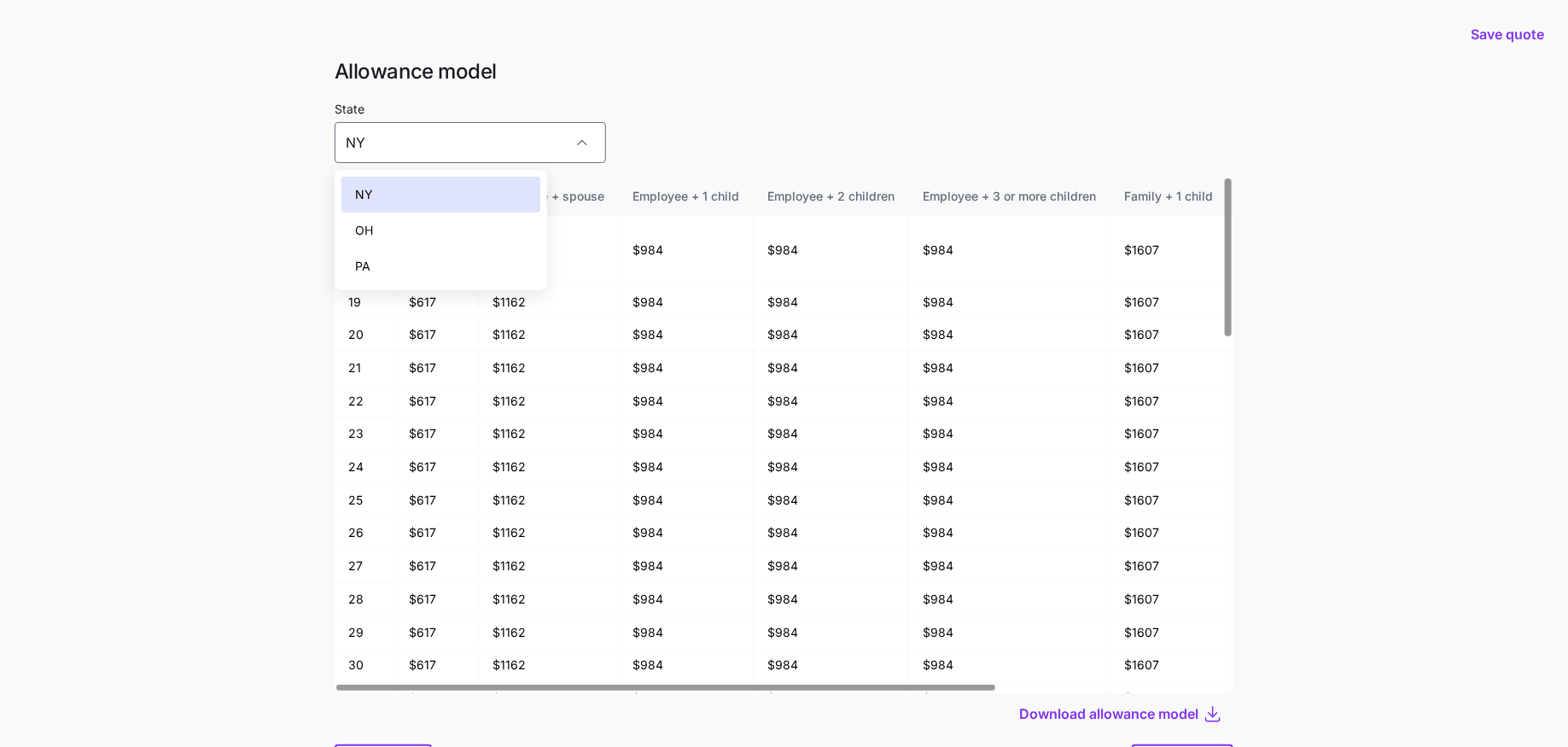 click on "OH" at bounding box center (440, 231) 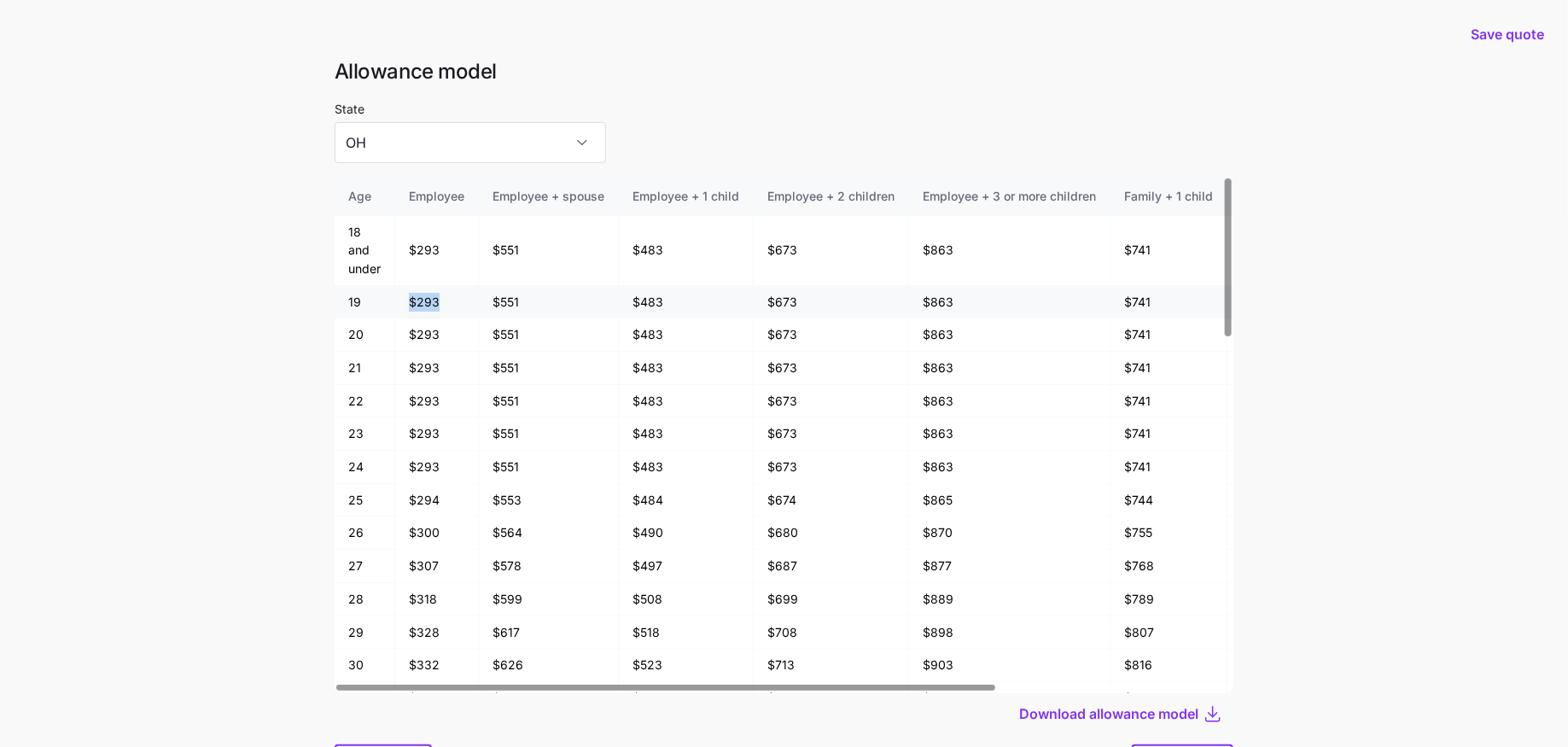 drag, startPoint x: 446, startPoint y: 304, endPoint x: 391, endPoint y: 304, distance: 55 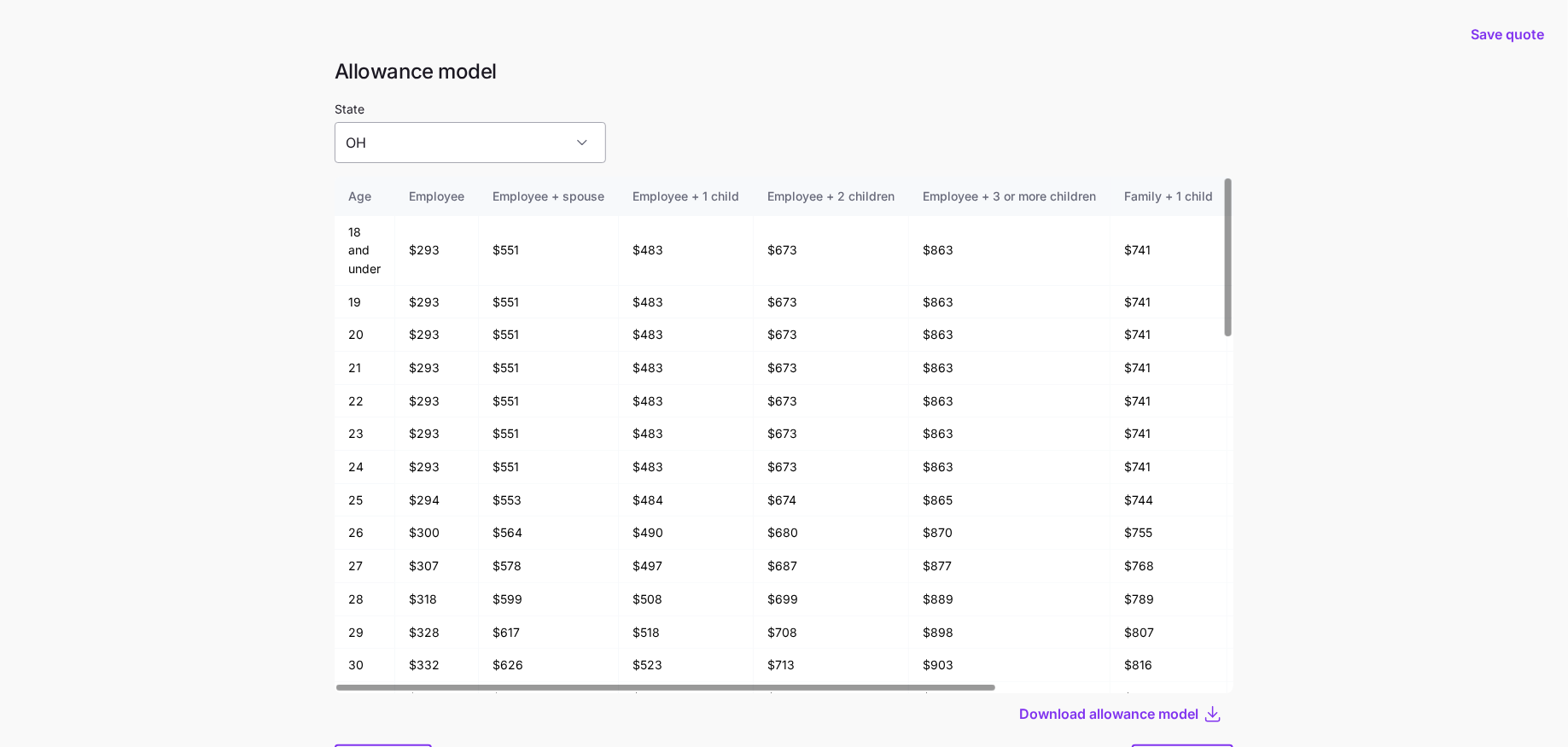 click on "OH" at bounding box center (470, 143) 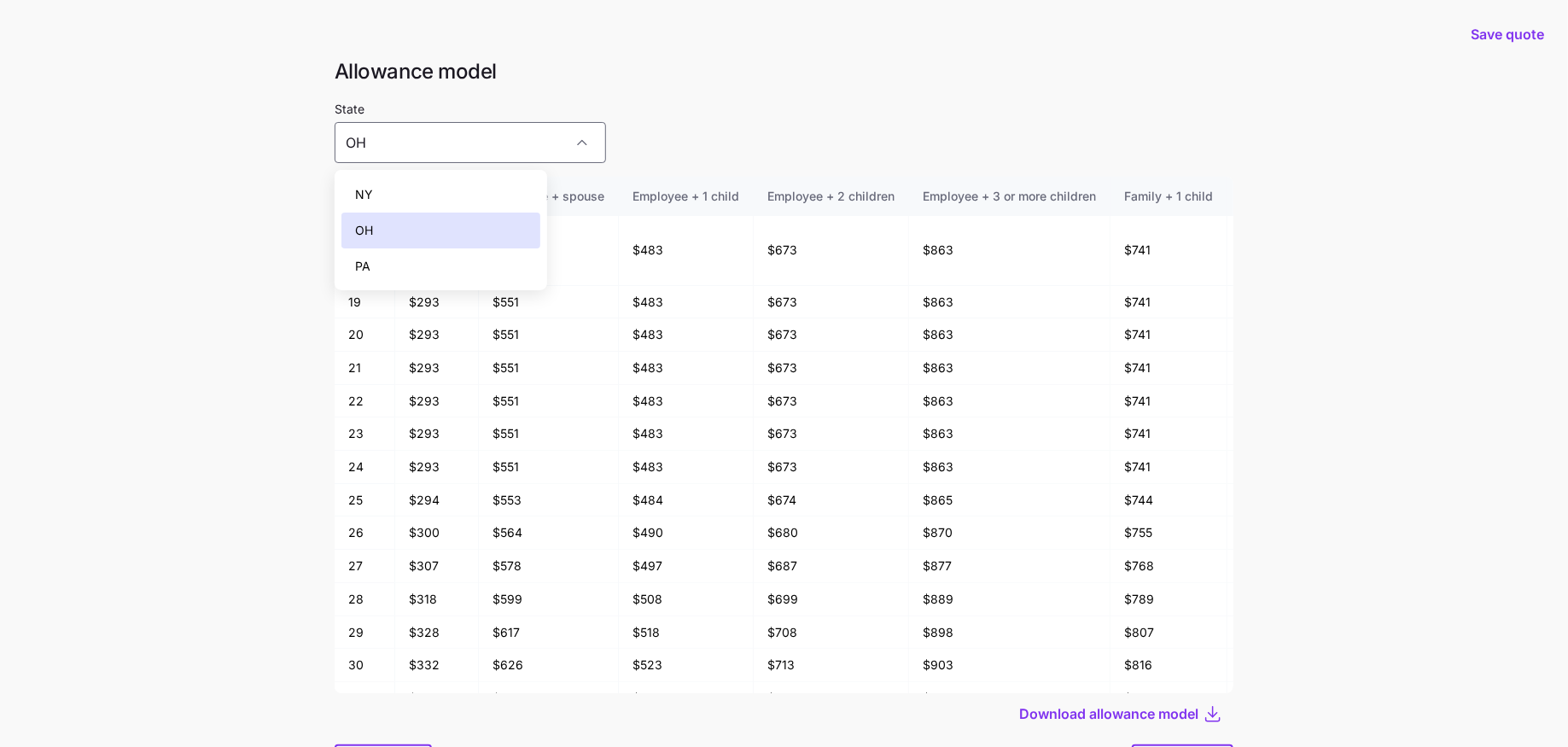 click on "PA" at bounding box center (440, 266) 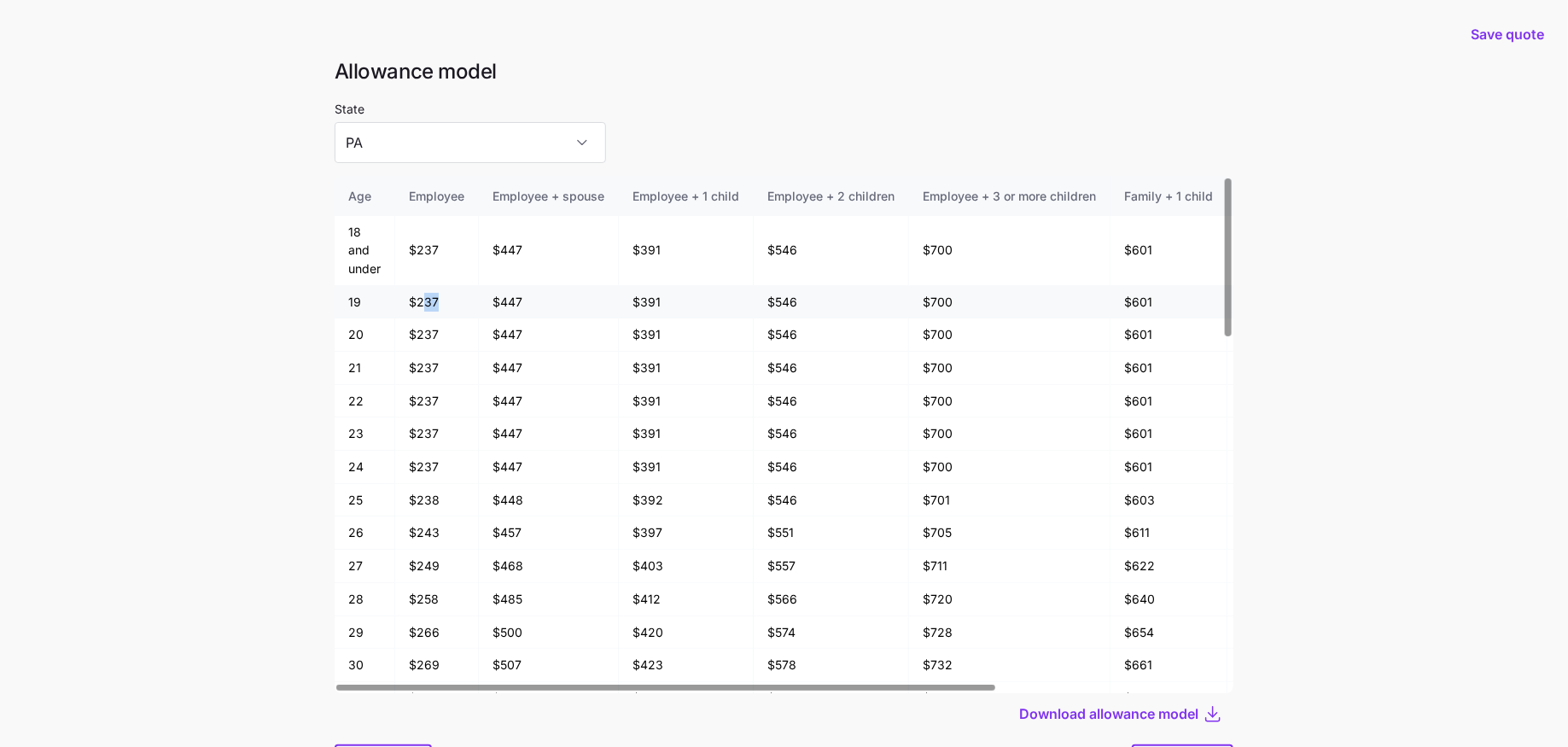 drag, startPoint x: 440, startPoint y: 297, endPoint x: 408, endPoint y: 297, distance: 32 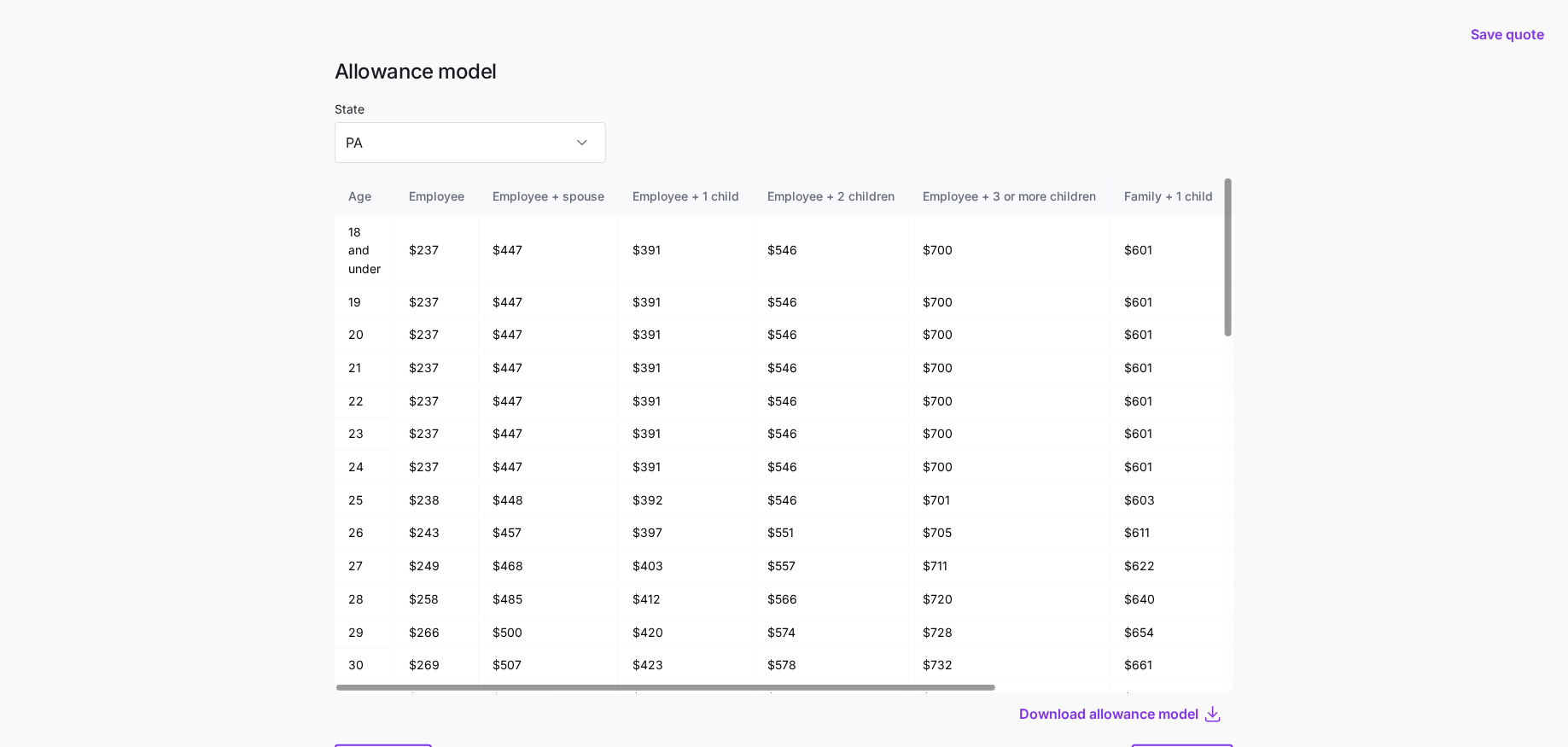 click on "State PA" at bounding box center [784, 131] 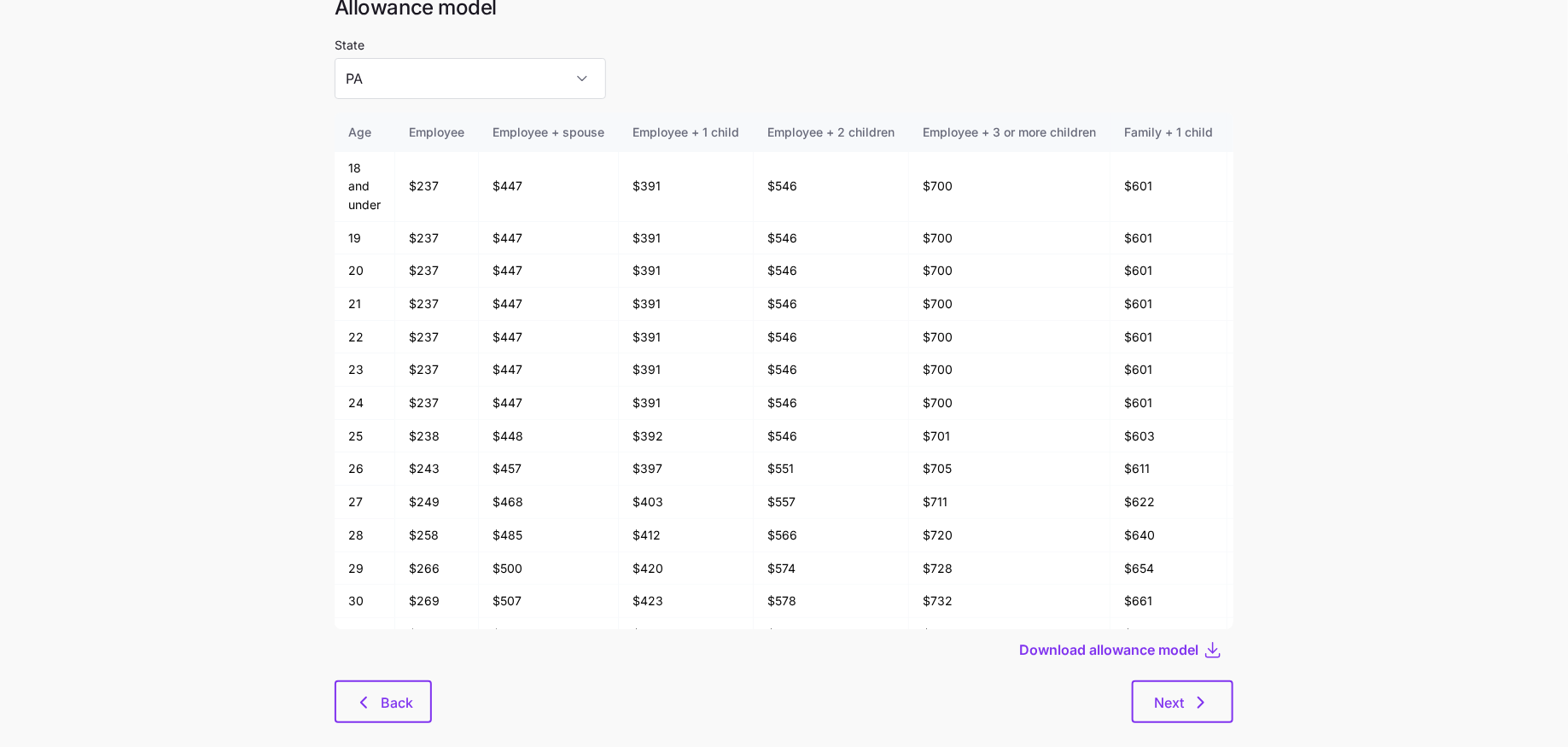 scroll, scrollTop: 61, scrollLeft: 0, axis: vertical 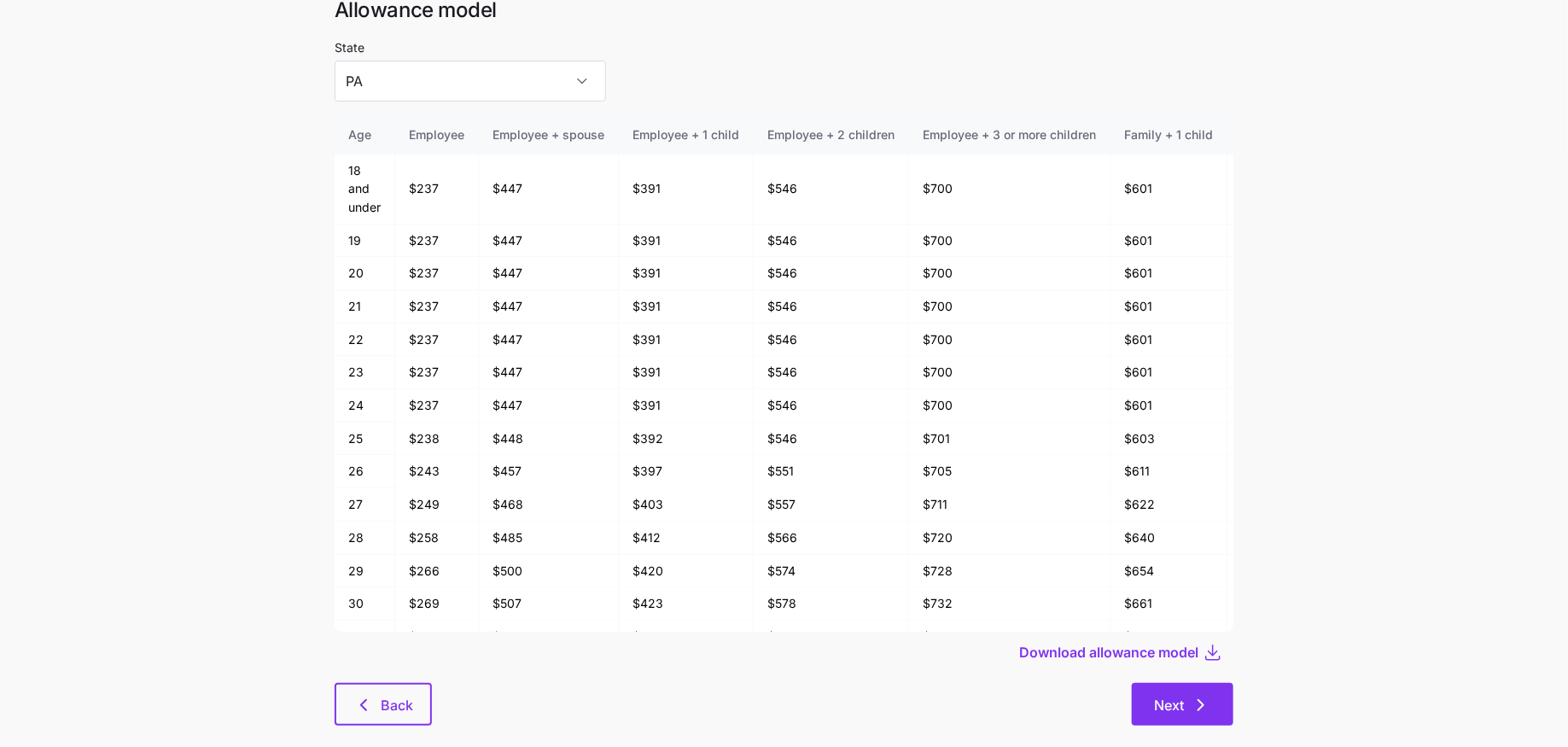 click on "Next" at bounding box center [1182, 704] 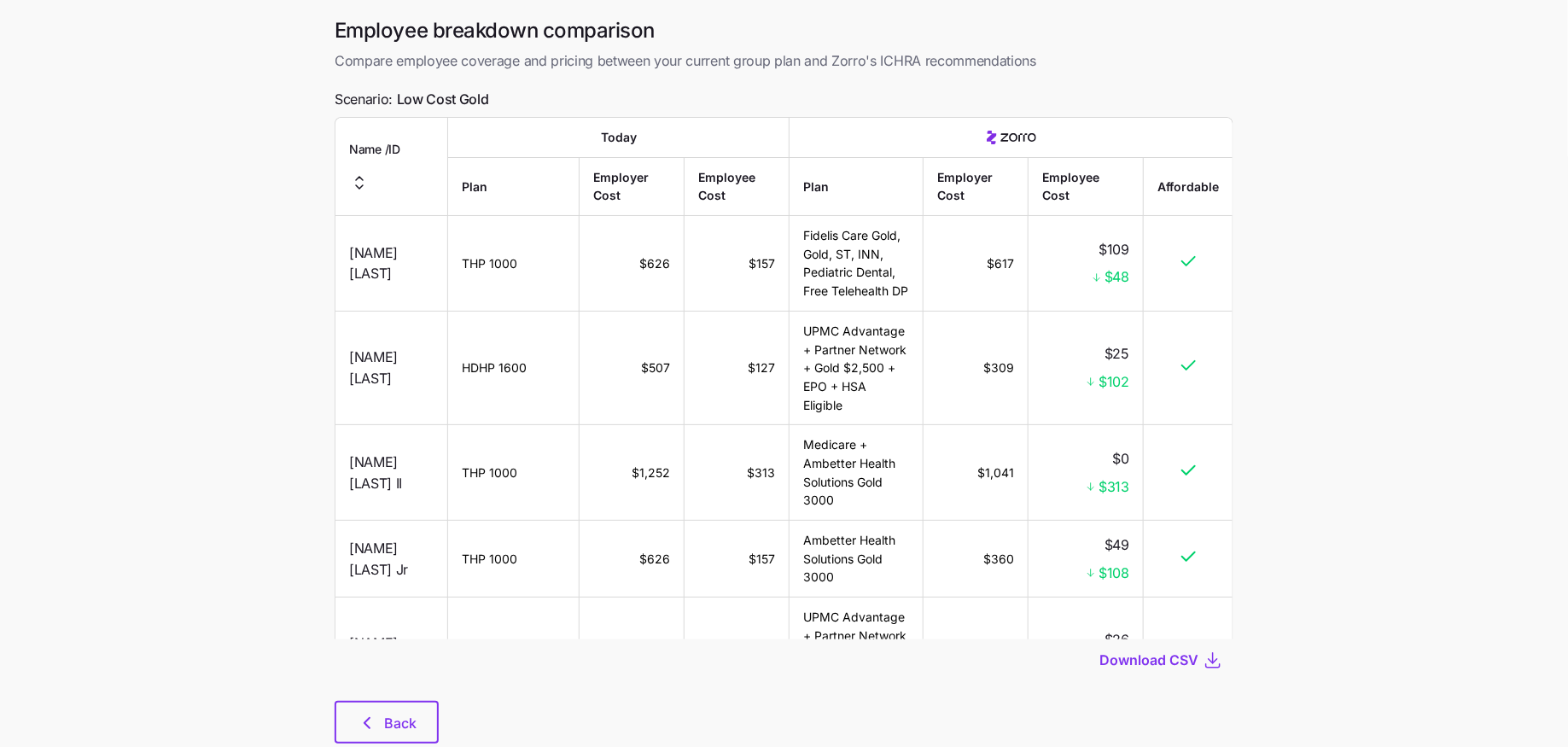 scroll, scrollTop: 0, scrollLeft: 0, axis: both 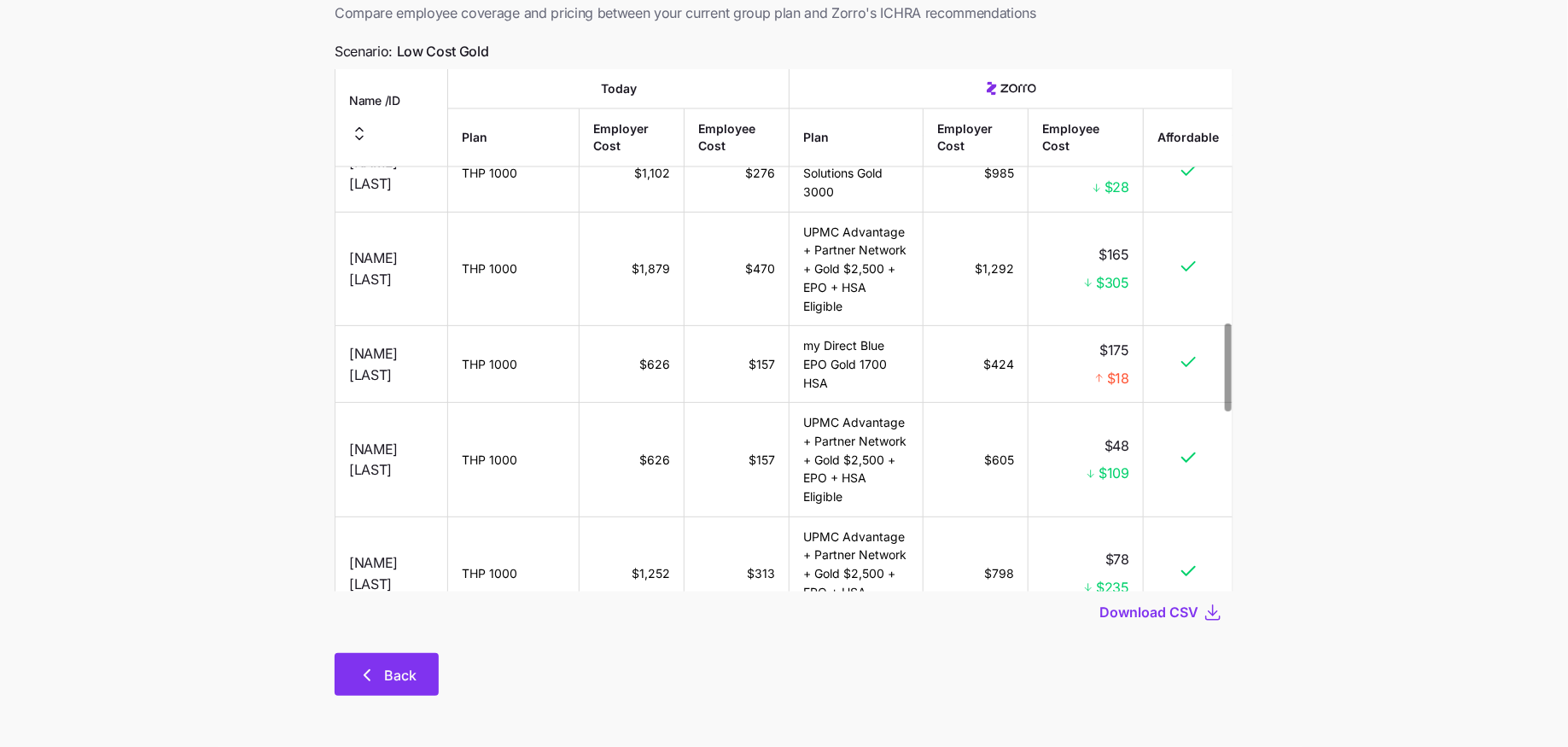click on "Back" at bounding box center [387, 674] 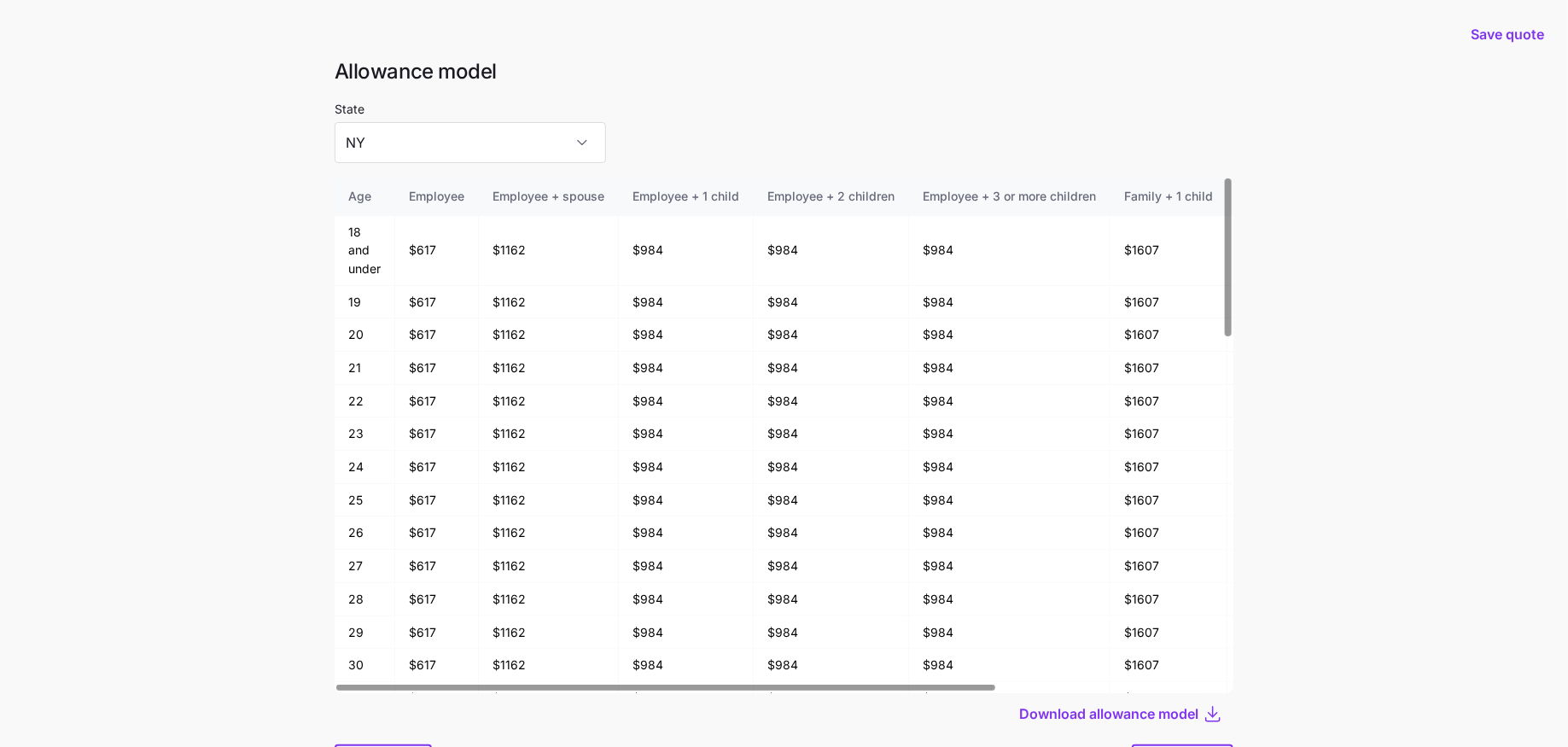 scroll, scrollTop: 91, scrollLeft: 0, axis: vertical 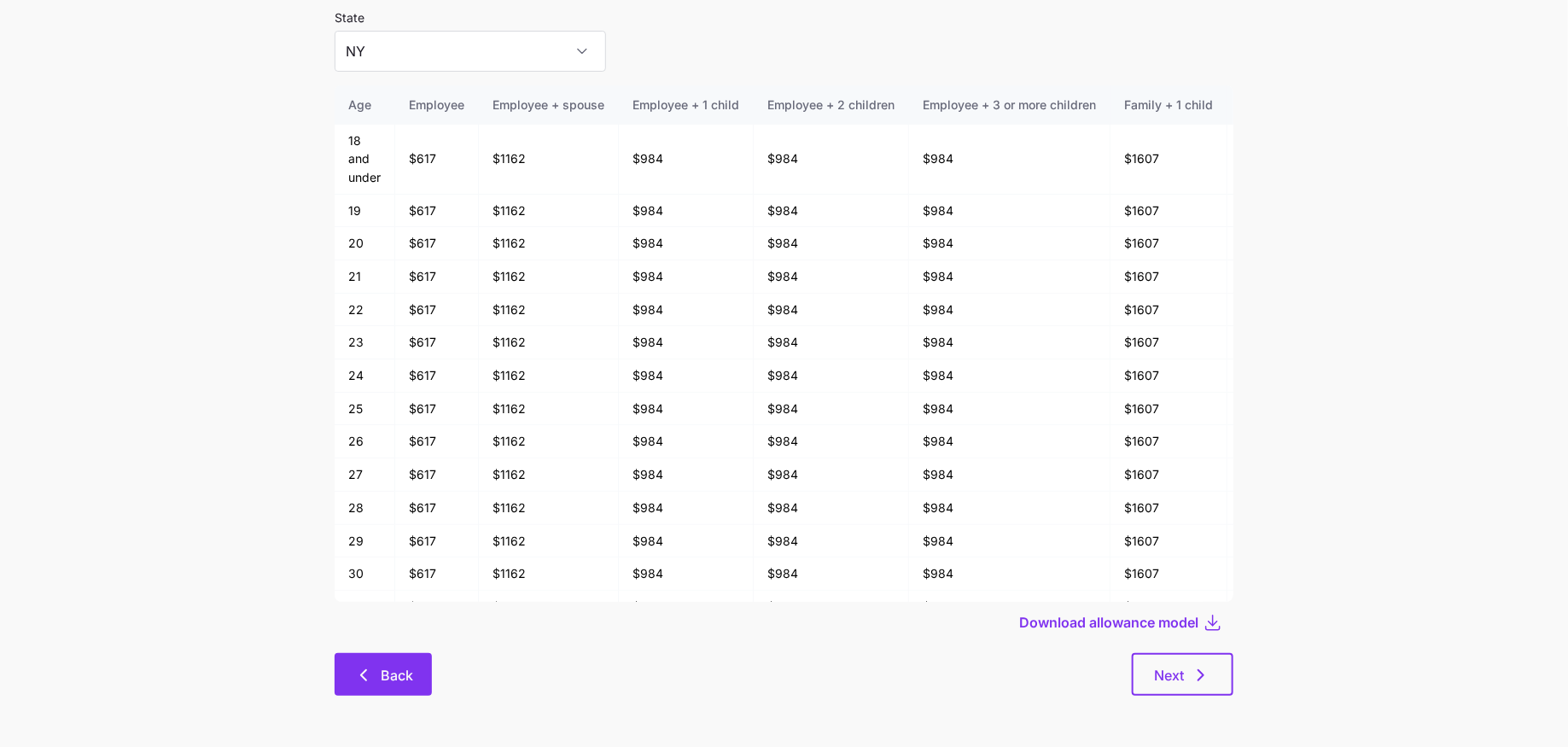 click on "Back" at bounding box center [397, 675] 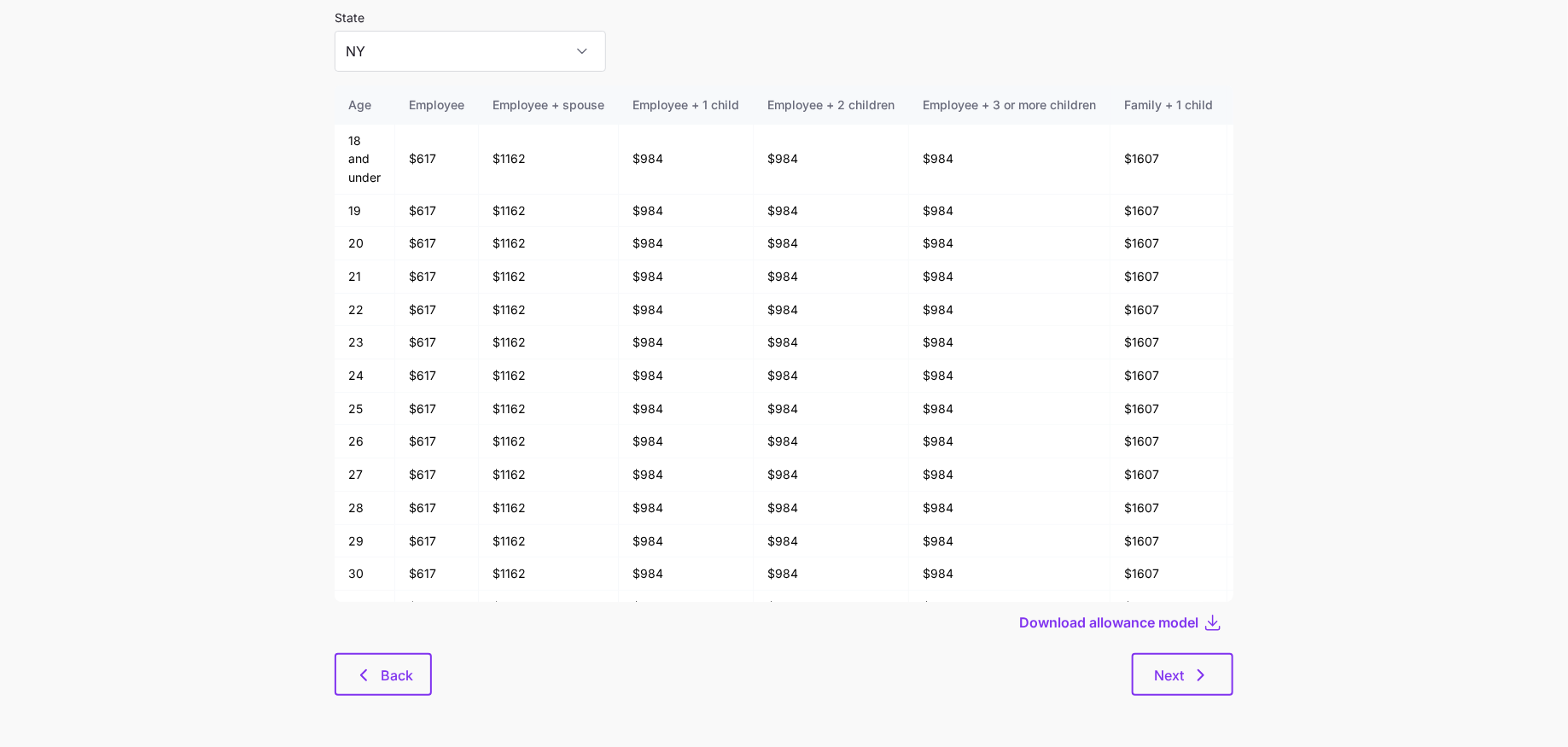 scroll, scrollTop: 0, scrollLeft: 0, axis: both 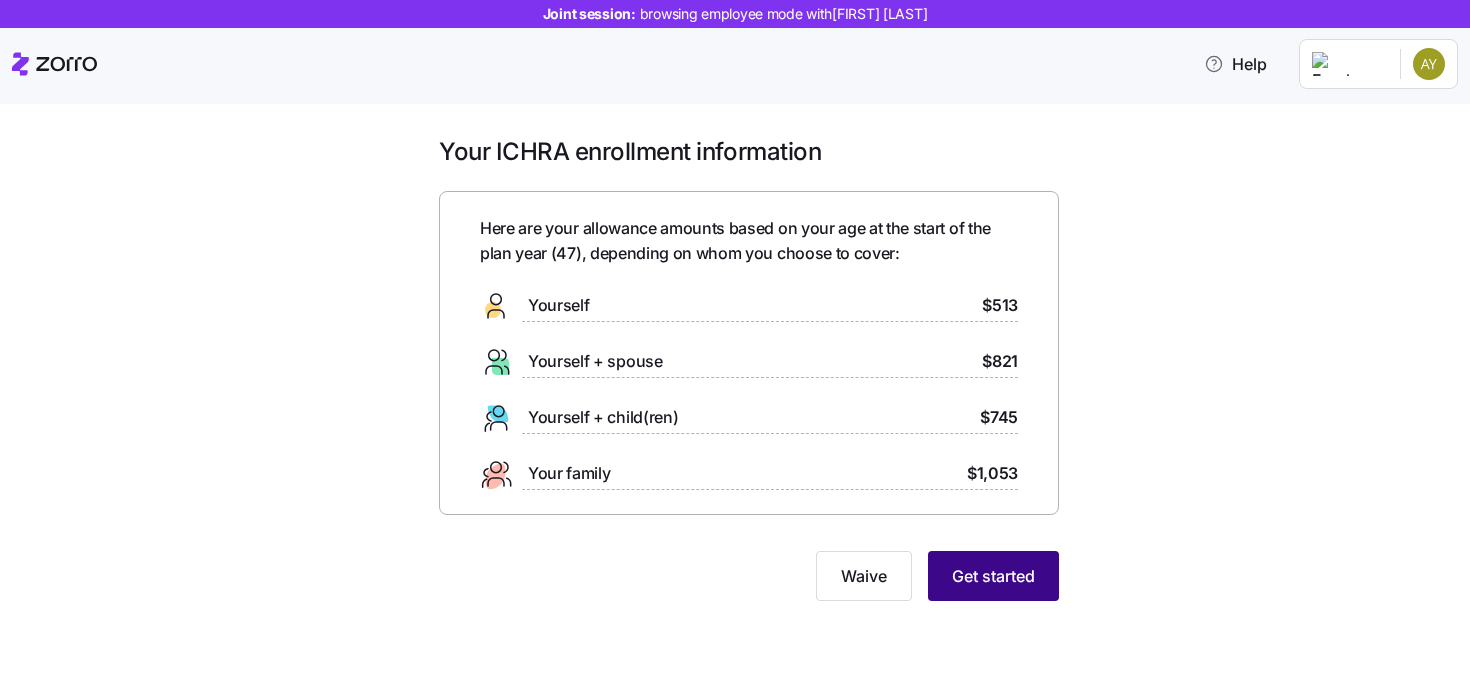 click on "Get started" at bounding box center [993, 576] 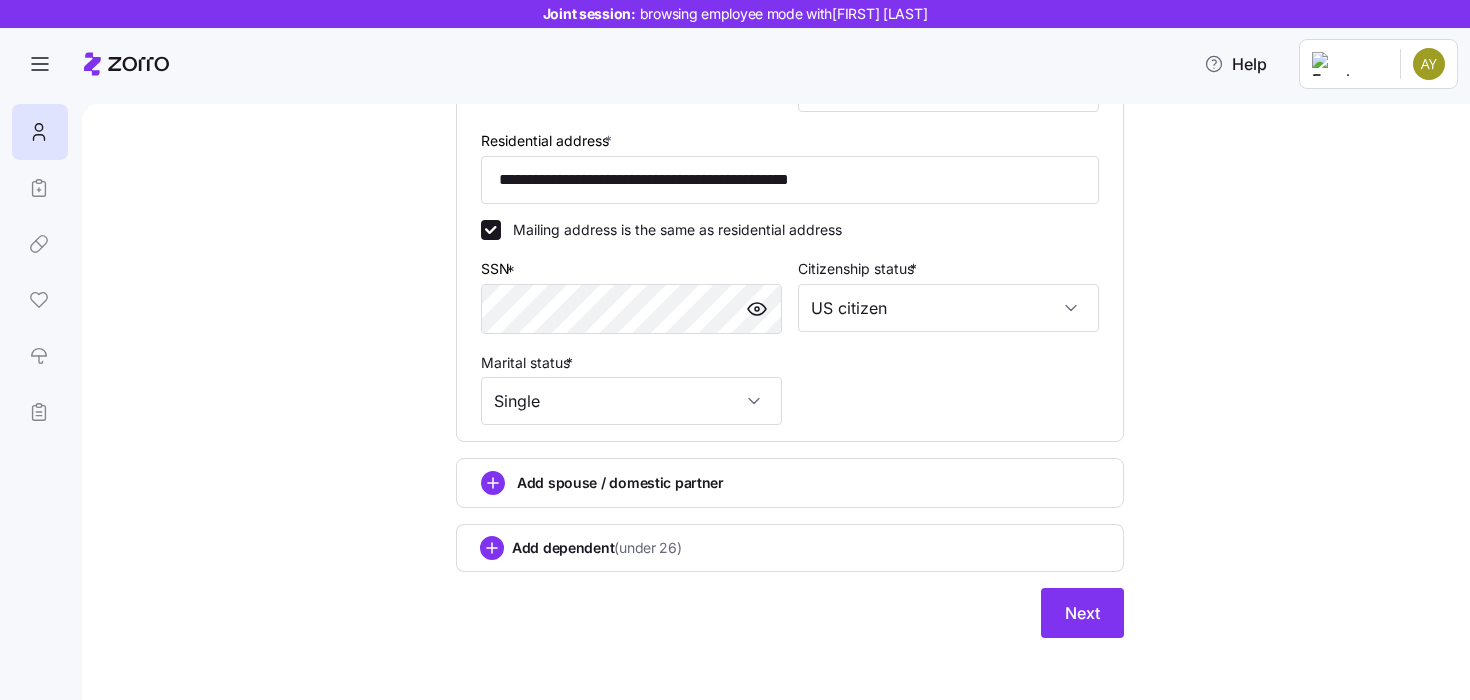 scroll, scrollTop: 658, scrollLeft: 0, axis: vertical 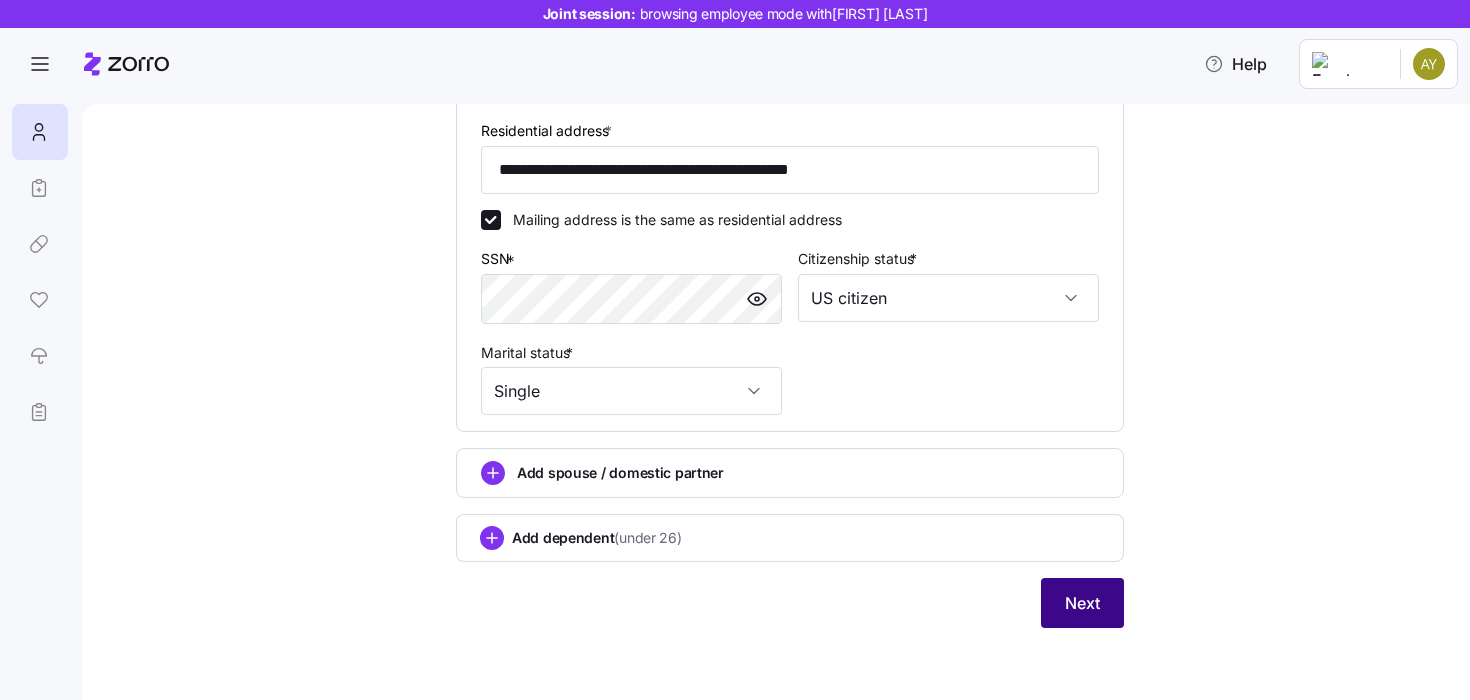 click on "Next" at bounding box center [1082, 603] 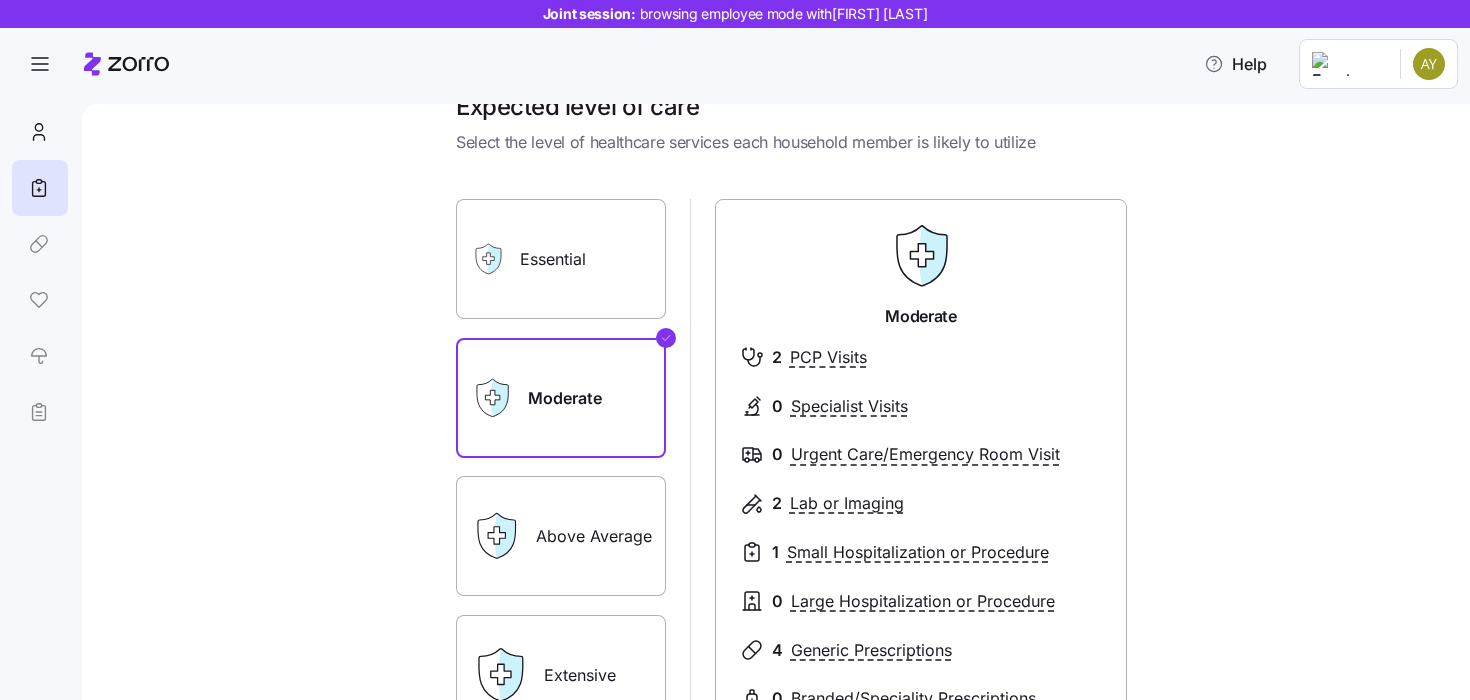 scroll, scrollTop: 48, scrollLeft: 0, axis: vertical 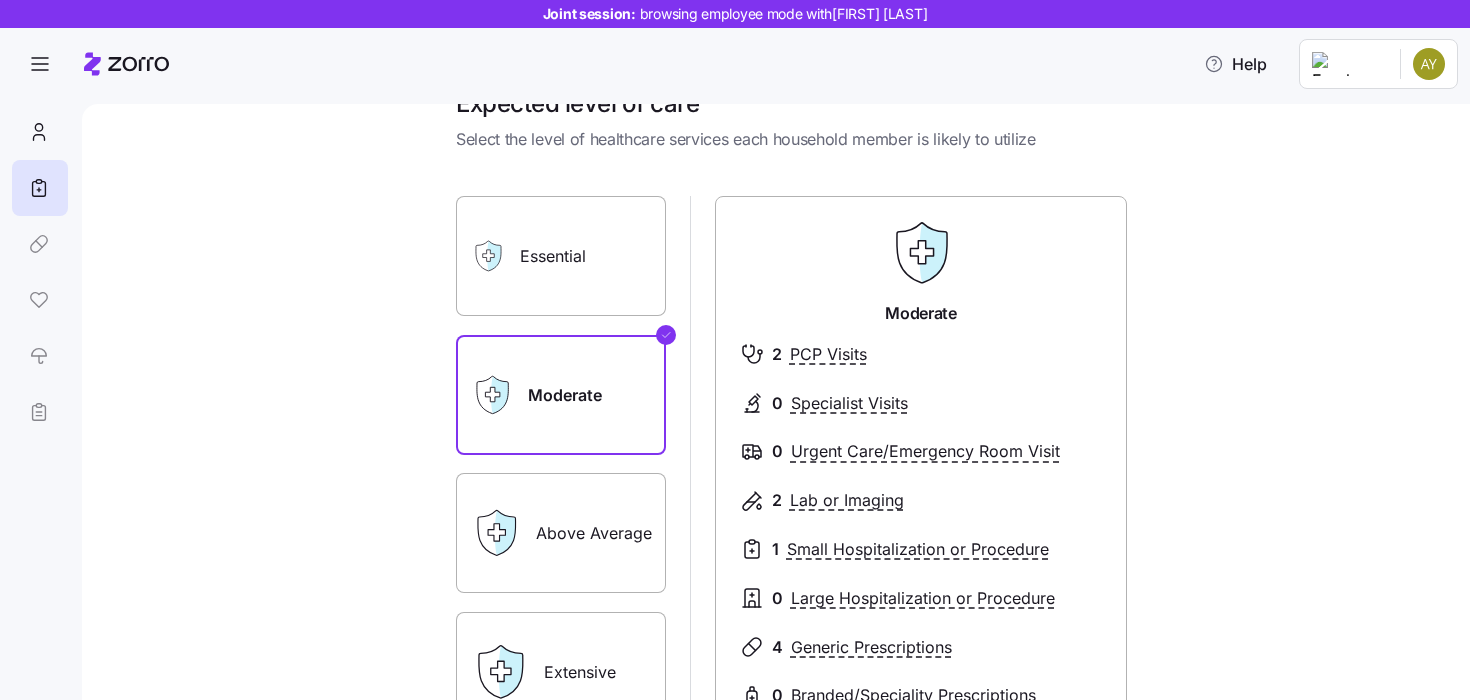 click on "Essential" at bounding box center [561, 256] 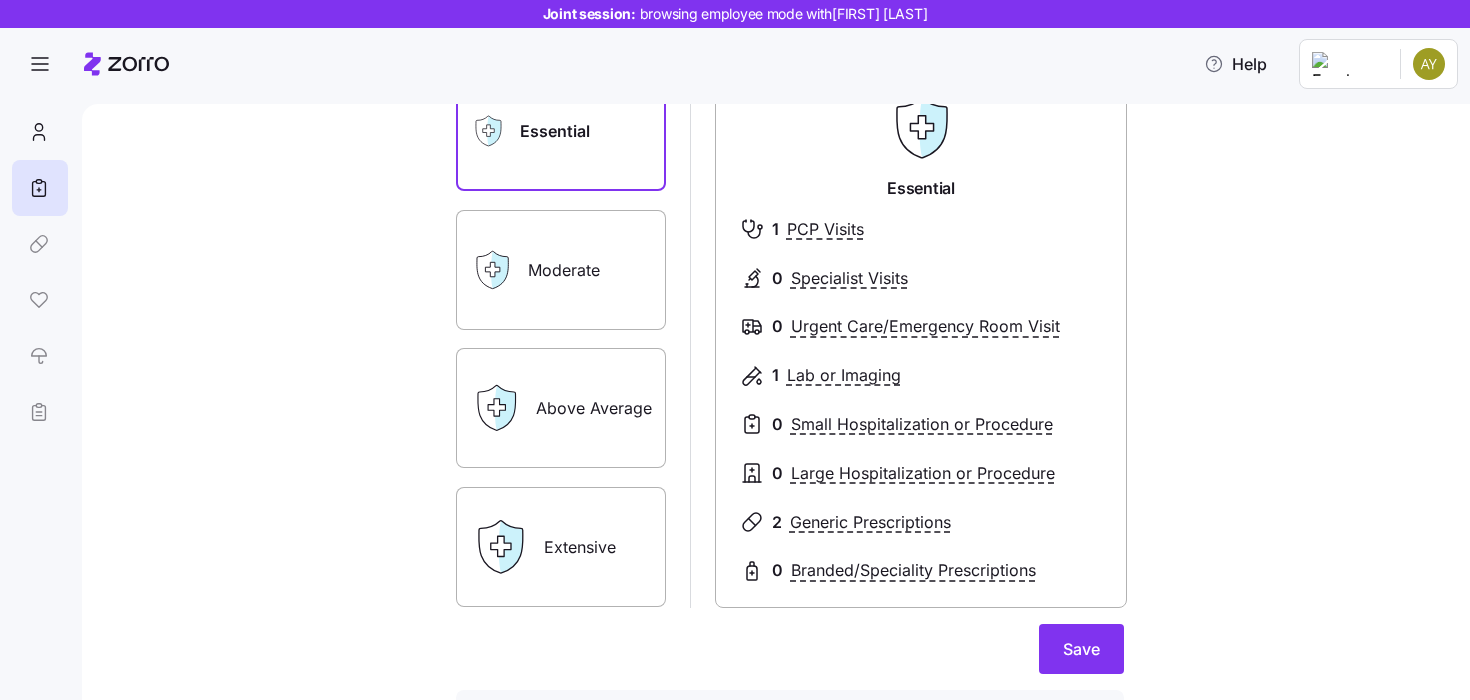 scroll, scrollTop: 201, scrollLeft: 0, axis: vertical 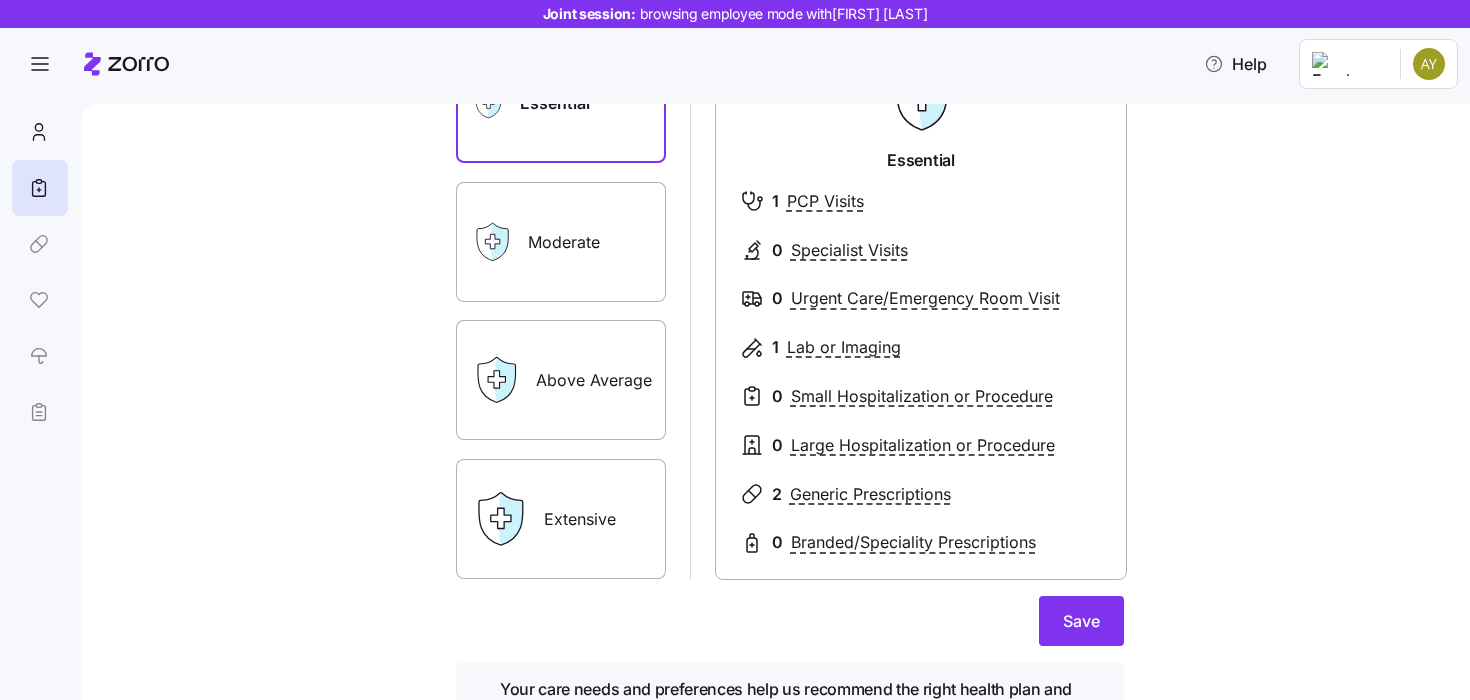 click on "Above Average" at bounding box center (561, 380) 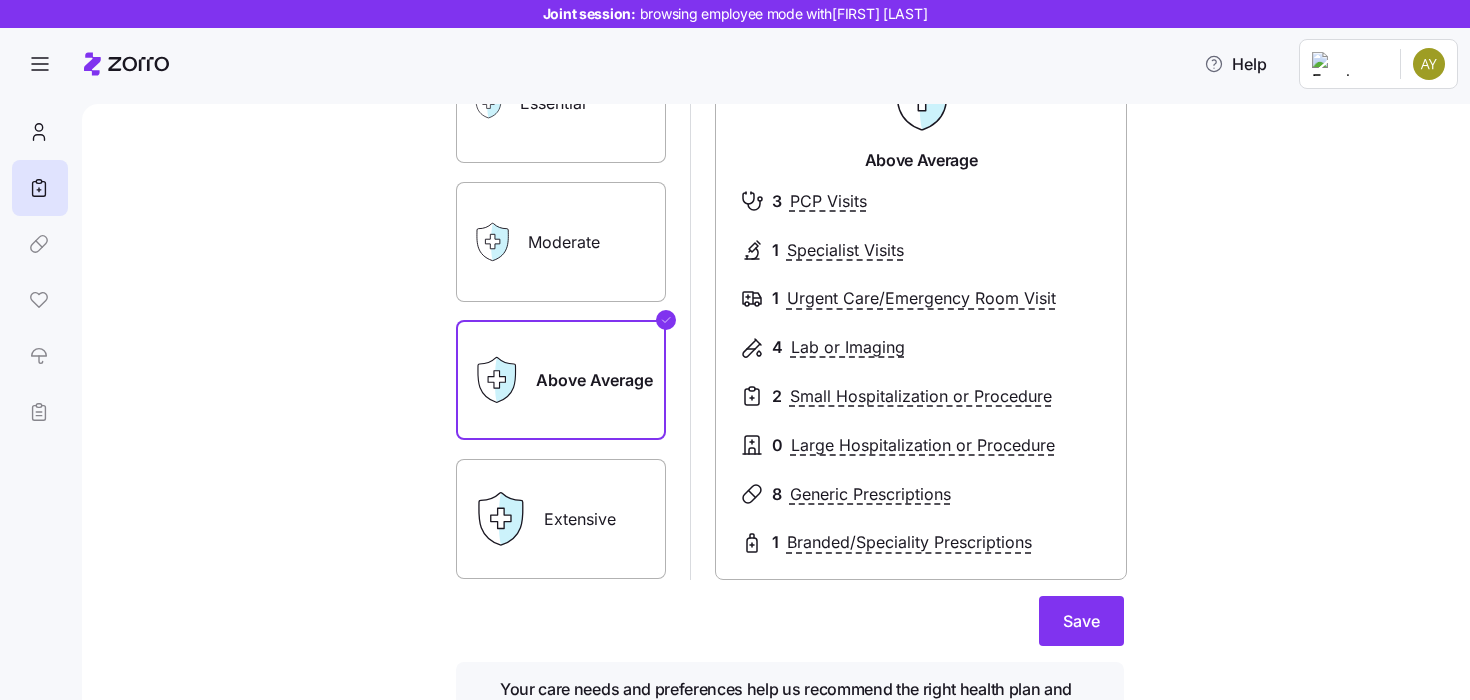 click on "Extensive" at bounding box center (561, 519) 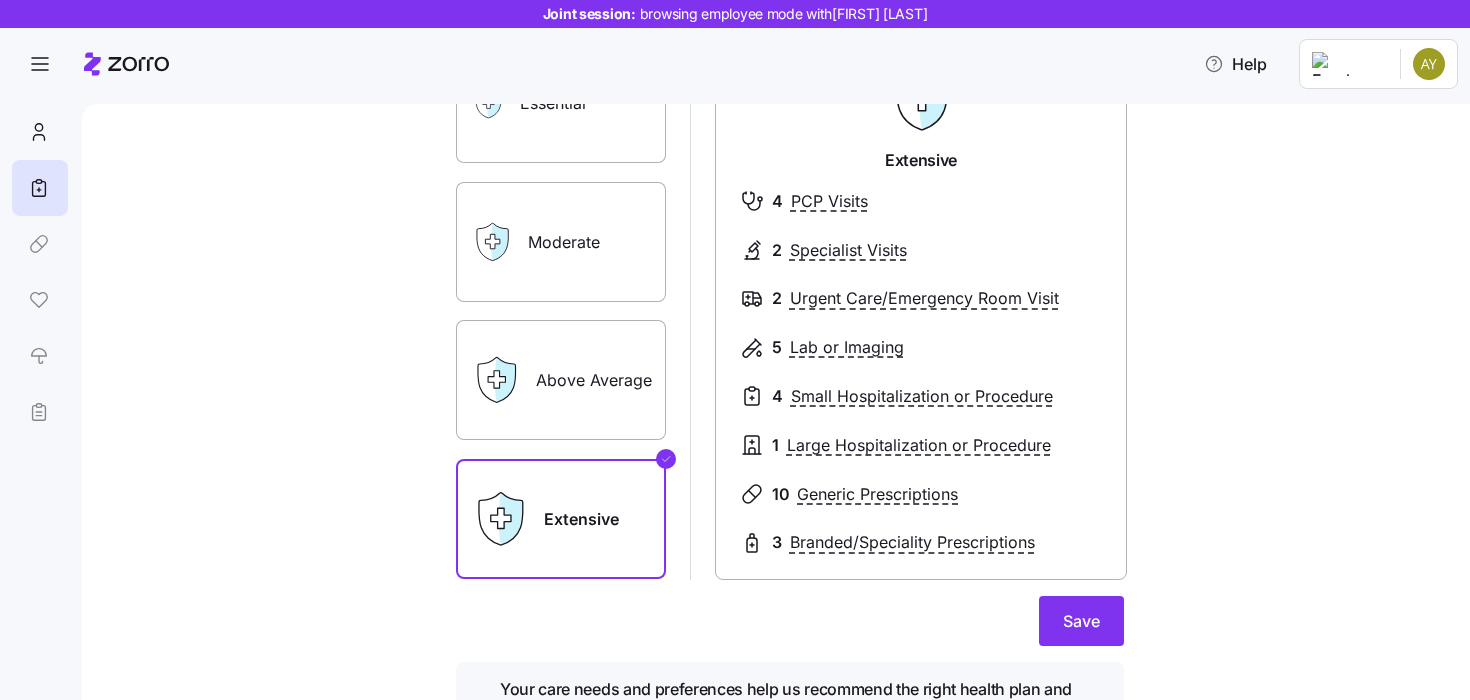 click on "Essential Moderate Above Average Extensive Extensive 4 PCP Visits 2 Specialist Visits 2 Urgent Care/Emergency Room Visit 5 Lab or Imaging 4 Small Hospitalization or Procedure 1 Large Hospitalization or Procedure 10 Generic Prescriptions 3 Branded/Speciality Prescriptions" at bounding box center [790, 311] 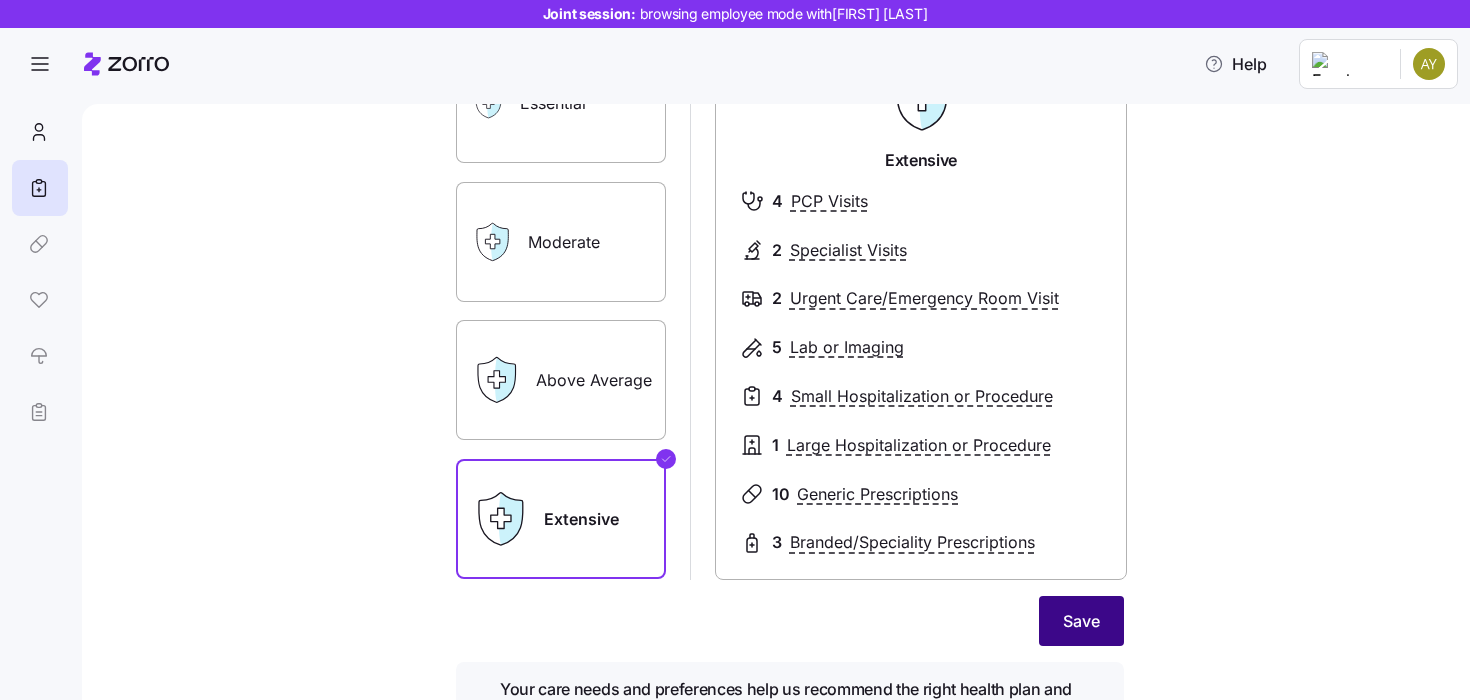 click on "Save" at bounding box center [1081, 621] 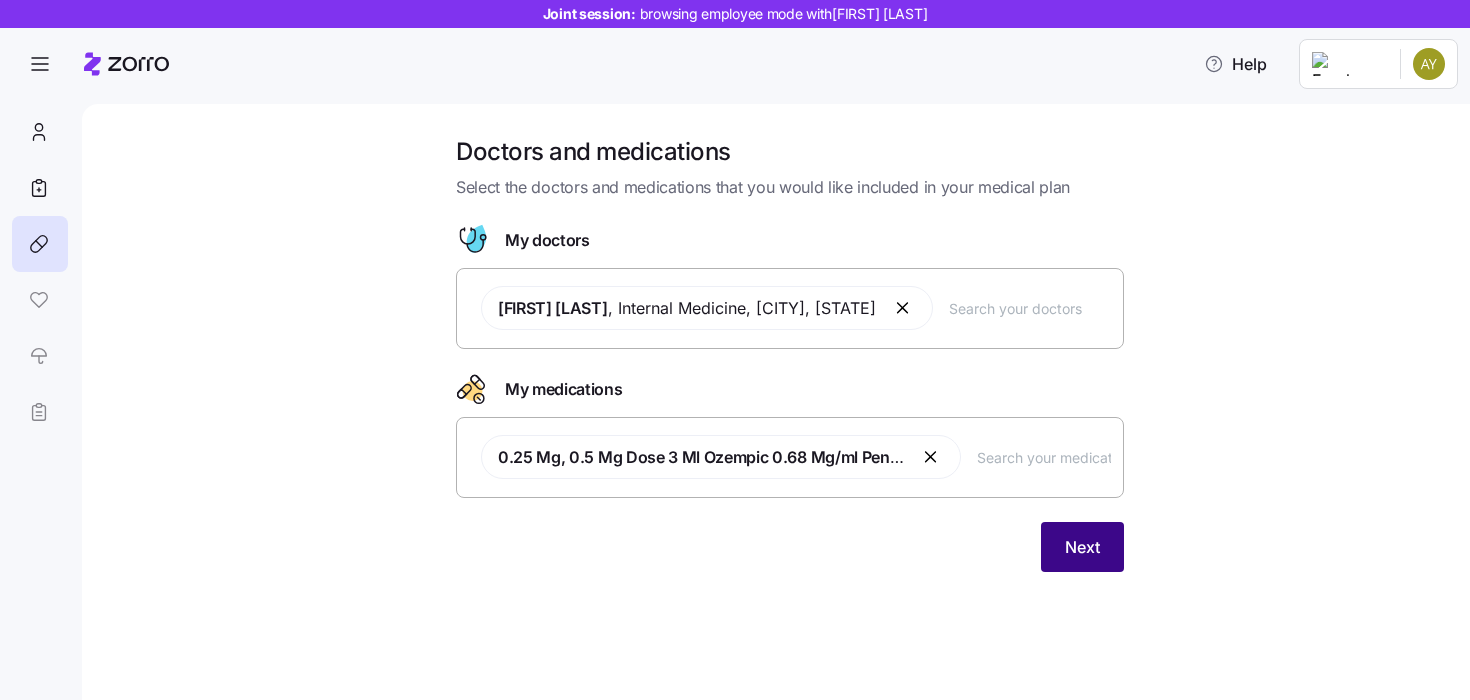 click on "Next" at bounding box center [1082, 547] 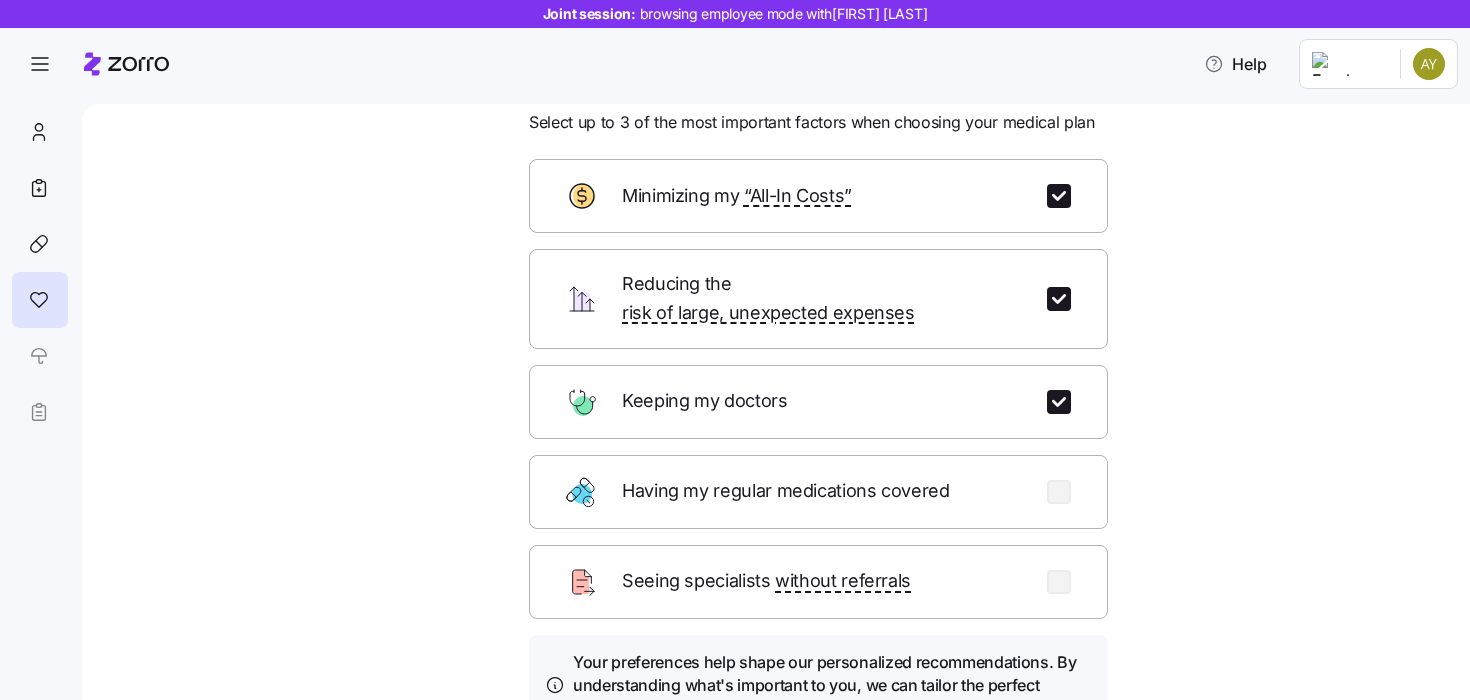 scroll, scrollTop: 241, scrollLeft: 0, axis: vertical 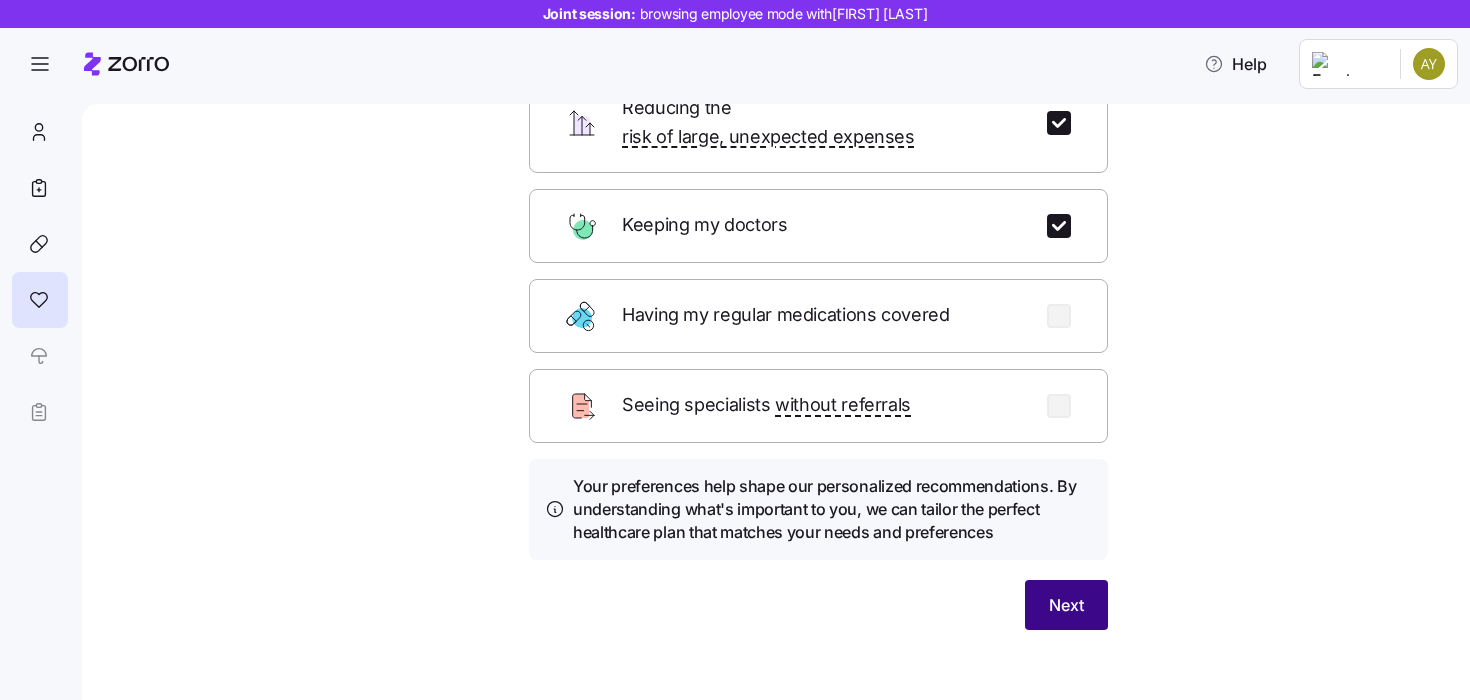 click on "Next" at bounding box center (1066, 605) 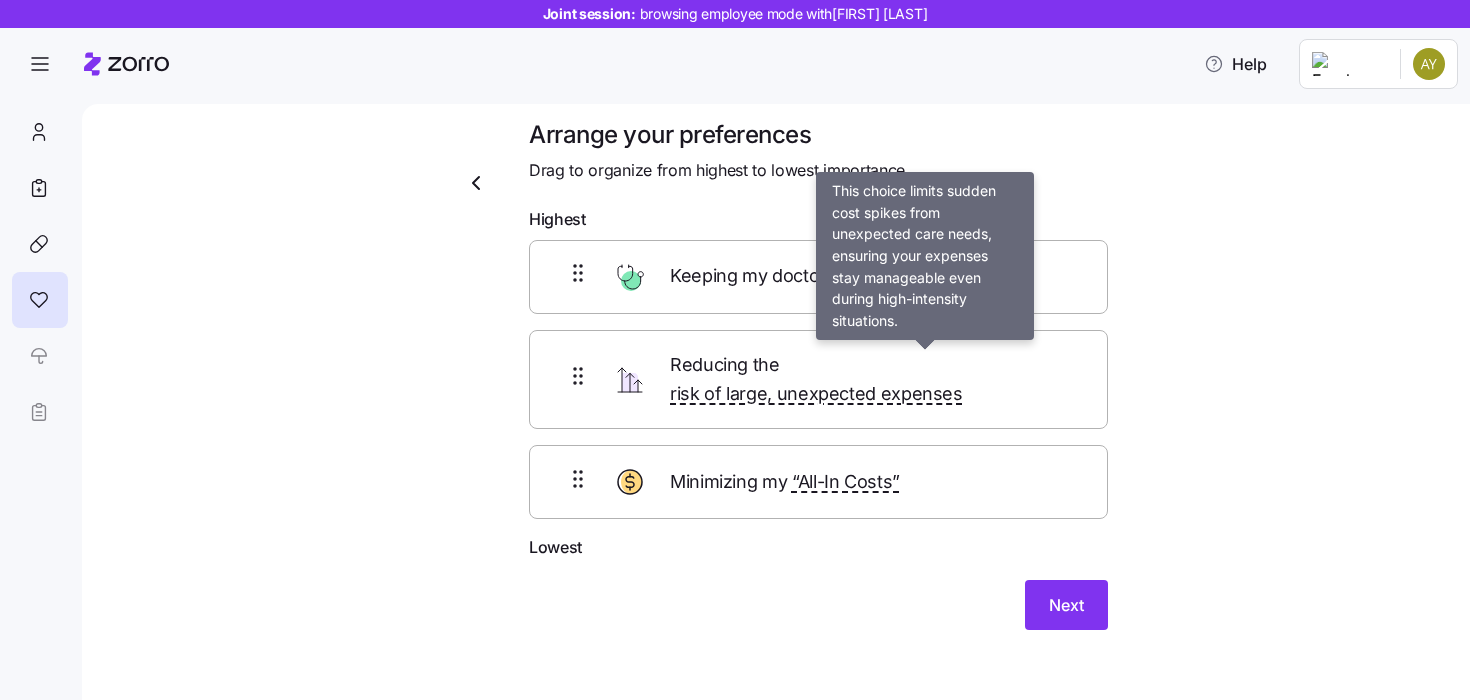 scroll, scrollTop: 1, scrollLeft: 0, axis: vertical 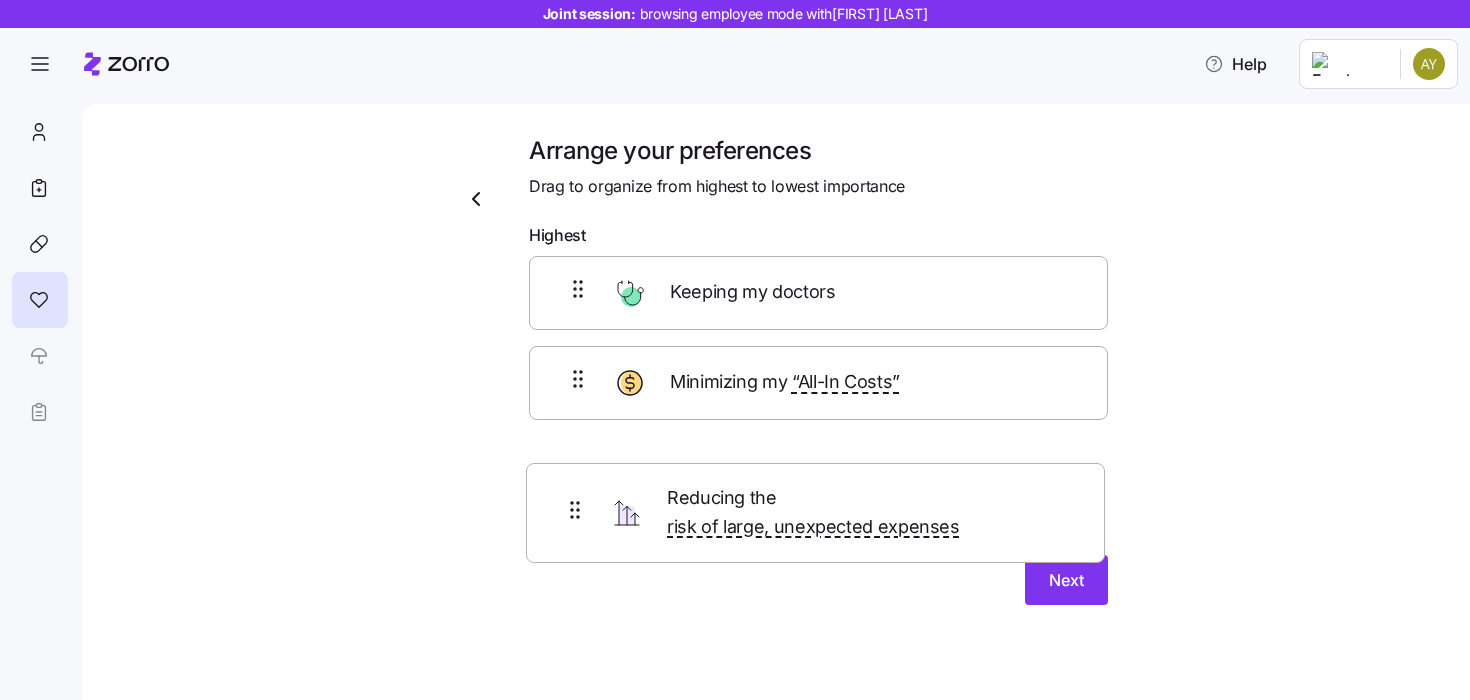 drag, startPoint x: 810, startPoint y: 371, endPoint x: 808, endPoint y: 510, distance: 139.01439 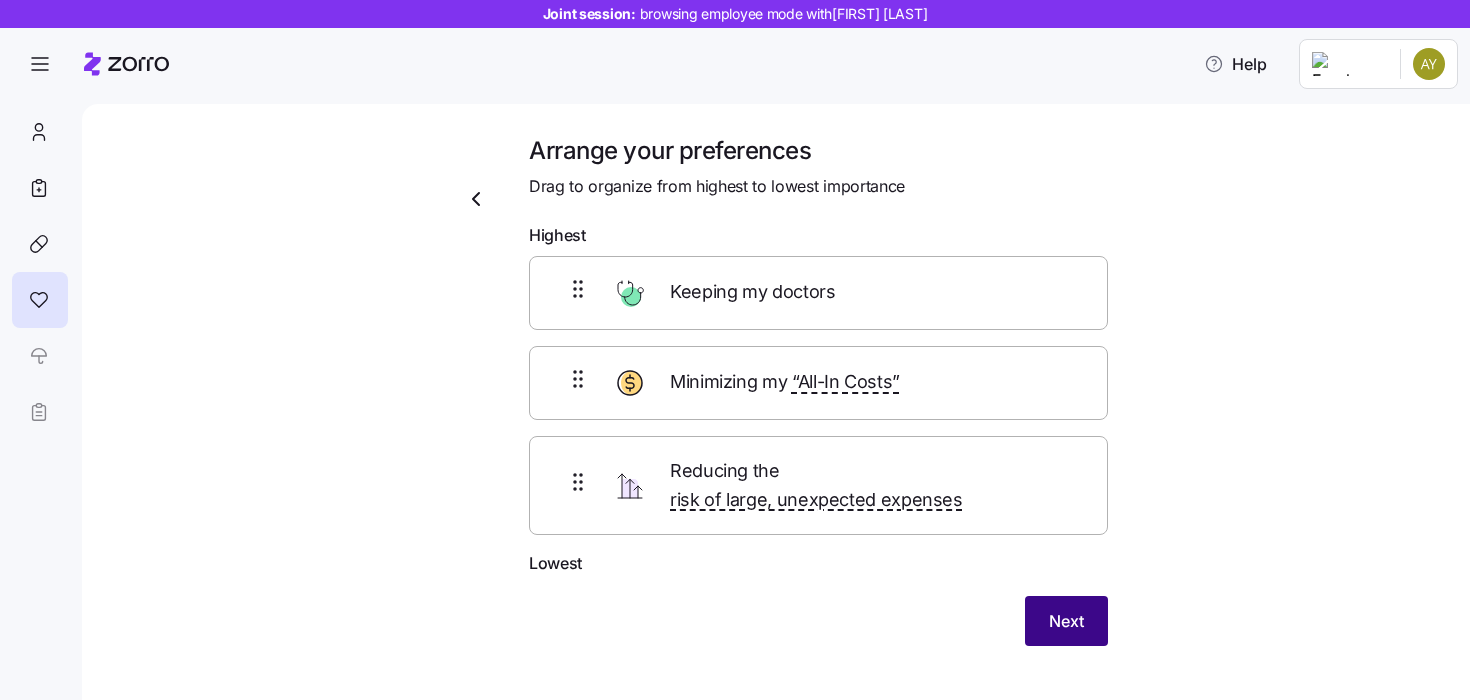 click on "Next" at bounding box center [1066, 621] 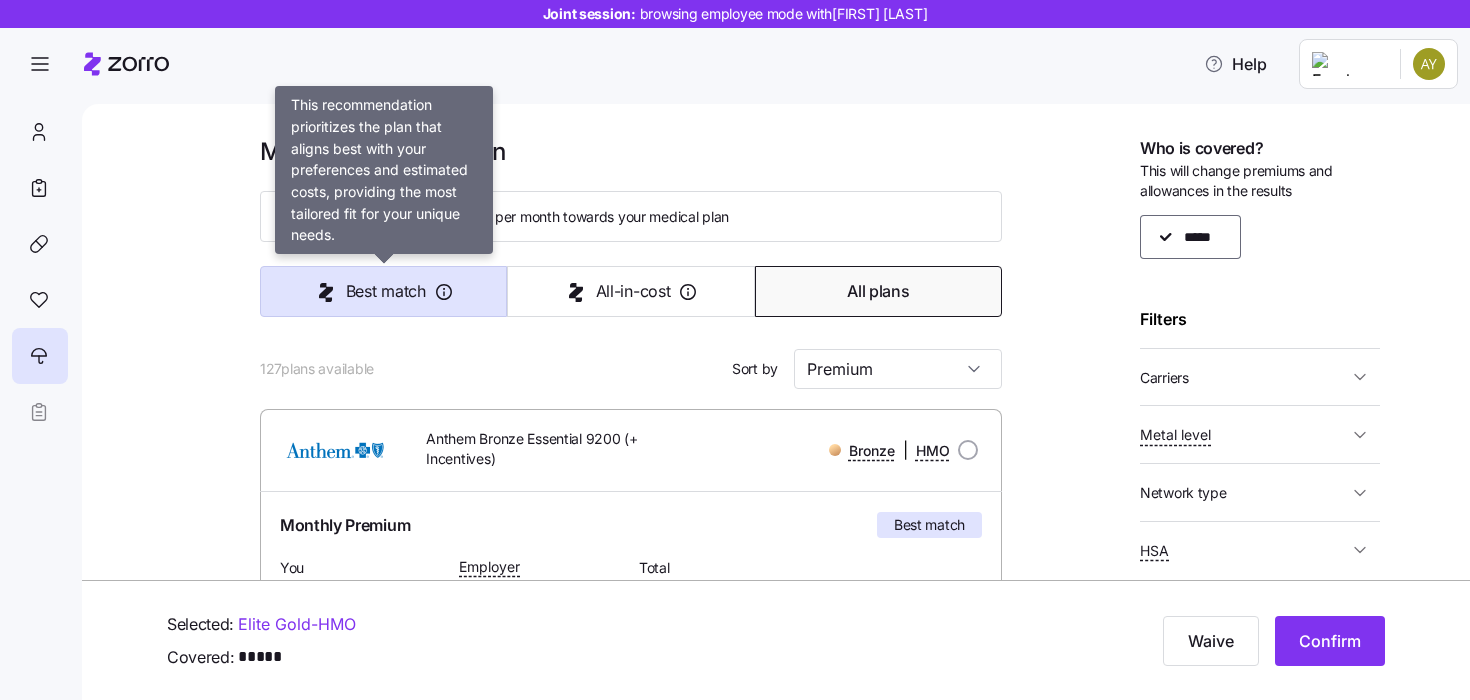 click on "Best match" at bounding box center (383, 291) 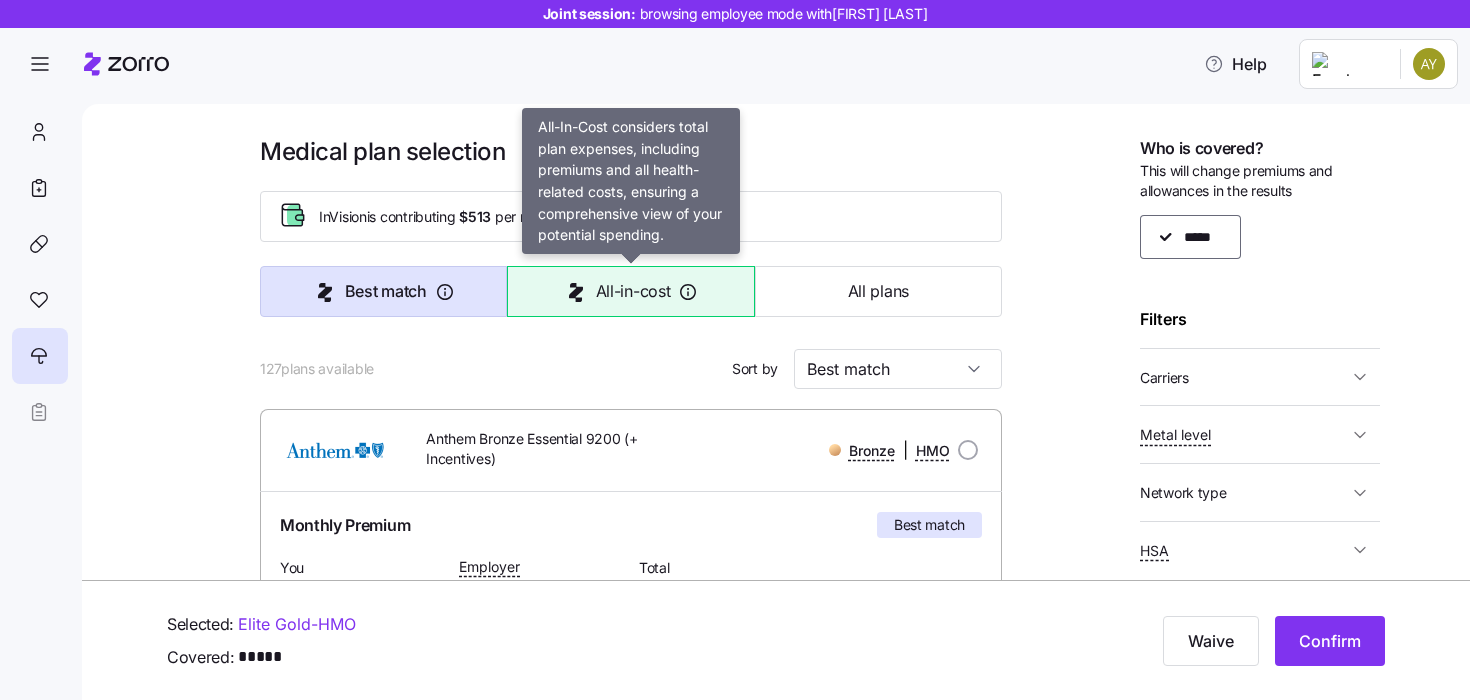 click on "All-in-cost" at bounding box center [633, 291] 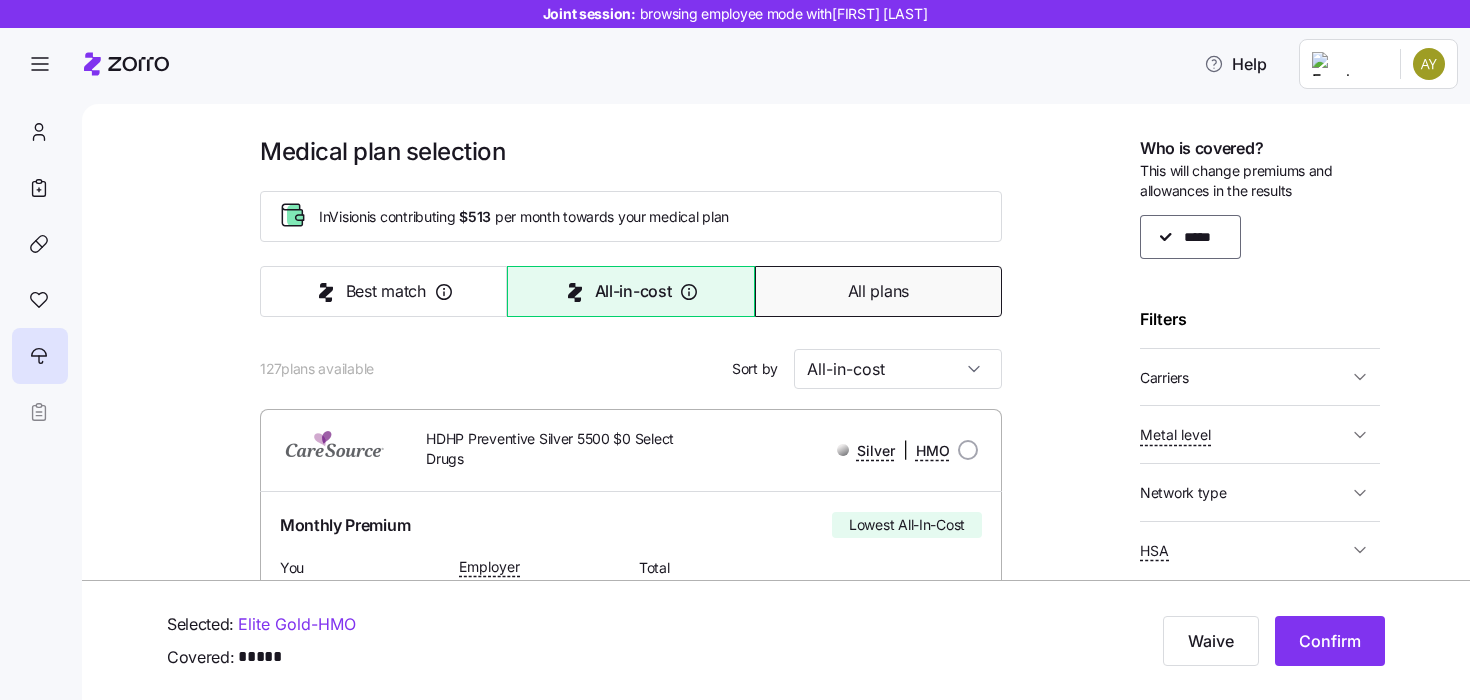 click on "All plans" at bounding box center [878, 291] 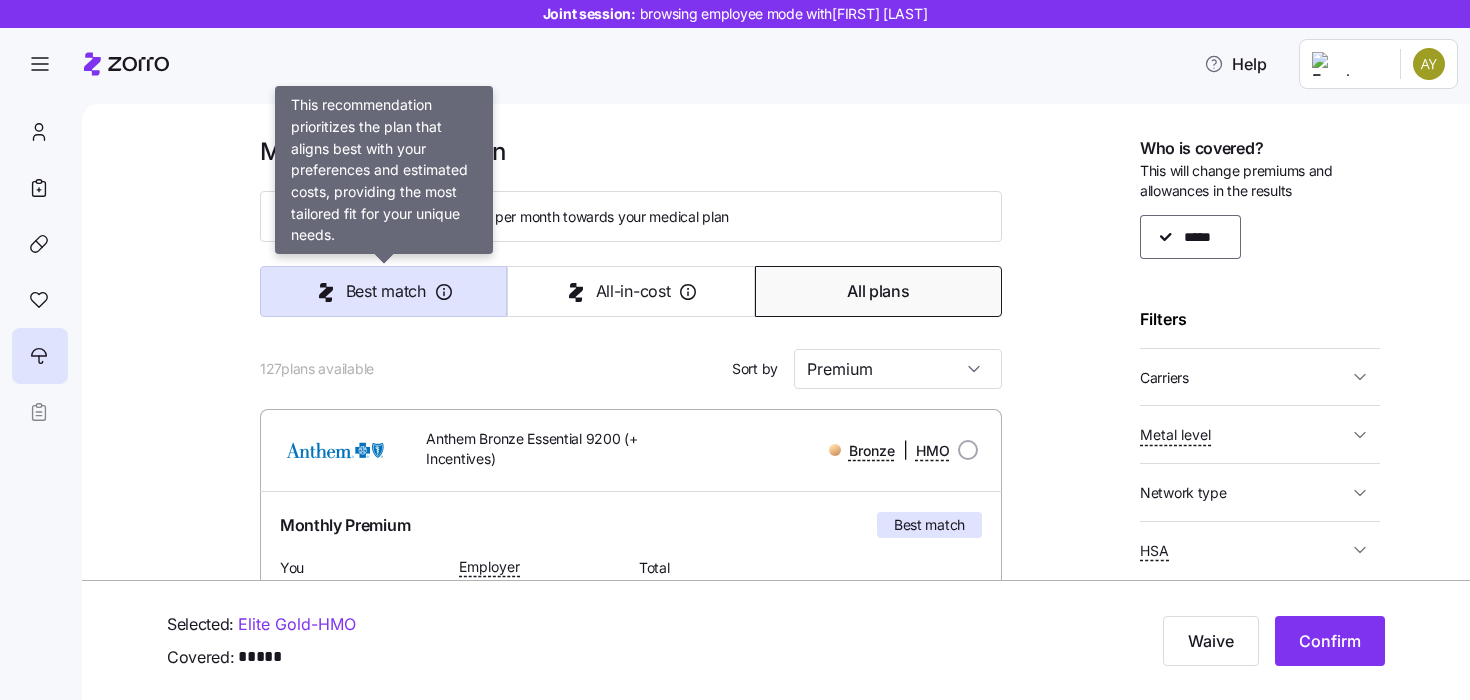 click on "Best match" at bounding box center [386, 291] 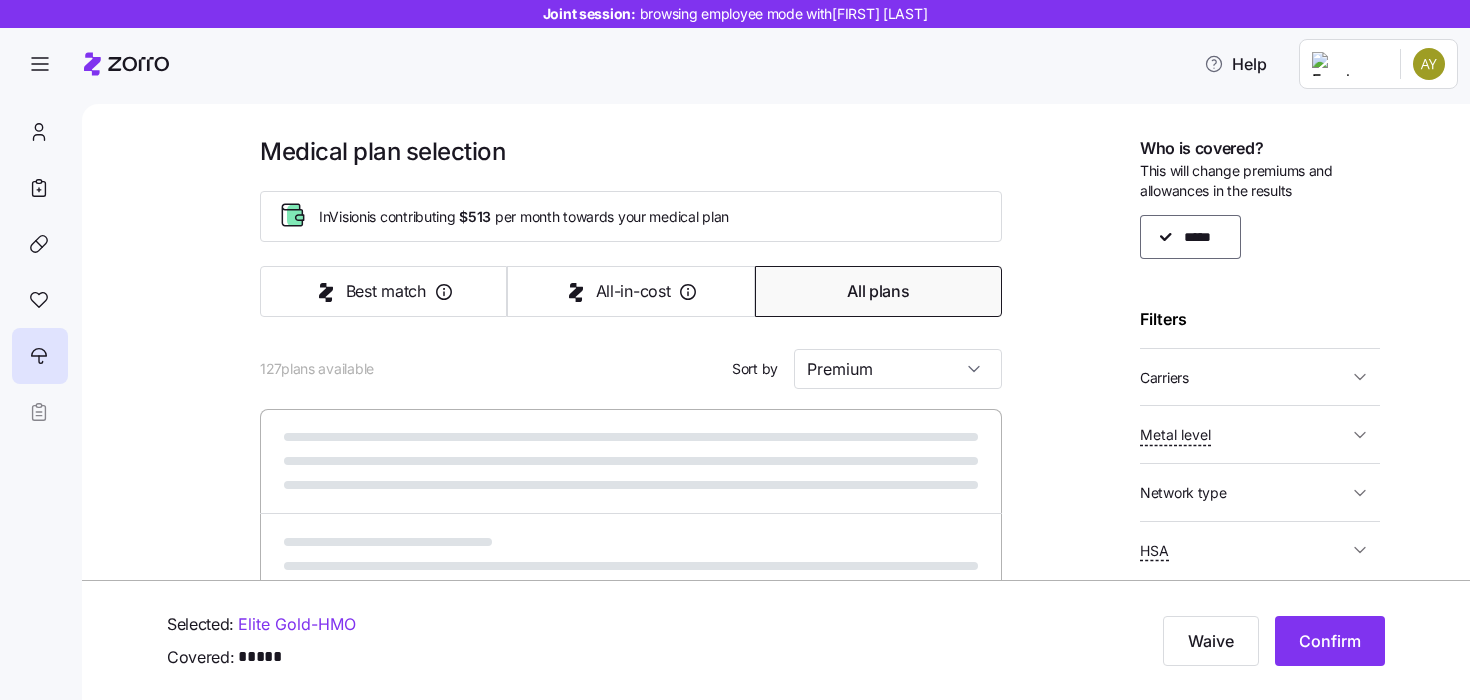 type on "Best match" 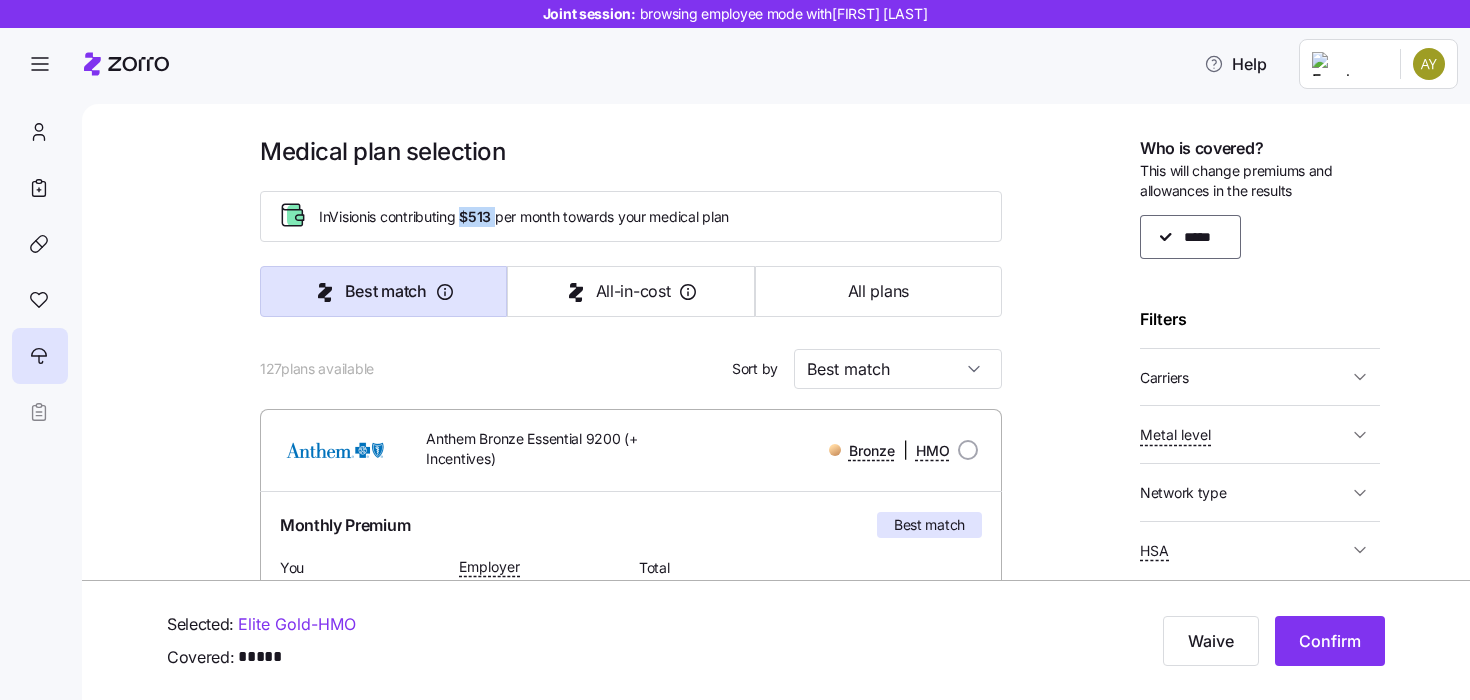 drag, startPoint x: 466, startPoint y: 217, endPoint x: 503, endPoint y: 217, distance: 37 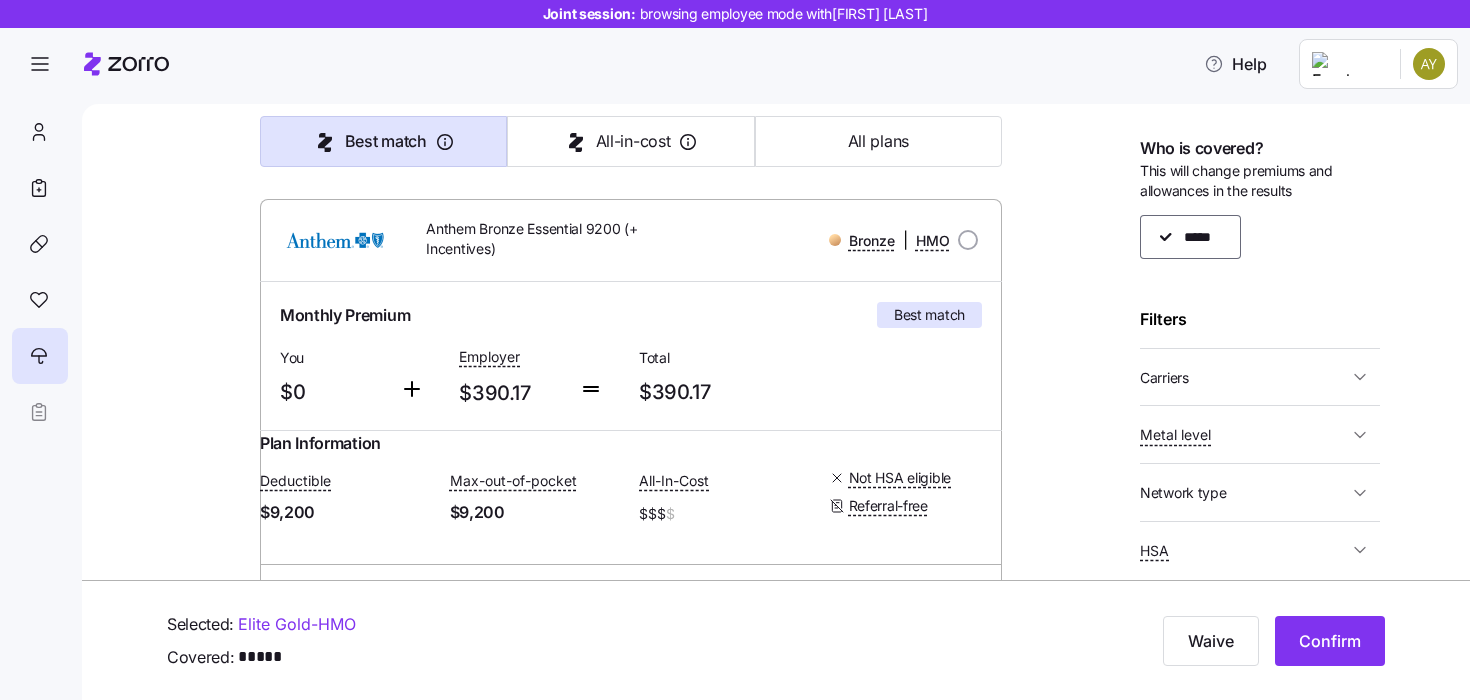 scroll, scrollTop: 205, scrollLeft: 0, axis: vertical 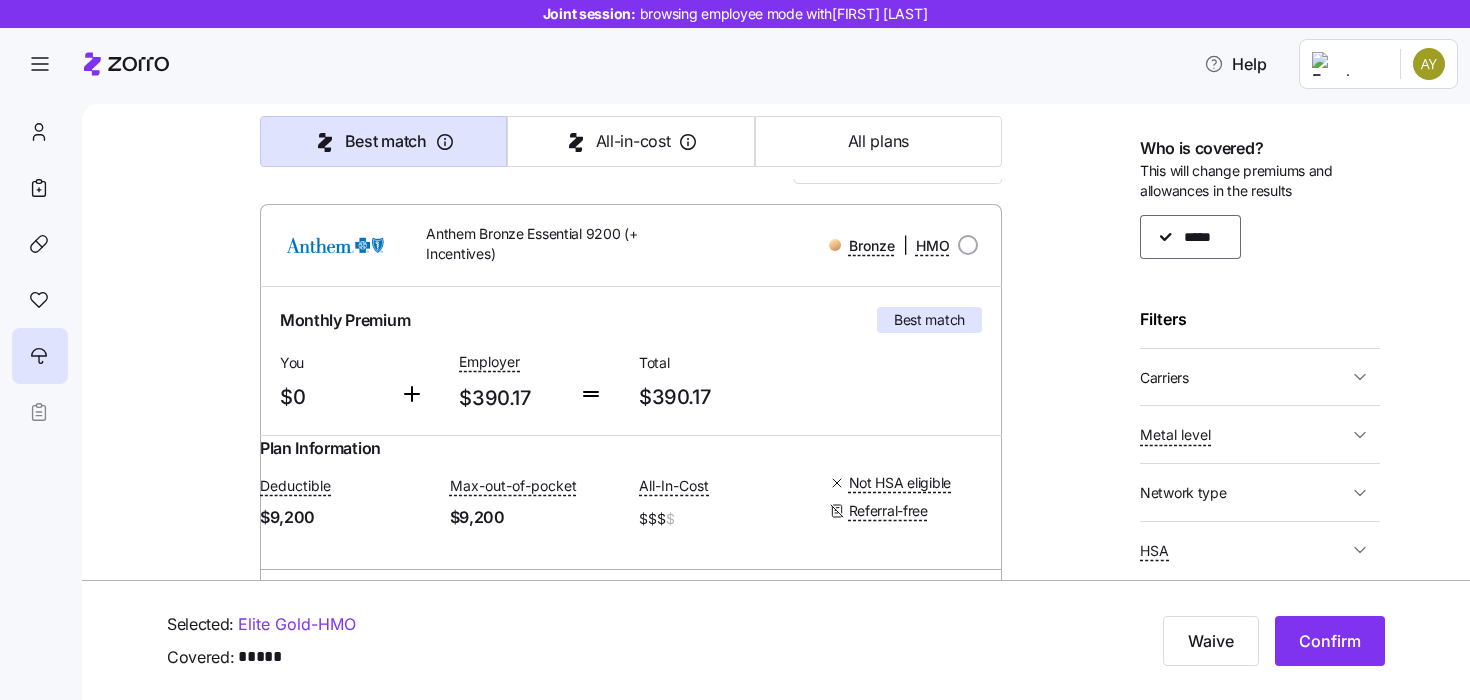 click on "Carriers" at bounding box center (1244, 377) 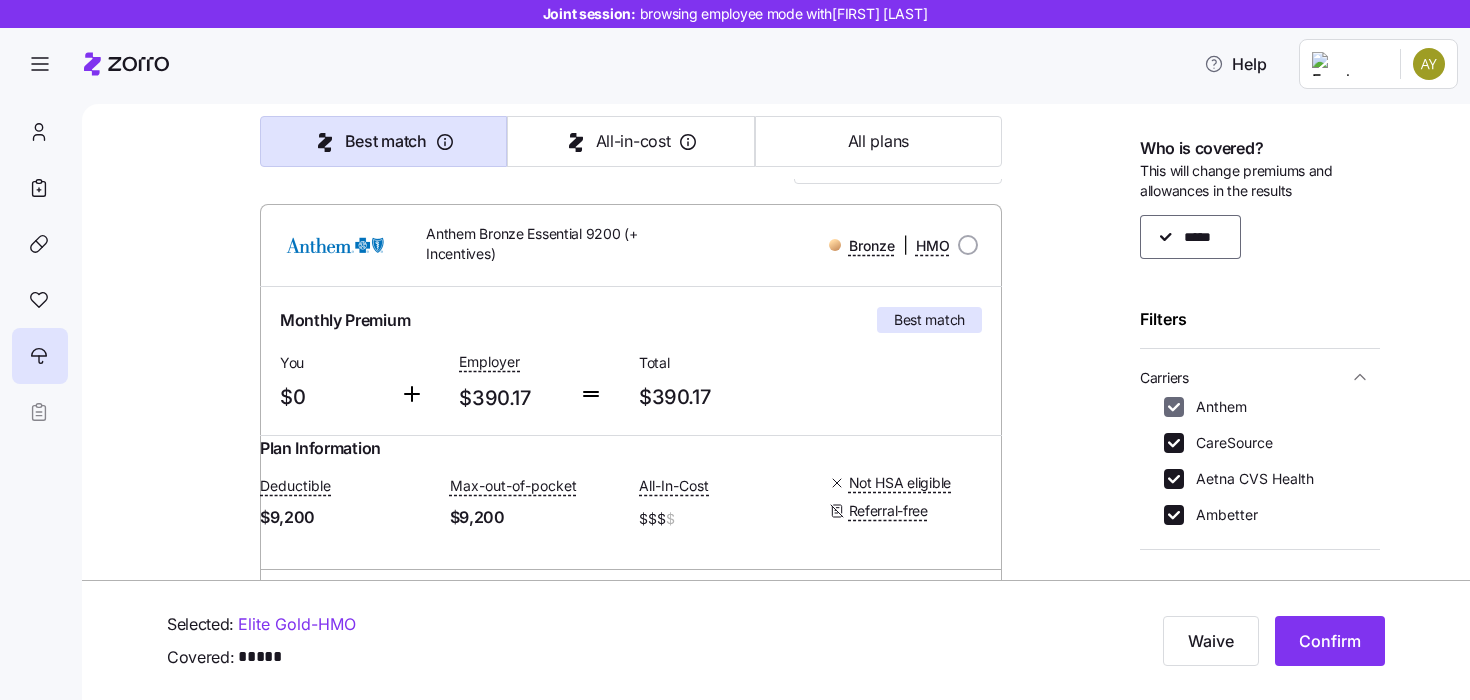 click on "Anthem" at bounding box center [1174, 407] 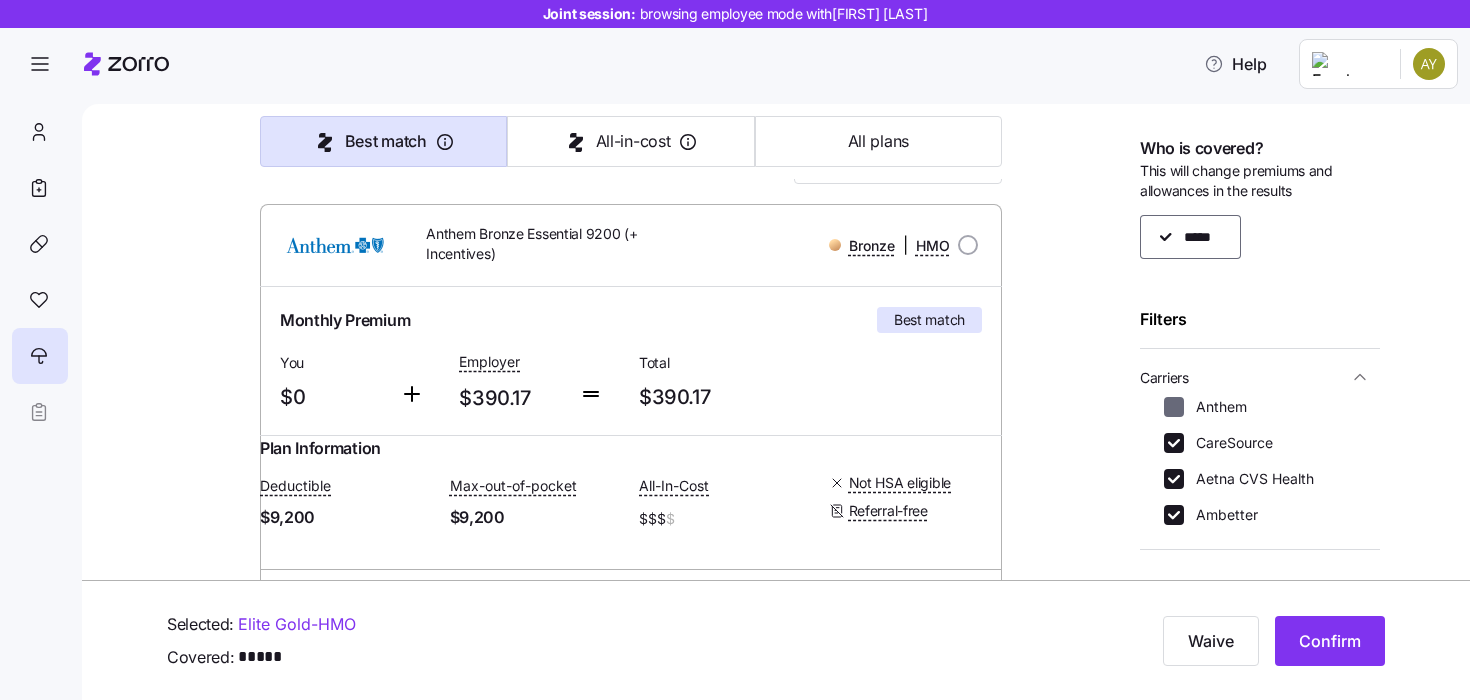 checkbox on "false" 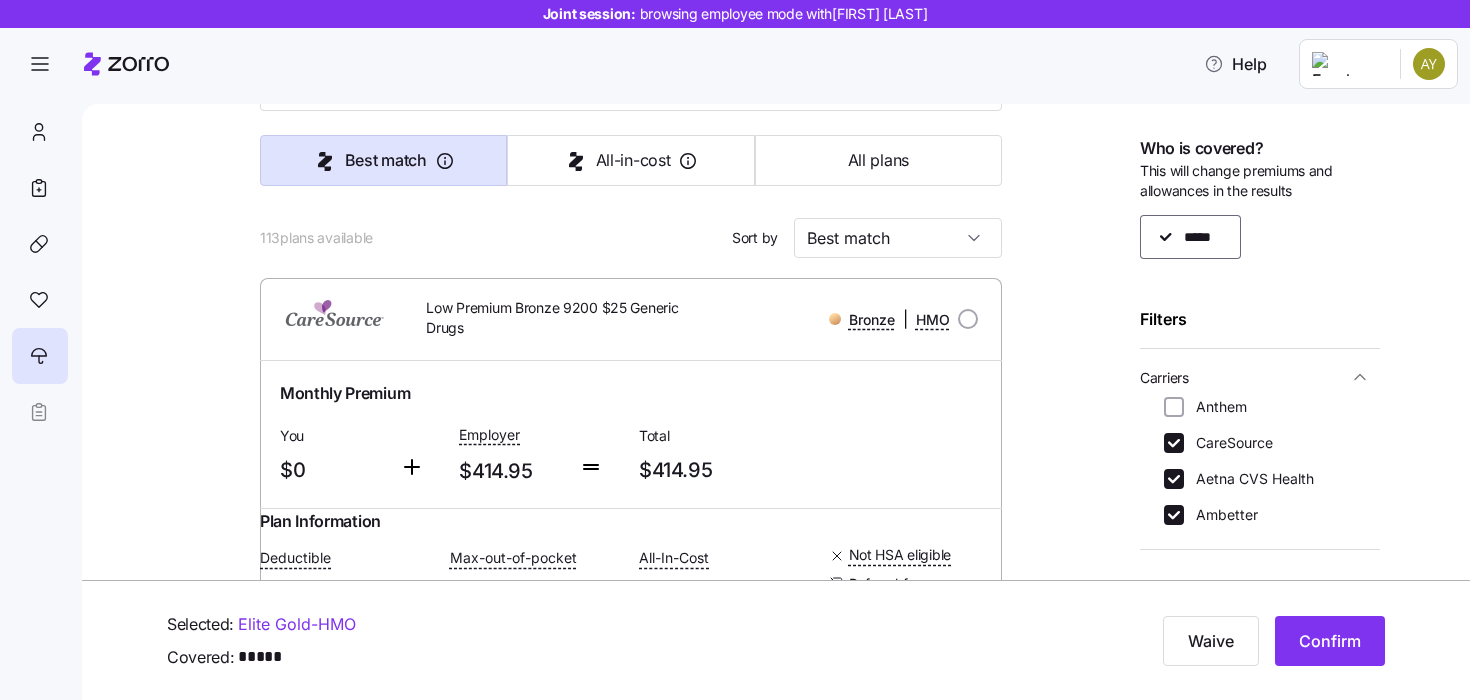 scroll, scrollTop: 123, scrollLeft: 0, axis: vertical 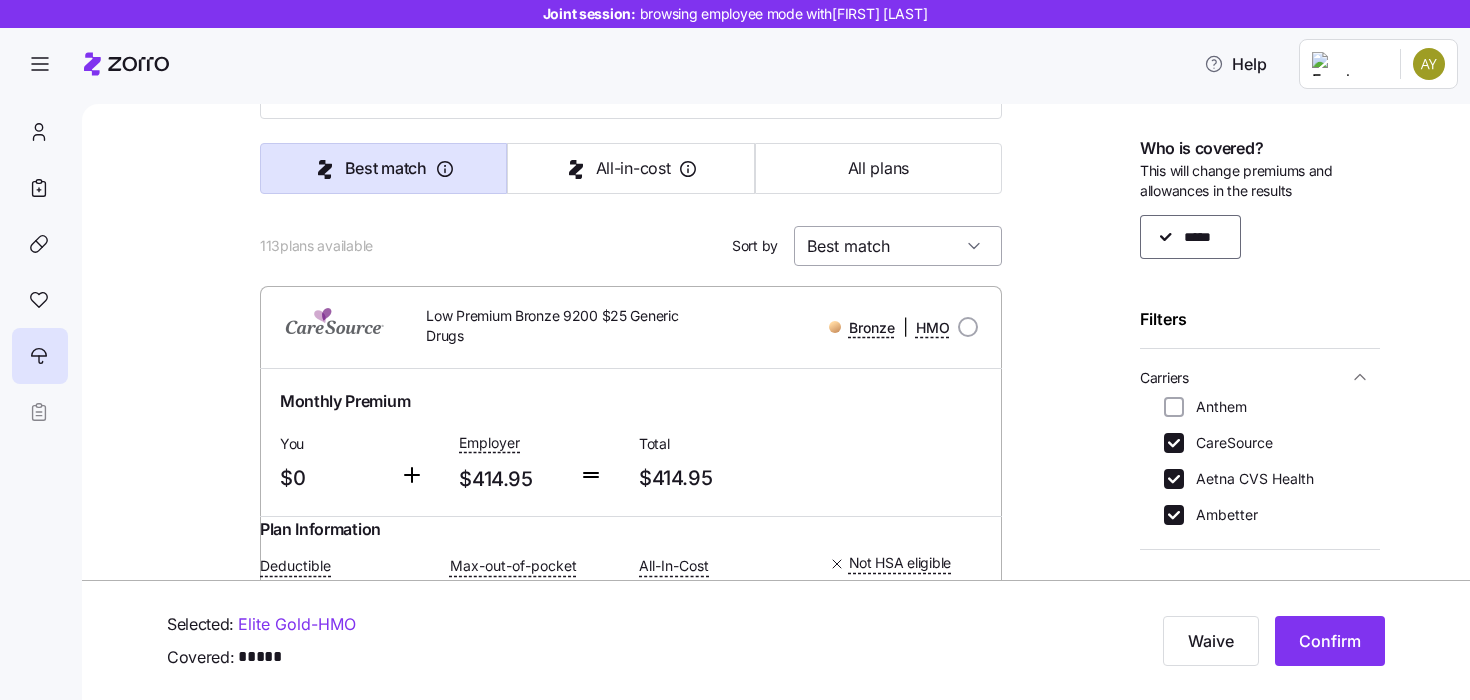 click on "Best match" at bounding box center [898, 246] 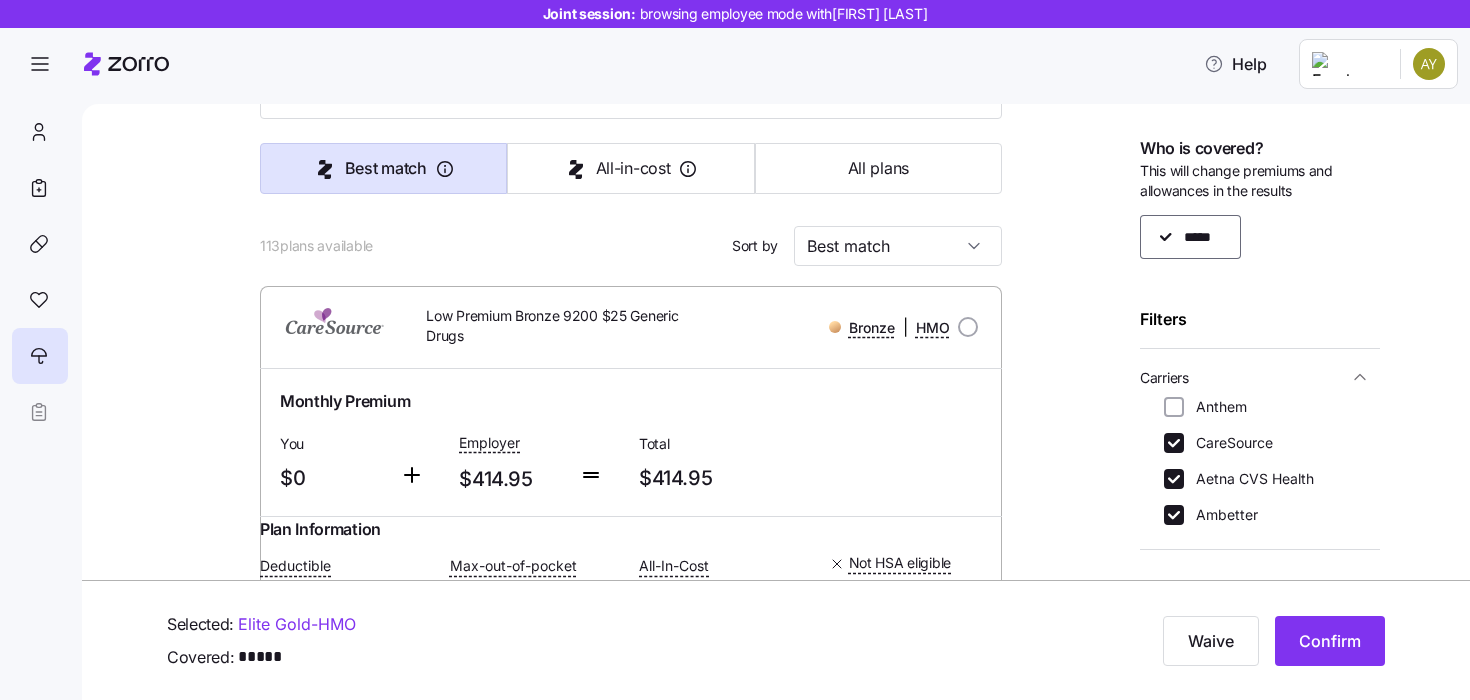 click on "Anthem CareSource Aetna CVS Health Ambetter" at bounding box center (1260, 469) 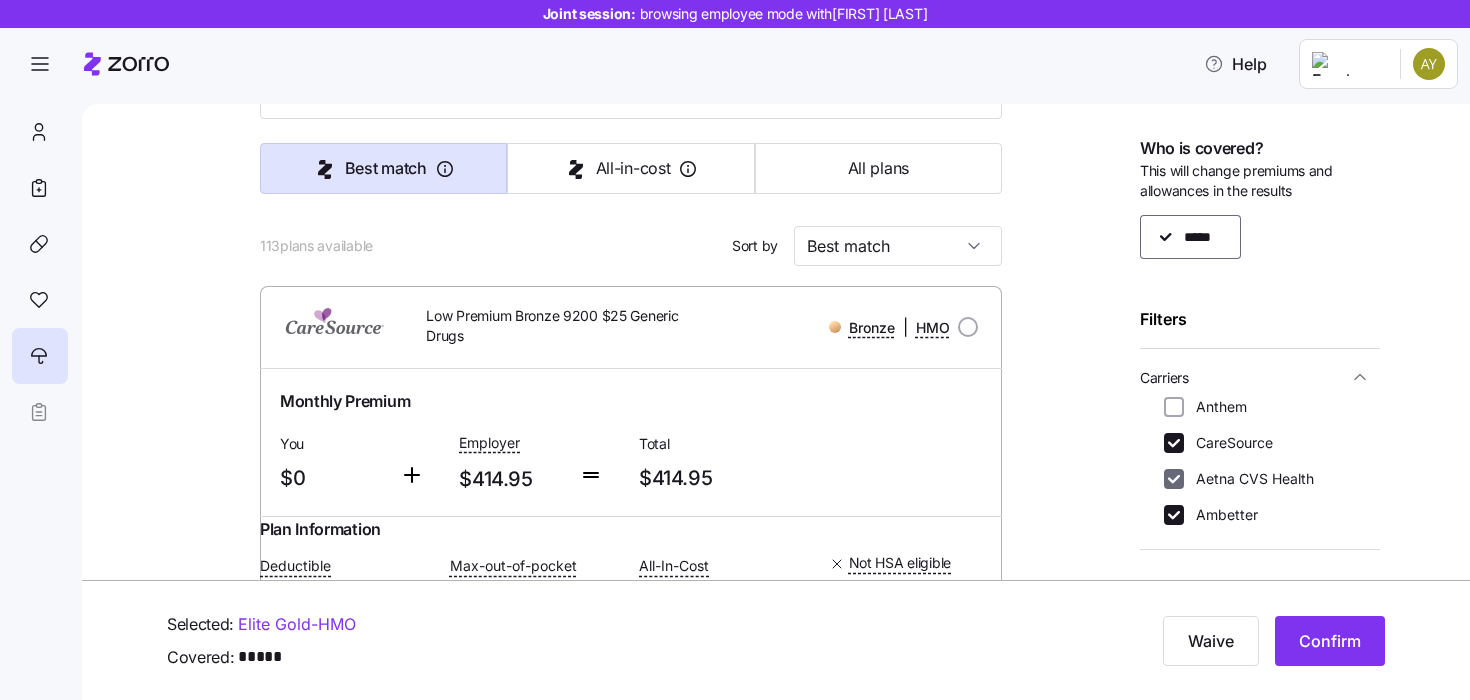 click on "Aetna CVS Health" at bounding box center [1174, 479] 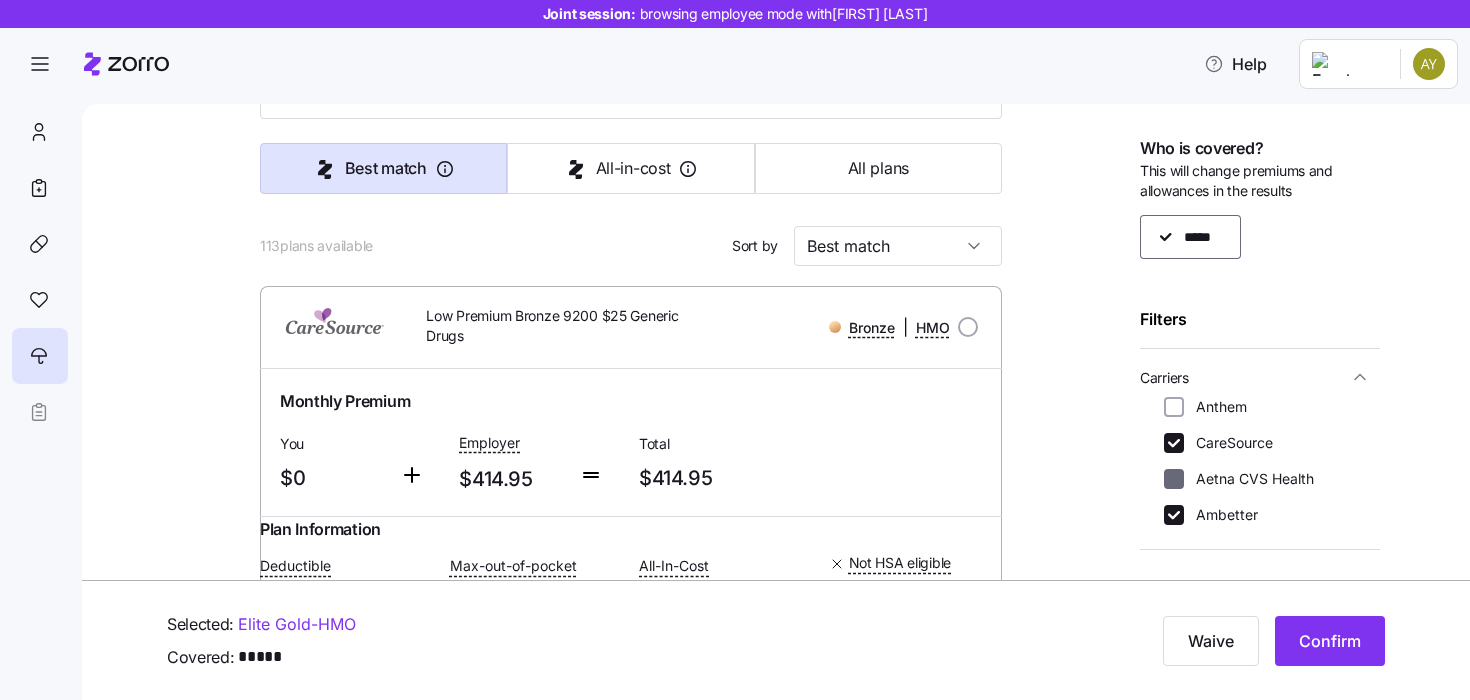 checkbox on "false" 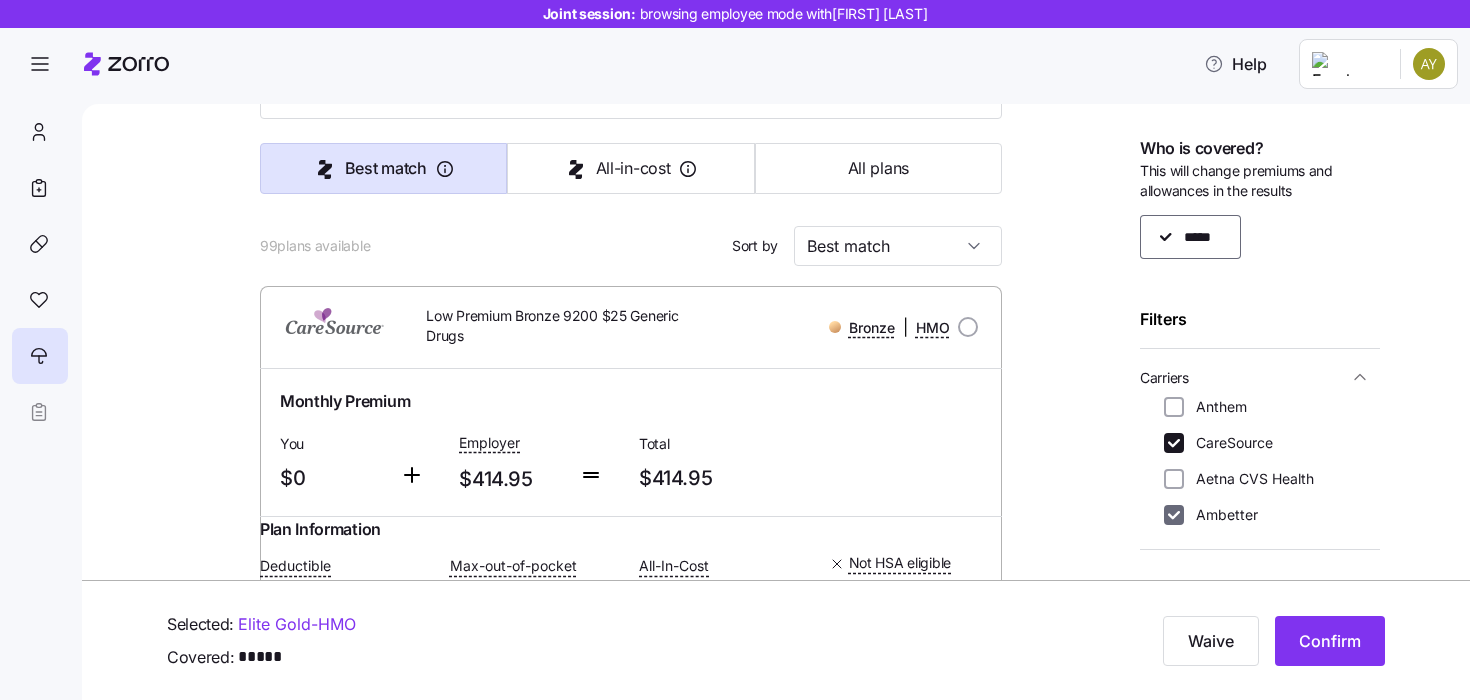 click on "Ambetter" at bounding box center (1174, 515) 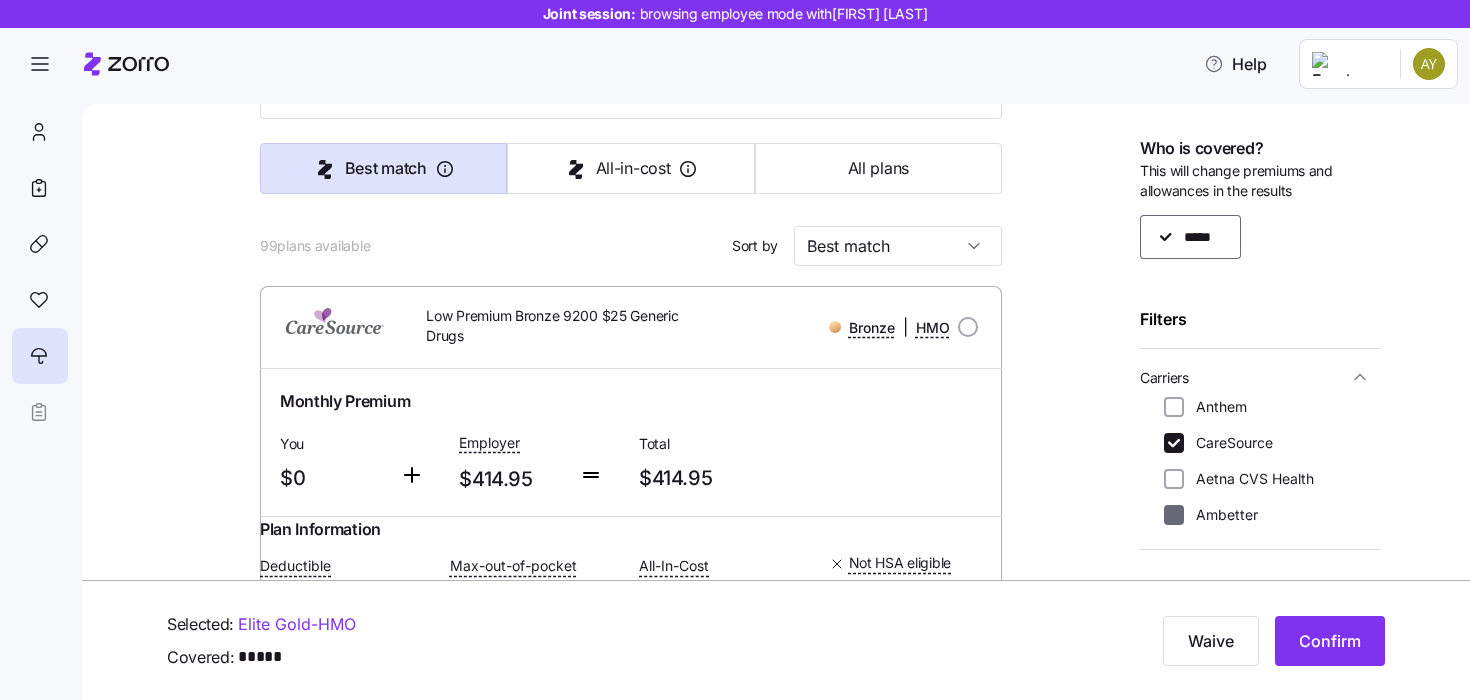 checkbox on "false" 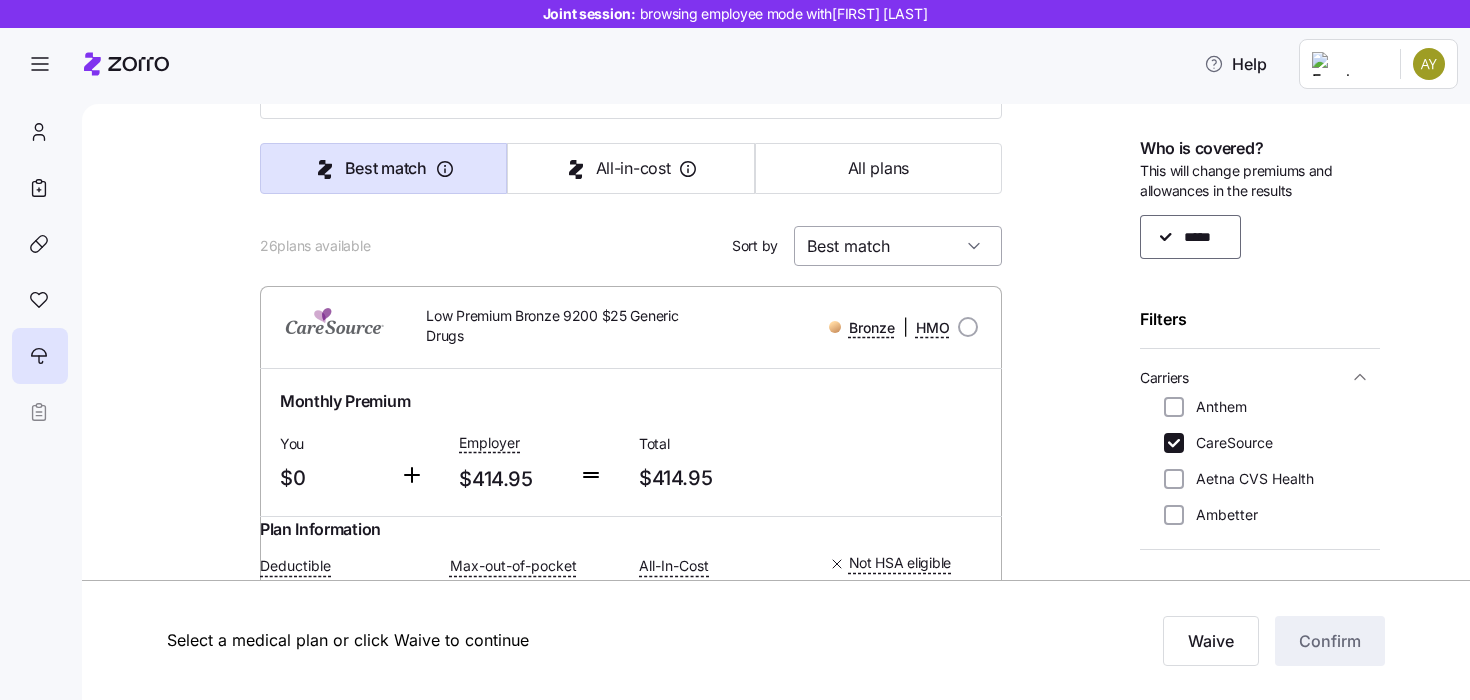 click on "Best match" at bounding box center (898, 246) 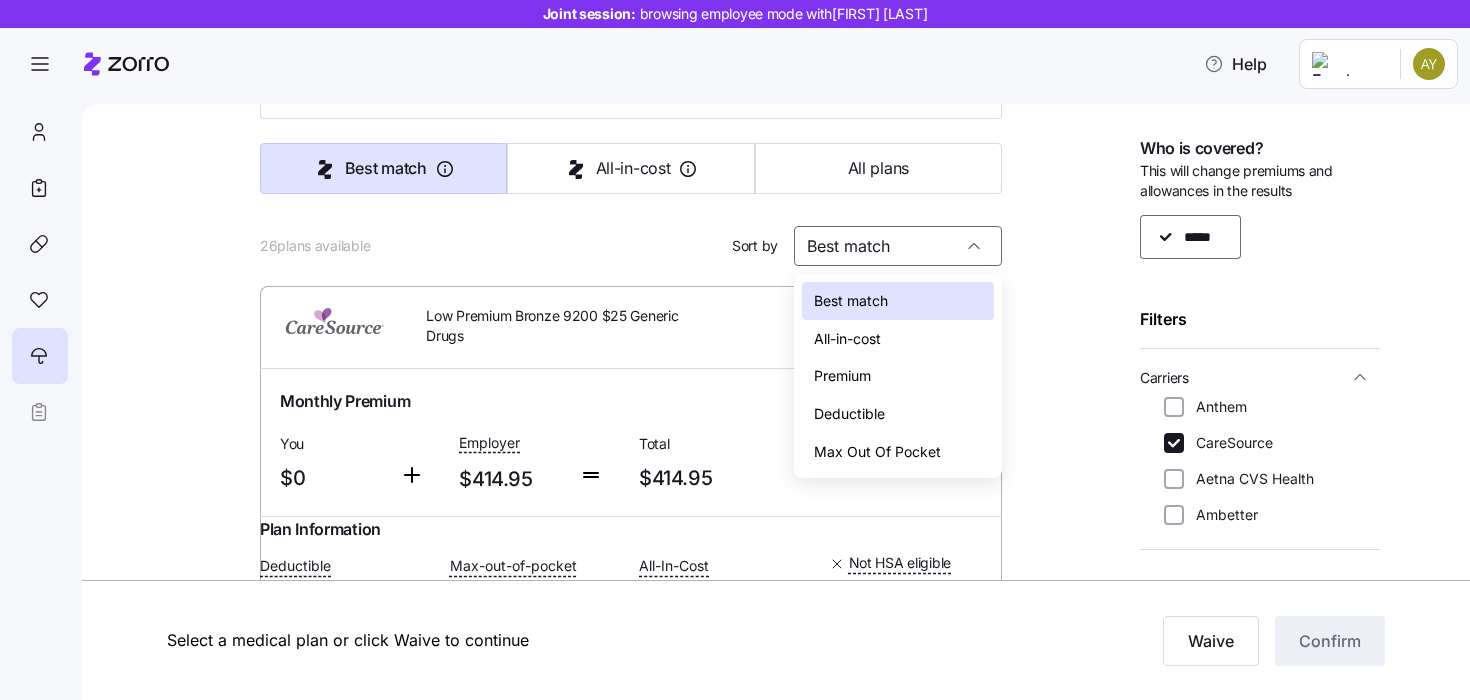 click on "Premium" at bounding box center [898, 376] 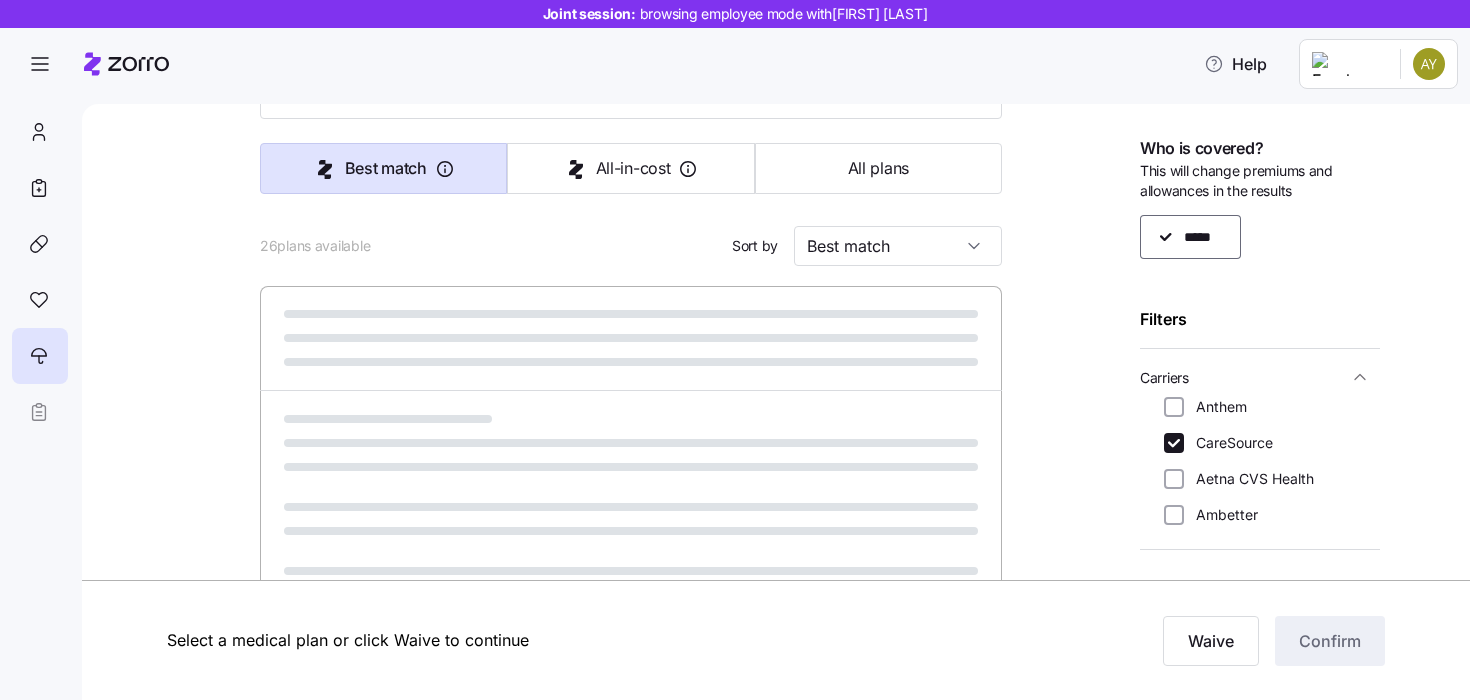 type on "Premium" 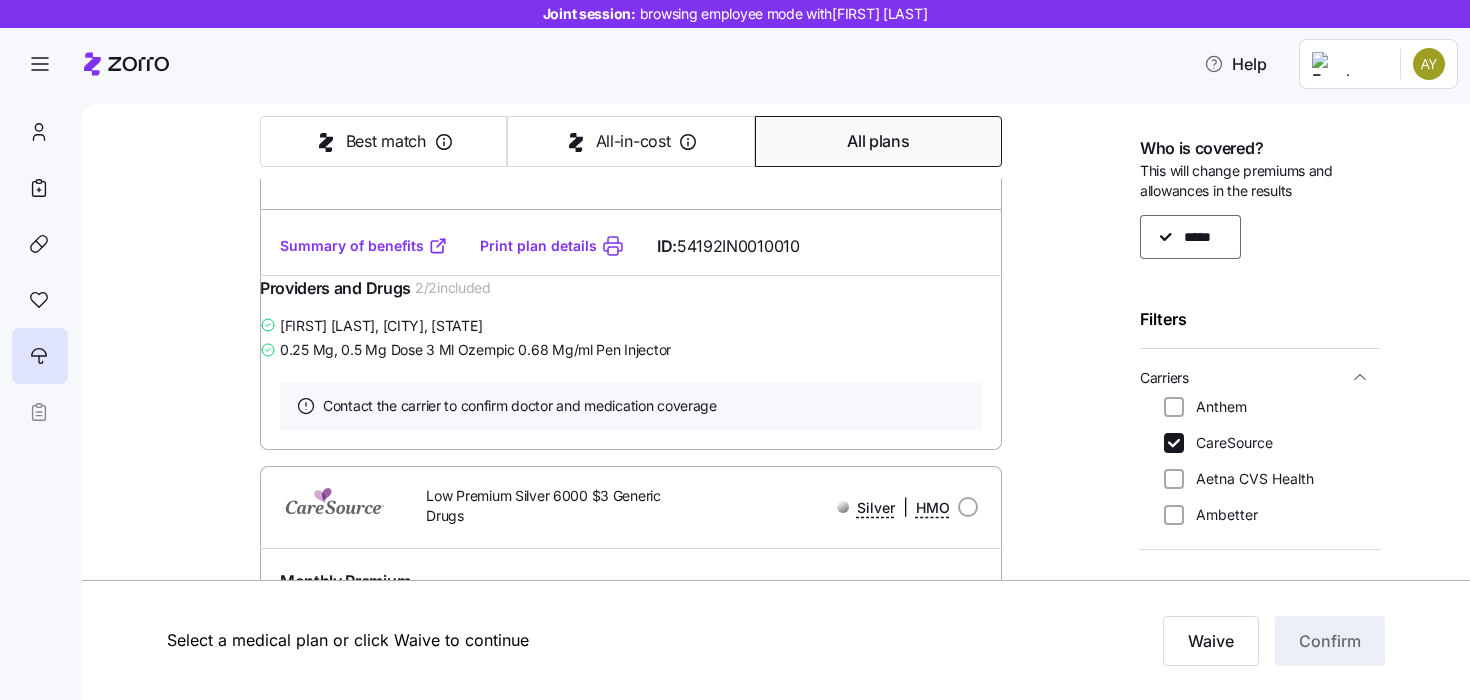 scroll, scrollTop: 3029, scrollLeft: 0, axis: vertical 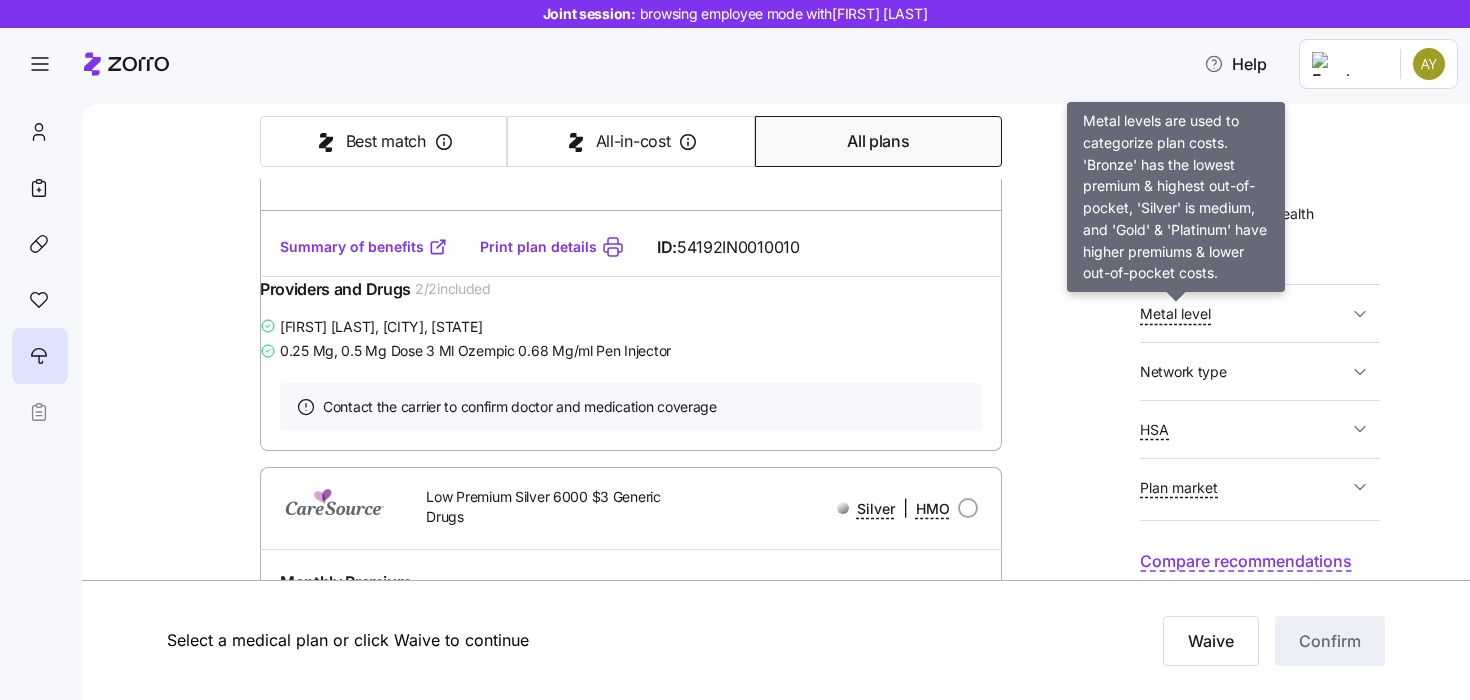 click on "Metal level" at bounding box center (1175, 314) 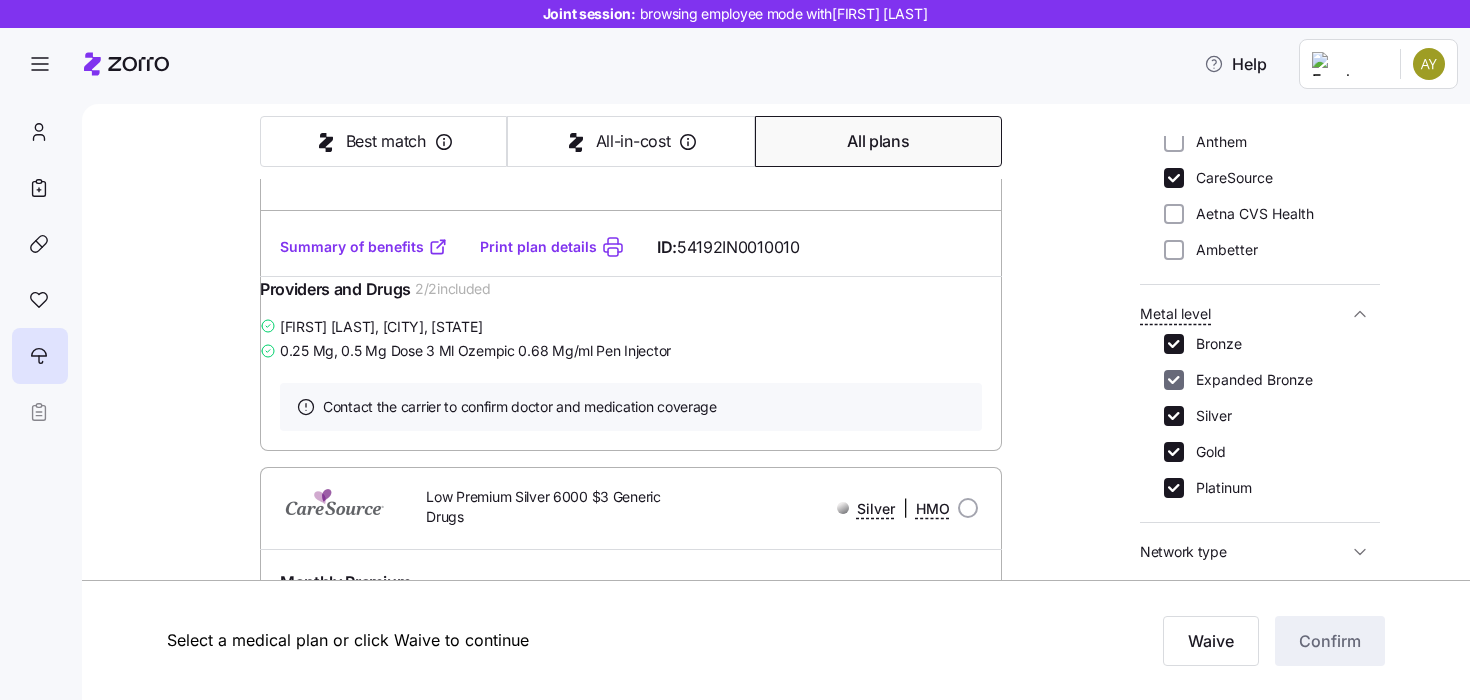 click on "Expanded Bronze" at bounding box center (1174, 380) 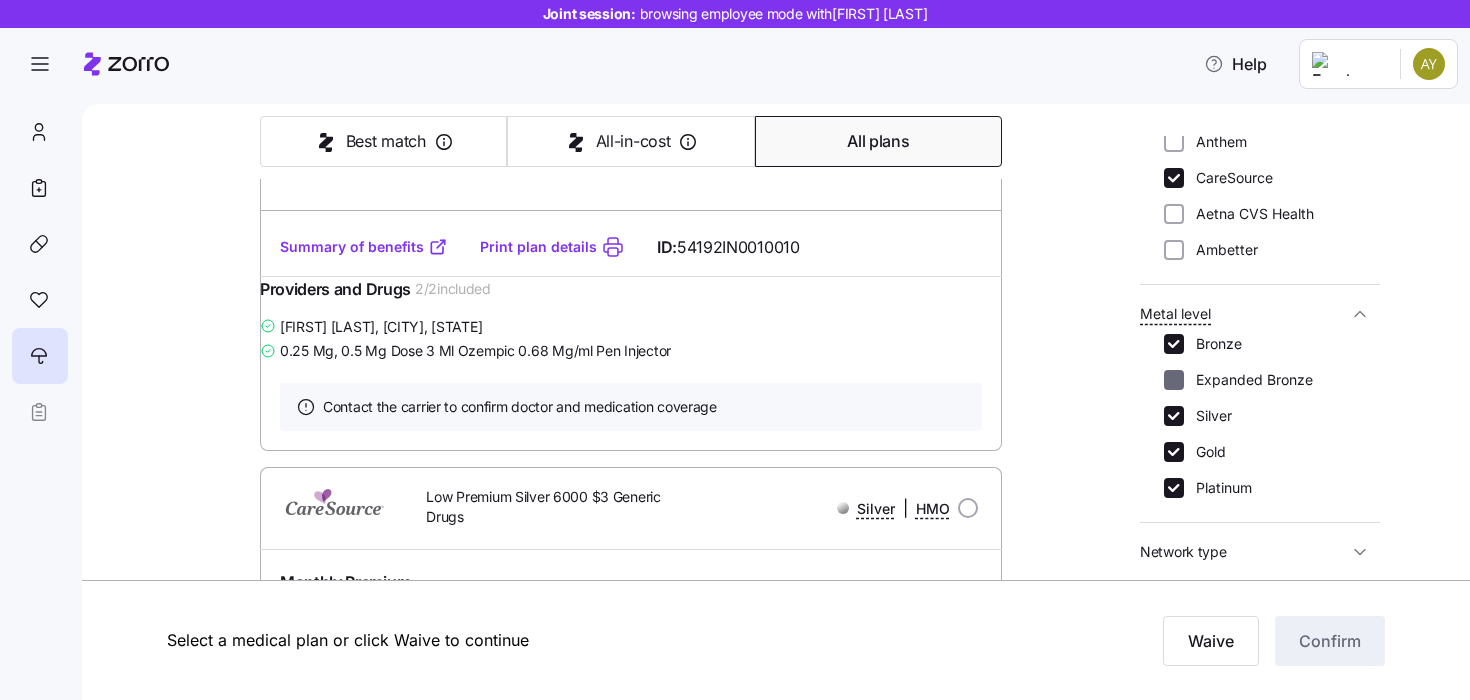 checkbox on "false" 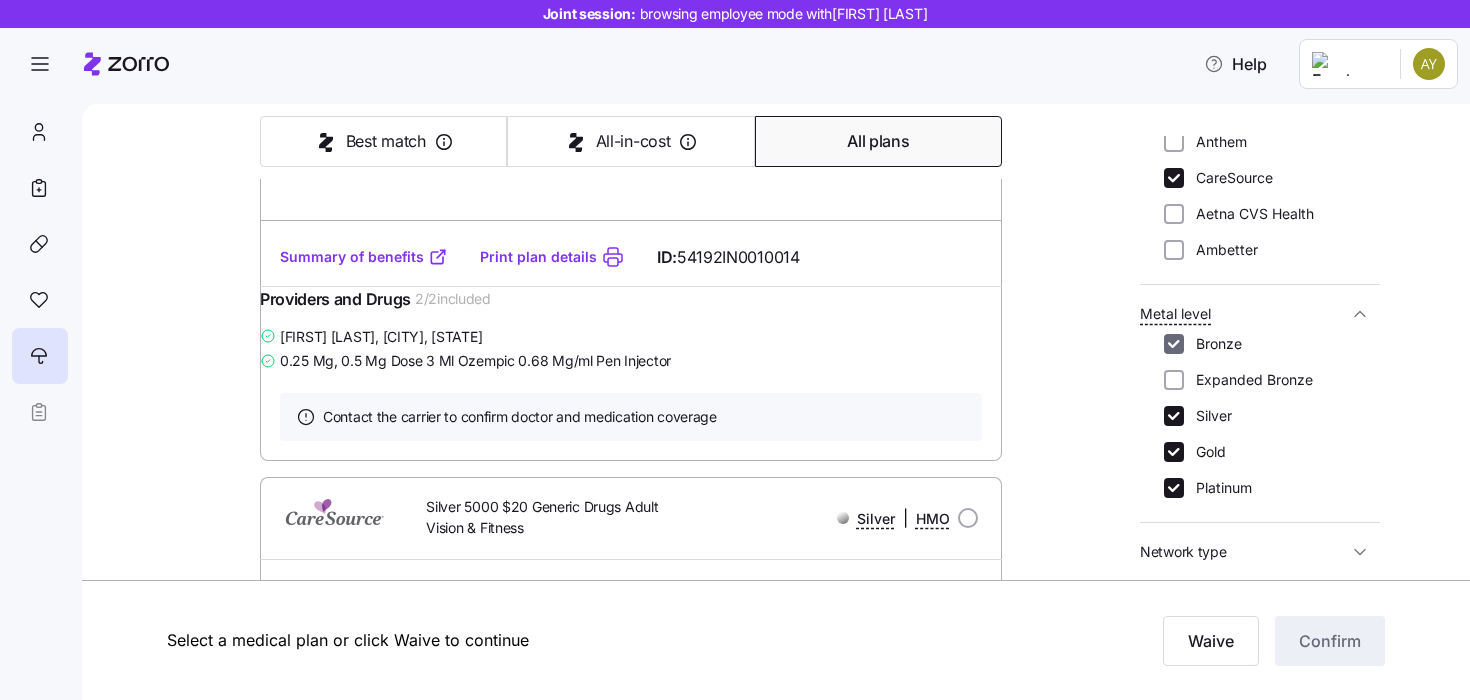 click on "Bronze" at bounding box center [1174, 344] 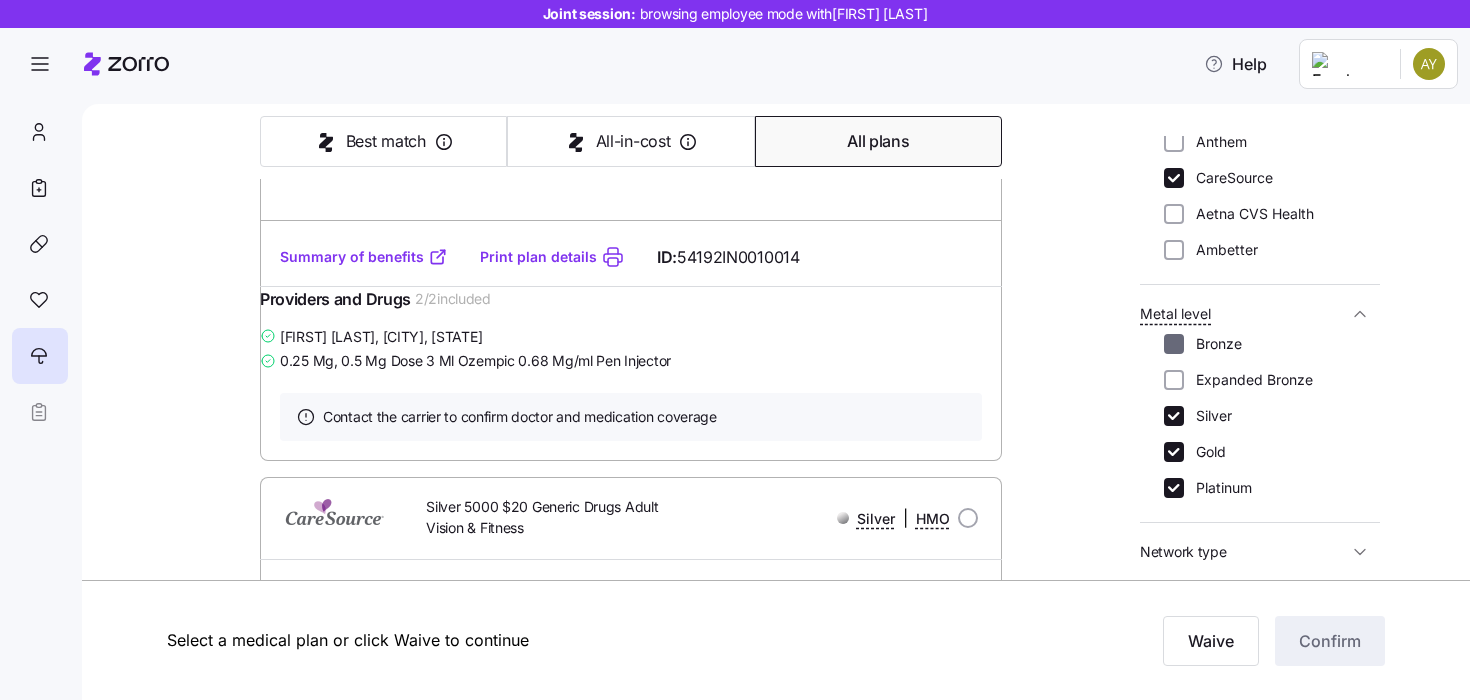 checkbox on "false" 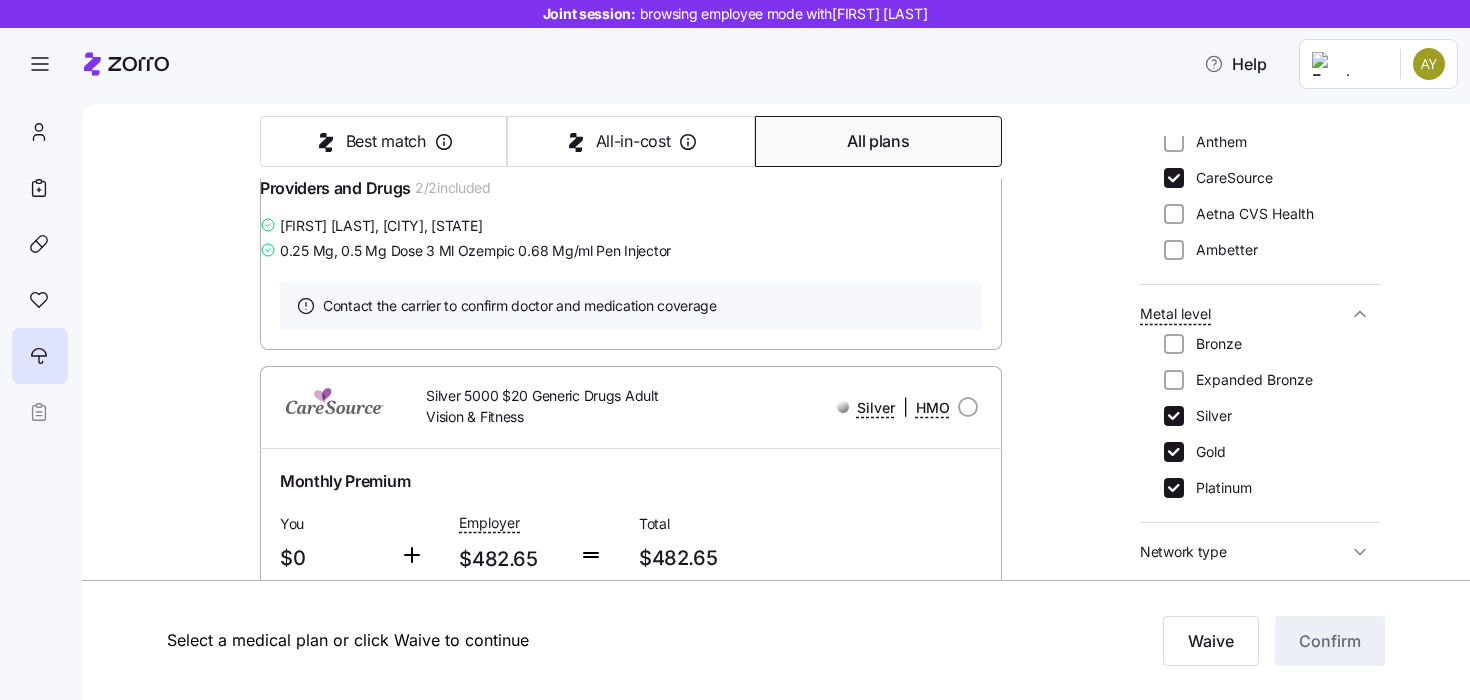scroll, scrollTop: 1777, scrollLeft: 0, axis: vertical 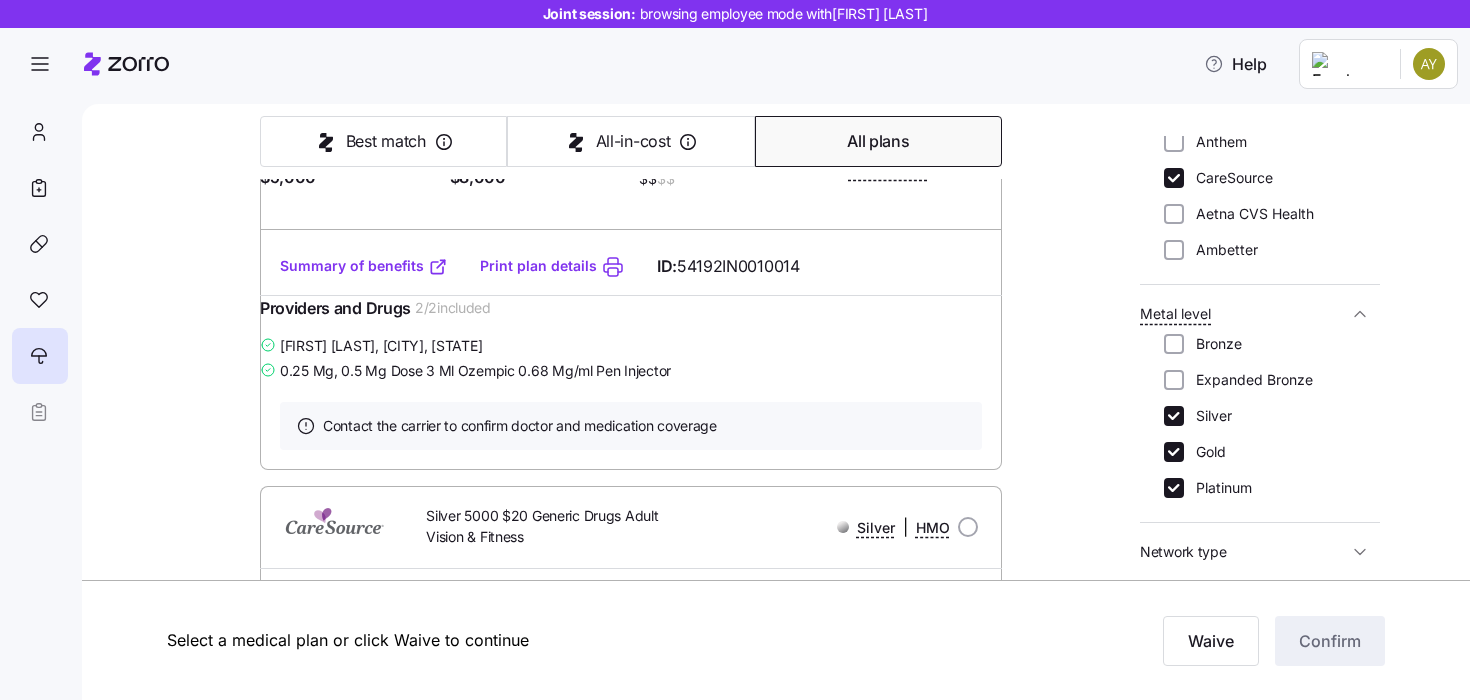 click on "Expanded Bronze" at bounding box center [1248, 380] 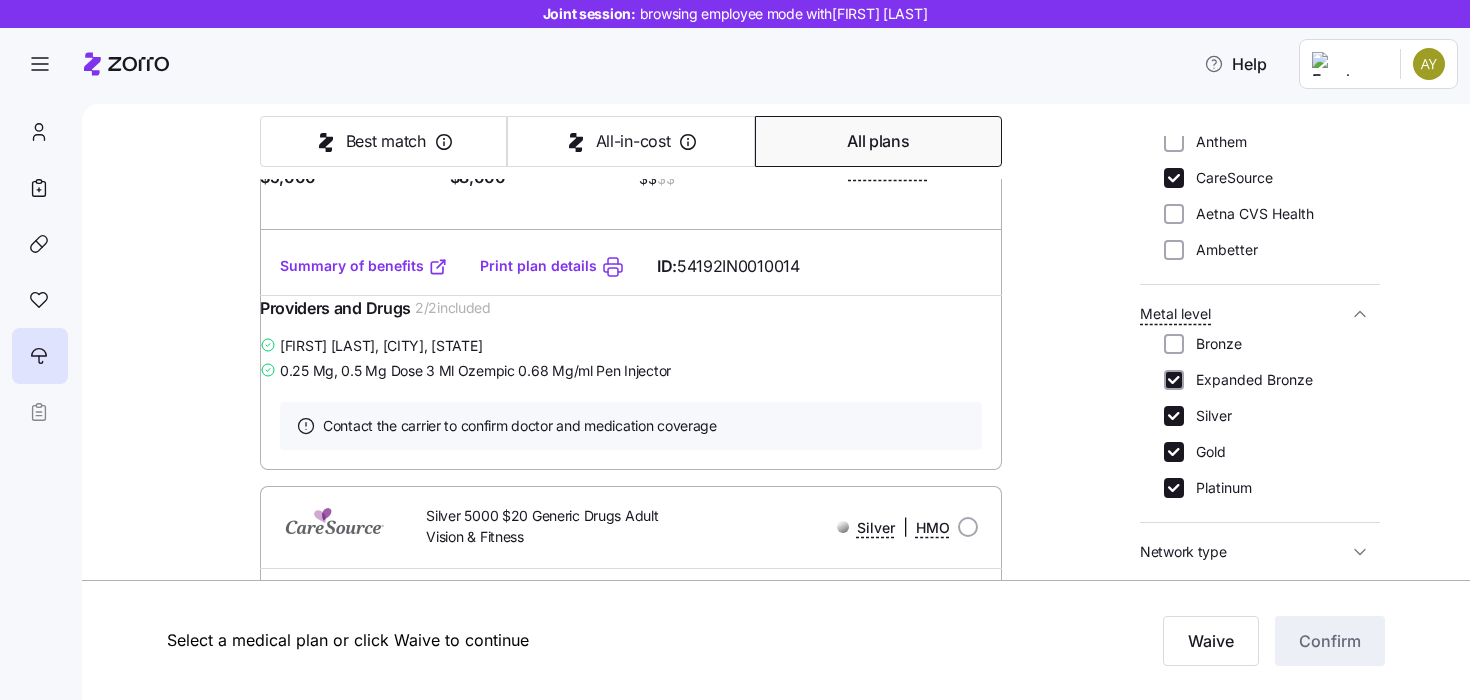 checkbox on "true" 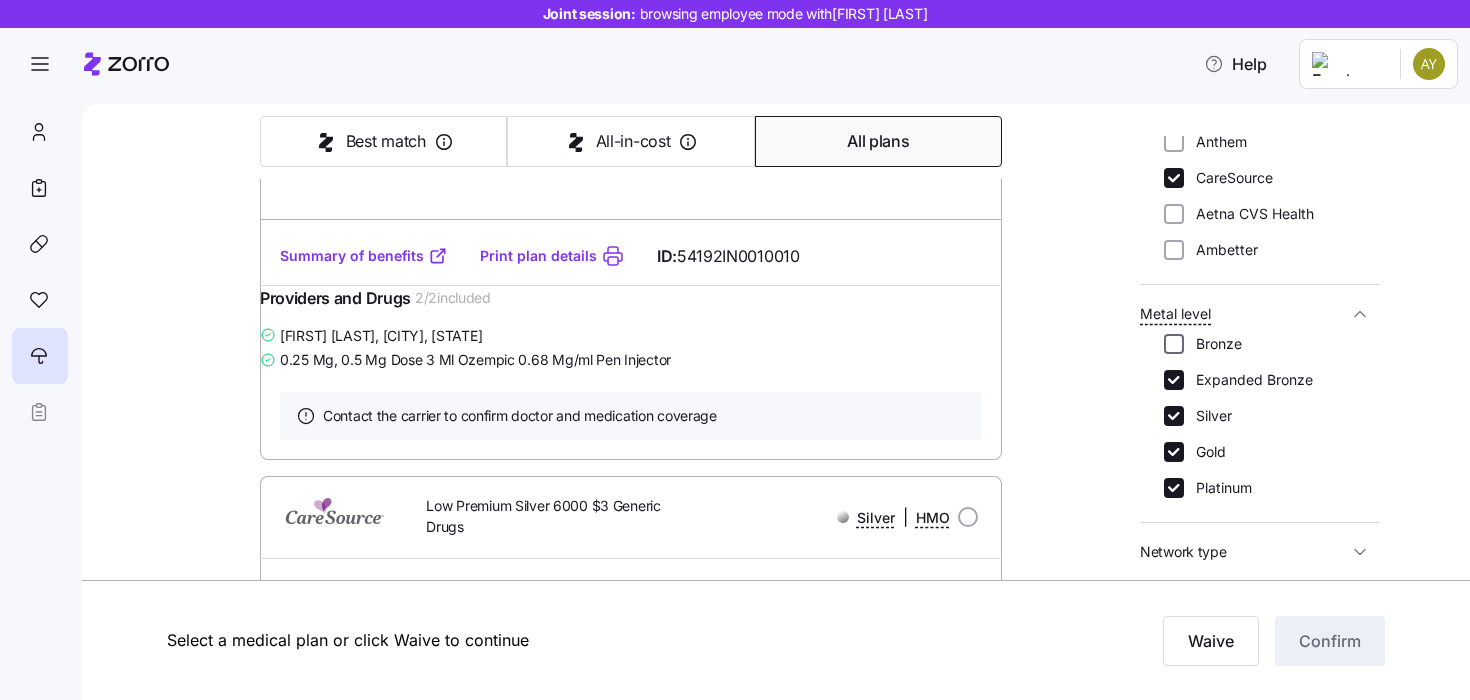 click on "Bronze" at bounding box center (1174, 344) 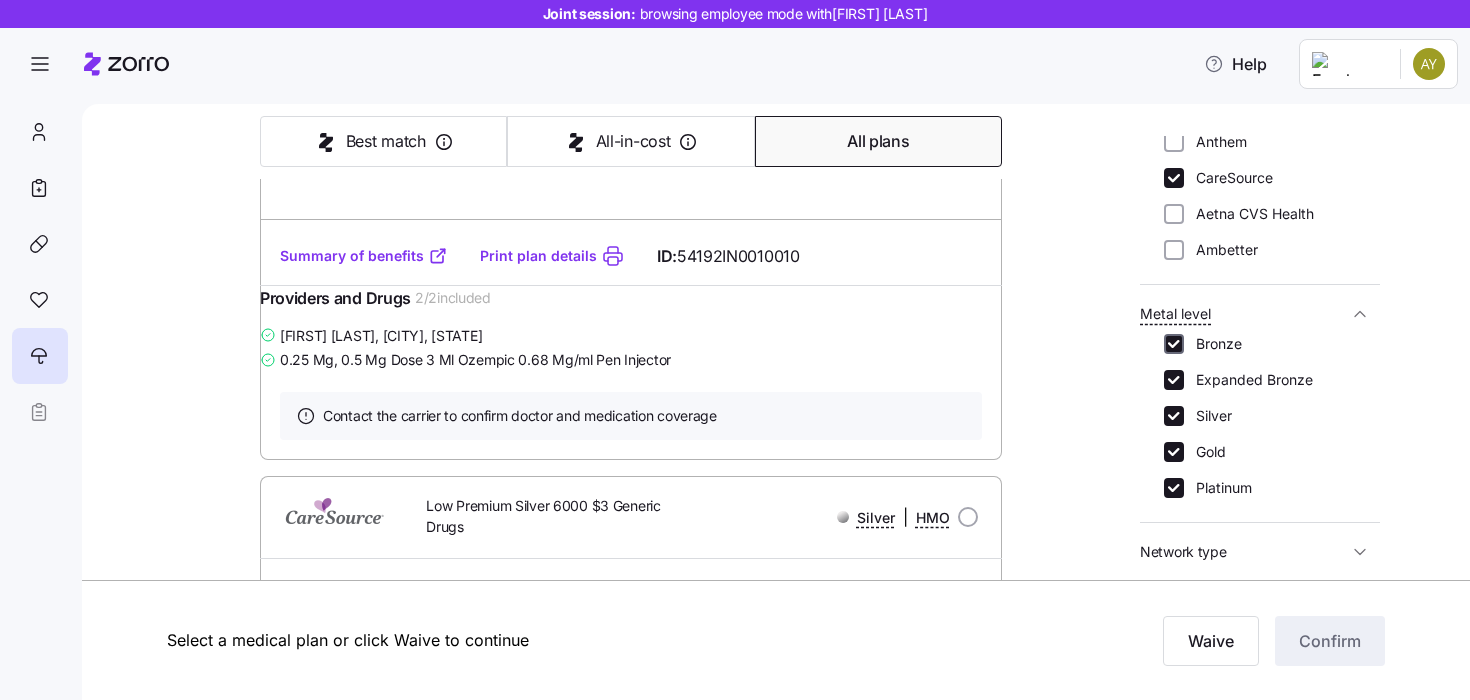 checkbox on "true" 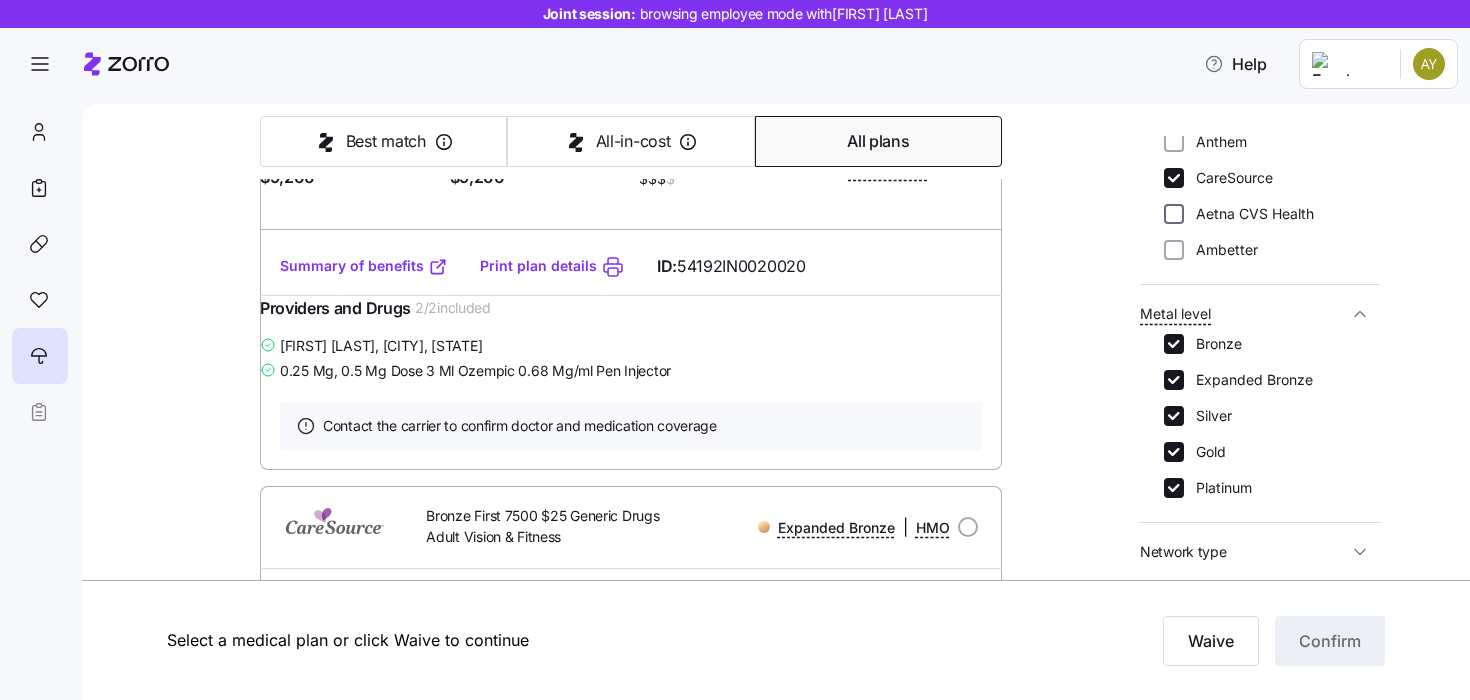 click on "Aetna CVS Health" at bounding box center [1174, 214] 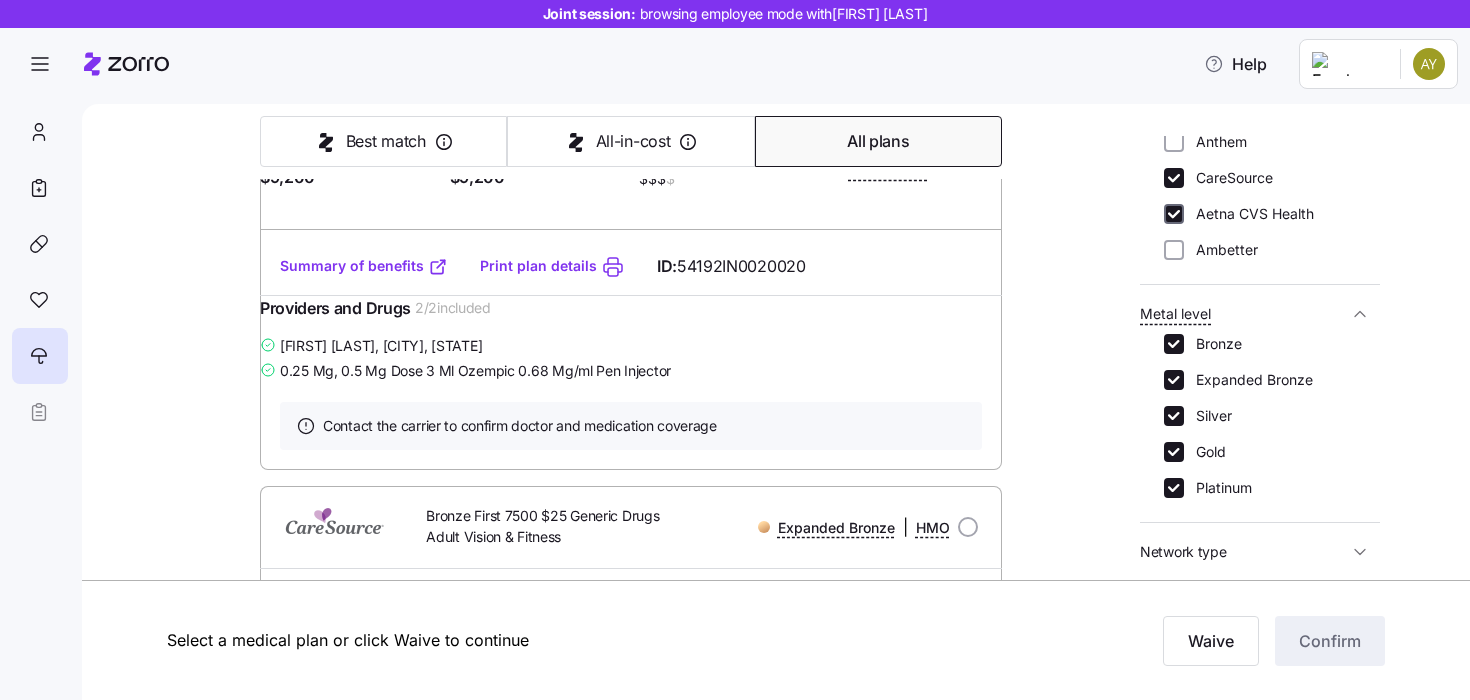 checkbox on "true" 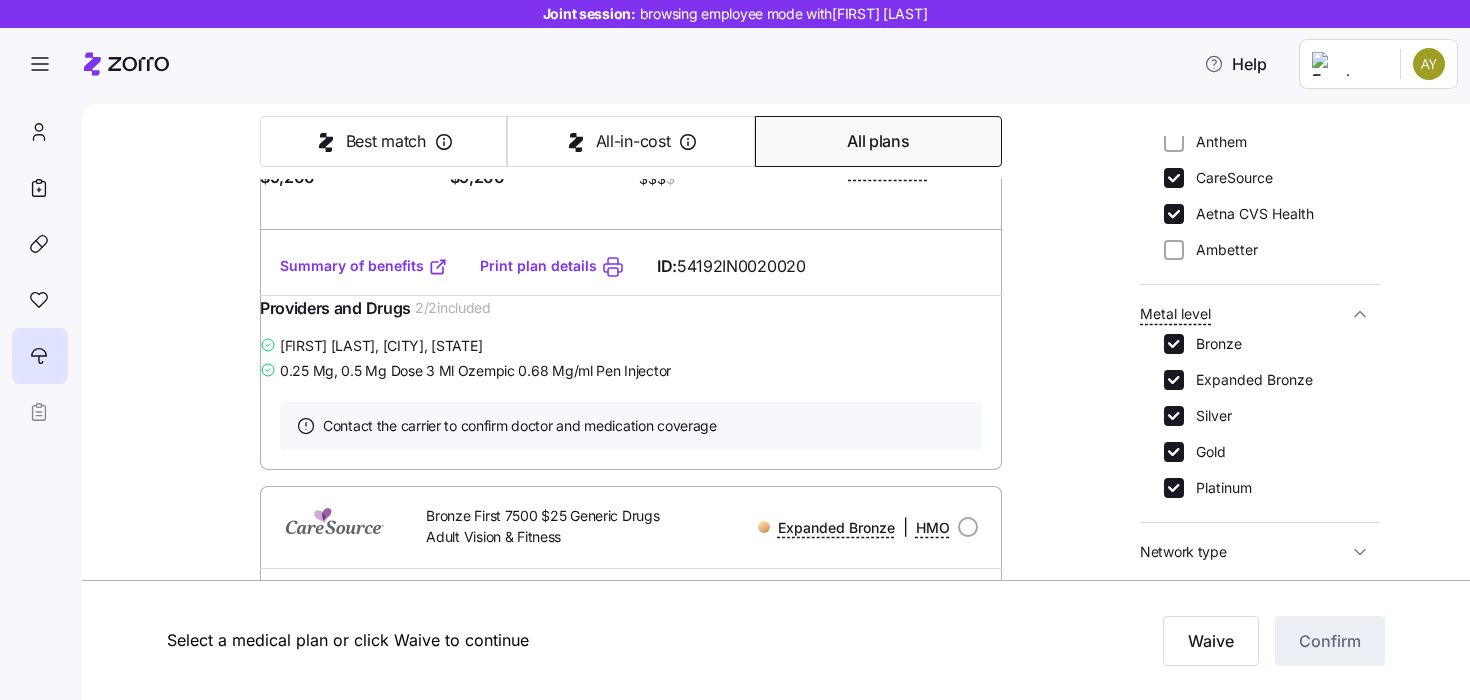 click on "Anthem CareSource Aetna CVS Health Ambetter" at bounding box center (1260, 196) 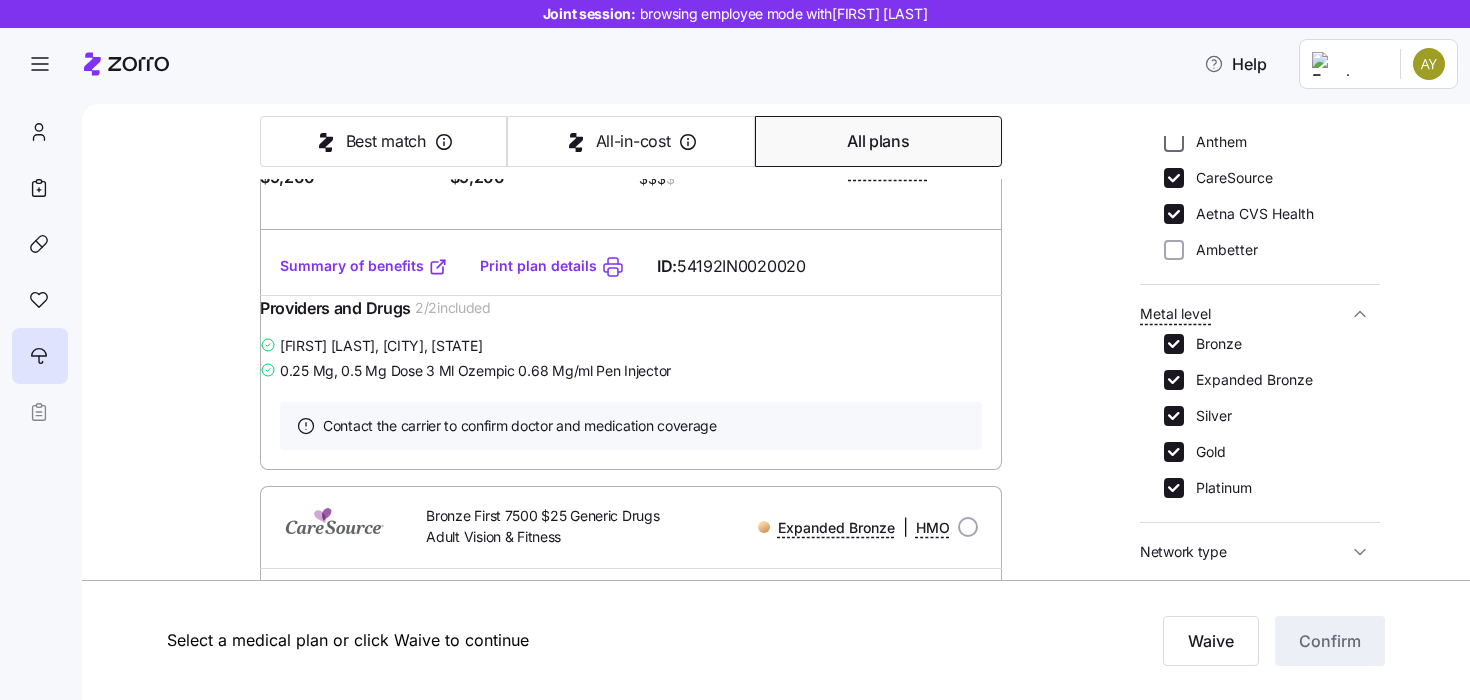 click on "Anthem" at bounding box center (1174, 142) 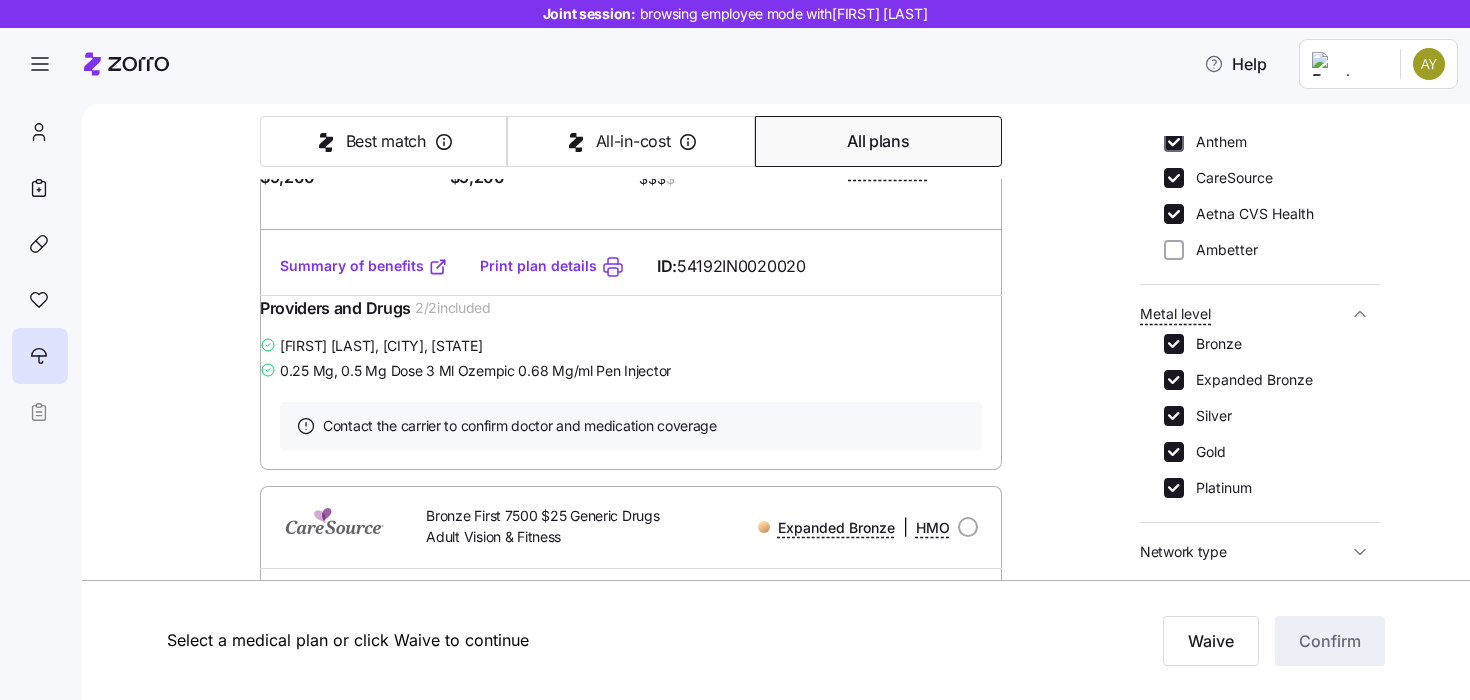 checkbox on "true" 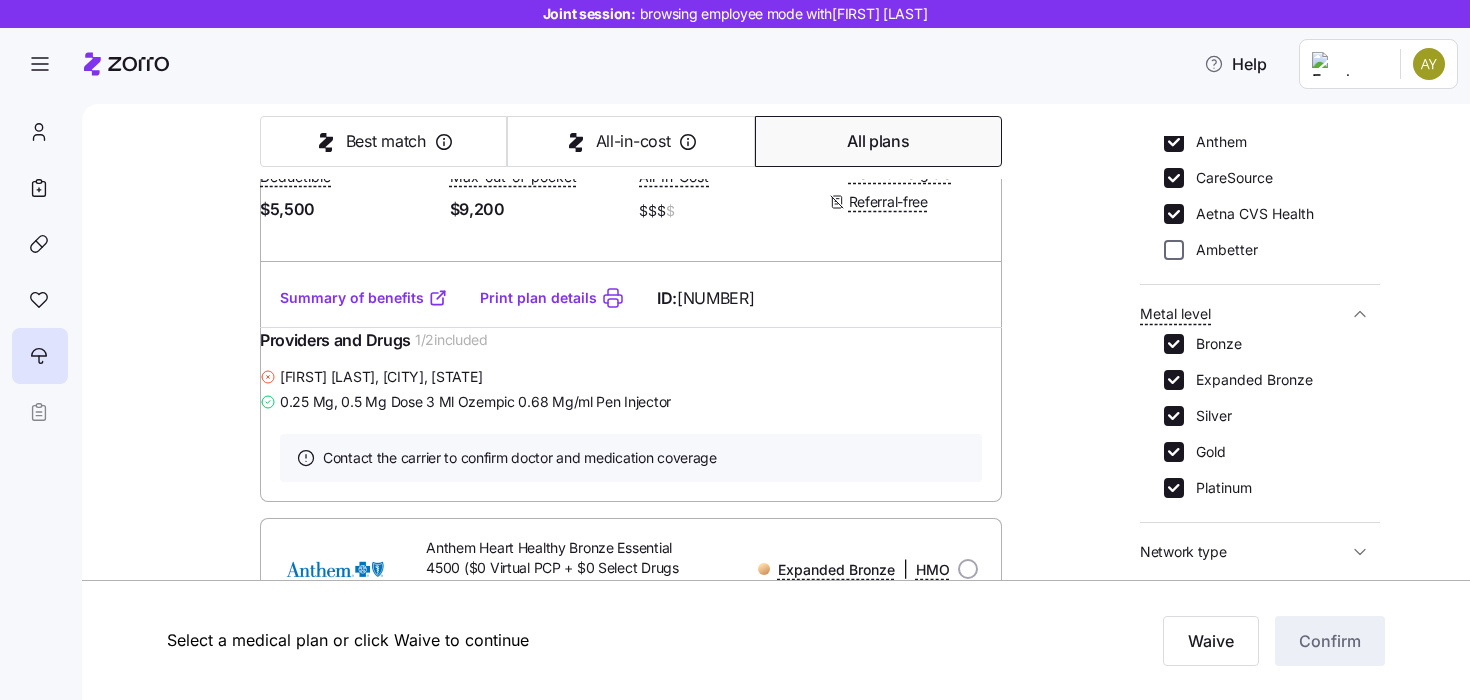 click on "Ambetter" at bounding box center [1174, 250] 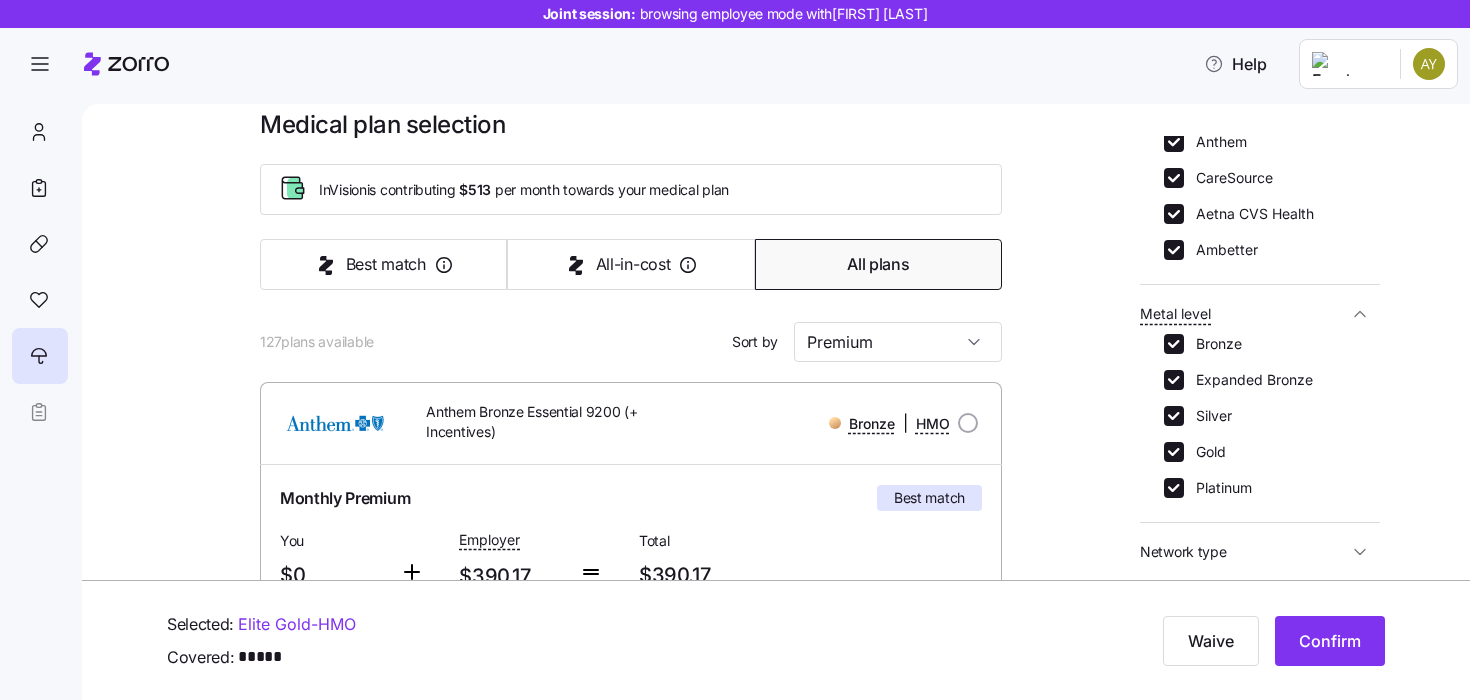 scroll, scrollTop: 15, scrollLeft: 0, axis: vertical 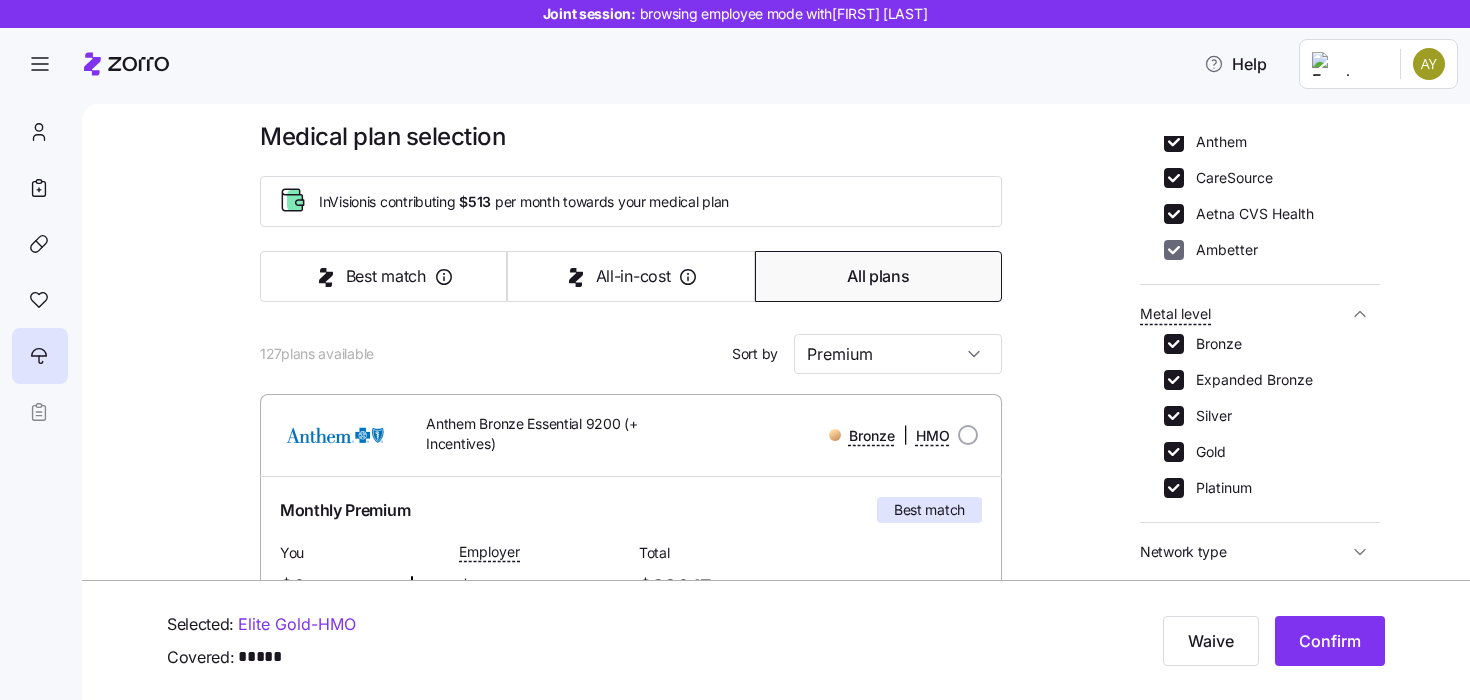 click on "Ambetter" at bounding box center (1174, 250) 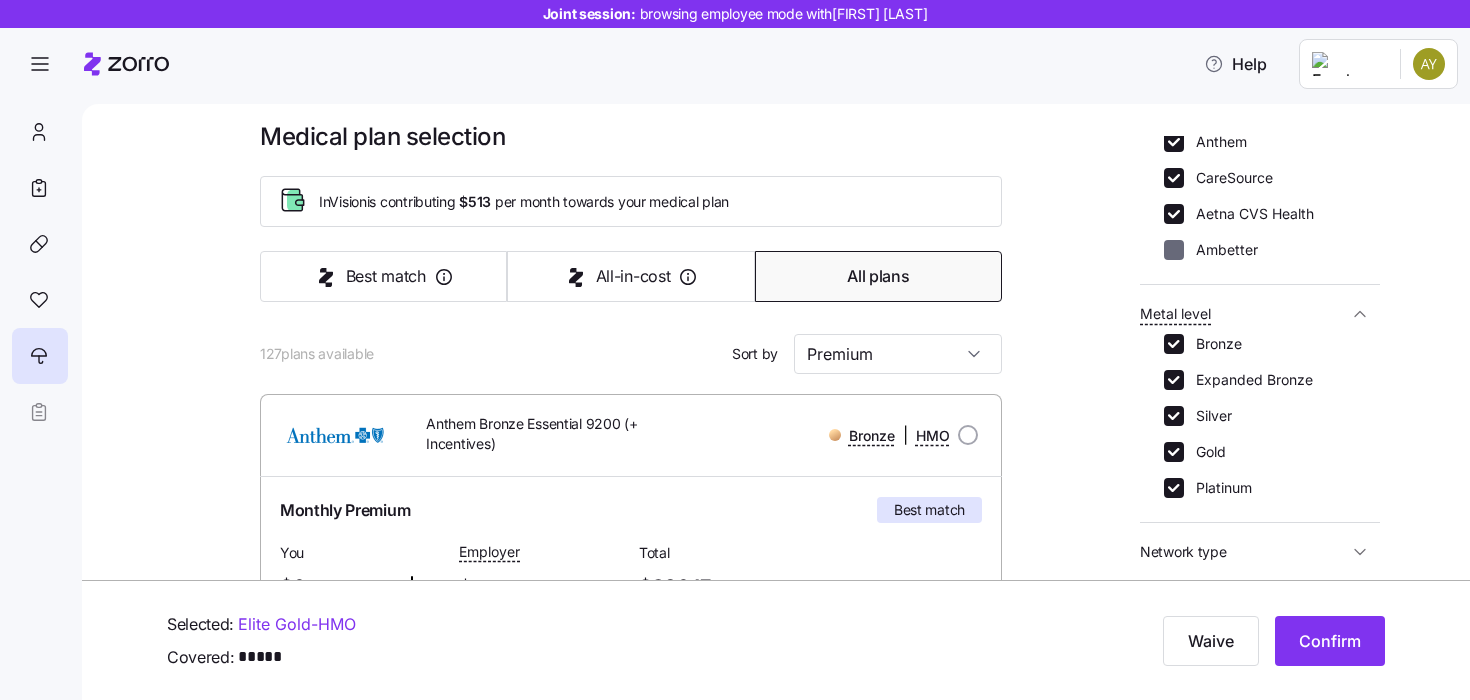 checkbox on "false" 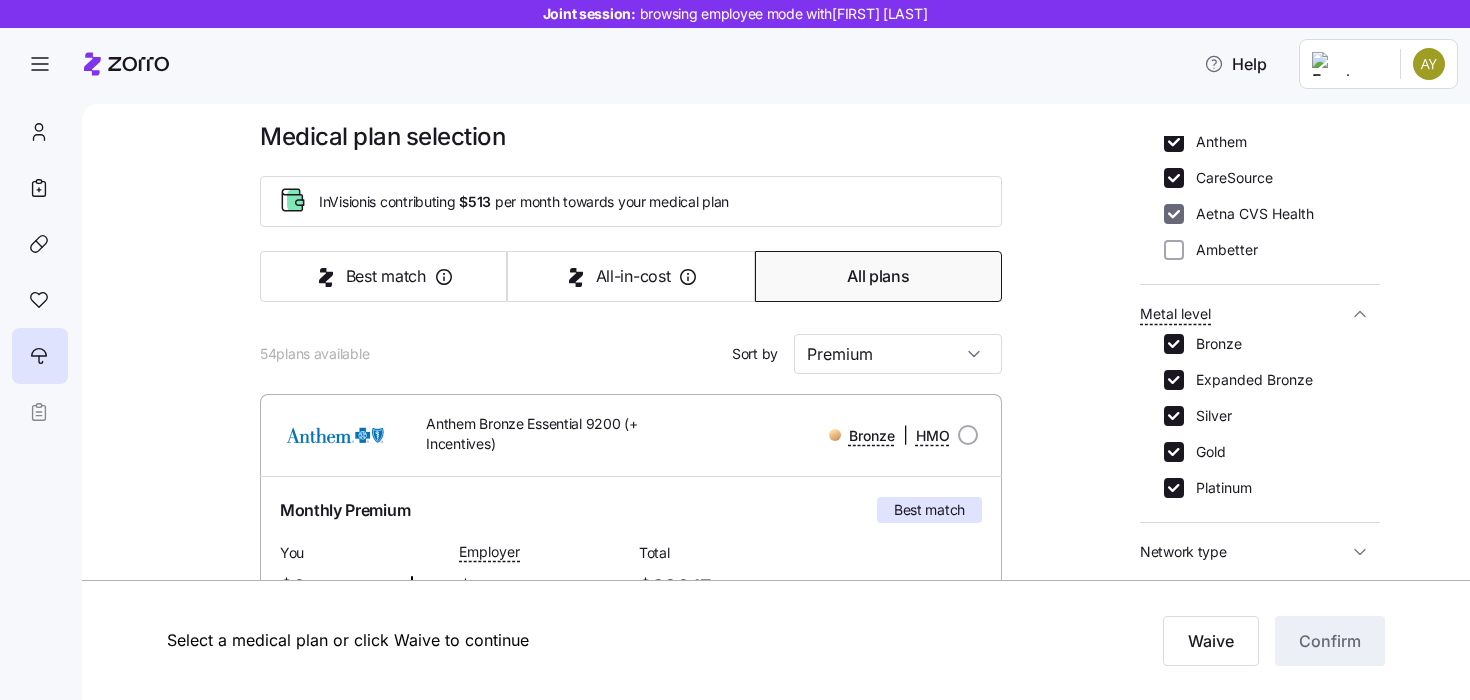 click on "Aetna CVS Health" at bounding box center (1174, 214) 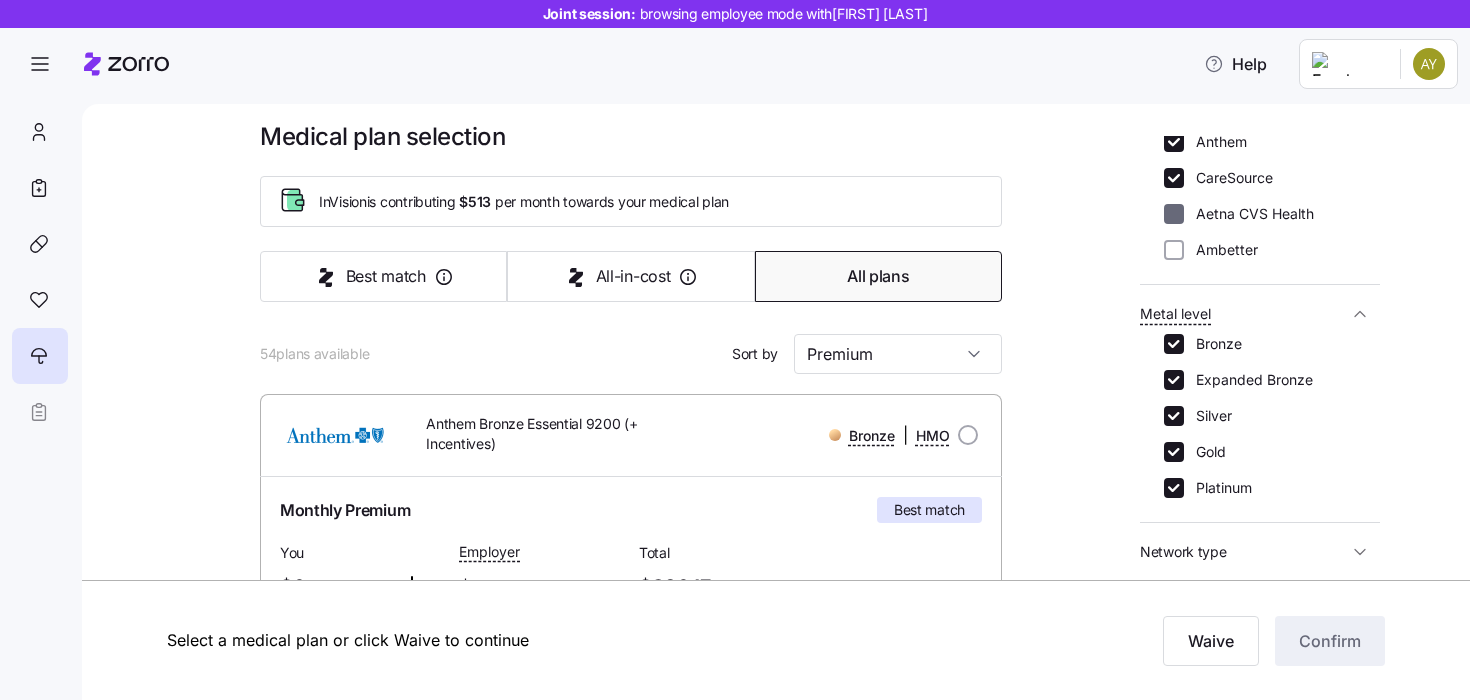 checkbox on "false" 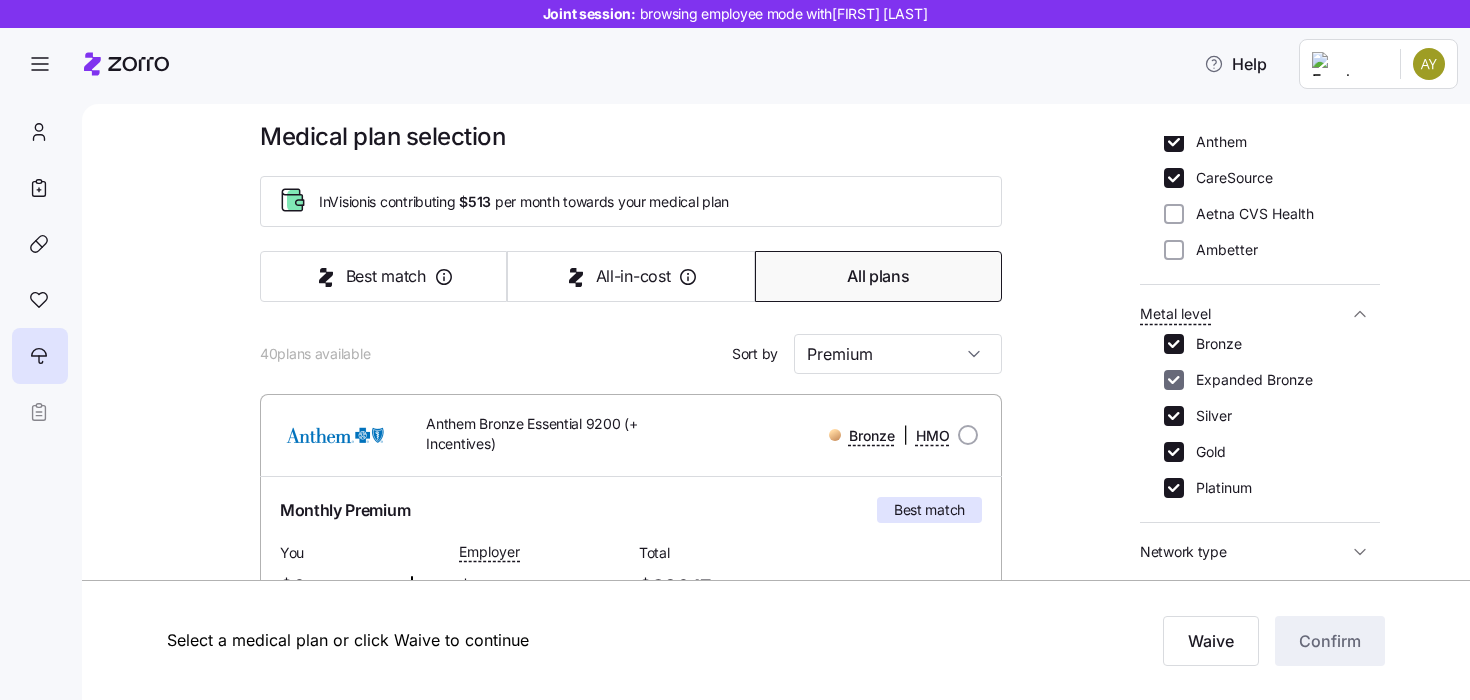 drag, startPoint x: 1170, startPoint y: 137, endPoint x: 1169, endPoint y: 369, distance: 232.00215 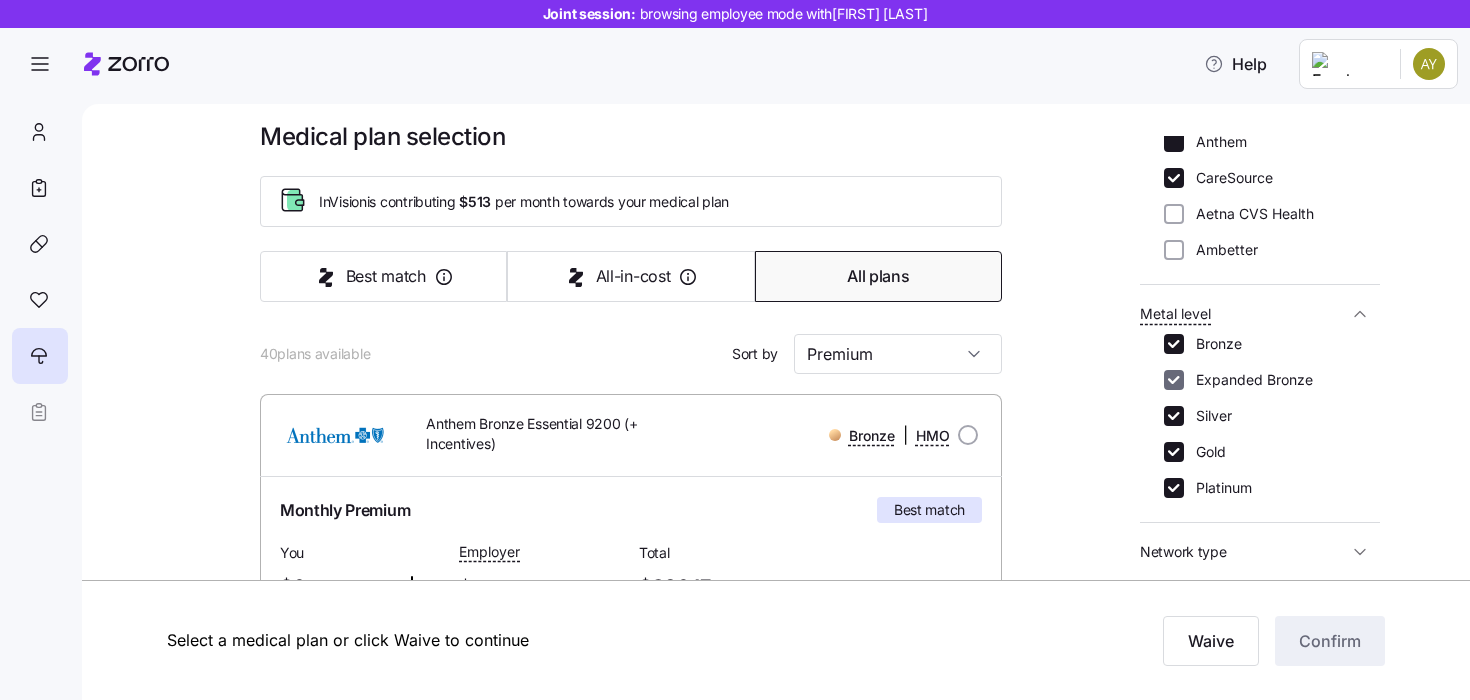 checkbox on "false" 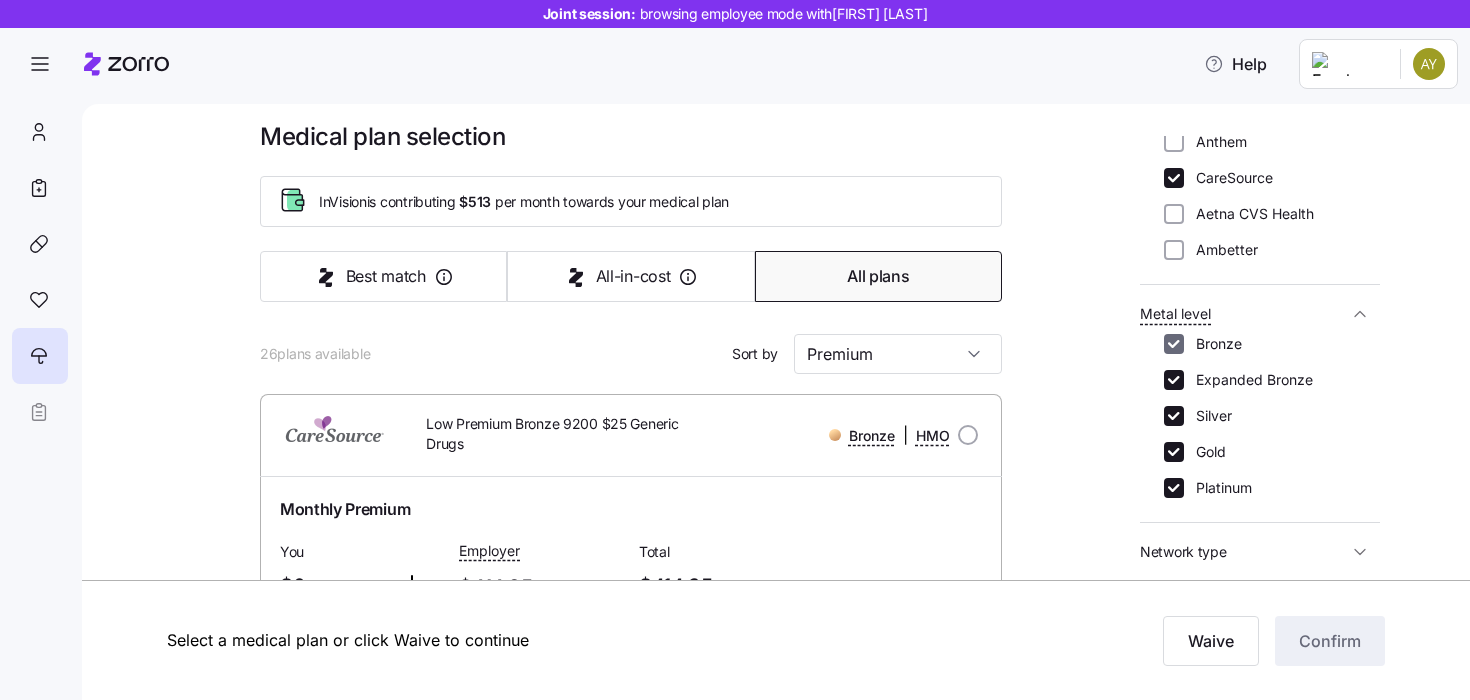 click on "Bronze" at bounding box center (1174, 344) 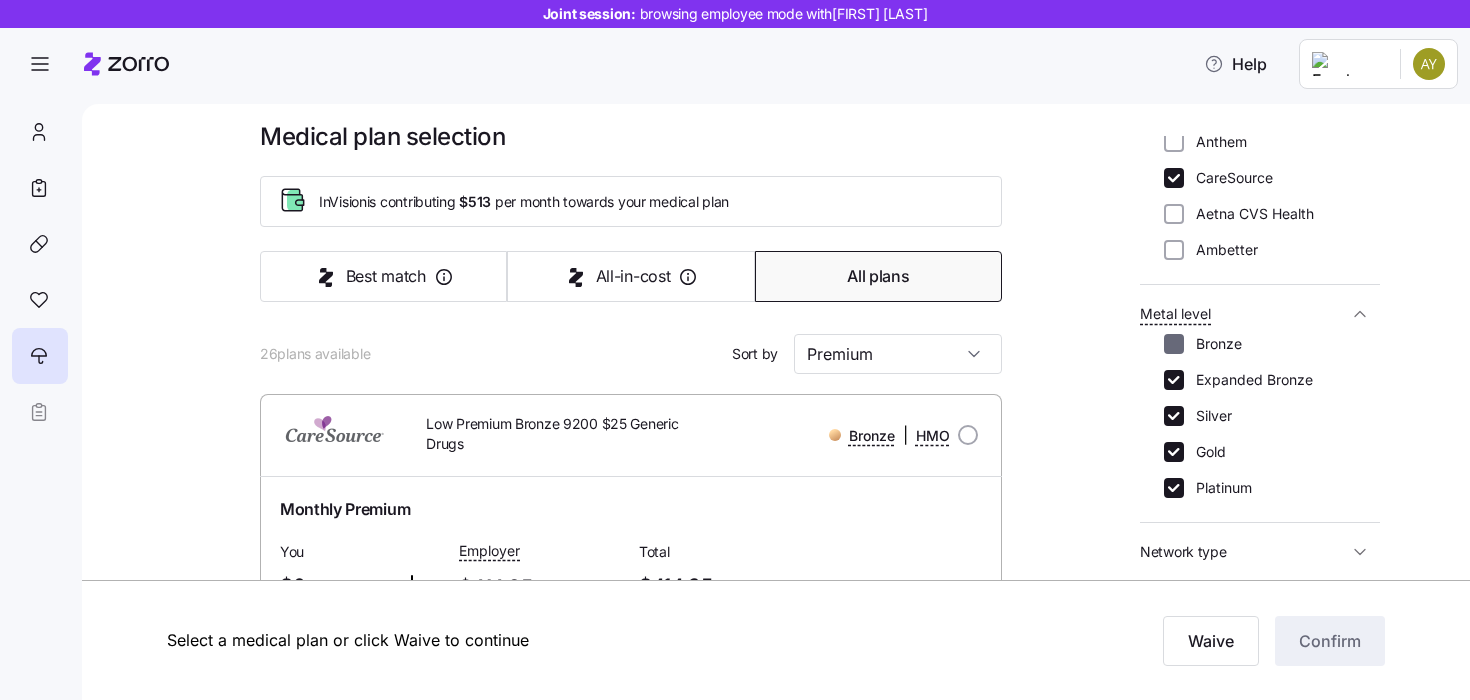 checkbox on "false" 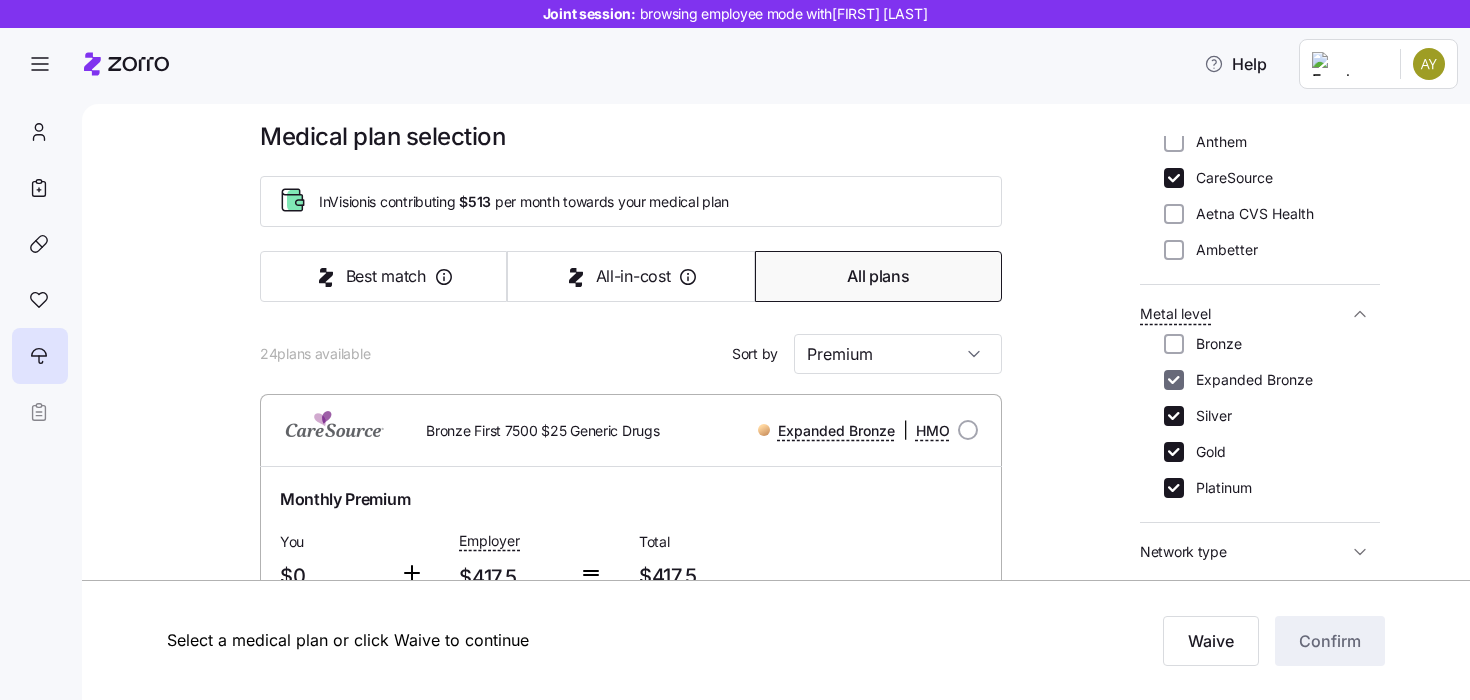 click on "Expanded Bronze" at bounding box center (1174, 380) 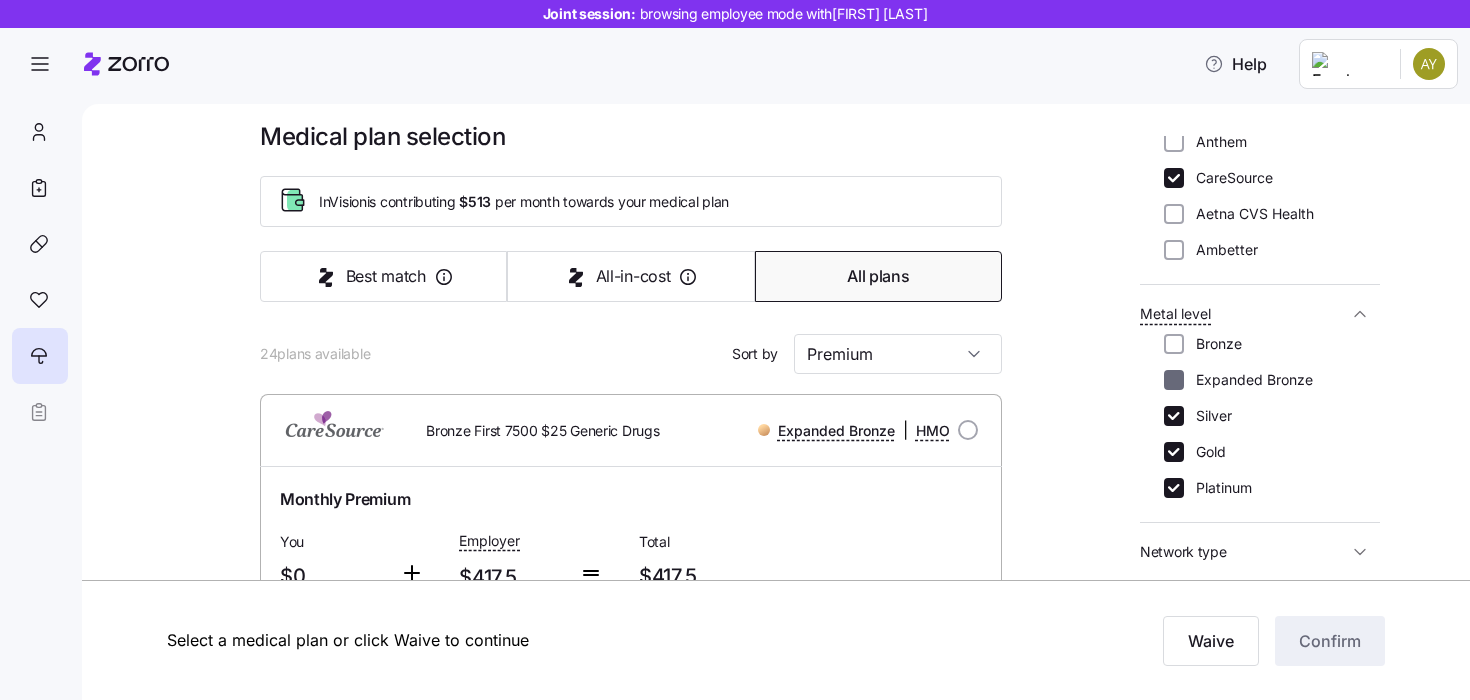 checkbox on "false" 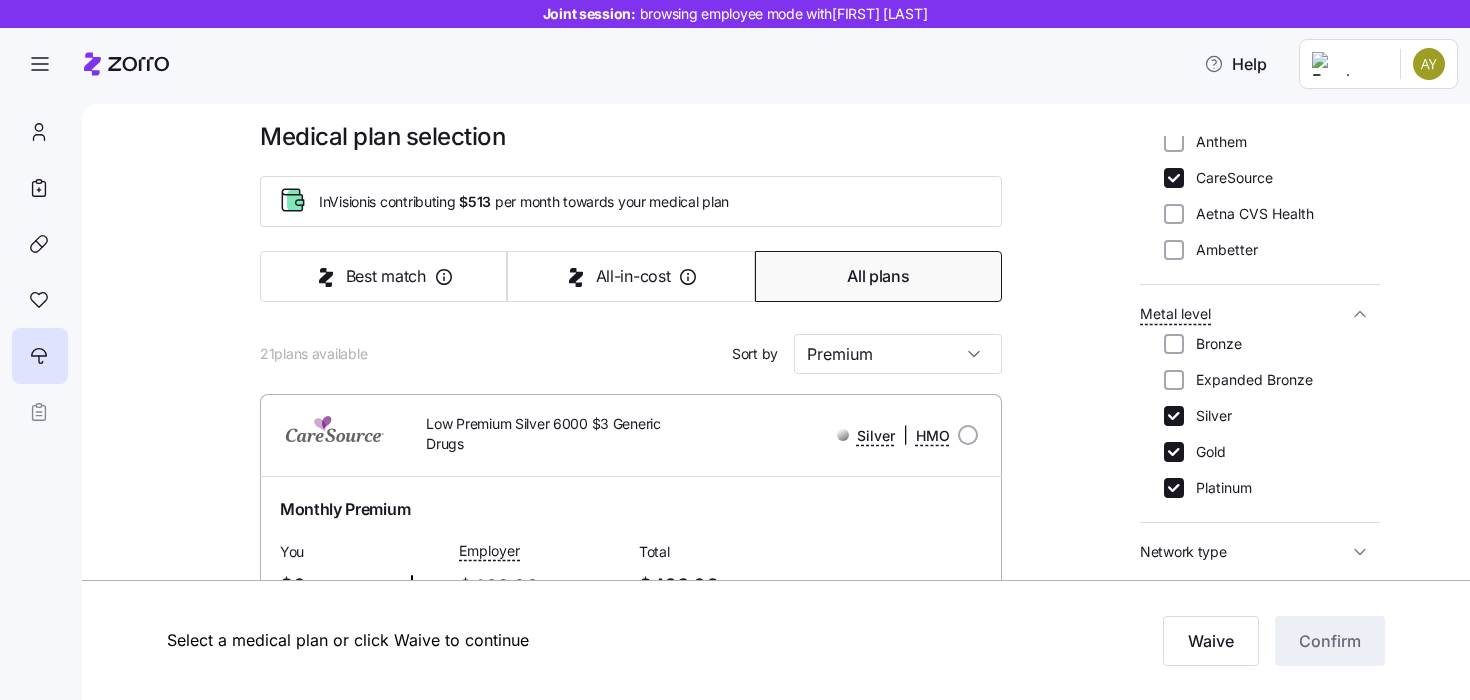 scroll, scrollTop: 0, scrollLeft: 0, axis: both 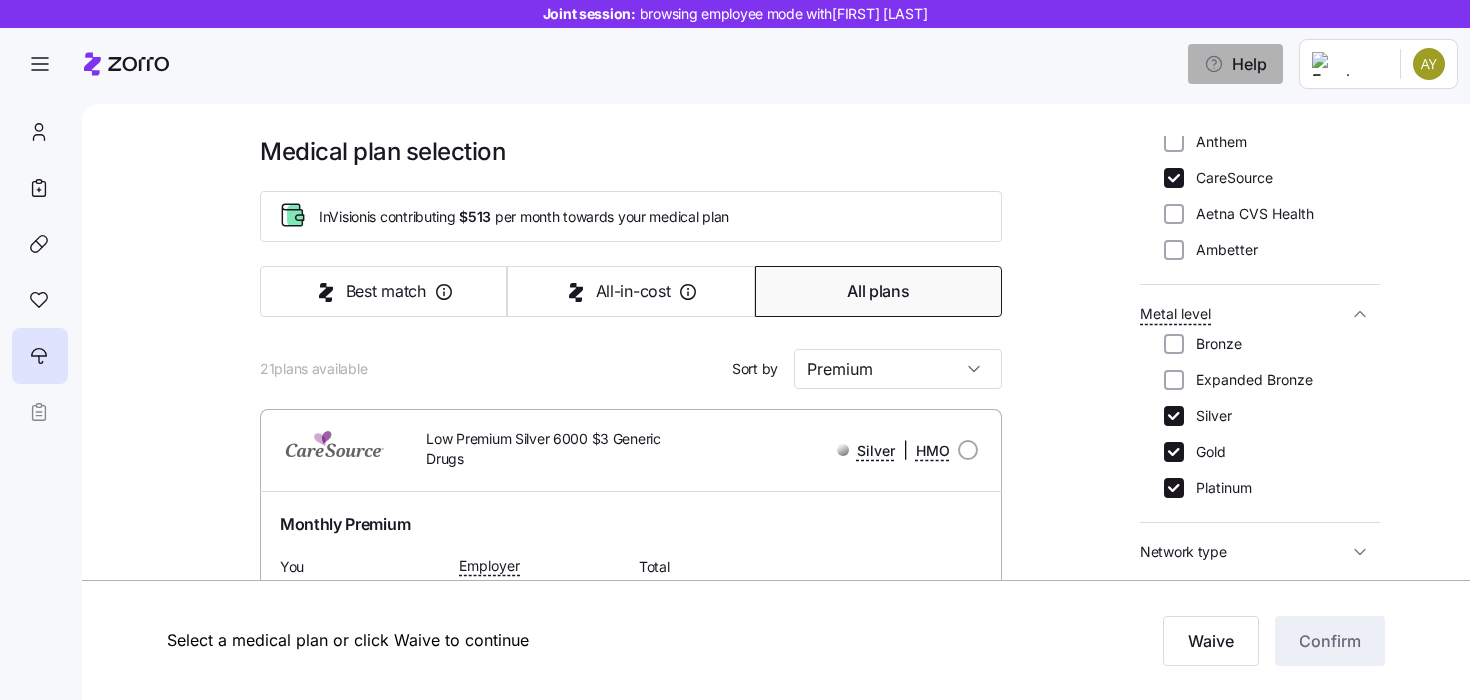 click 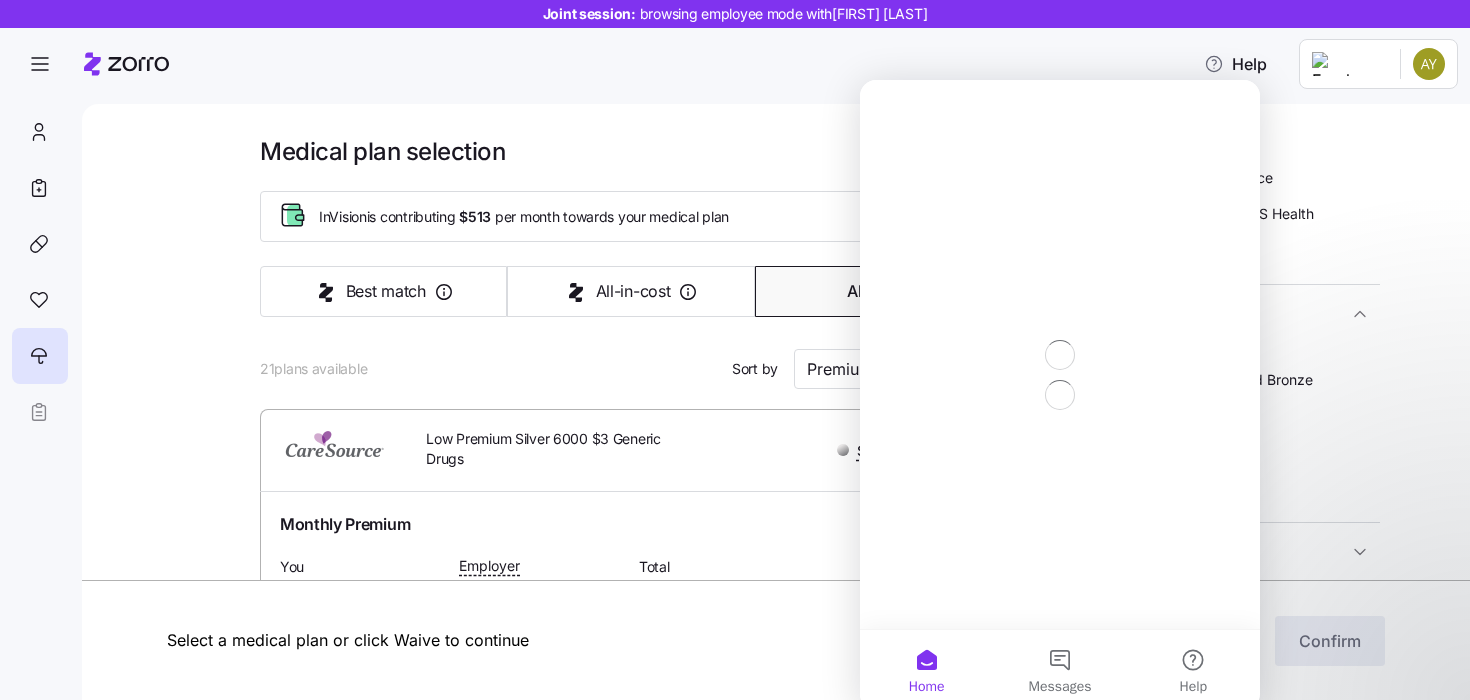 scroll, scrollTop: 0, scrollLeft: 0, axis: both 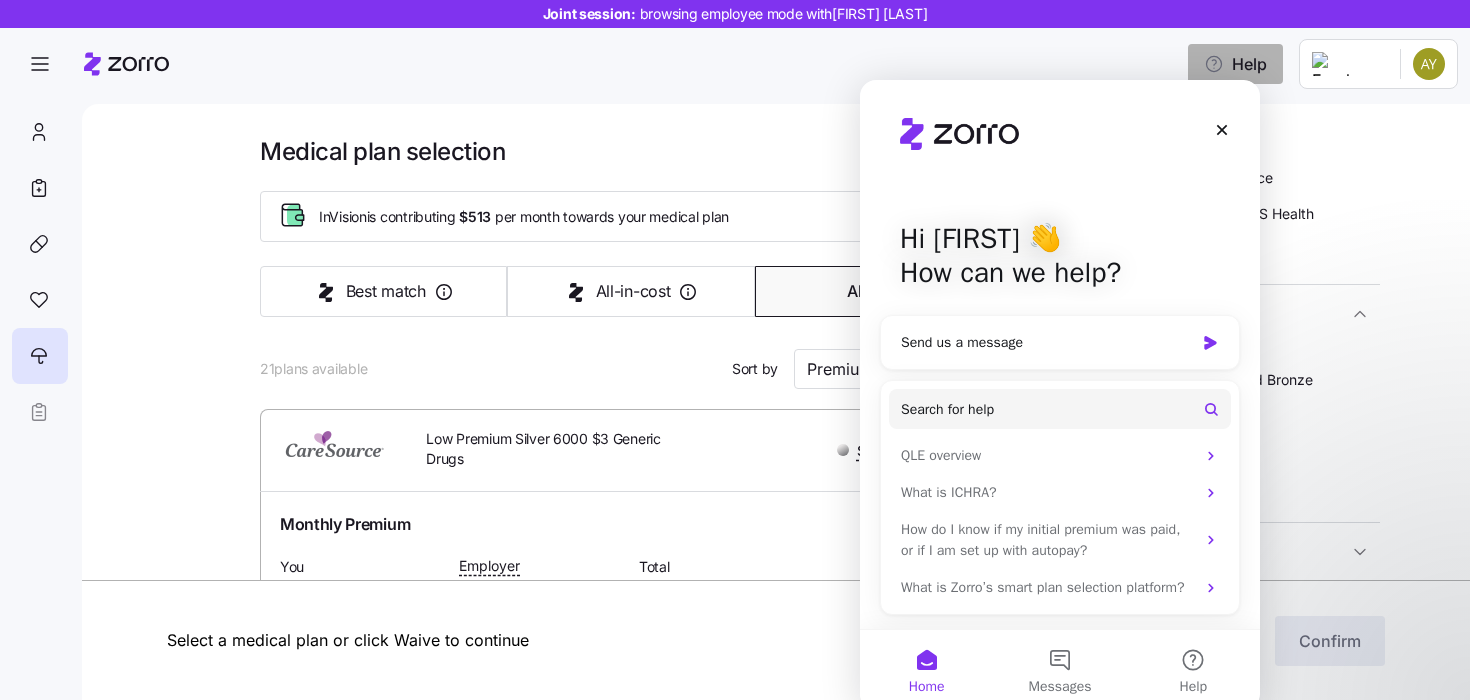 click on "Help" at bounding box center [1235, 64] 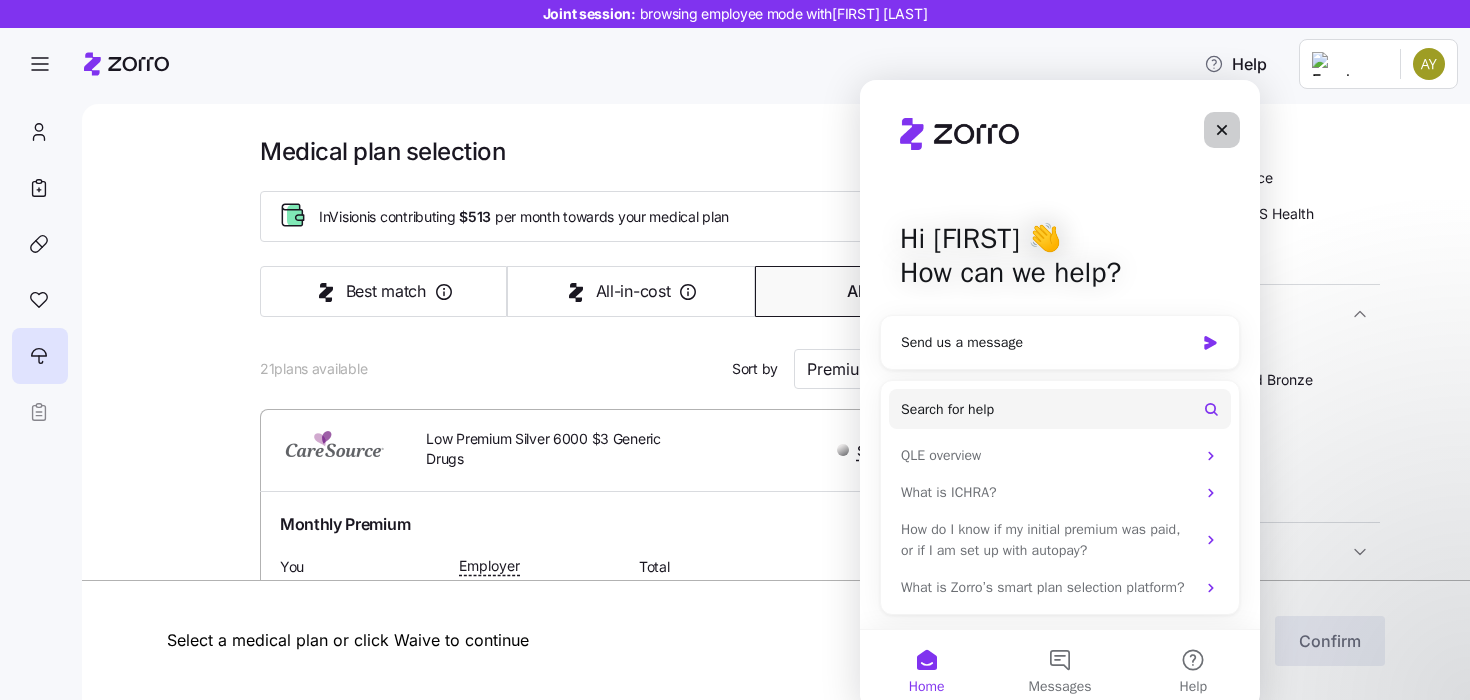 click 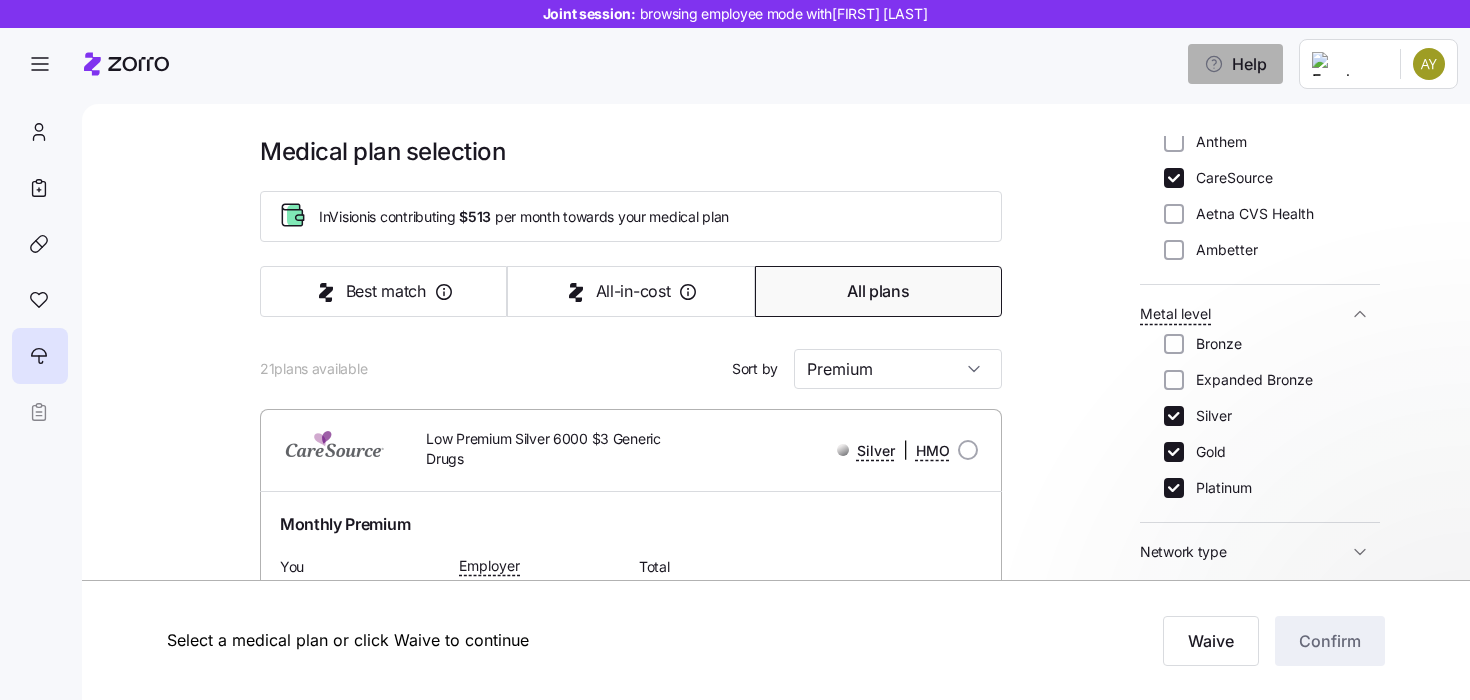 scroll, scrollTop: 0, scrollLeft: 0, axis: both 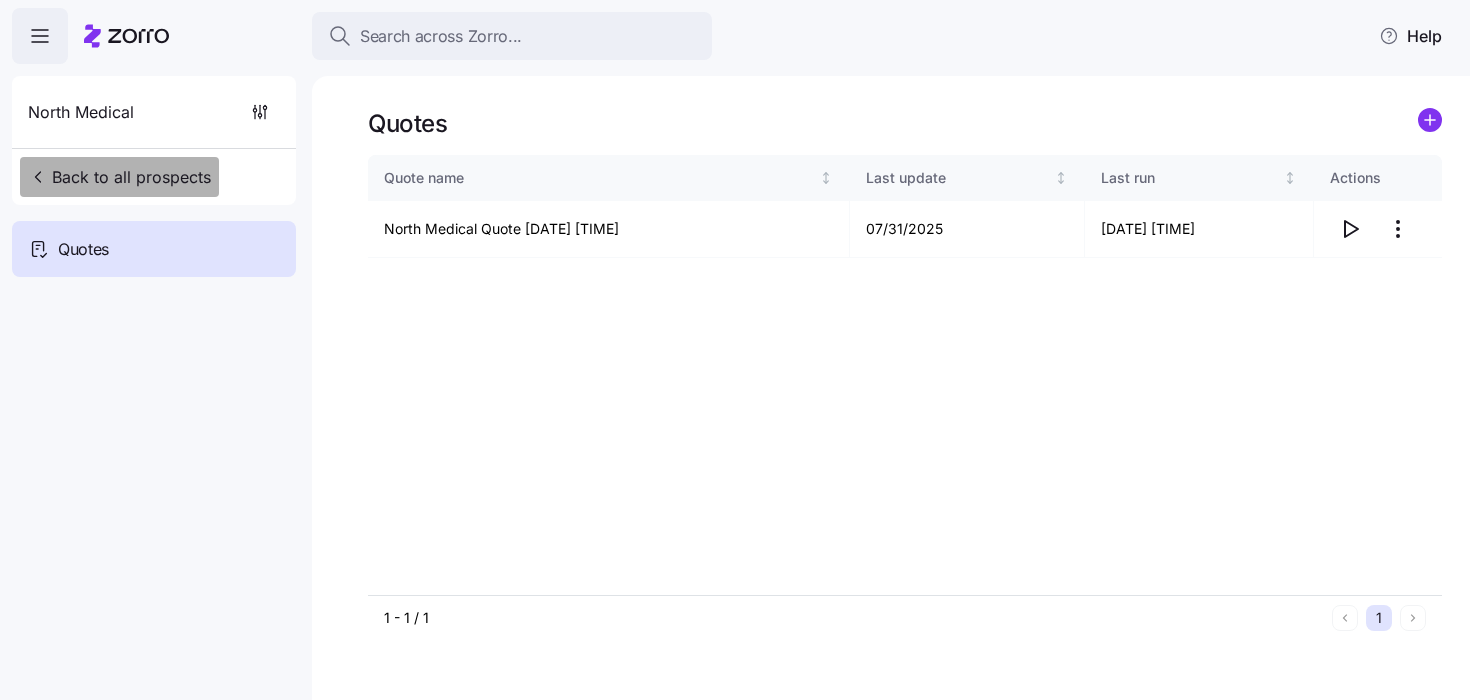 click on "Back to all prospects" at bounding box center (119, 177) 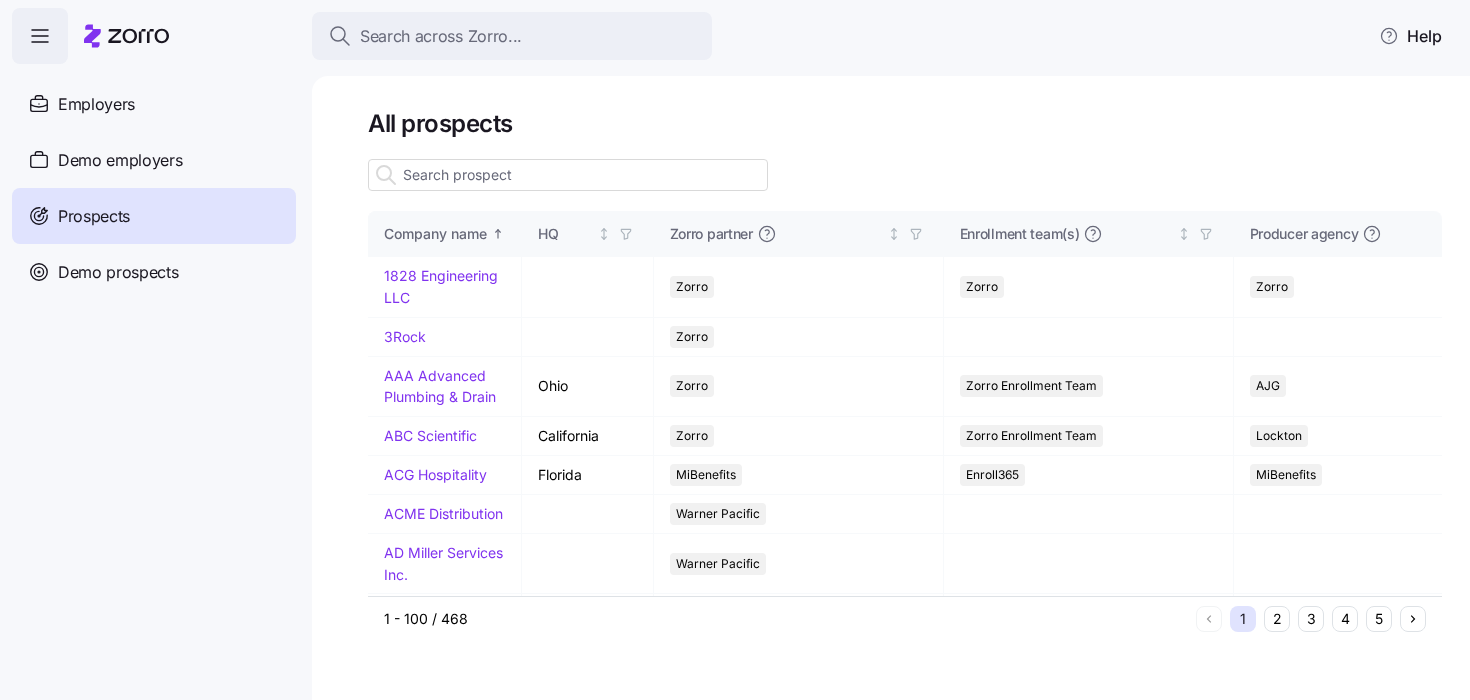 click at bounding box center (568, 175) 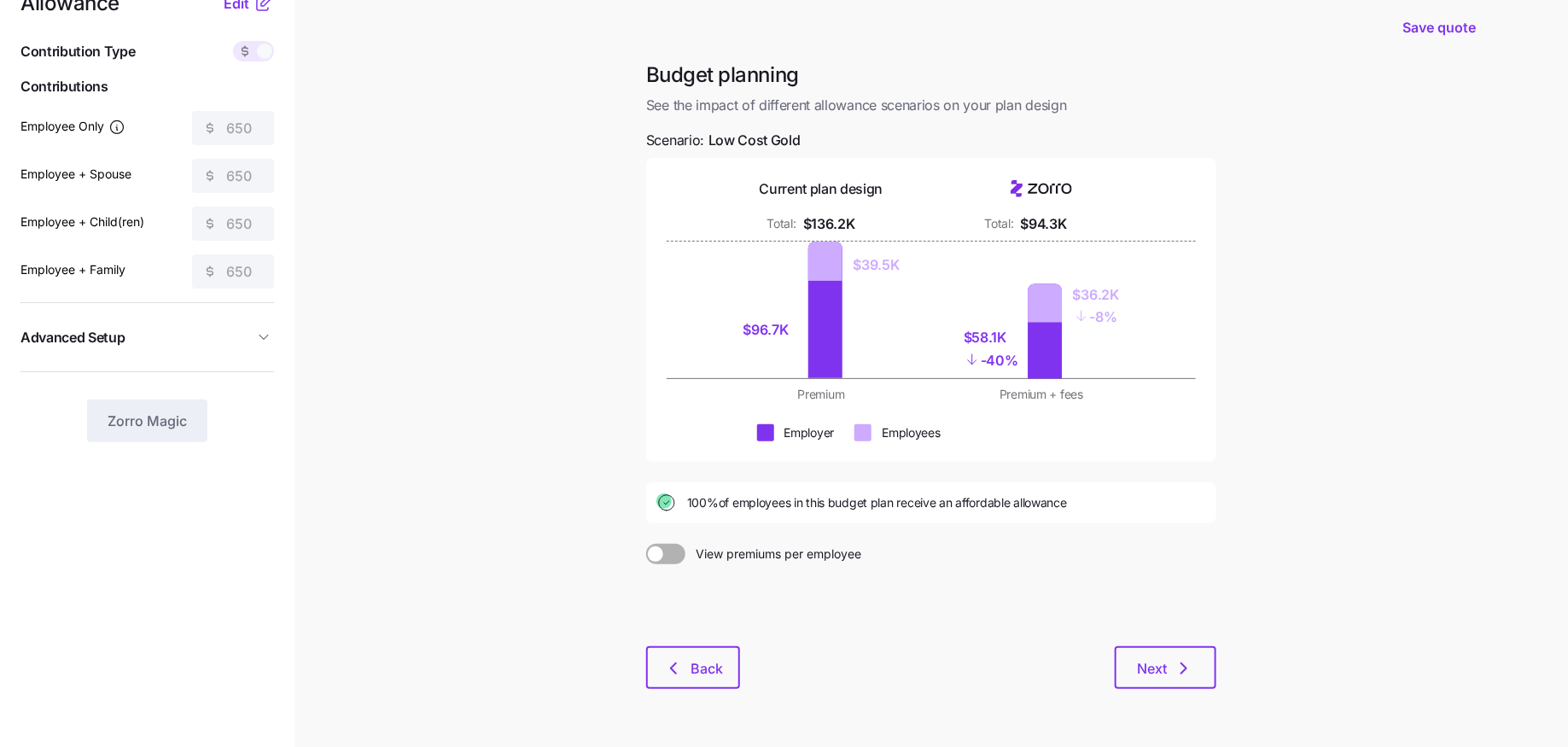 scroll, scrollTop: 50, scrollLeft: 0, axis: vertical 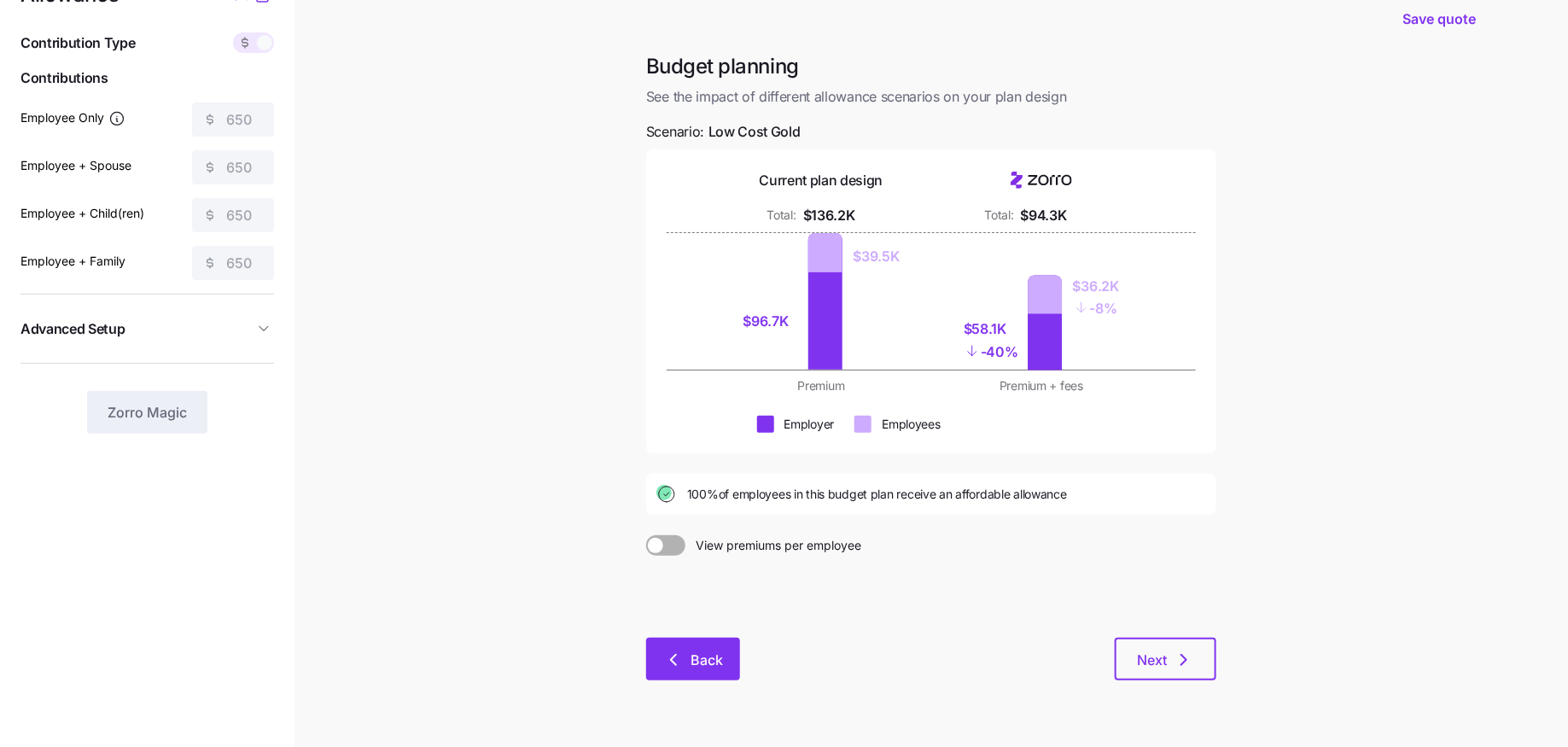 click 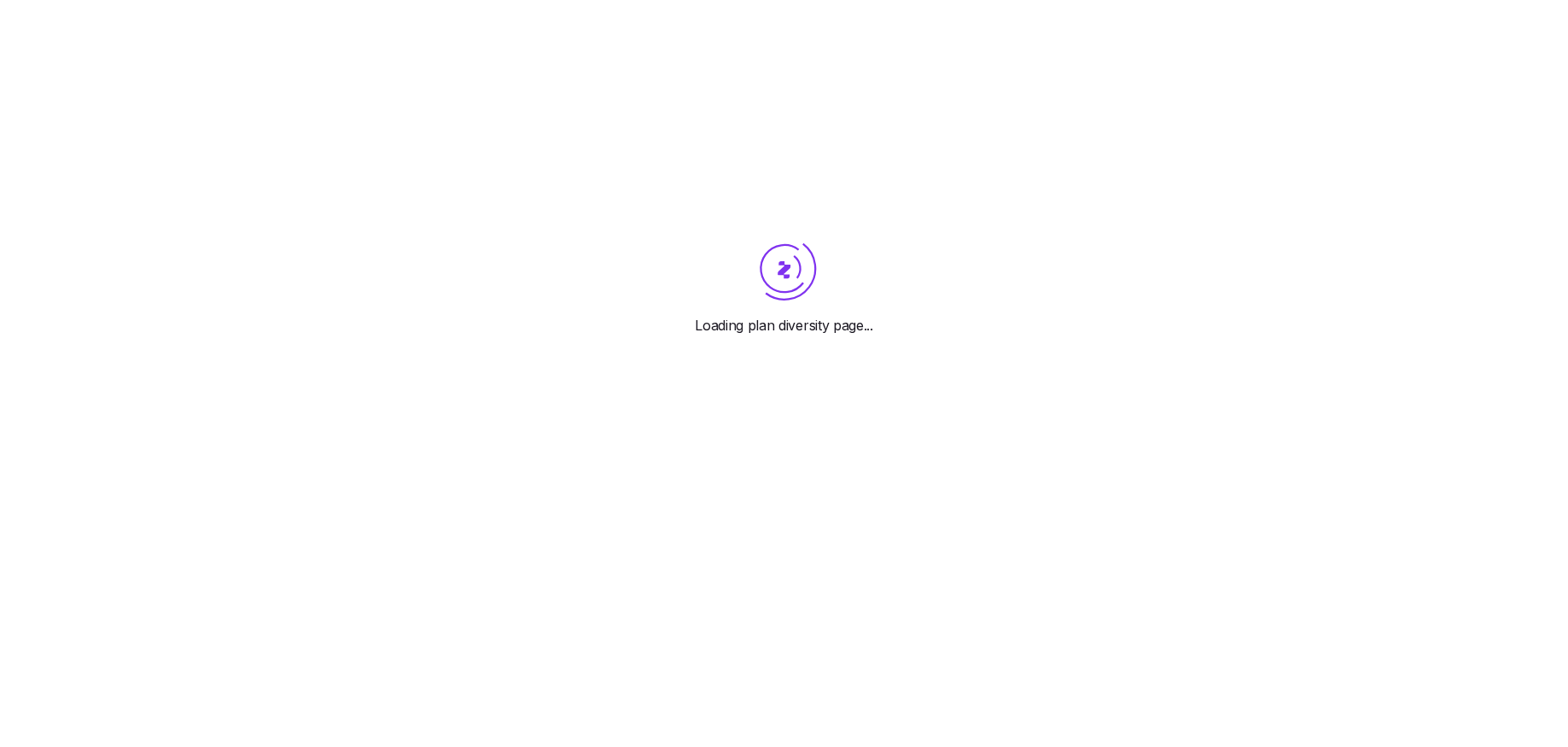scroll, scrollTop: 0, scrollLeft: 0, axis: both 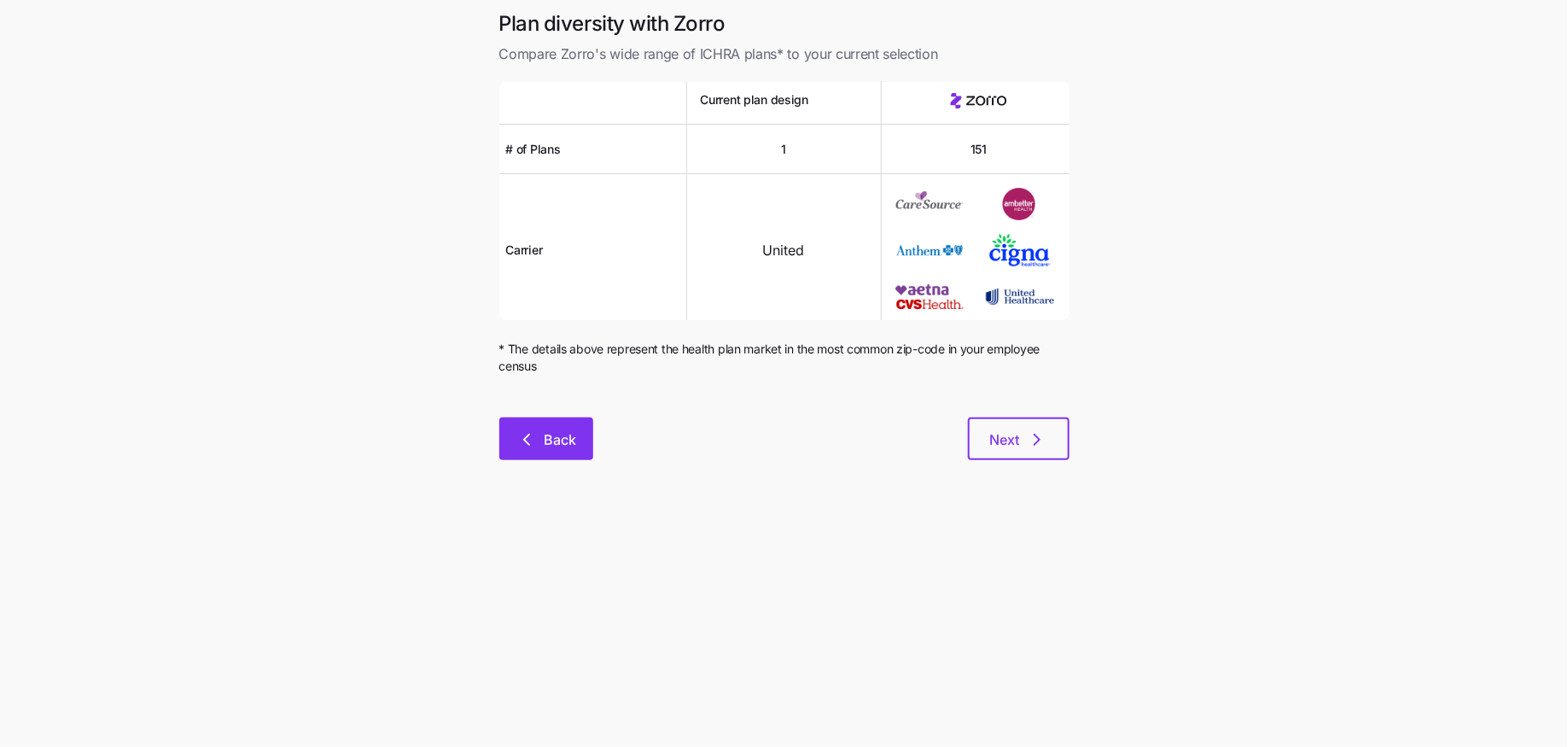click on "Back" at bounding box center [546, 439] 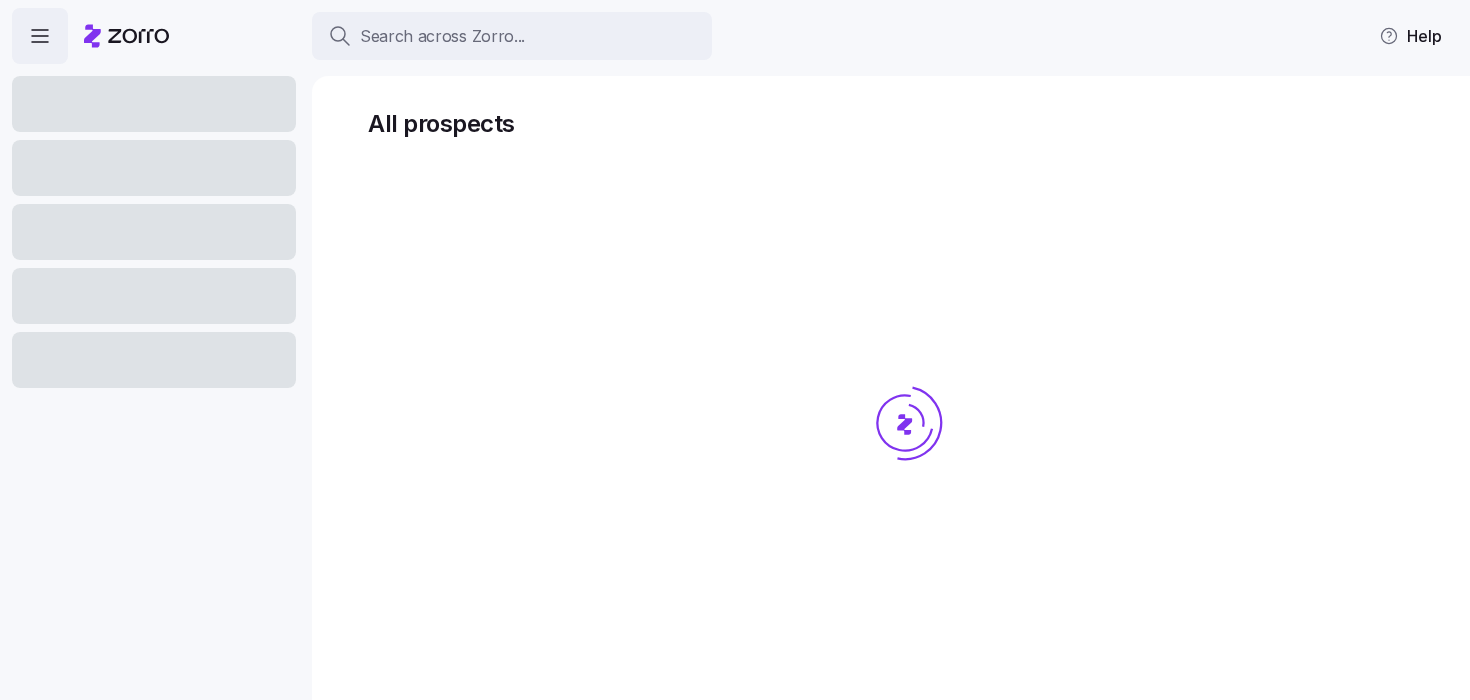 scroll, scrollTop: 0, scrollLeft: 0, axis: both 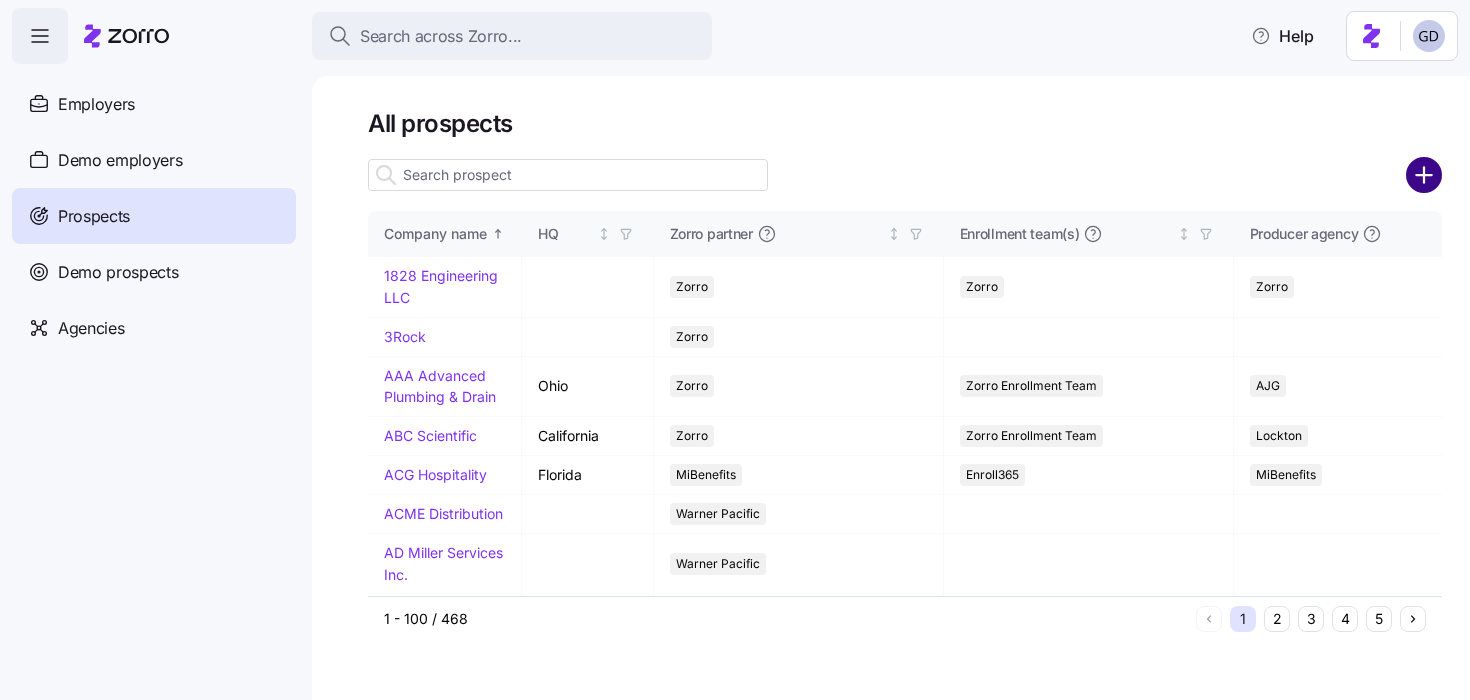 click 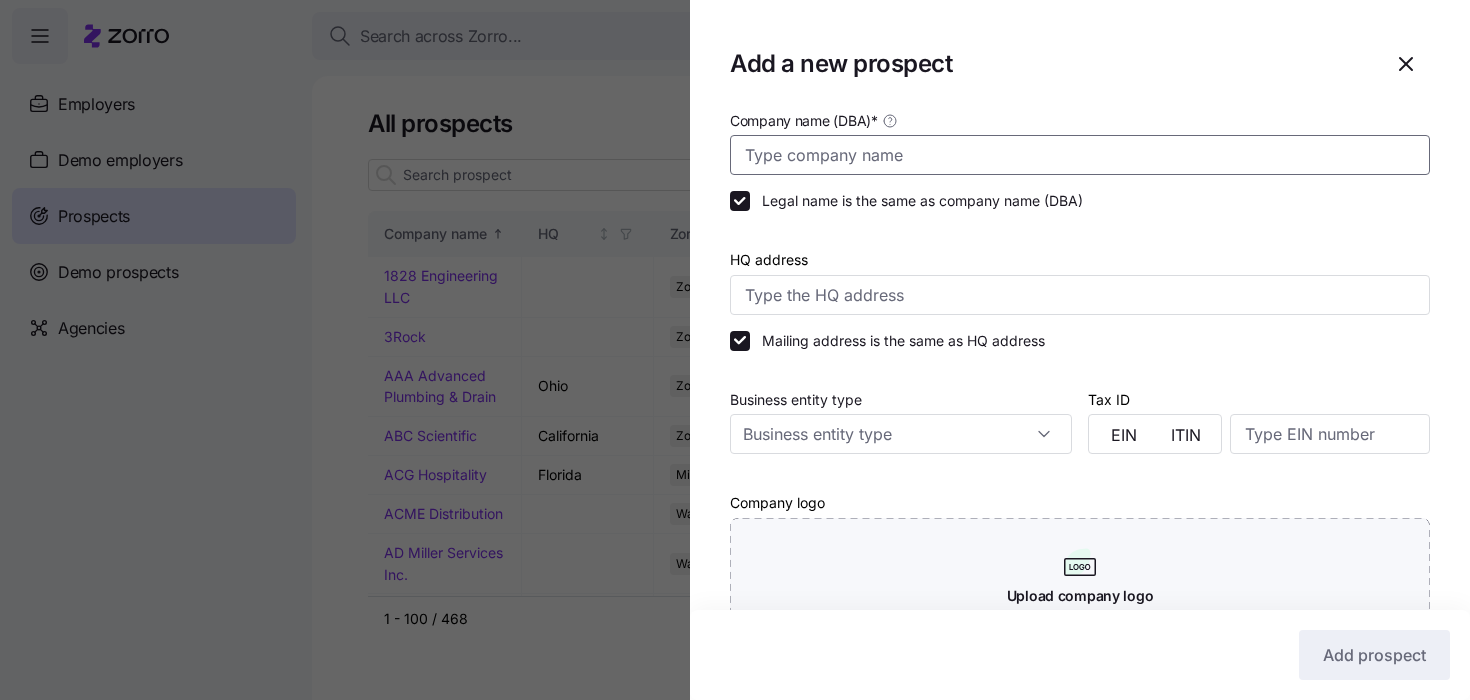 click on "Company name (DBA)  *" at bounding box center (1080, 155) 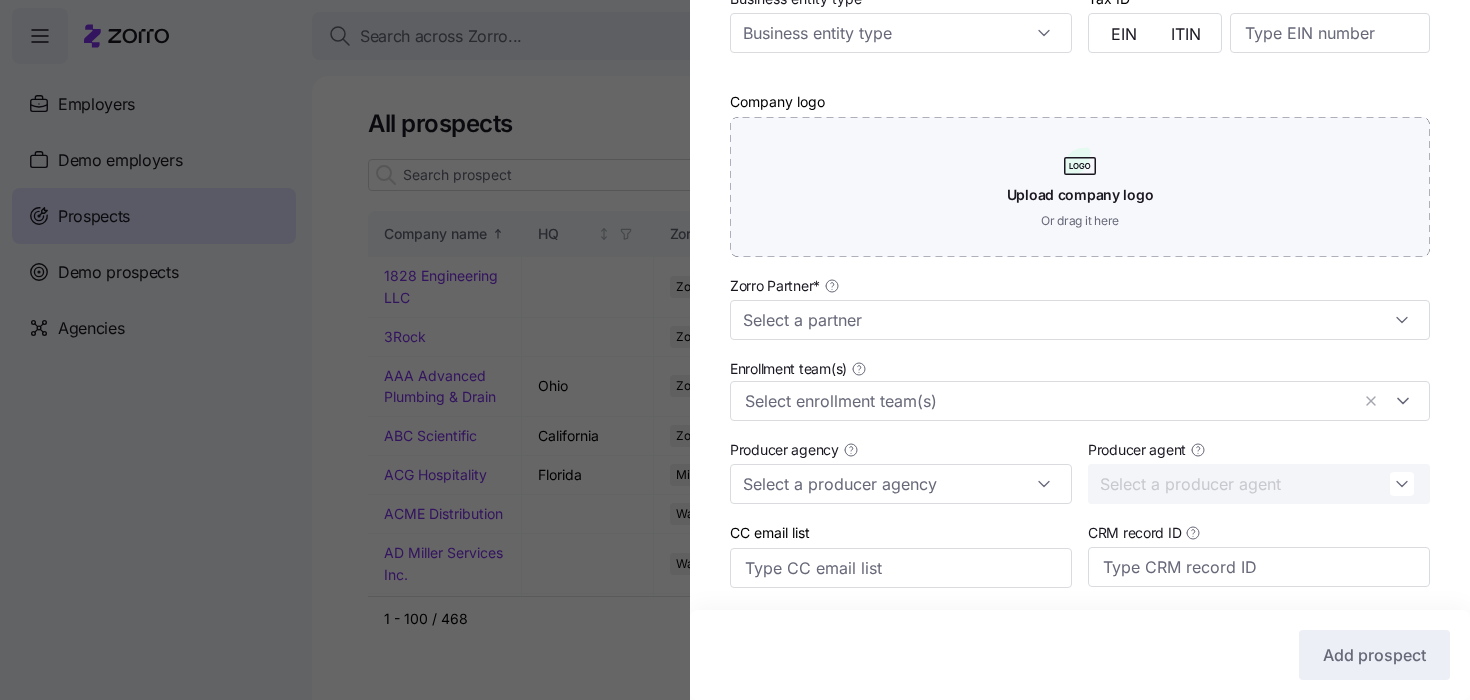 scroll, scrollTop: 422, scrollLeft: 0, axis: vertical 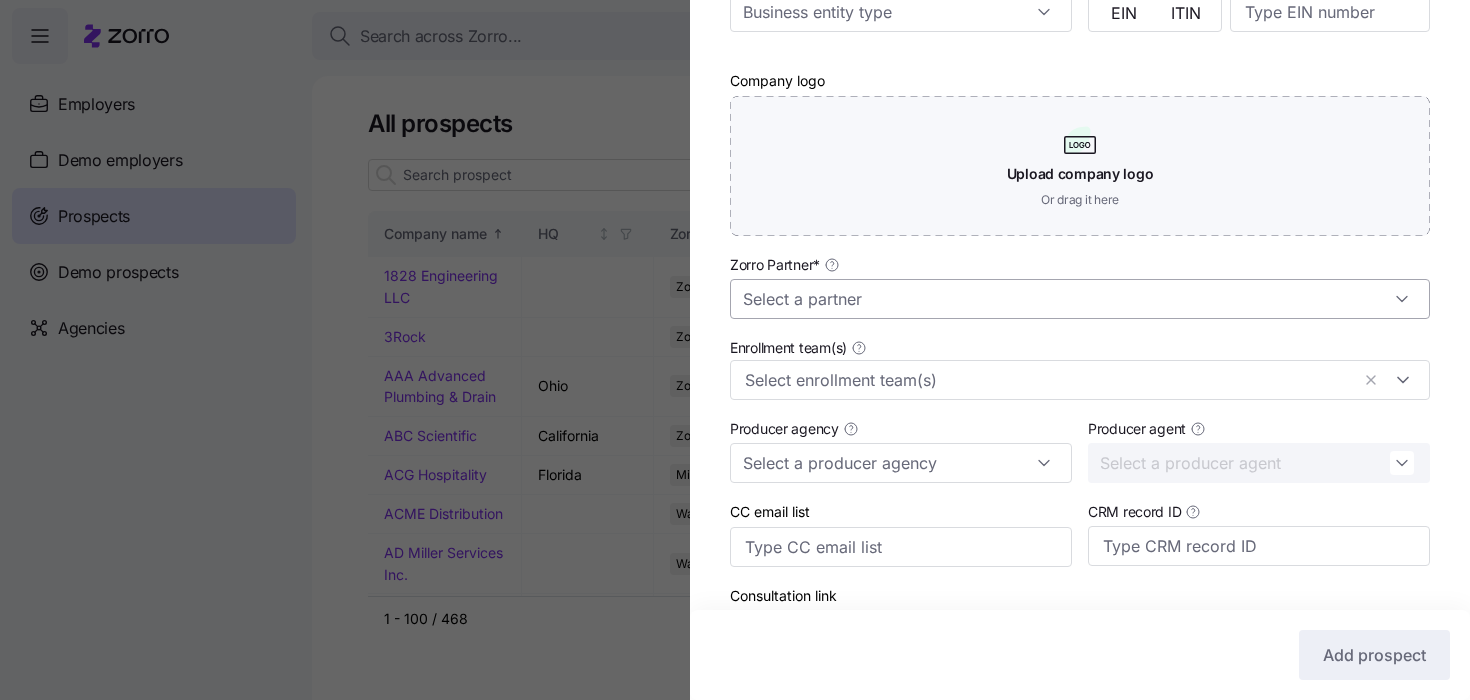 type on "Venture Logistics" 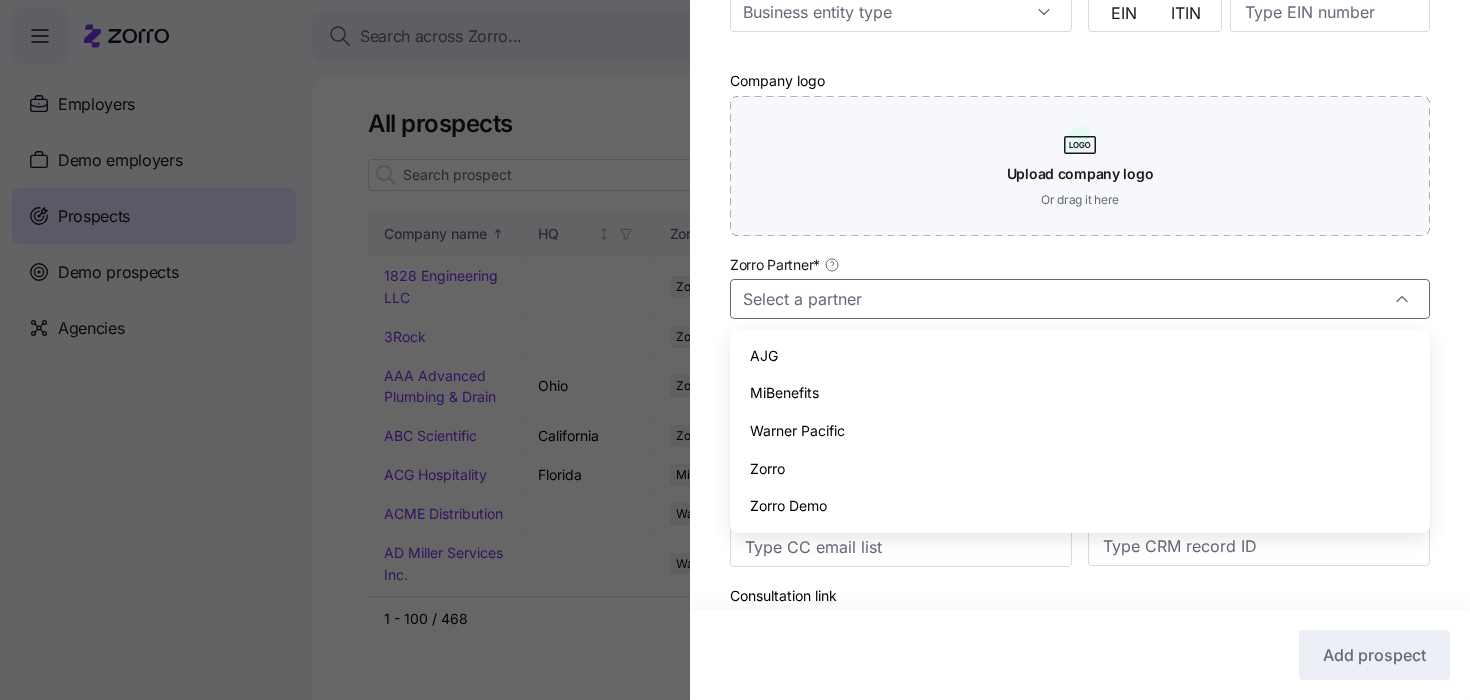 click on "Zorro" at bounding box center [767, 469] 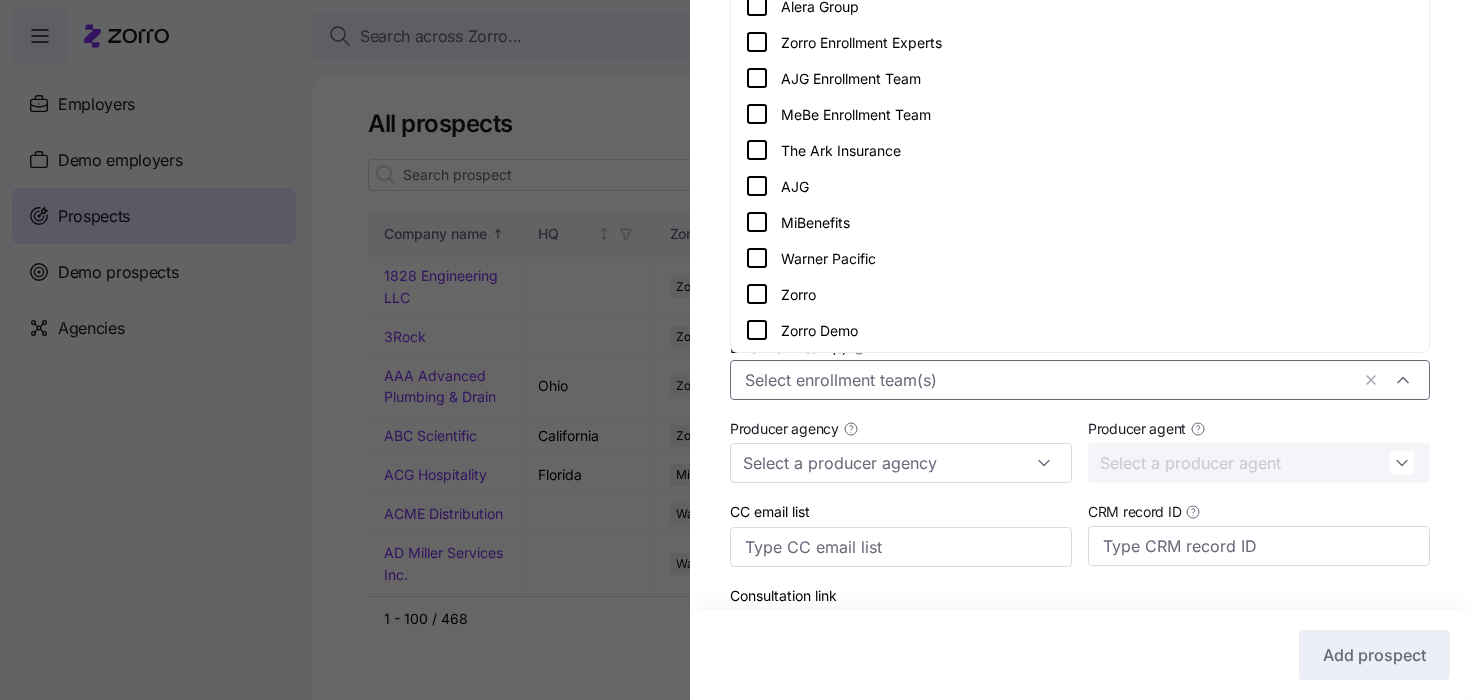 click on "Enrollment team(s)" at bounding box center (1047, 380) 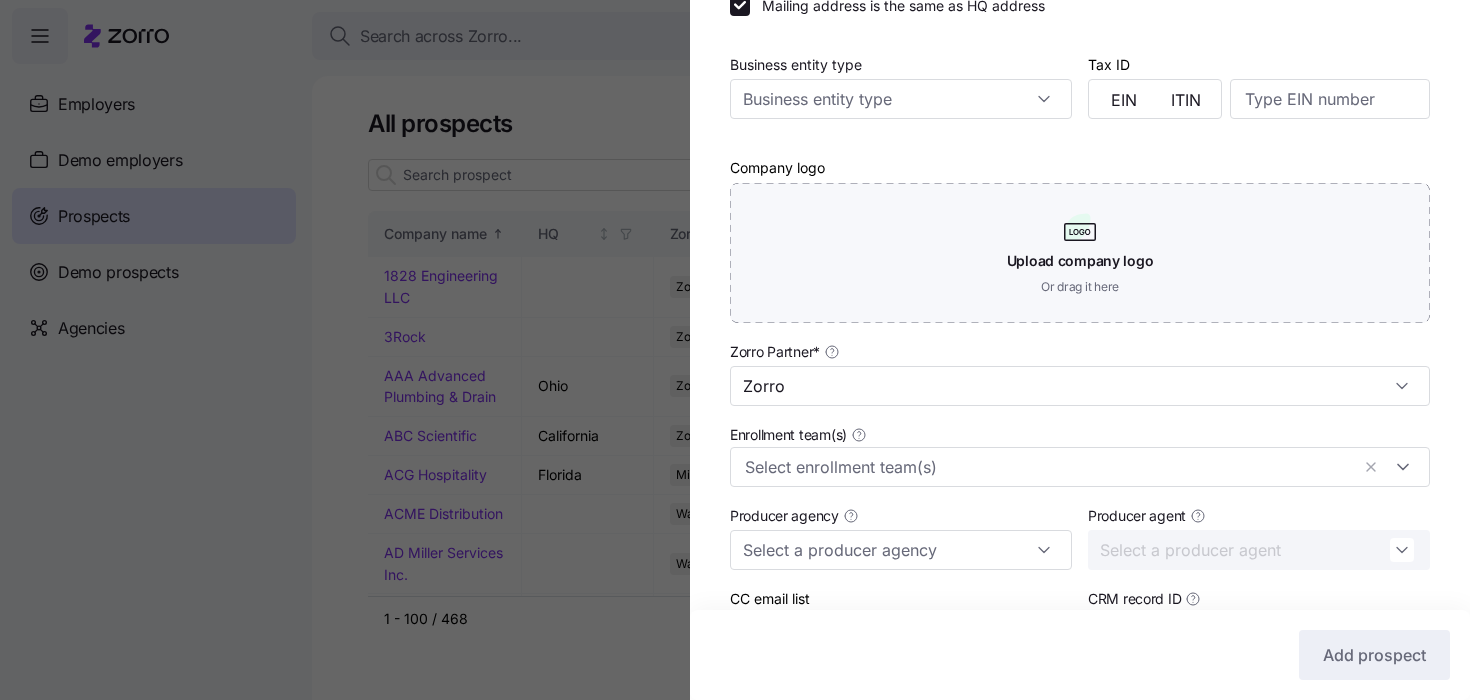 scroll, scrollTop: 303, scrollLeft: 0, axis: vertical 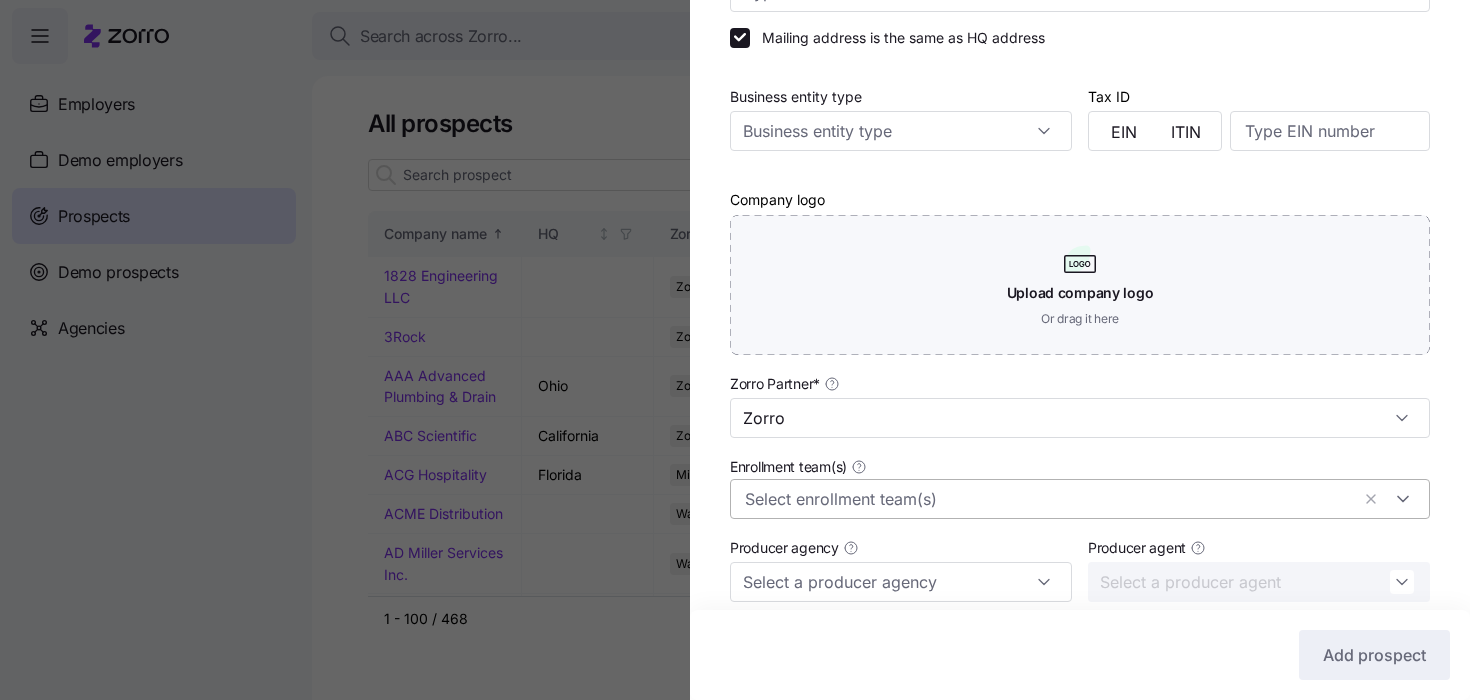 click on "Enrollment team(s)" at bounding box center (1047, 499) 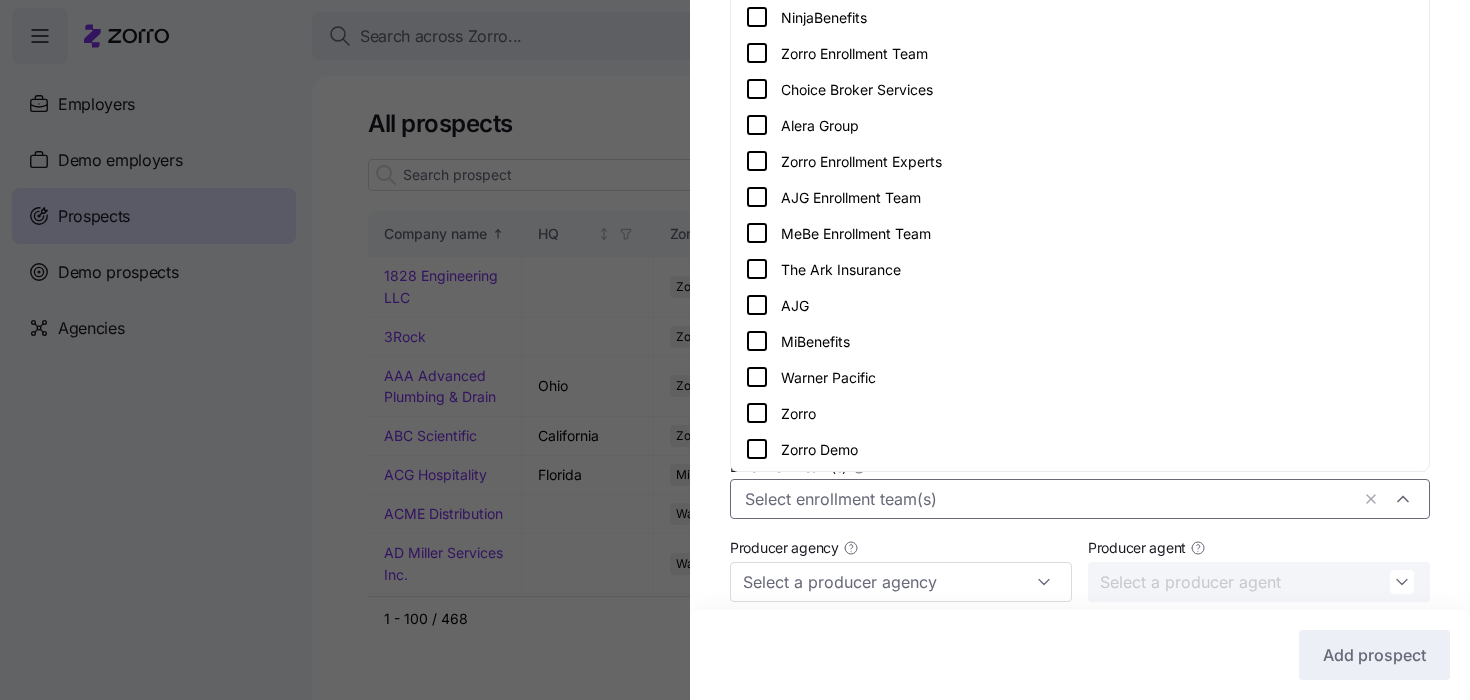 click 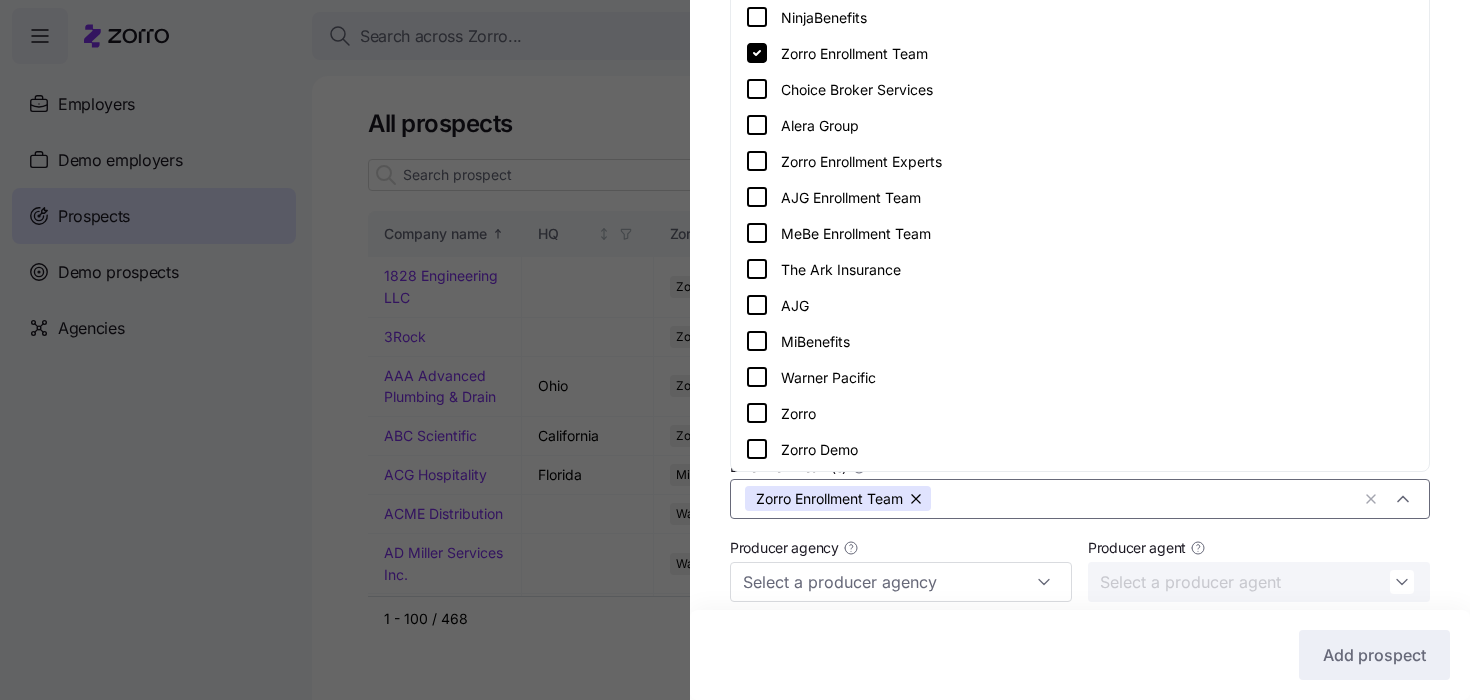 click on "Company name (DBA)  * Venture Logistics Legal name is the same as company name (DBA) HQ address Mailing address is the same as HQ address Business entity type Tax ID EIN ITIN   Company logo Upload company logo Or drag it here Zorro Partner  * Zorro Enrollment team(s)   Zorro Enrollment Team Producer agency Producer agent CC email list CRM record ID Consultation link Monthly SEP deadline  * Last day of the month Coverage start date  * Coverage start date   Estimated employees Estimated participation rate (%)" at bounding box center [1080, 432] 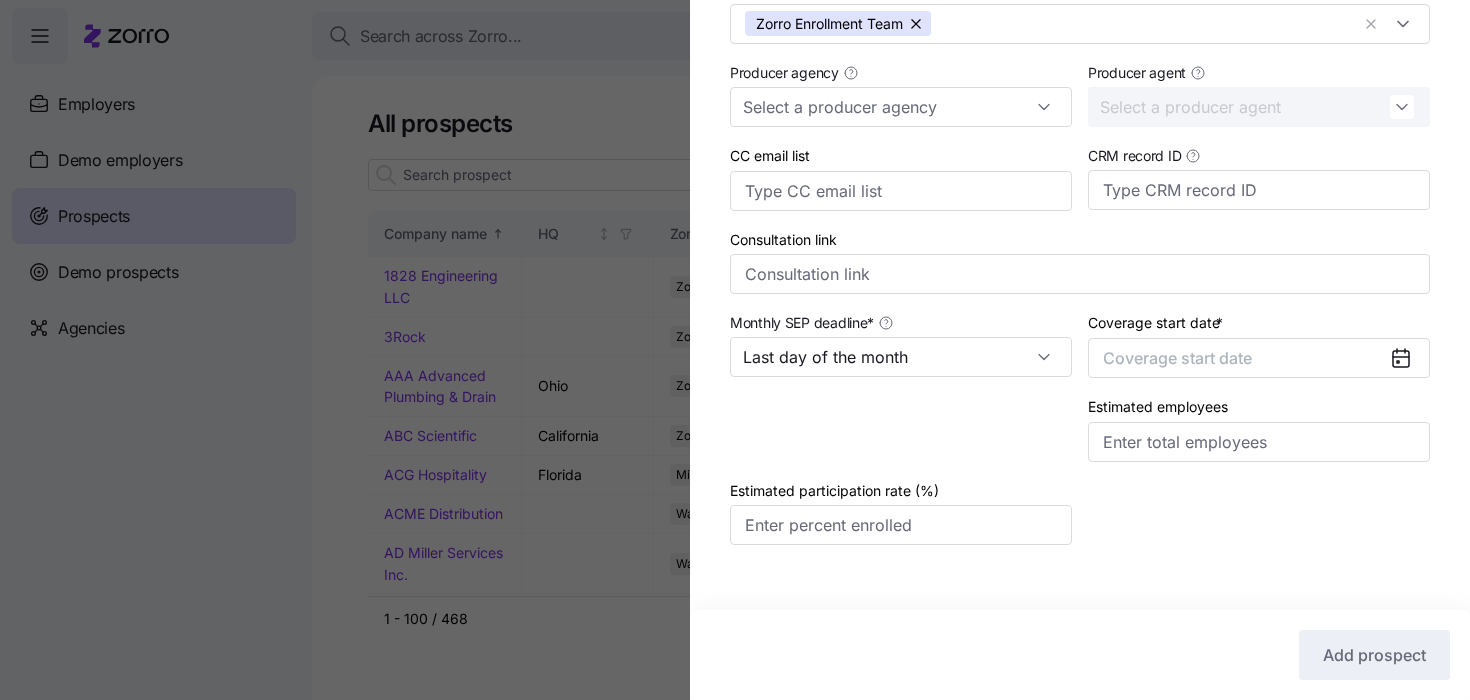 scroll, scrollTop: 781, scrollLeft: 0, axis: vertical 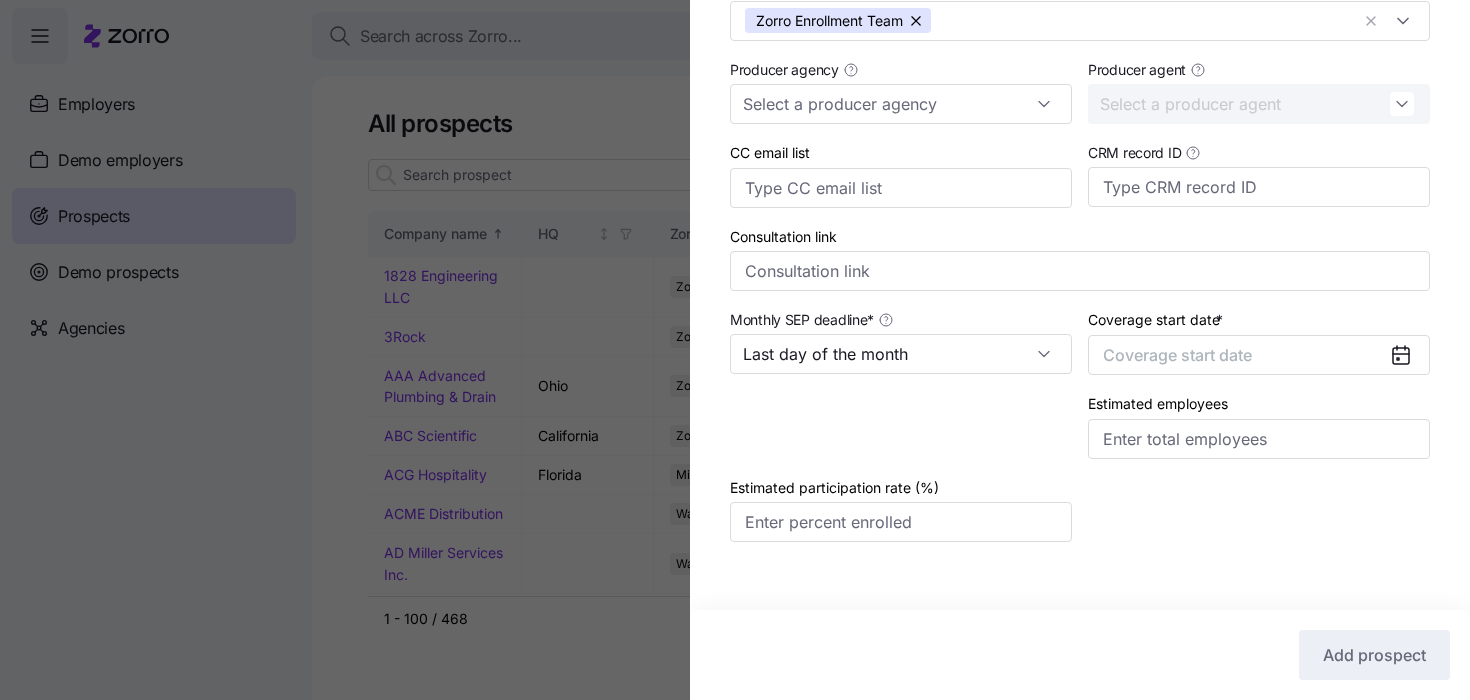 click at bounding box center (1409, 355) 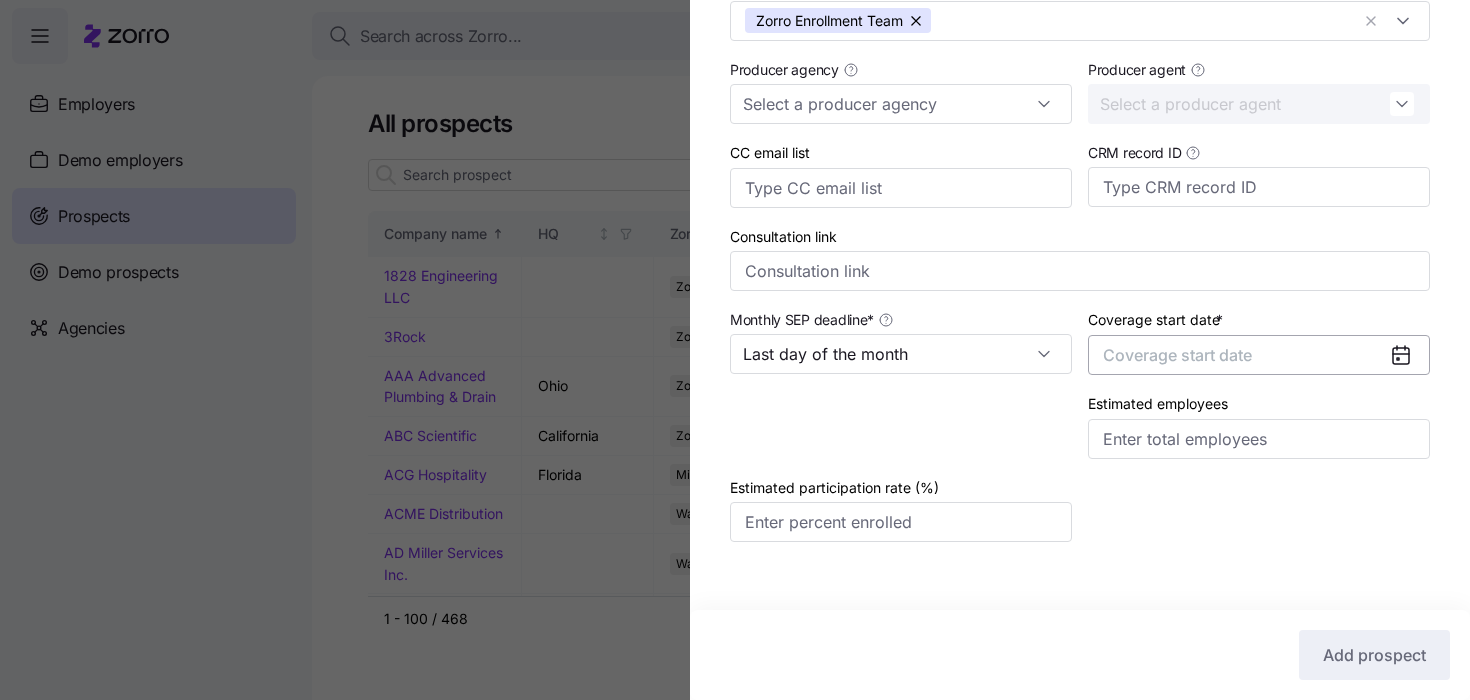click on "Coverage start date" at bounding box center (1259, 355) 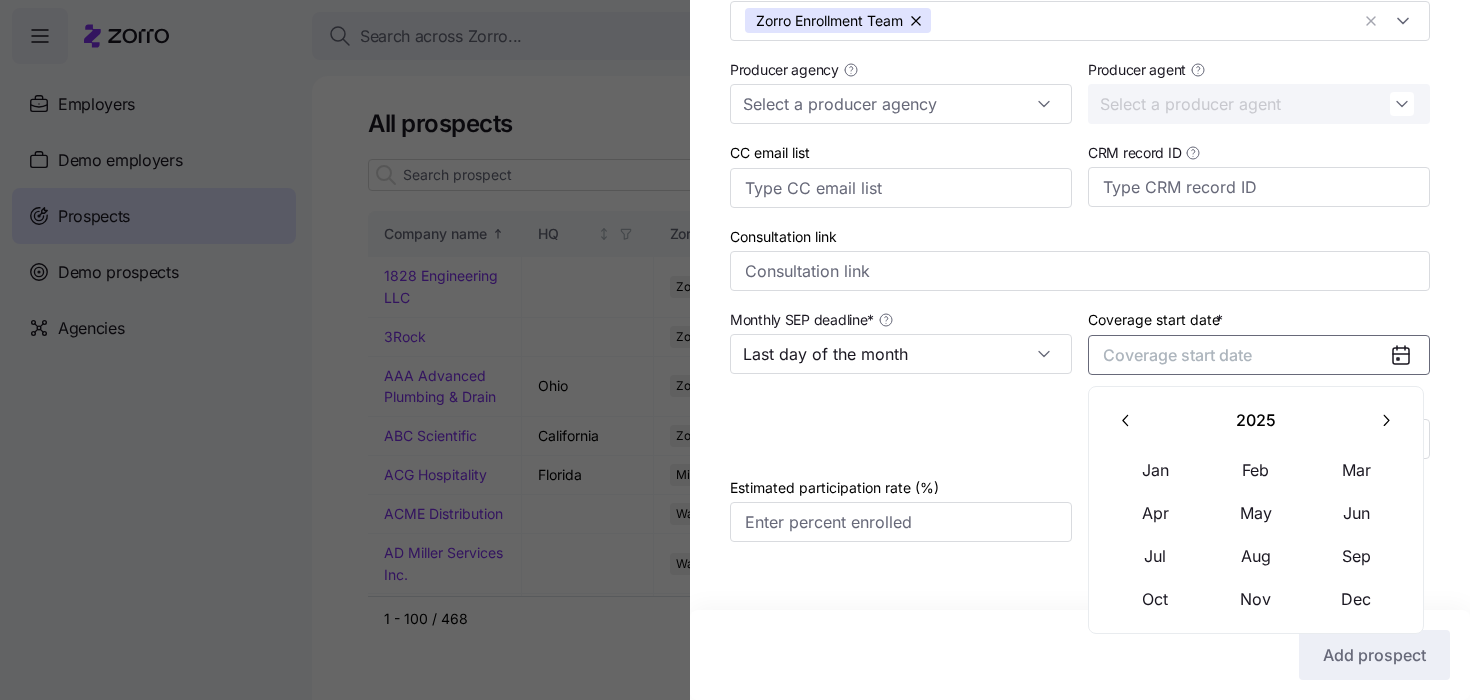 click 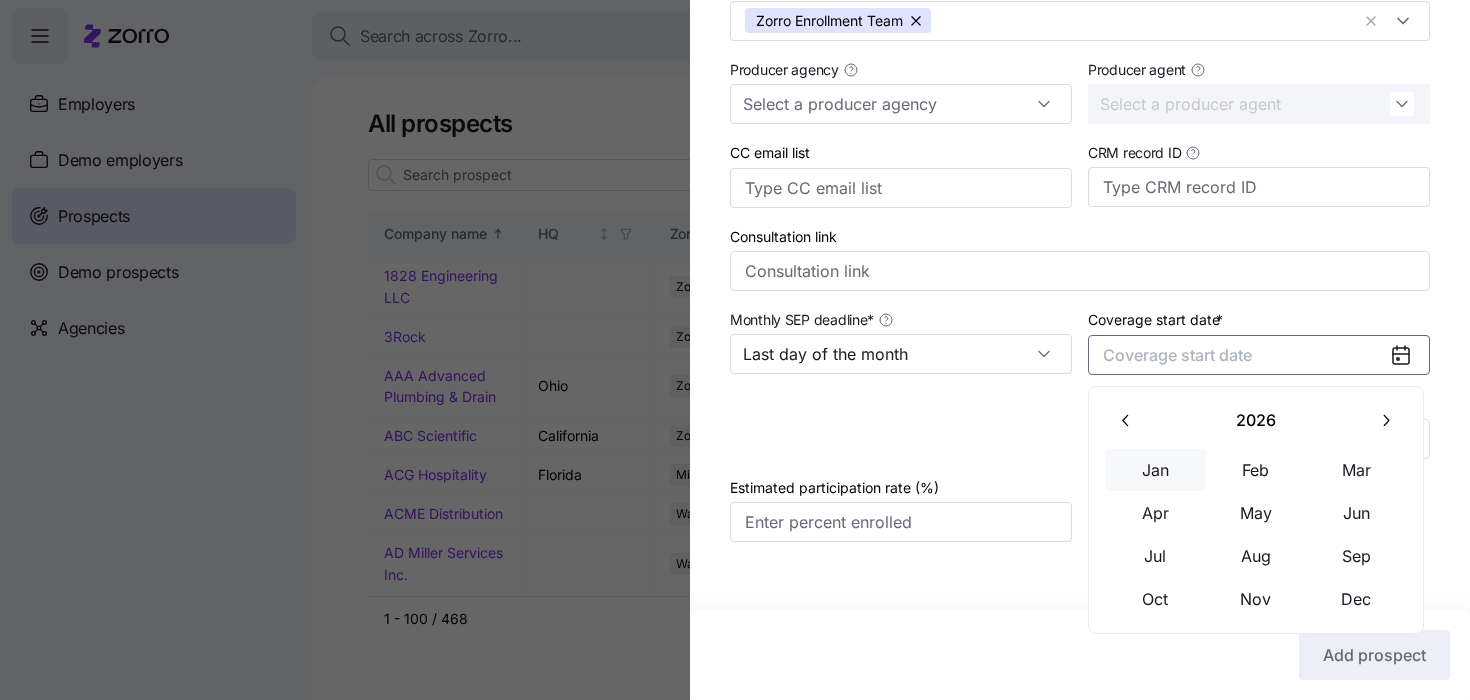 click on "Jan" at bounding box center [1156, 470] 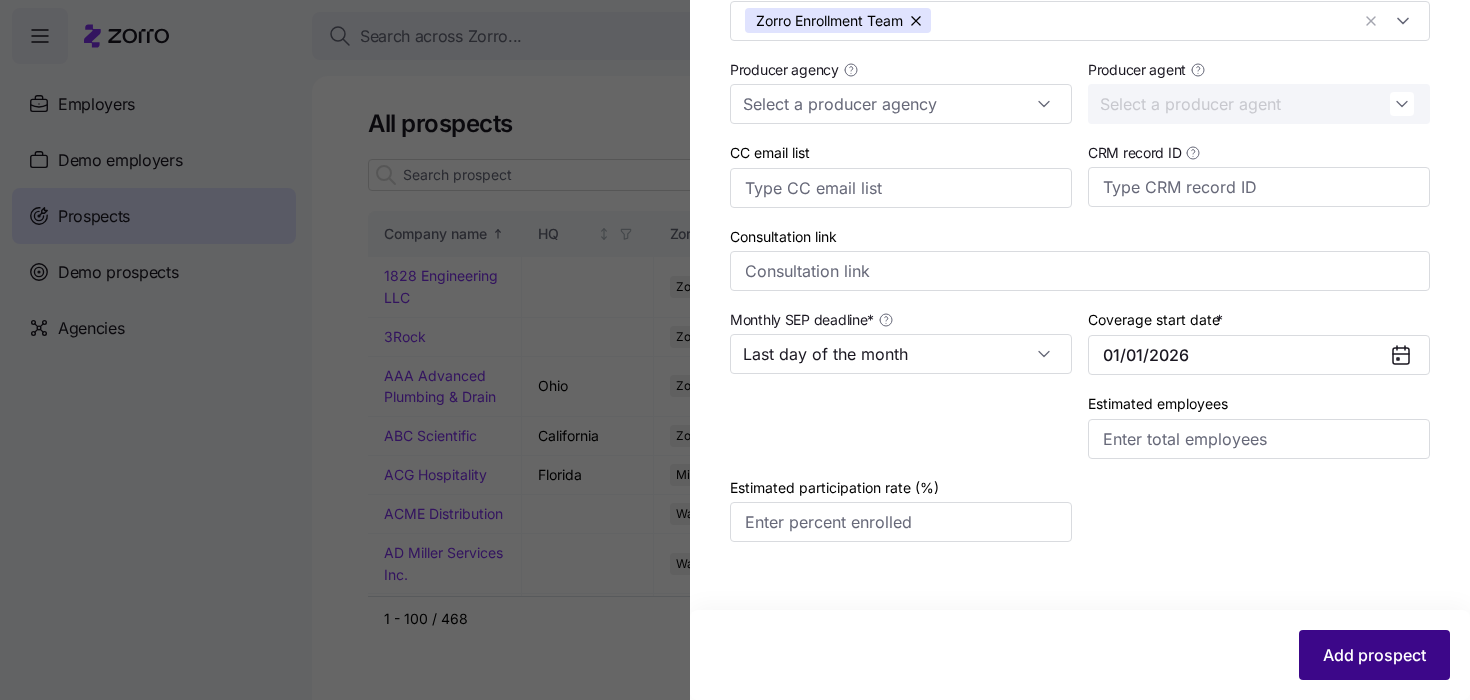 click on "Add prospect" at bounding box center [1374, 655] 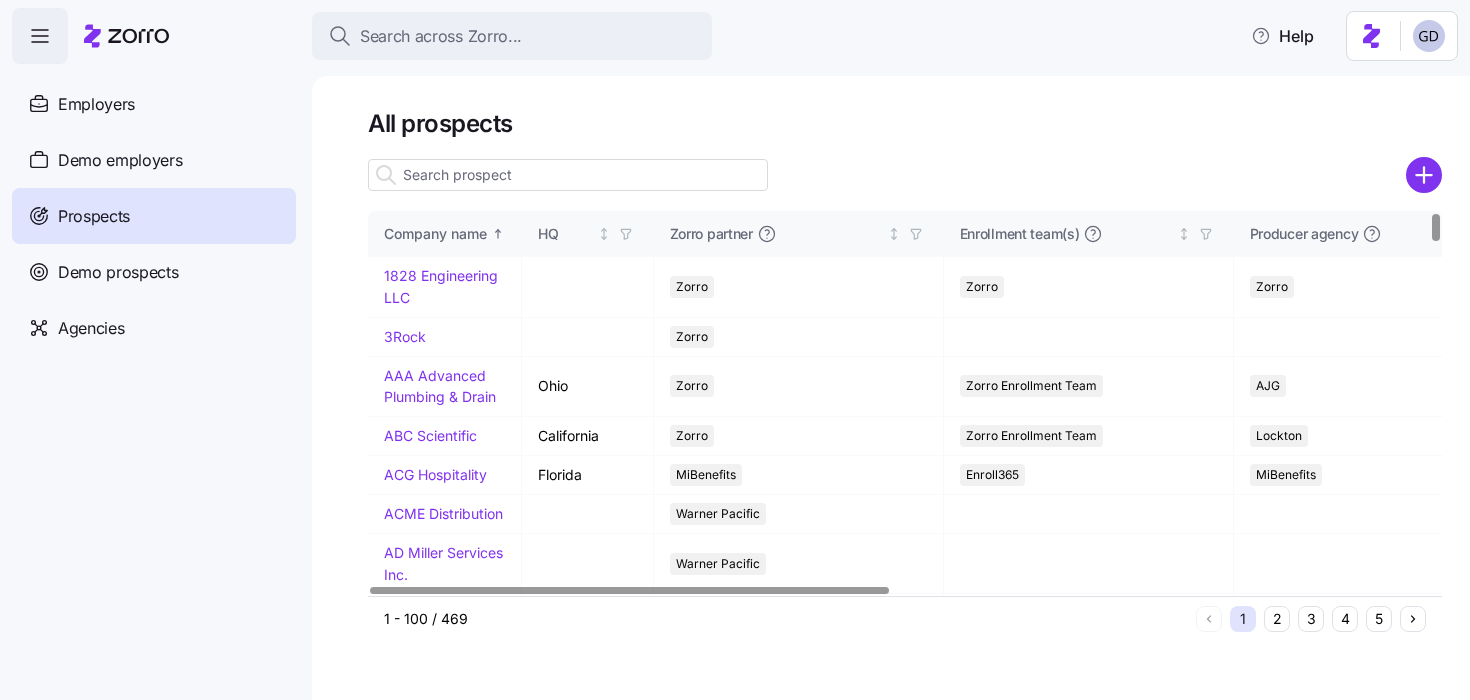 click at bounding box center (568, 175) 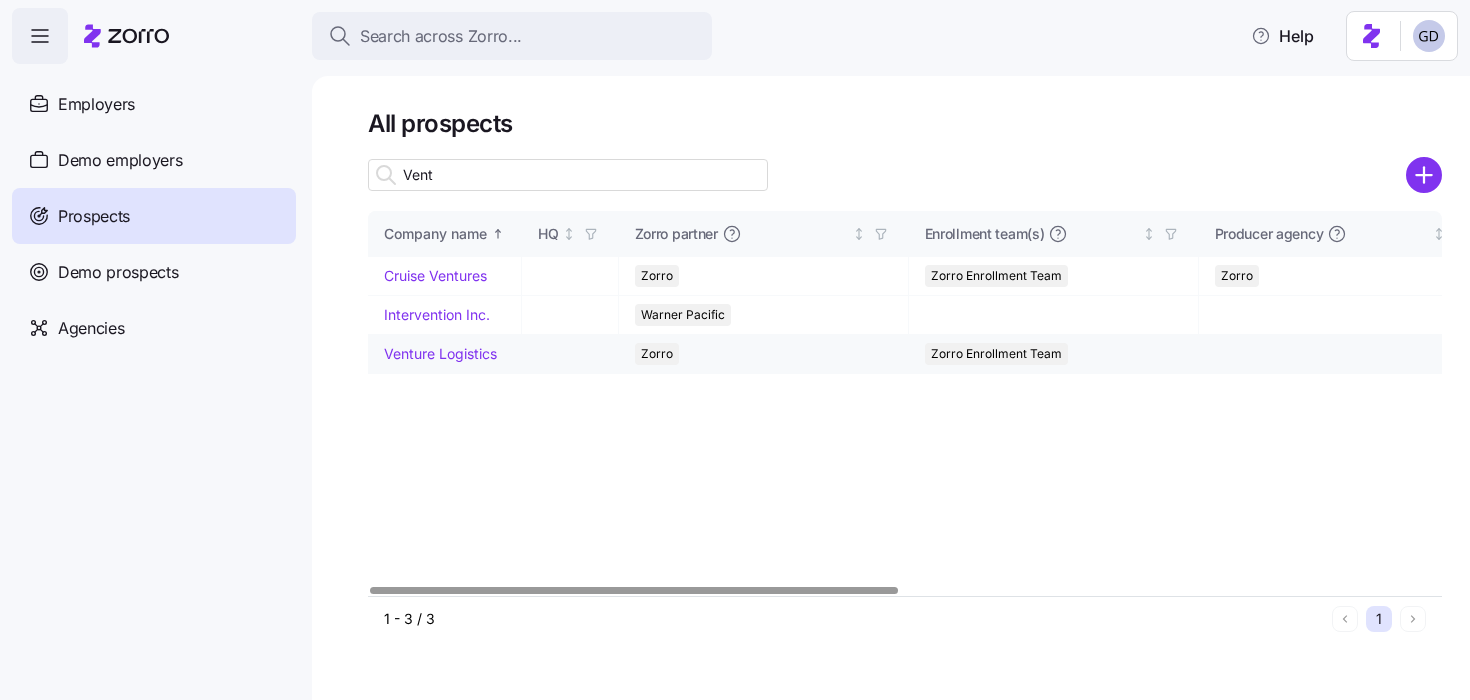 type on "Vent" 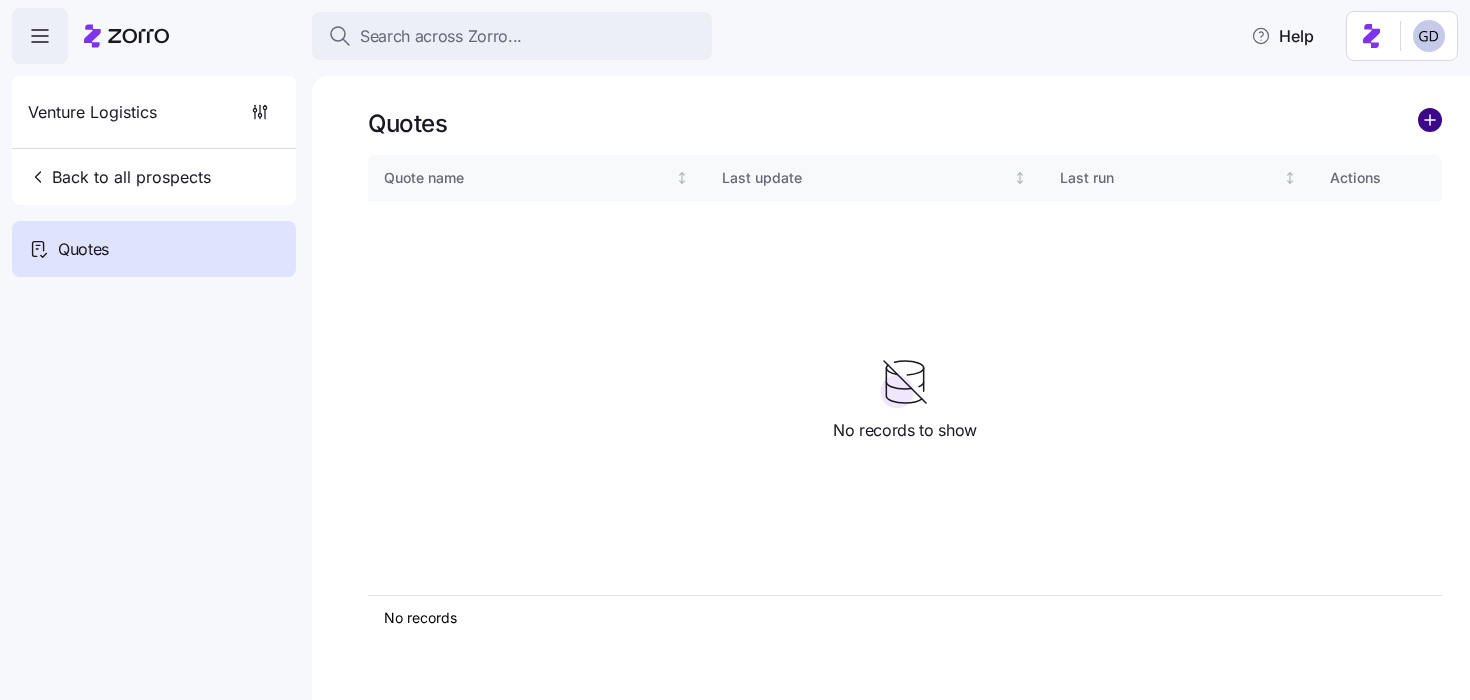 click 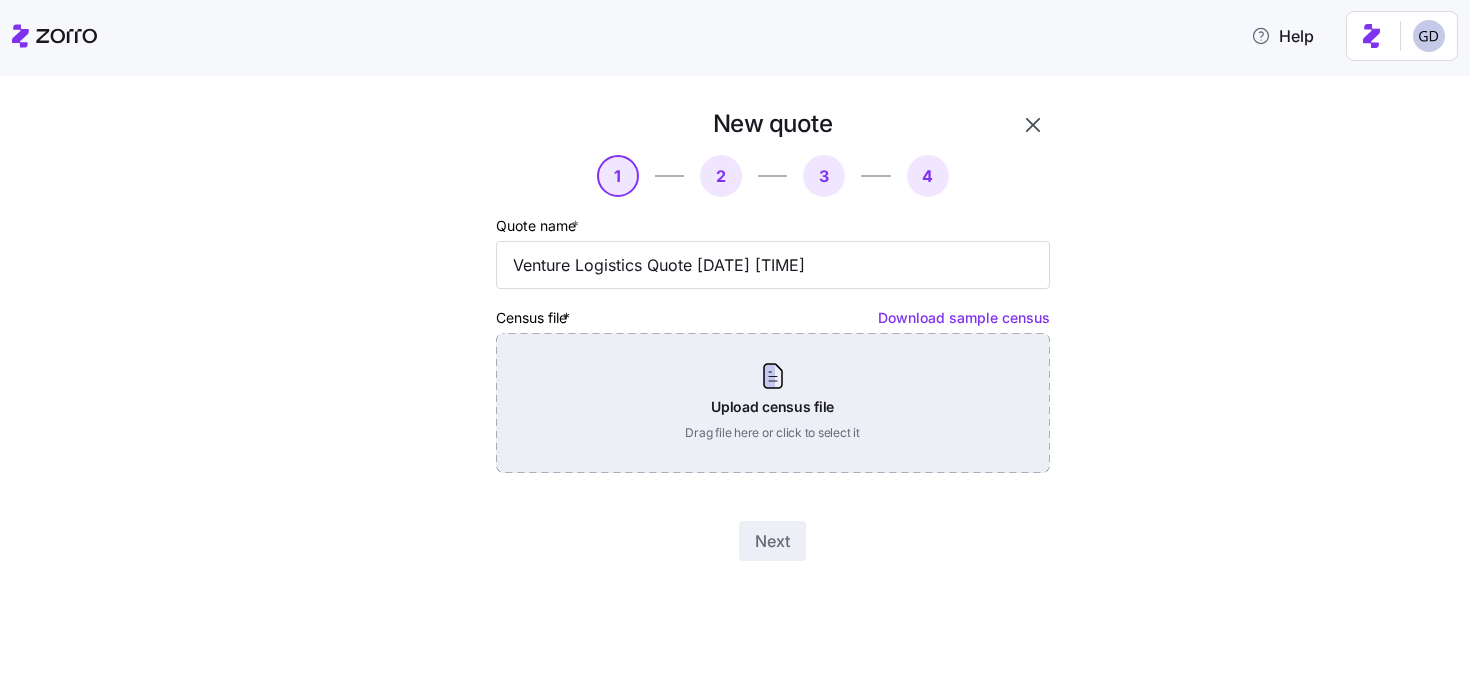 click on "Upload census file Drag file here or click to select it" at bounding box center (773, 403) 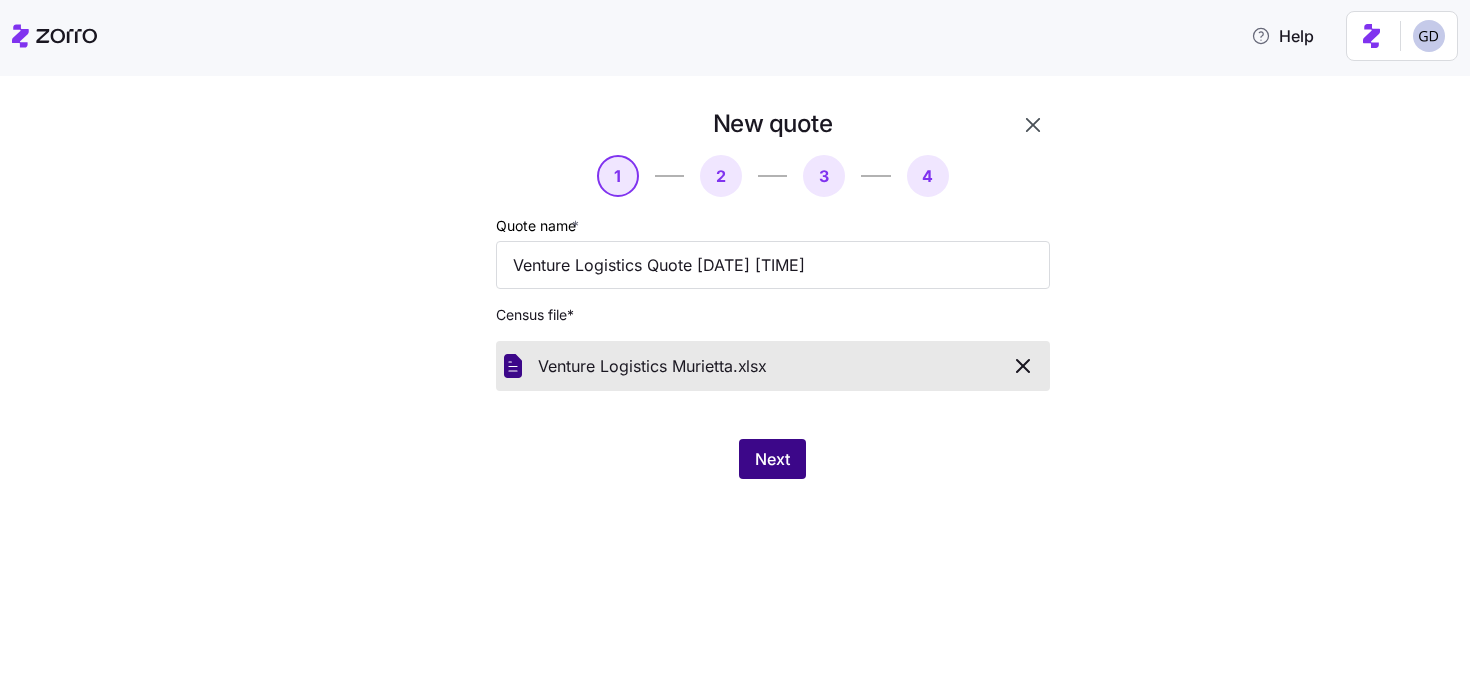 click on "Next" at bounding box center [772, 459] 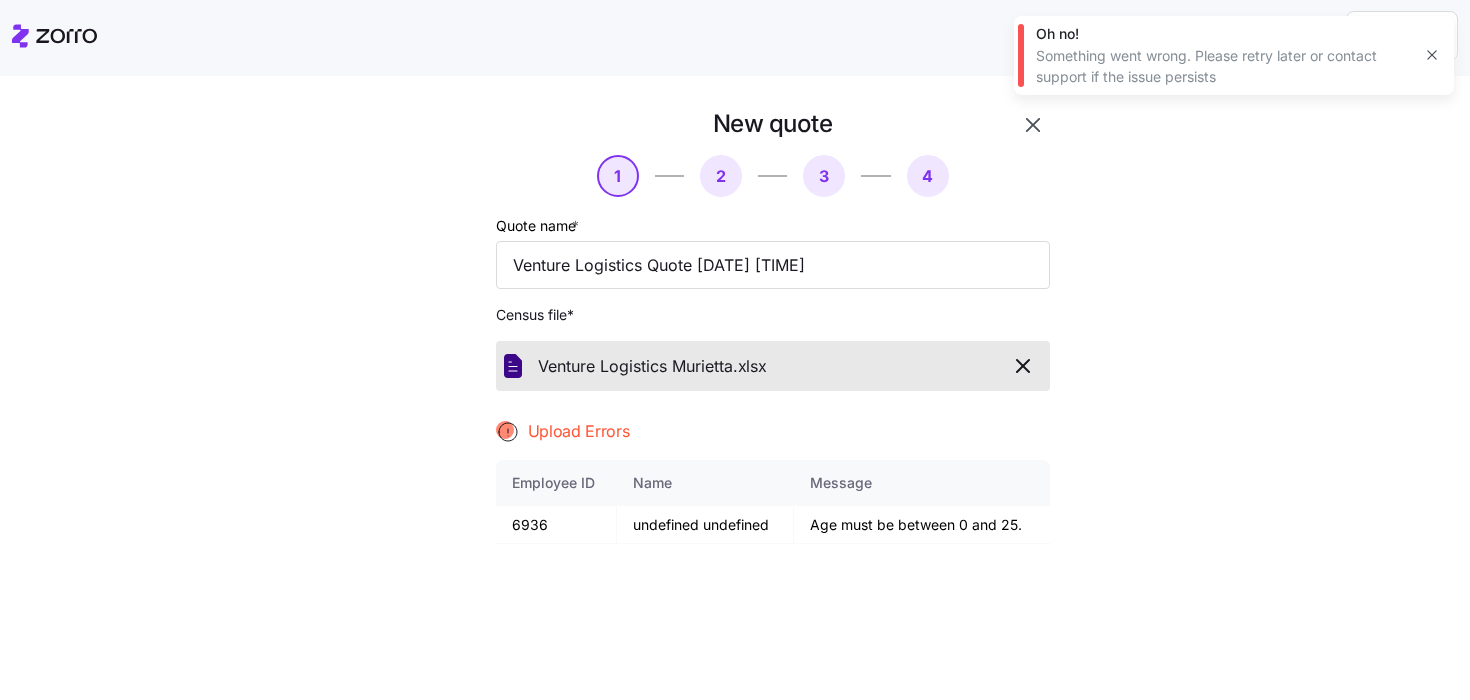 click at bounding box center (1023, 366) 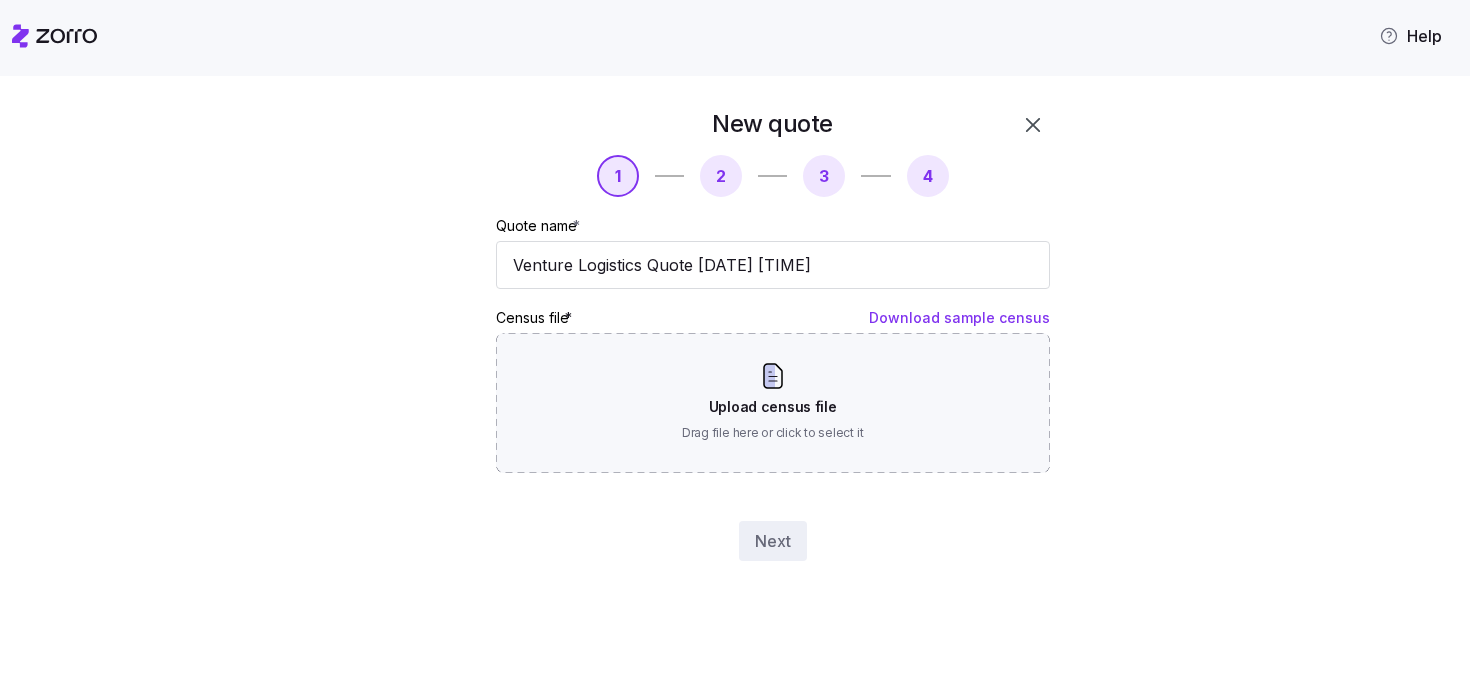 scroll, scrollTop: 0, scrollLeft: 0, axis: both 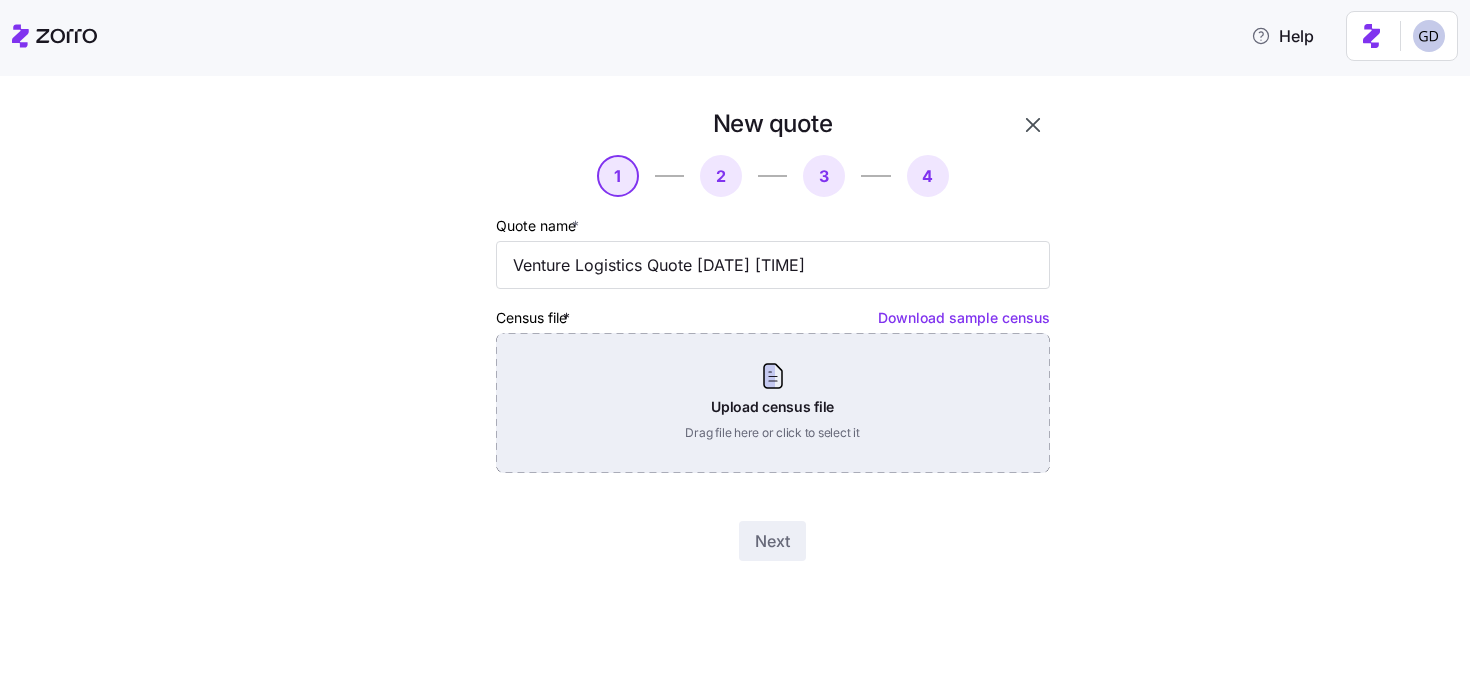 click on "Upload census file Drag file here or click to select it" at bounding box center [773, 403] 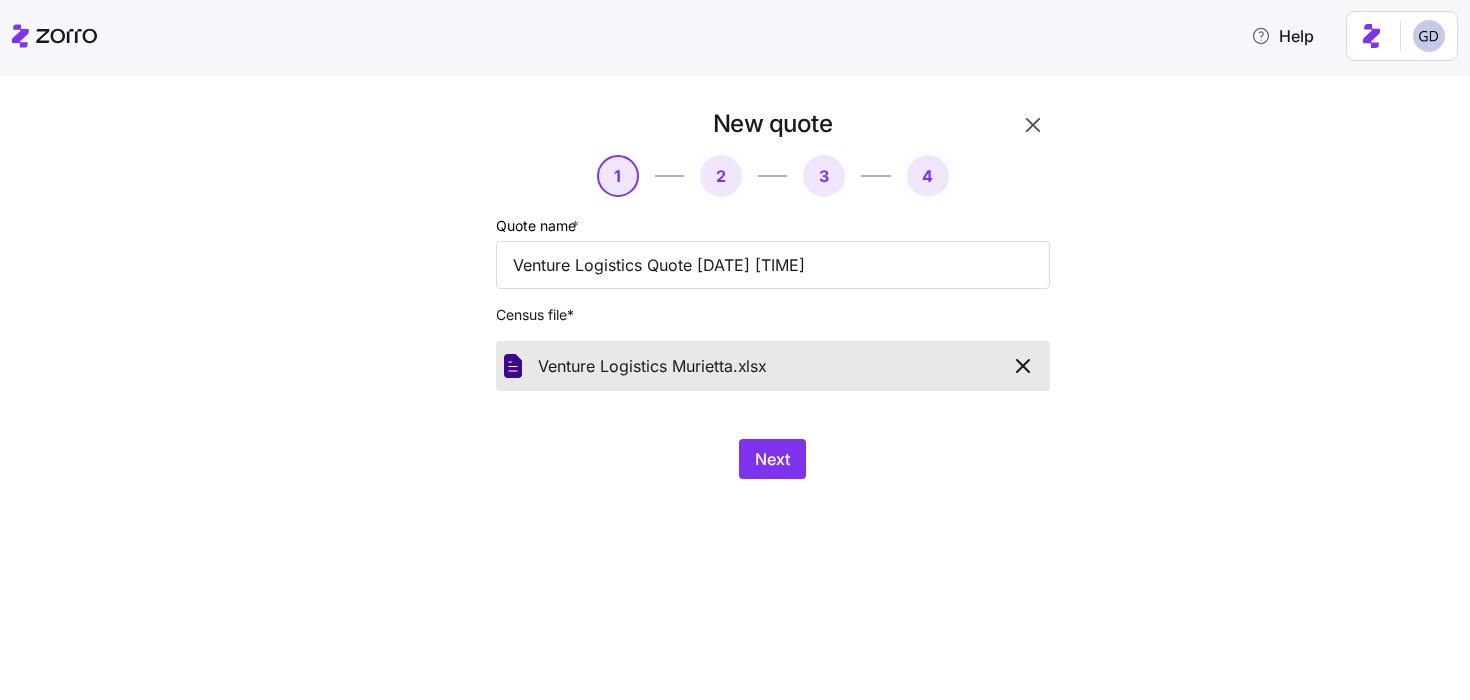 click 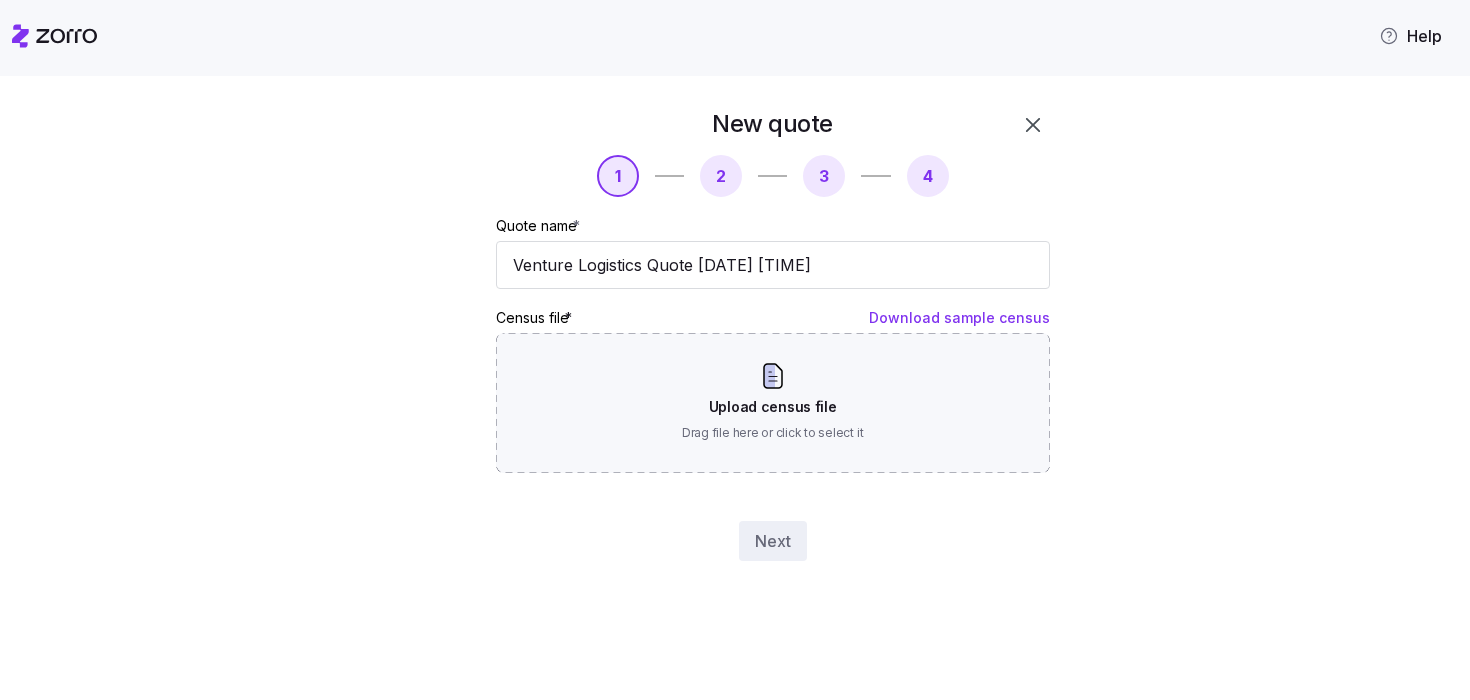 scroll, scrollTop: 0, scrollLeft: 0, axis: both 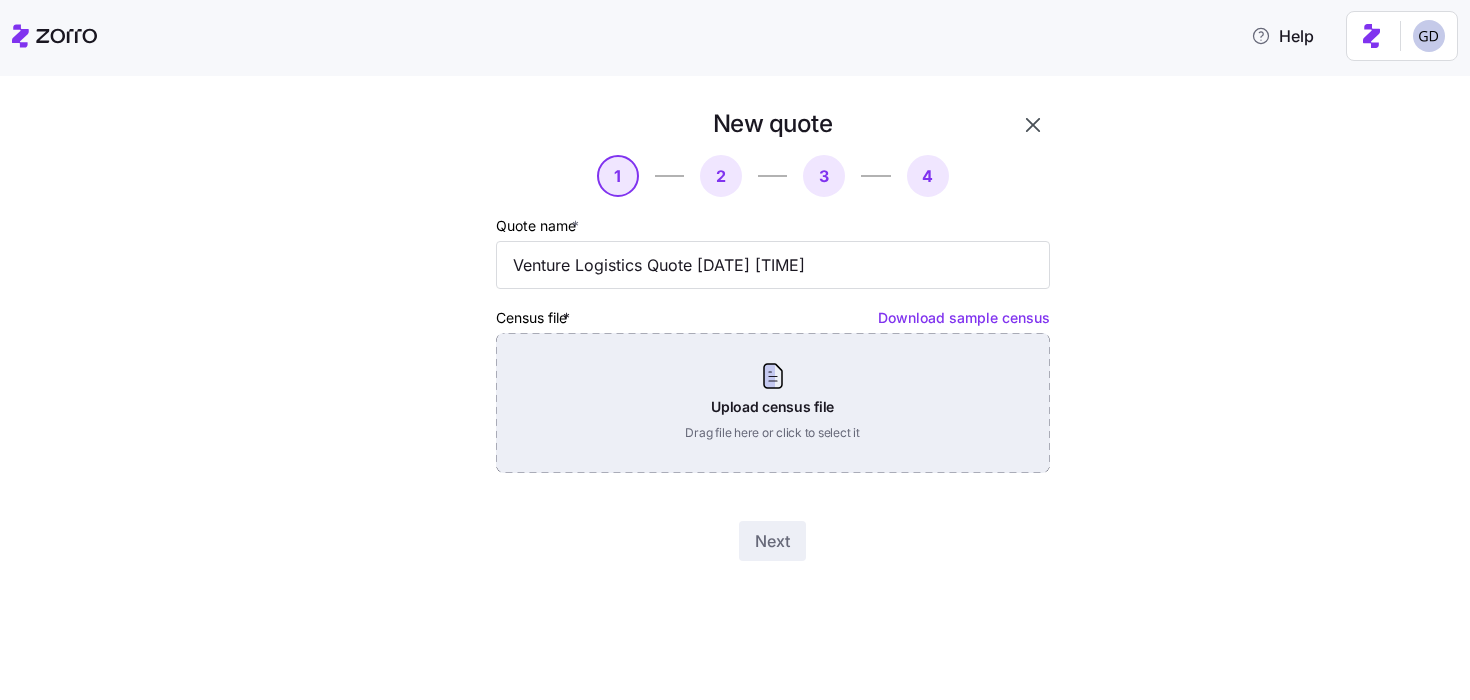 click on "Upload census file Drag file here or click to select it" at bounding box center (773, 403) 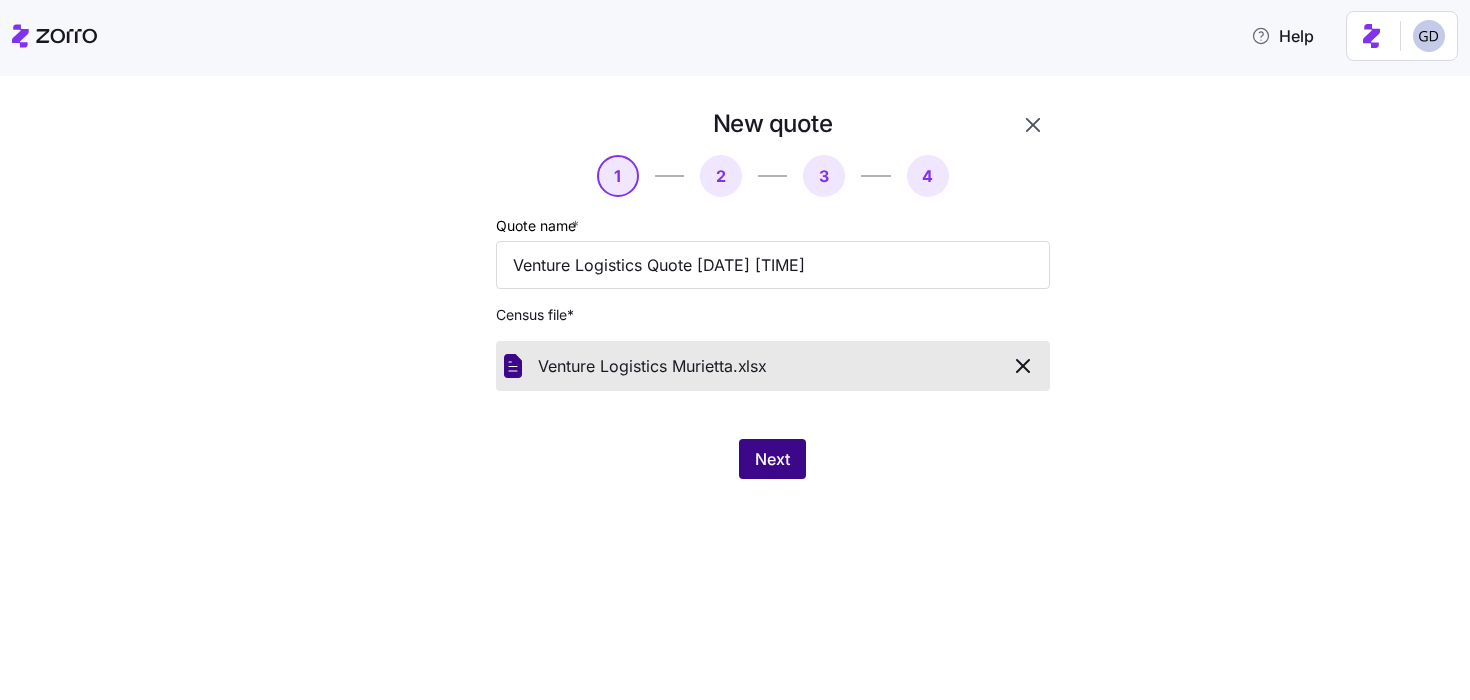 click on "Next" at bounding box center [772, 459] 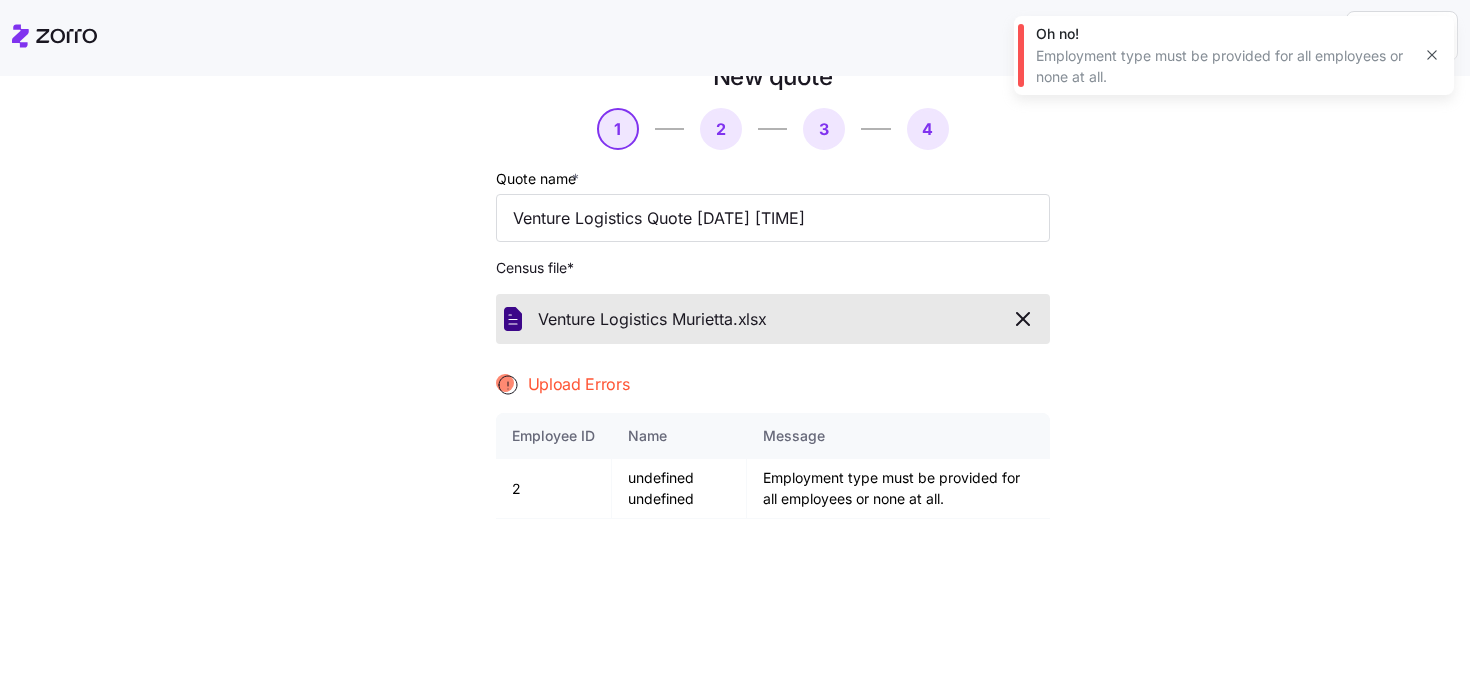 scroll, scrollTop: 77, scrollLeft: 0, axis: vertical 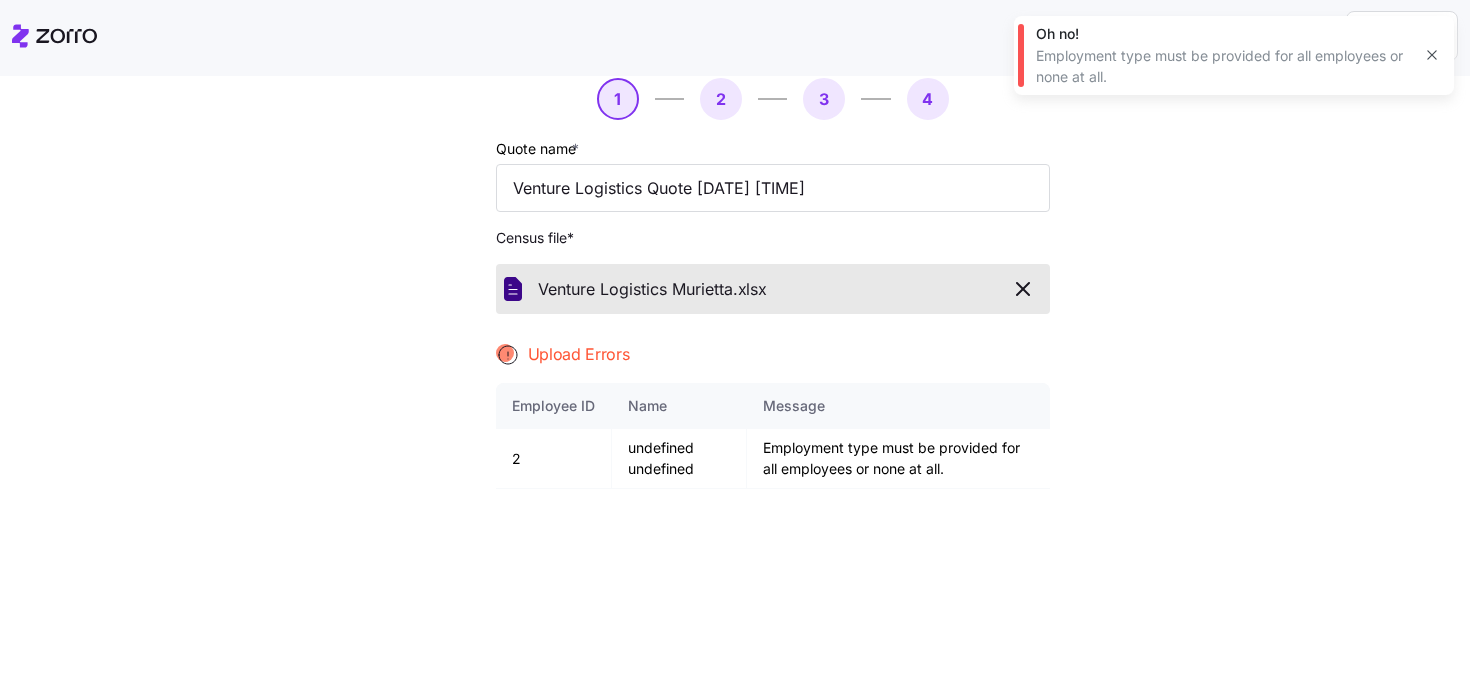 click 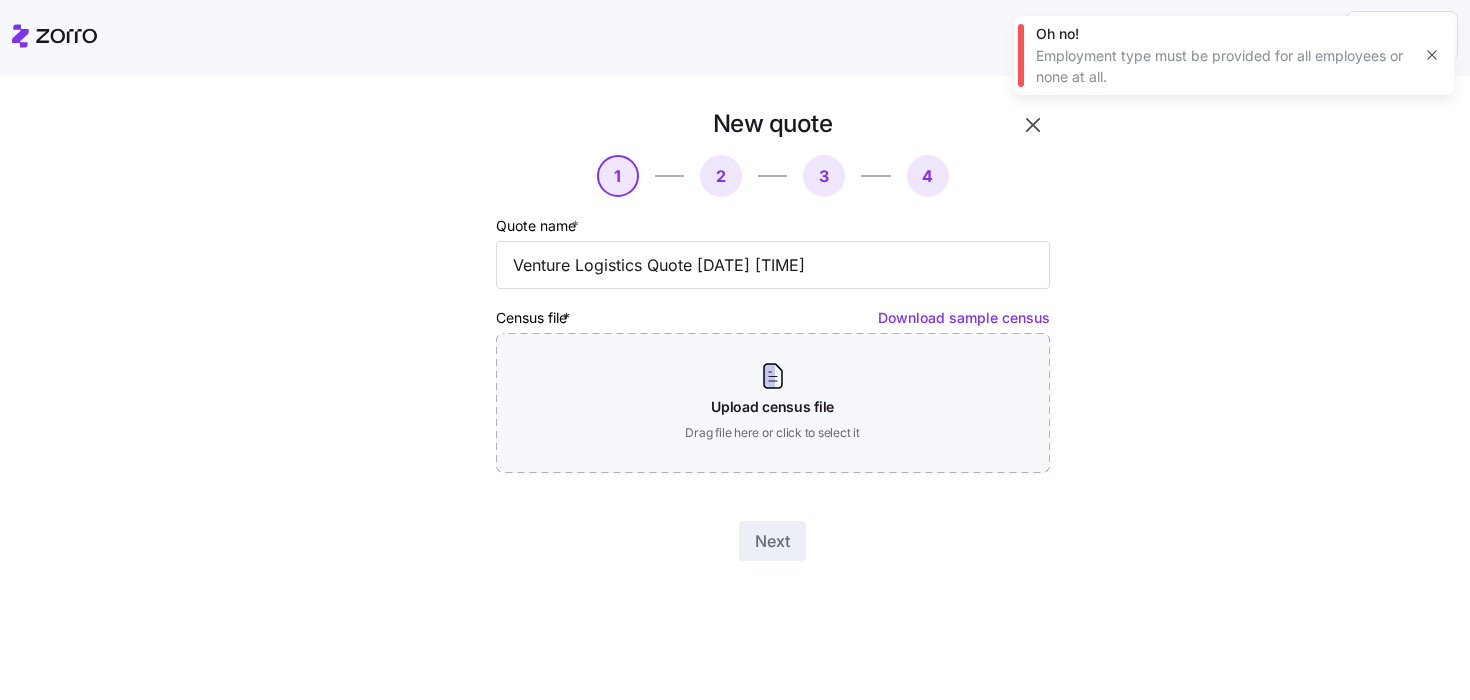 scroll, scrollTop: 0, scrollLeft: 0, axis: both 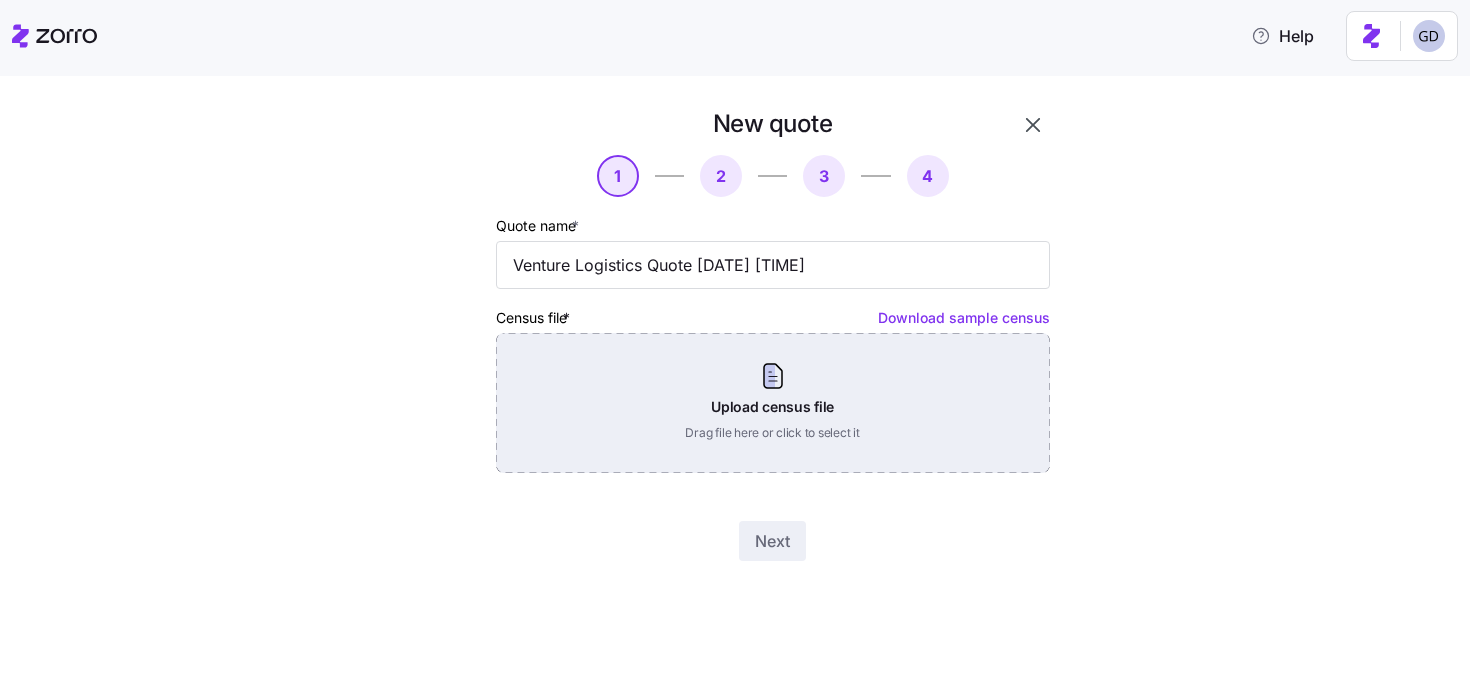 click on "Upload census file Drag file here or click to select it" at bounding box center [773, 403] 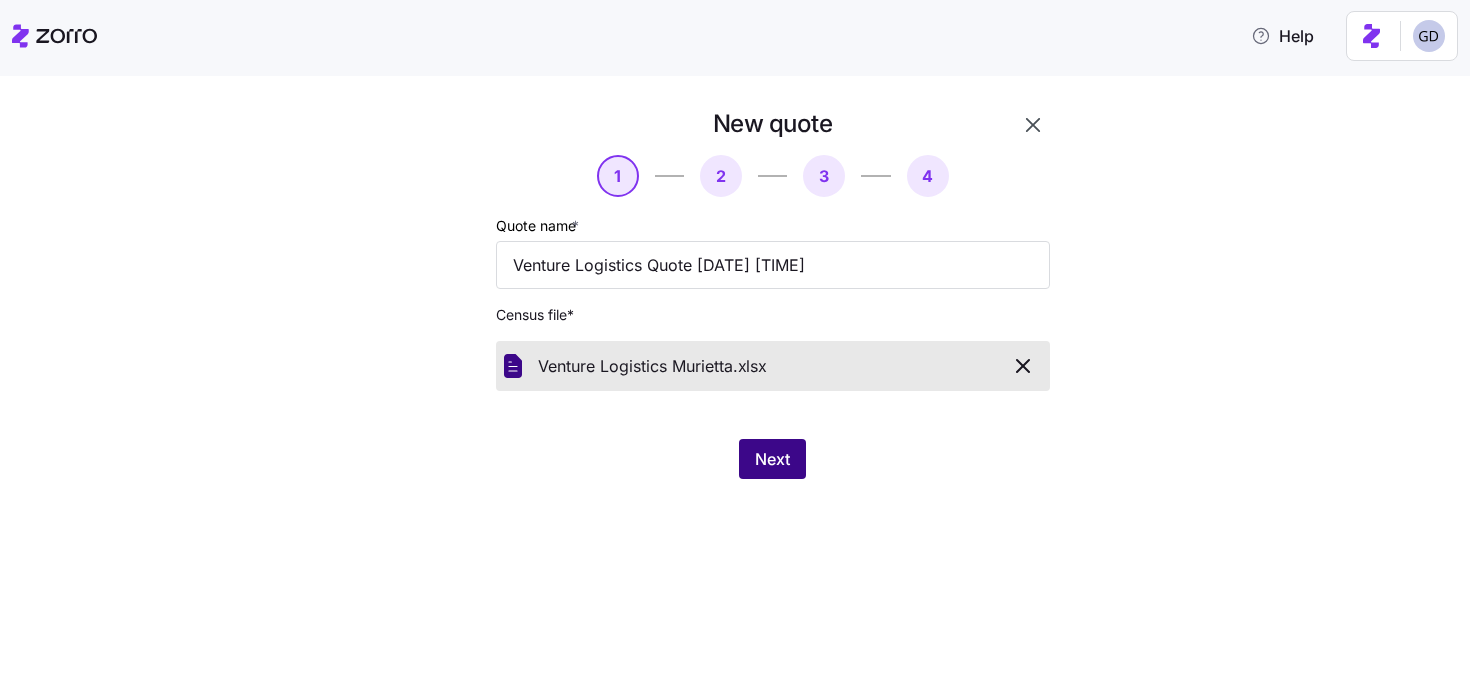 click on "Next" at bounding box center (772, 459) 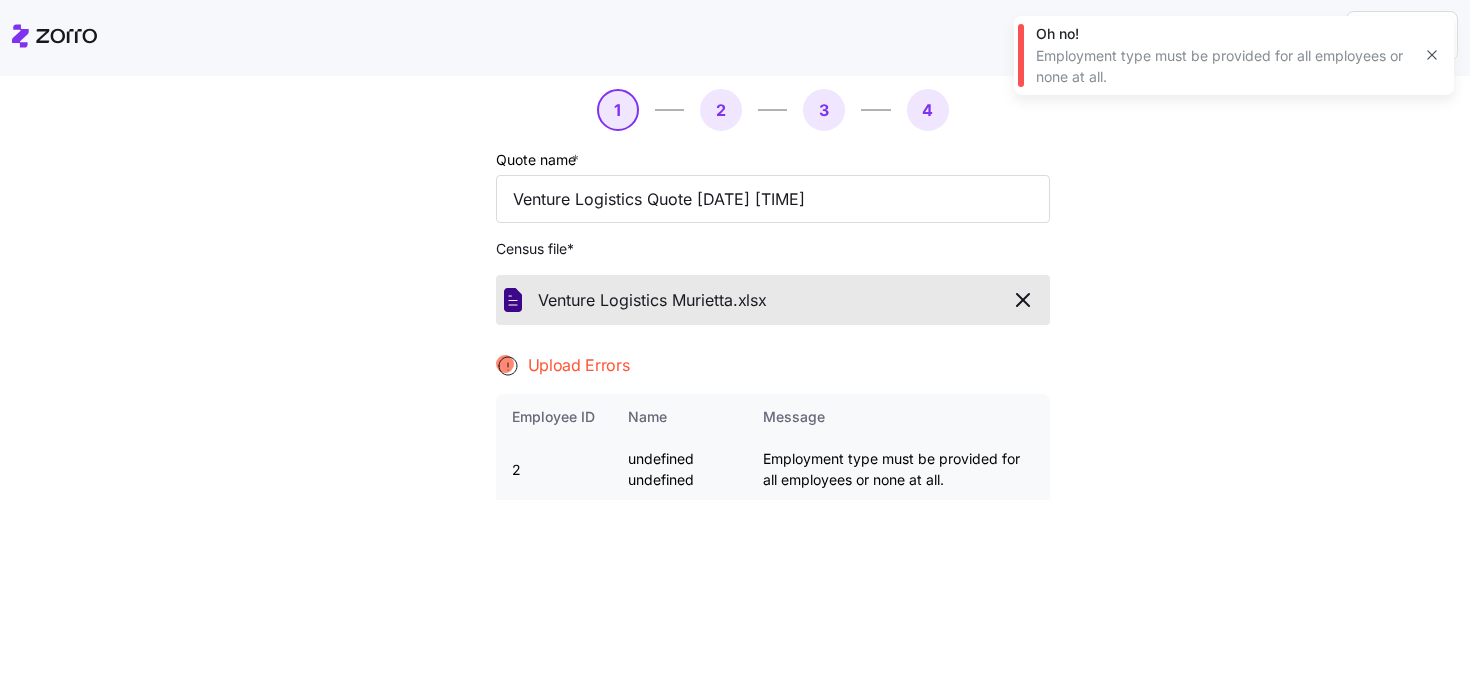 scroll, scrollTop: 107, scrollLeft: 0, axis: vertical 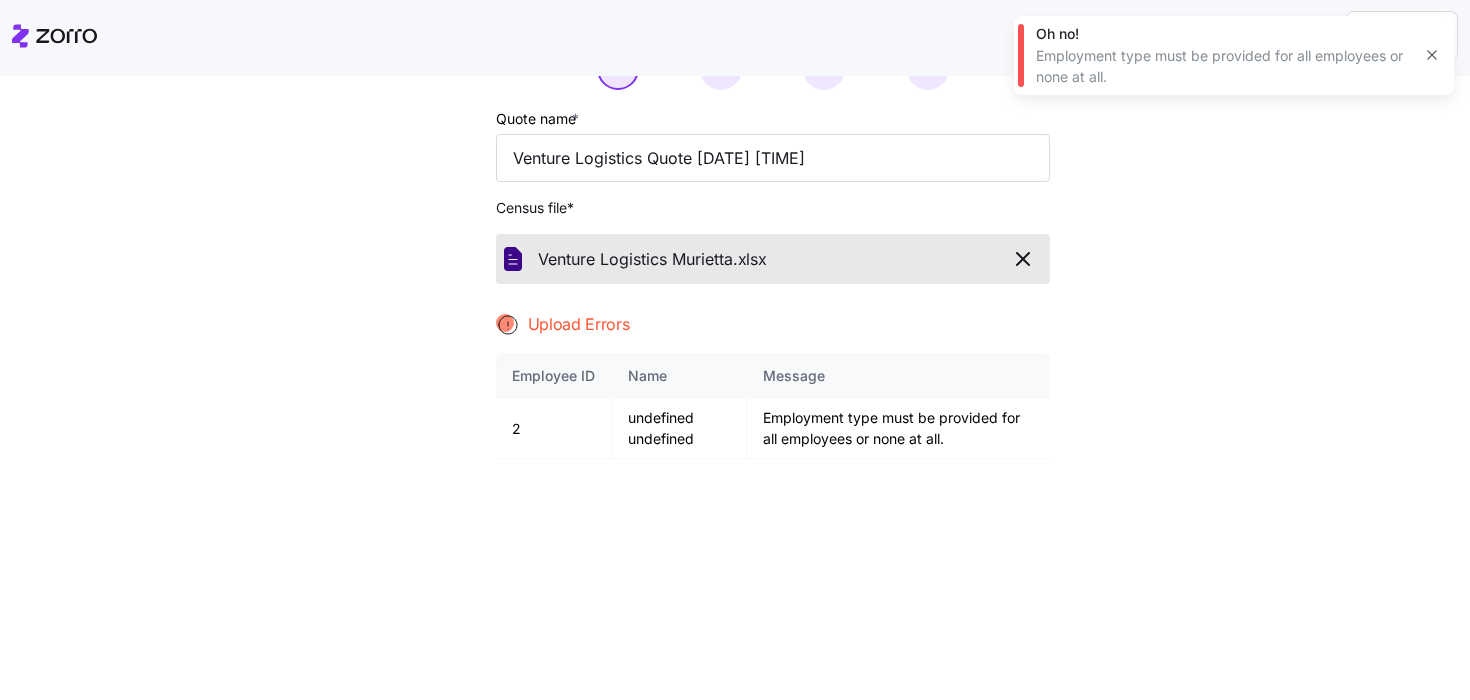 click 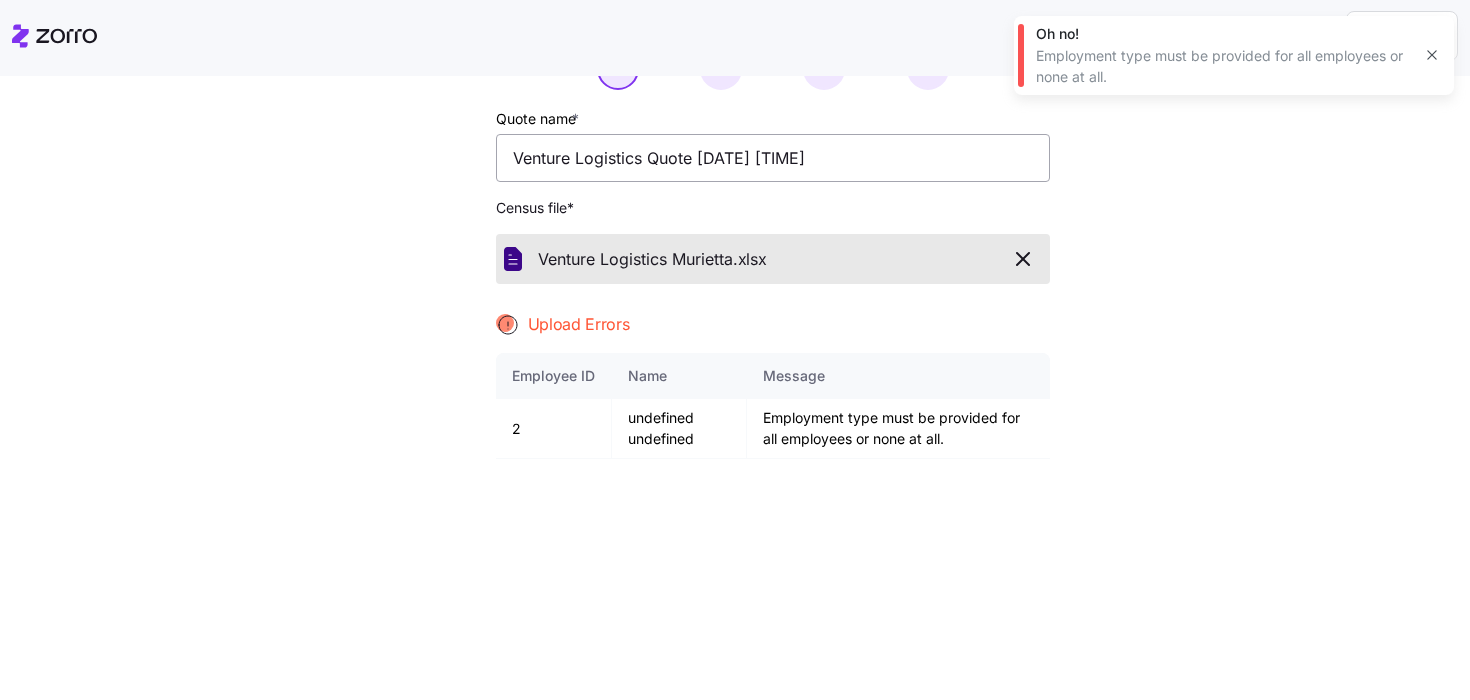 scroll, scrollTop: 0, scrollLeft: 0, axis: both 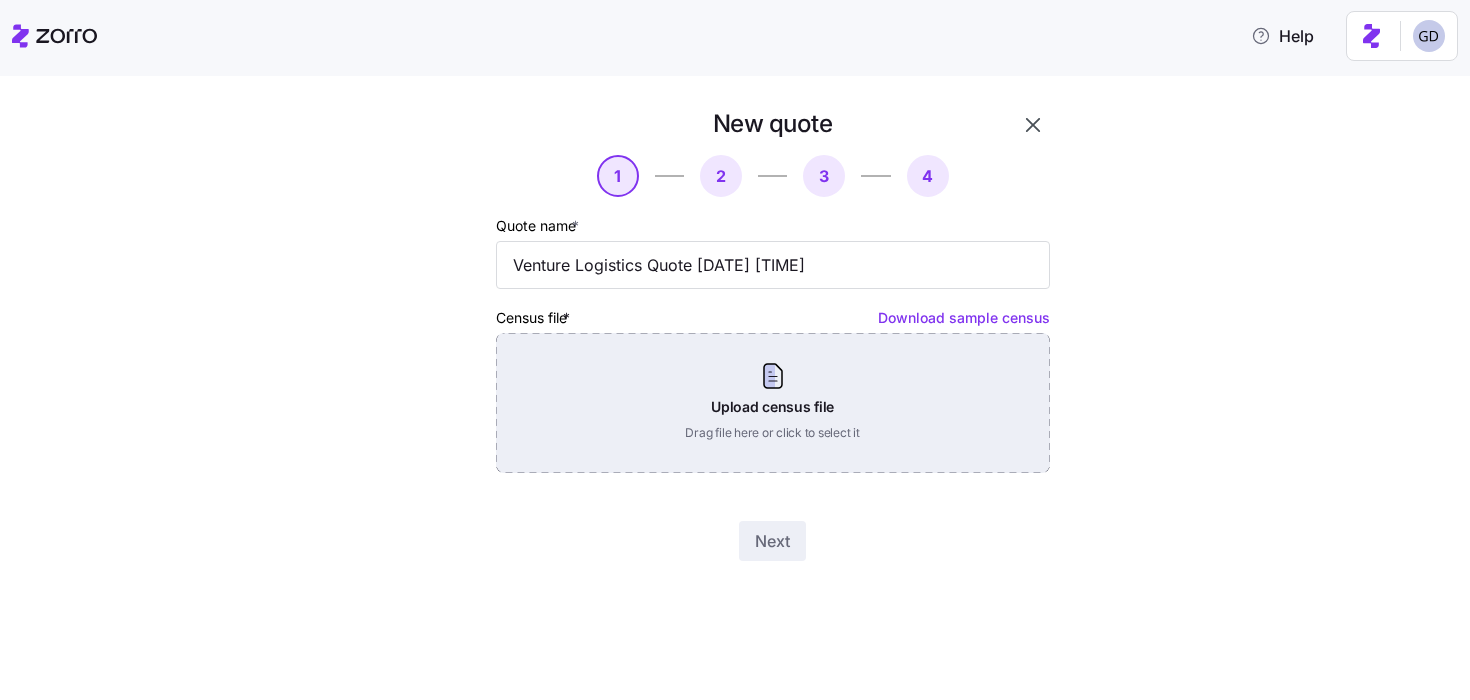 click on "Upload census file Drag file here or click to select it" at bounding box center (773, 403) 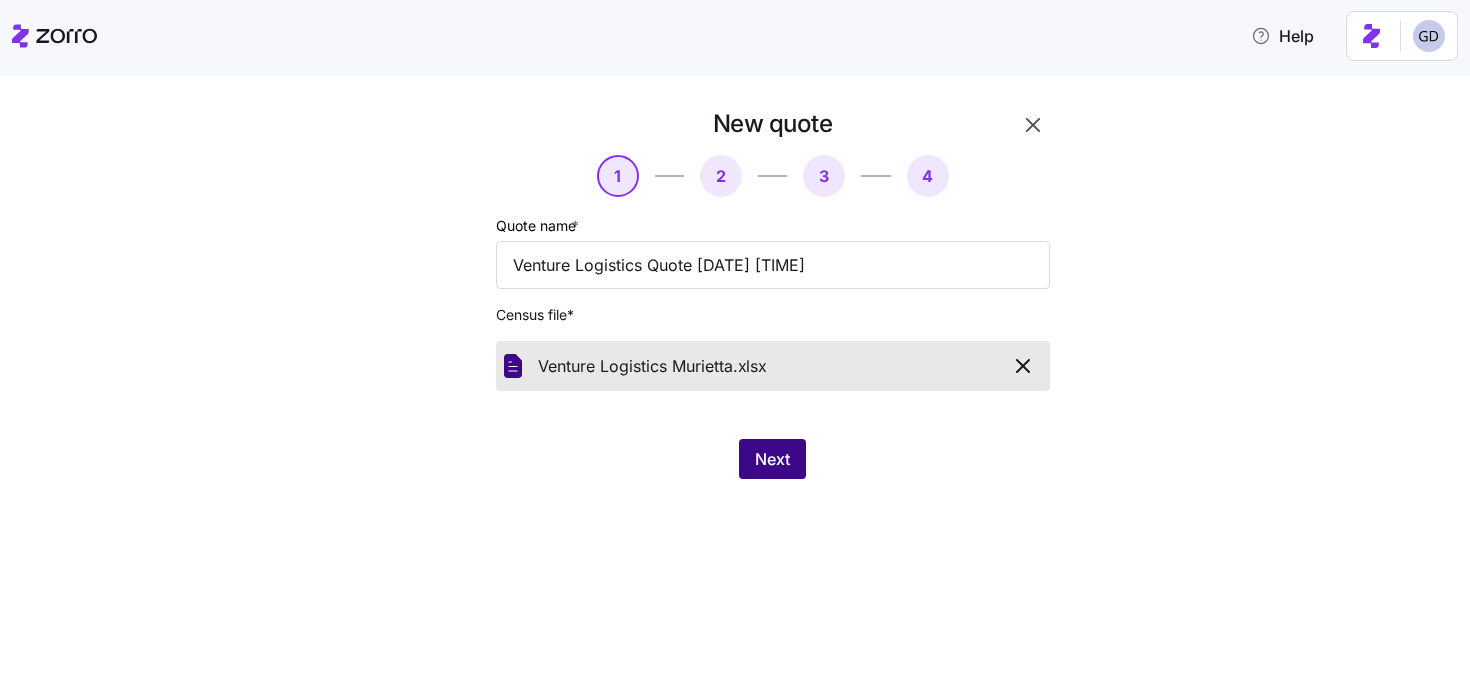 click on "Next" at bounding box center [772, 459] 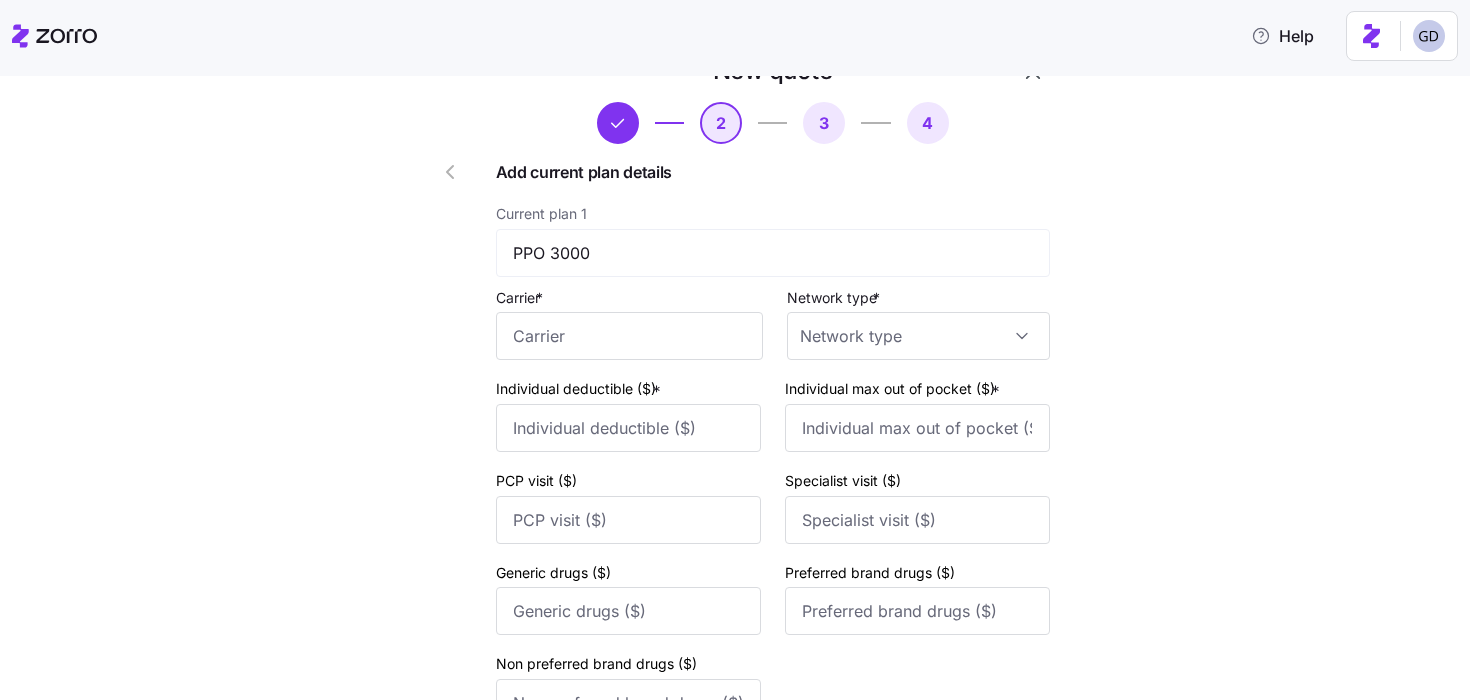 scroll, scrollTop: 18, scrollLeft: 0, axis: vertical 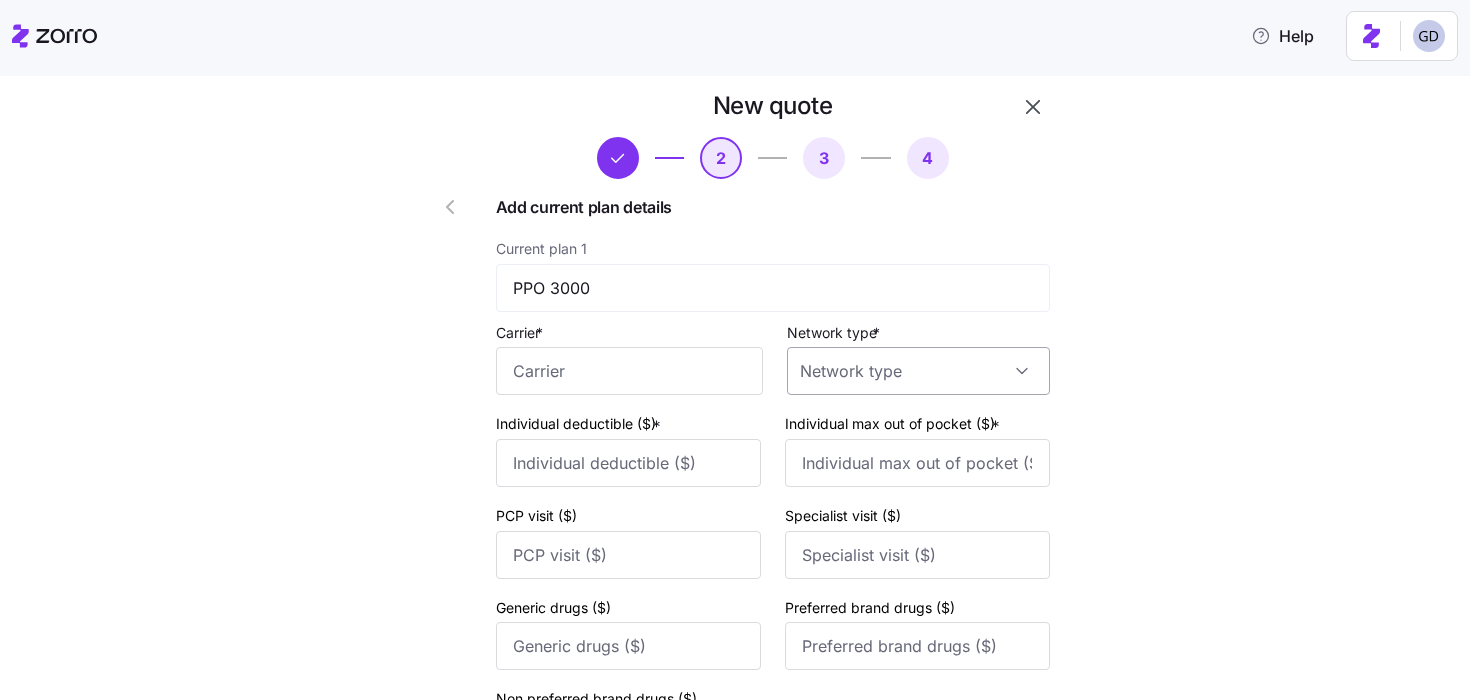 click on "Network type  *" at bounding box center (918, 371) 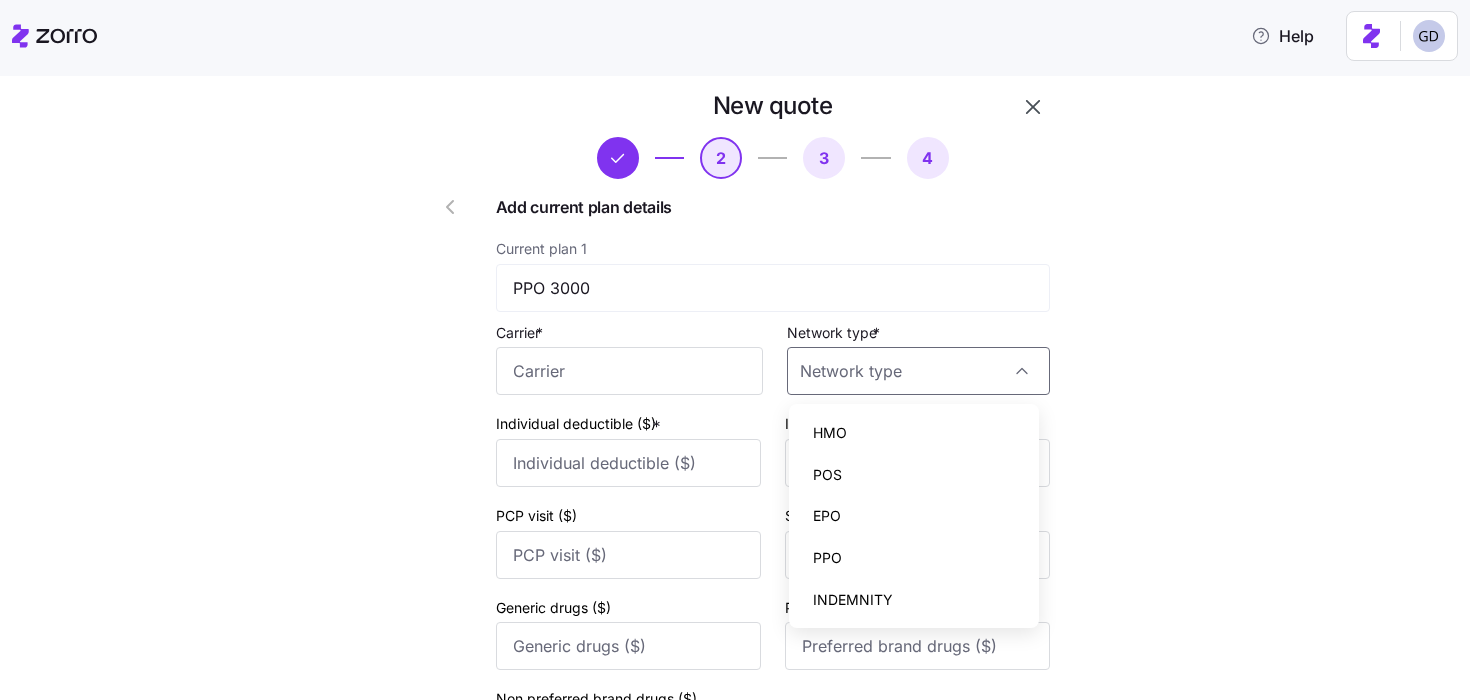 click on "PPO" at bounding box center [827, 558] 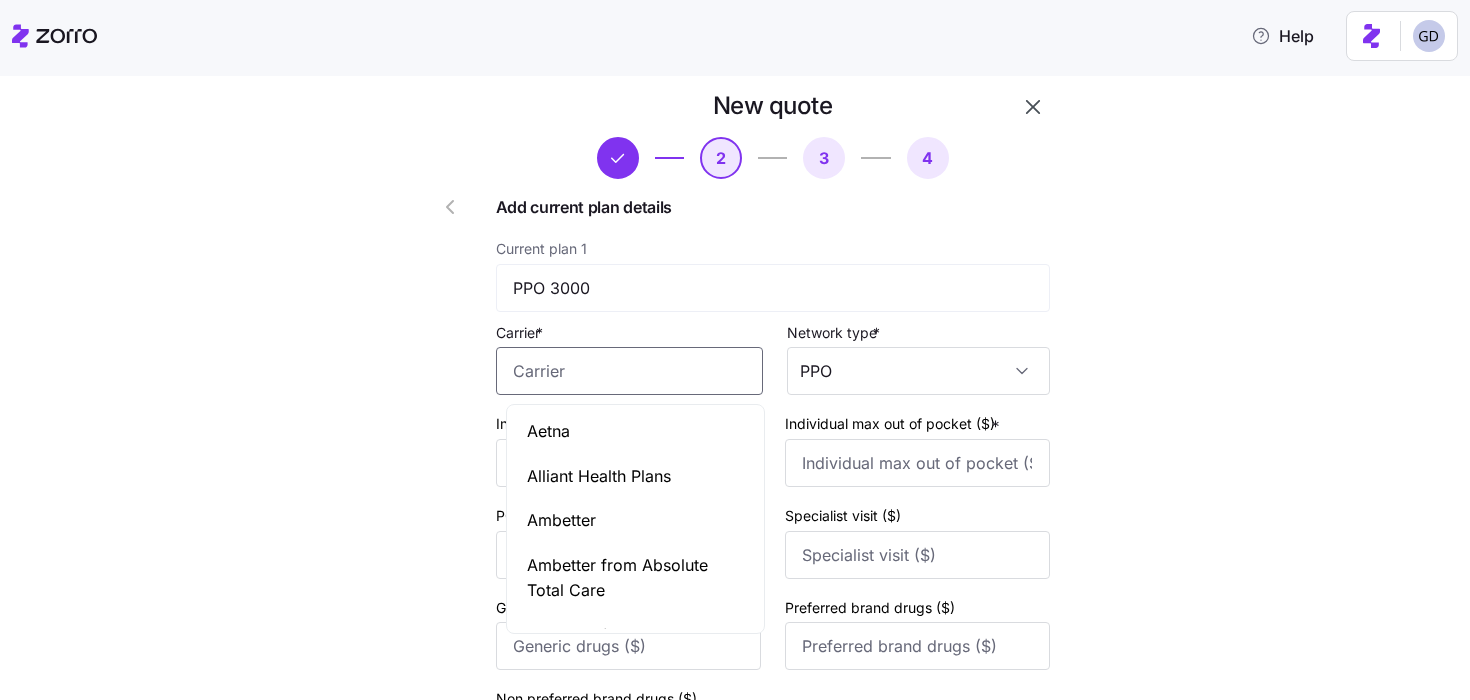 click on "Carrier  *" at bounding box center (629, 371) 